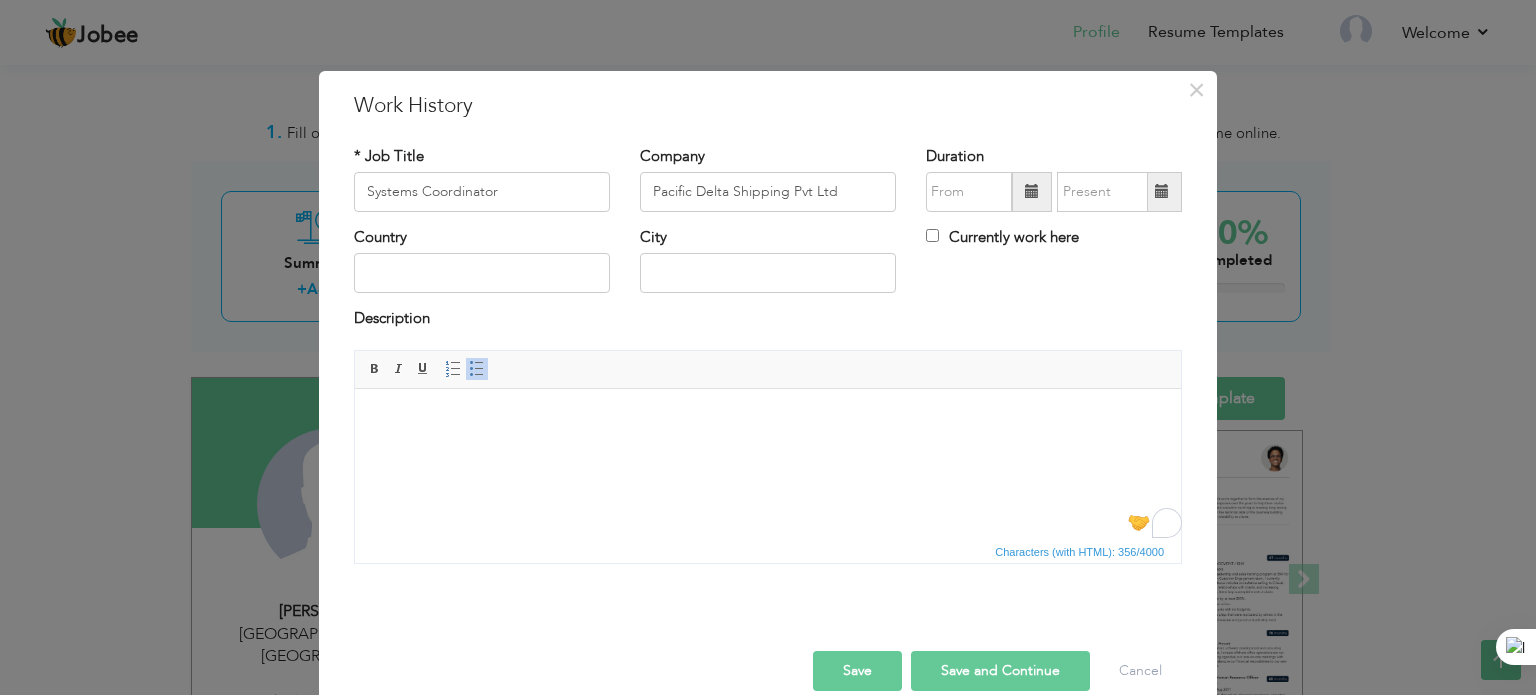 scroll, scrollTop: 386, scrollLeft: 0, axis: vertical 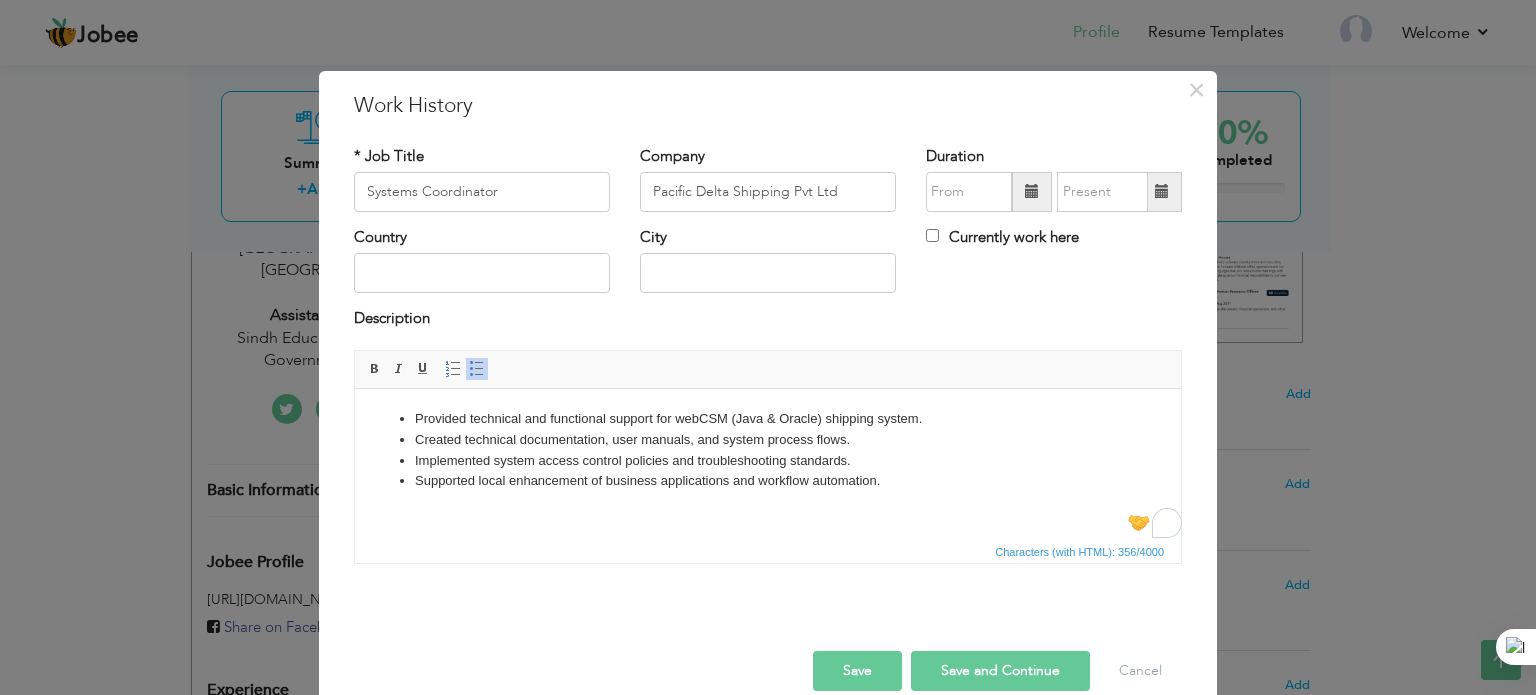 click on "Implemented system access control policies and troubleshooting standards." at bounding box center (768, 460) 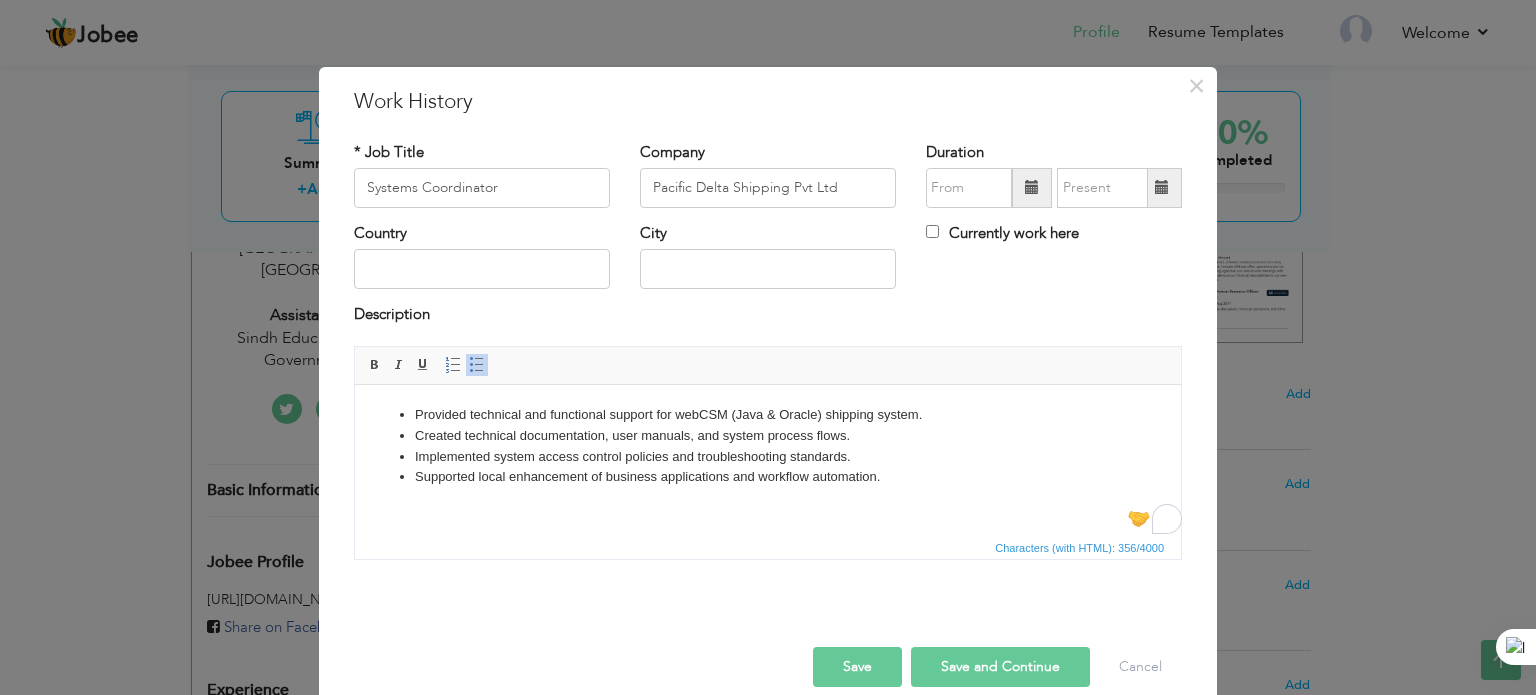 scroll, scrollTop: 0, scrollLeft: 0, axis: both 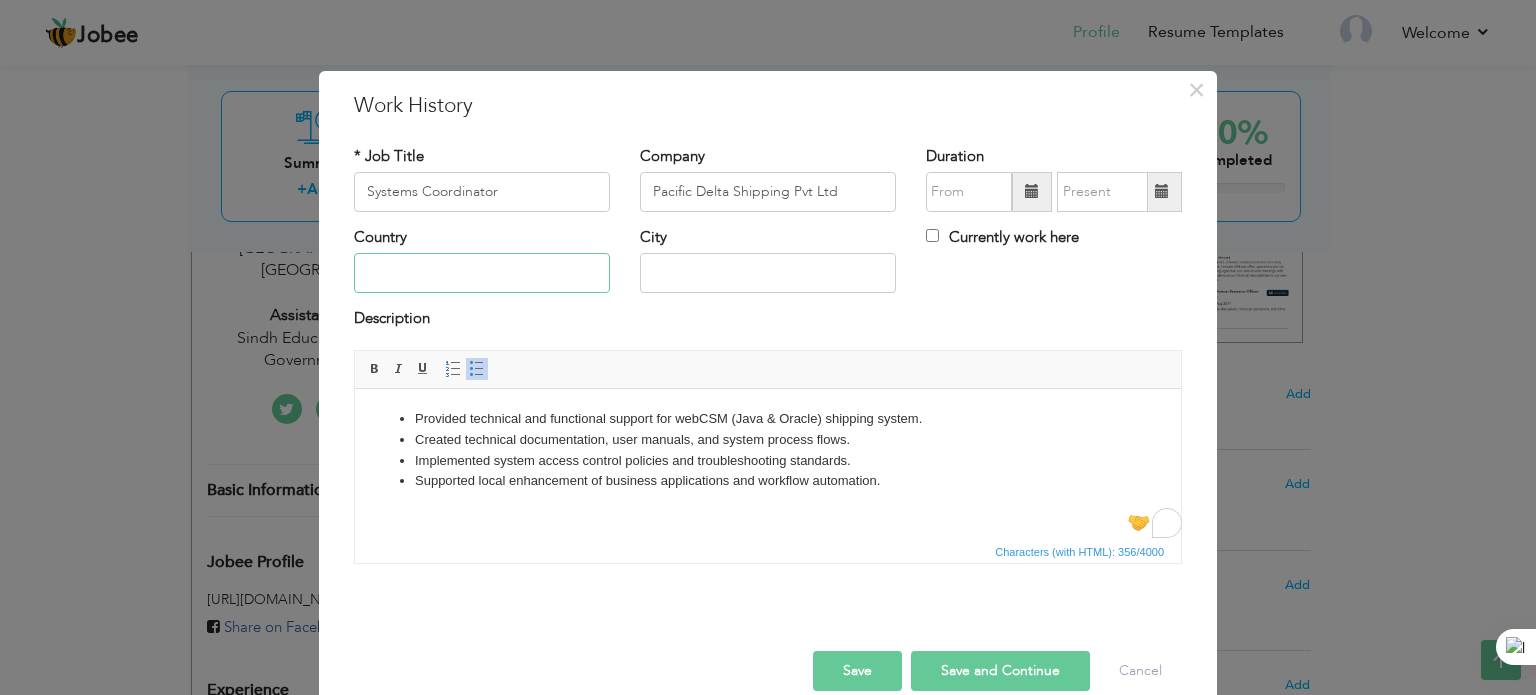 click at bounding box center [482, 273] 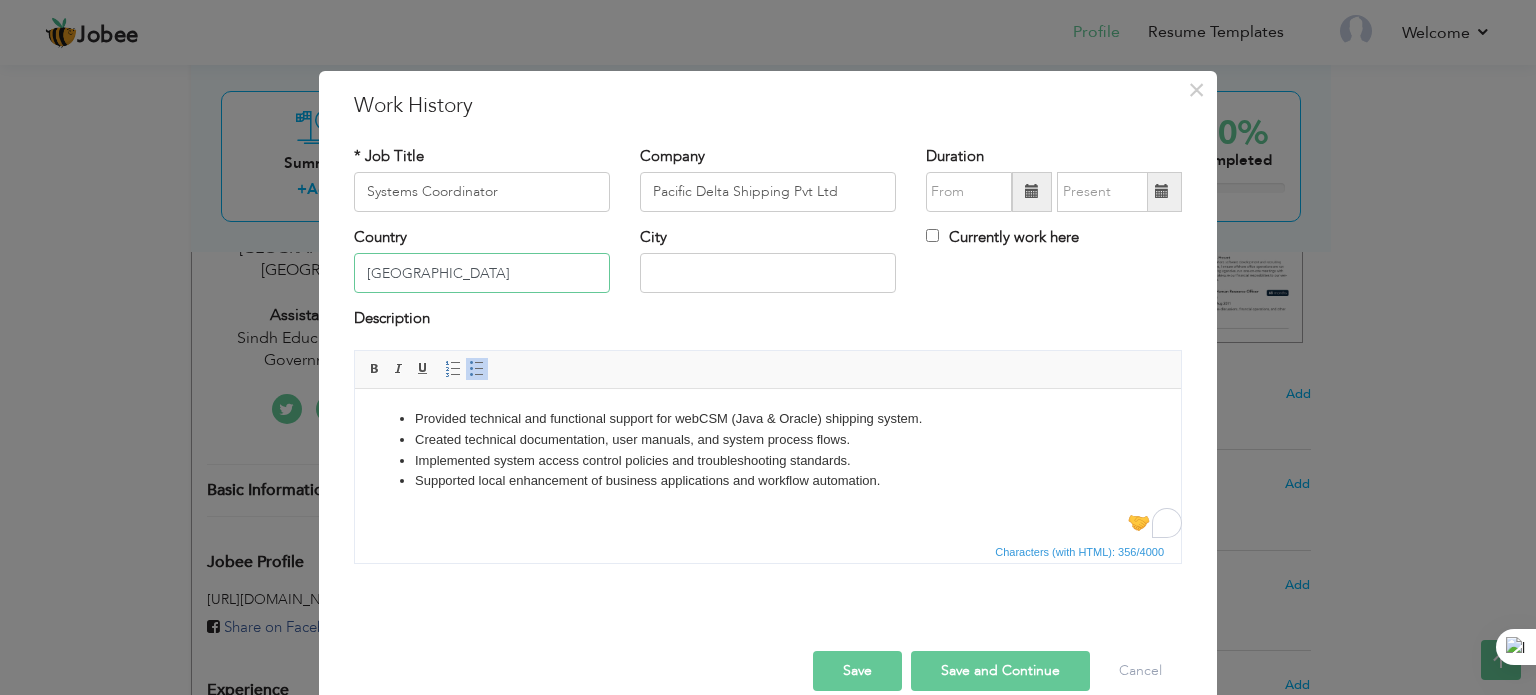 type on "[GEOGRAPHIC_DATA]" 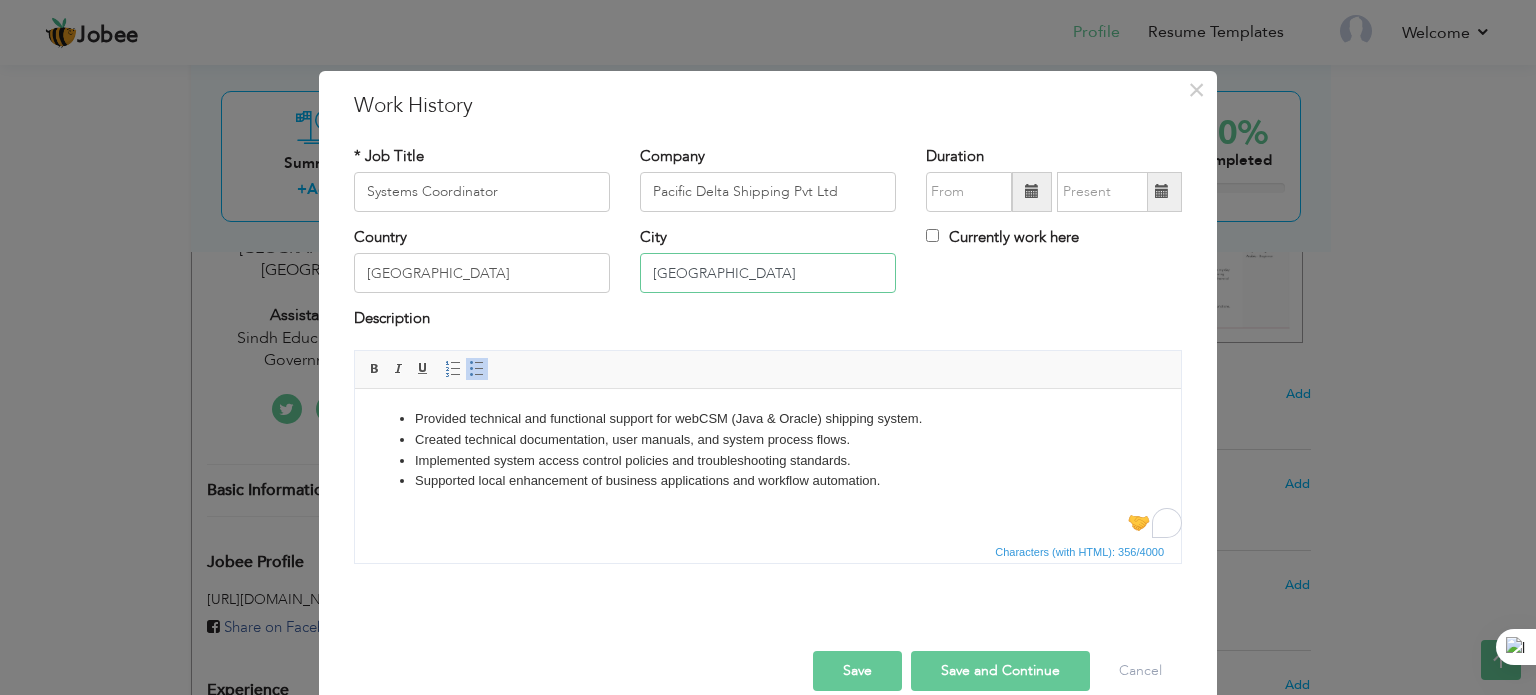 type on "[GEOGRAPHIC_DATA]" 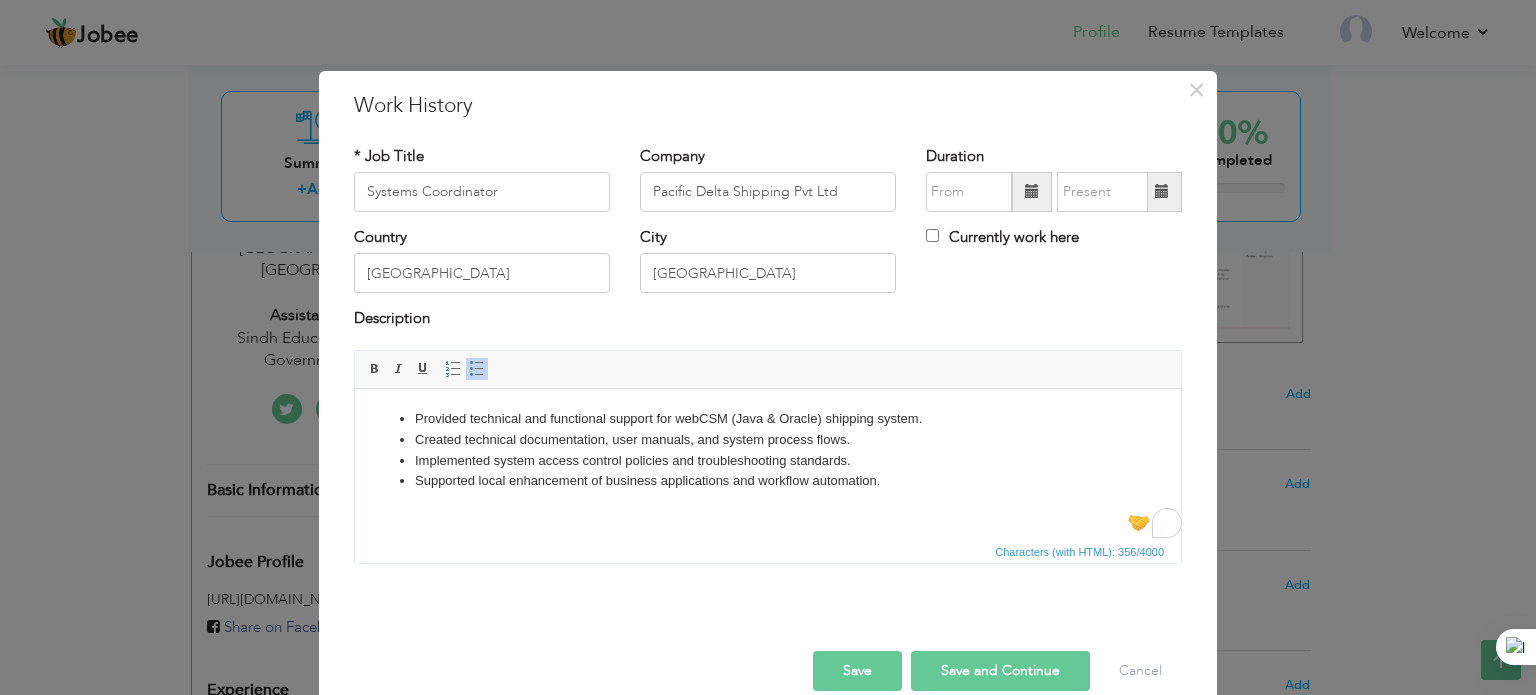 click on "Save" at bounding box center [857, 671] 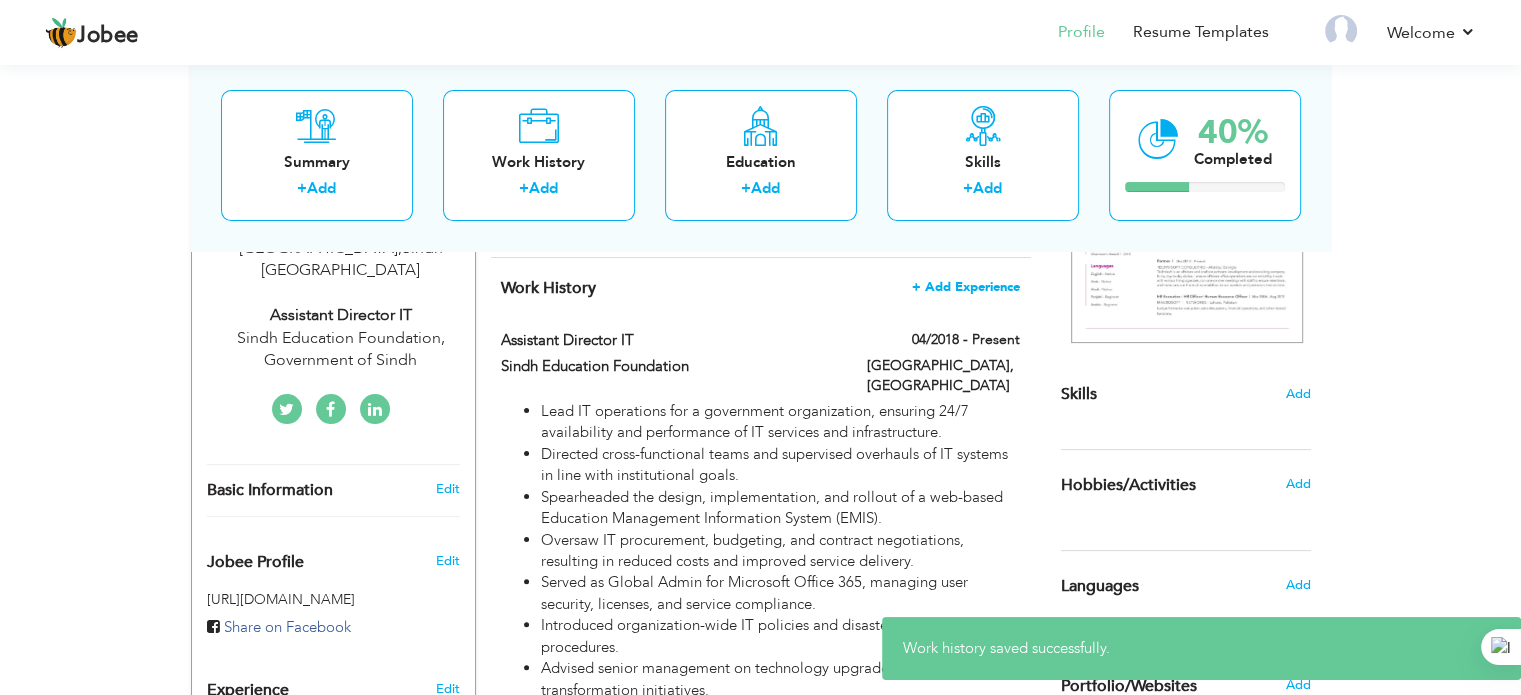 click on "+ Add Experience" at bounding box center (966, 287) 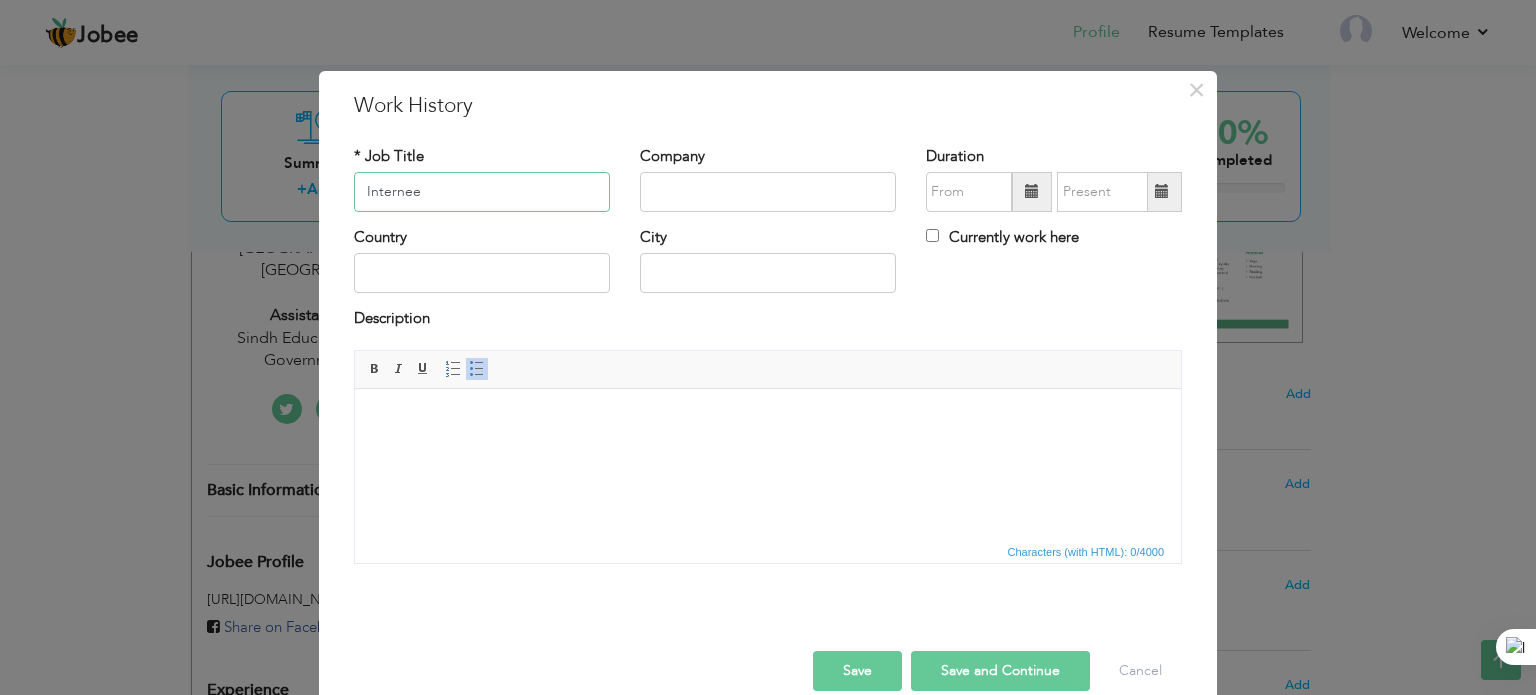 type on "Internee" 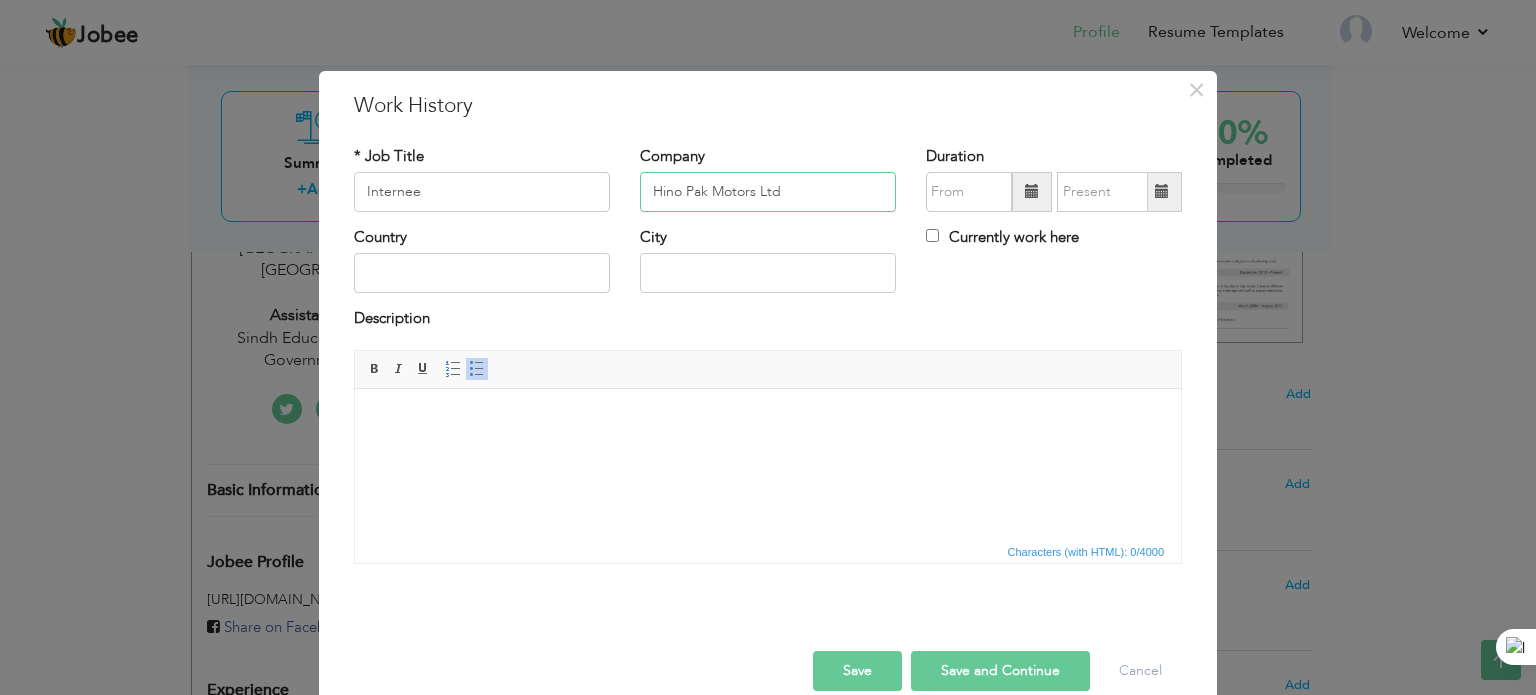 type on "Hino Pak Motors Ltd" 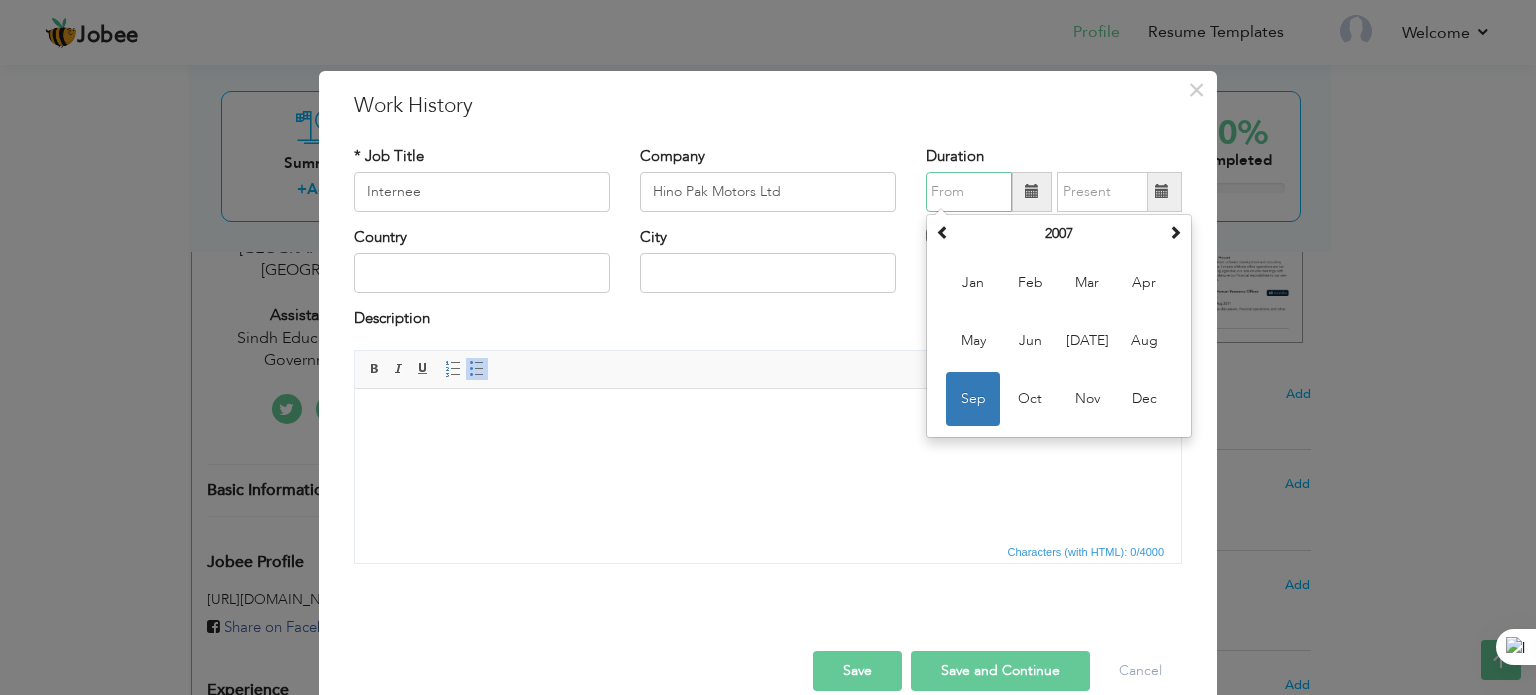 click at bounding box center [969, 192] 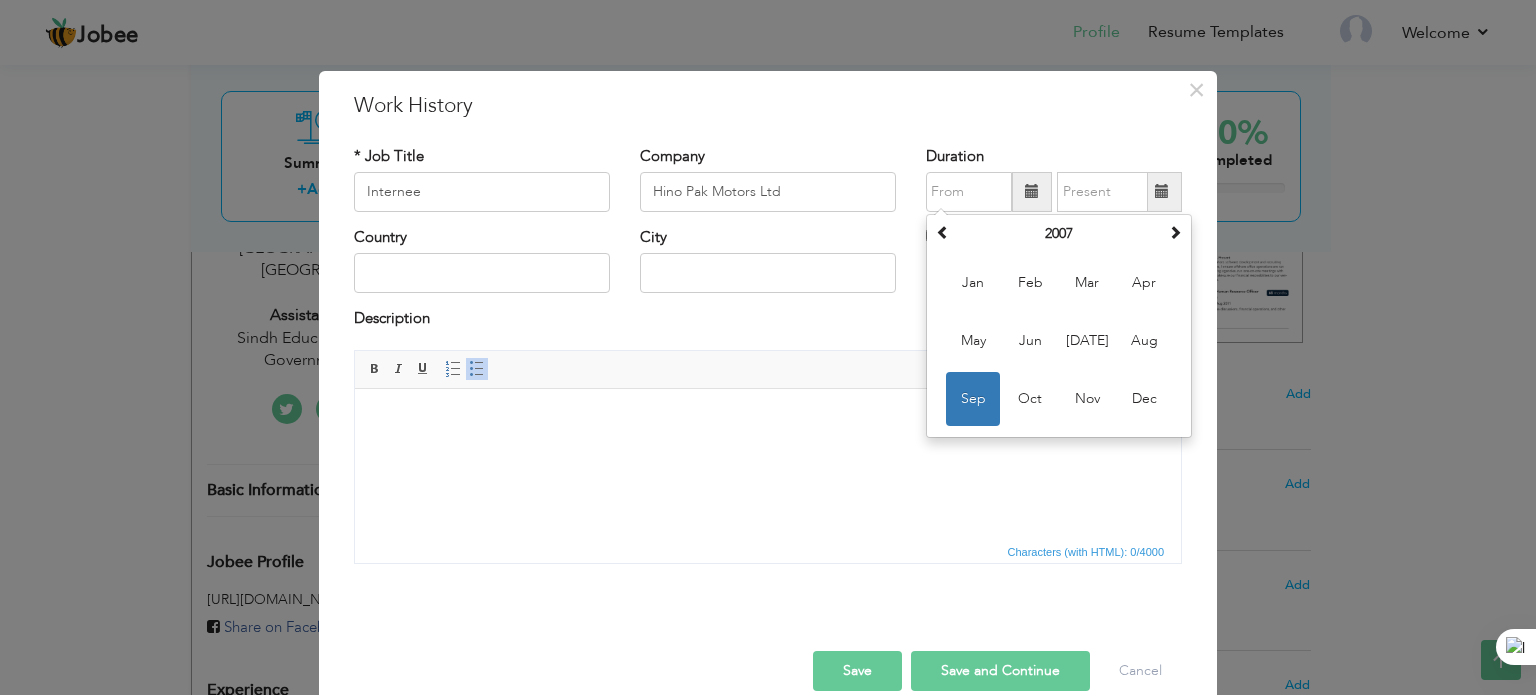 click at bounding box center [1032, 191] 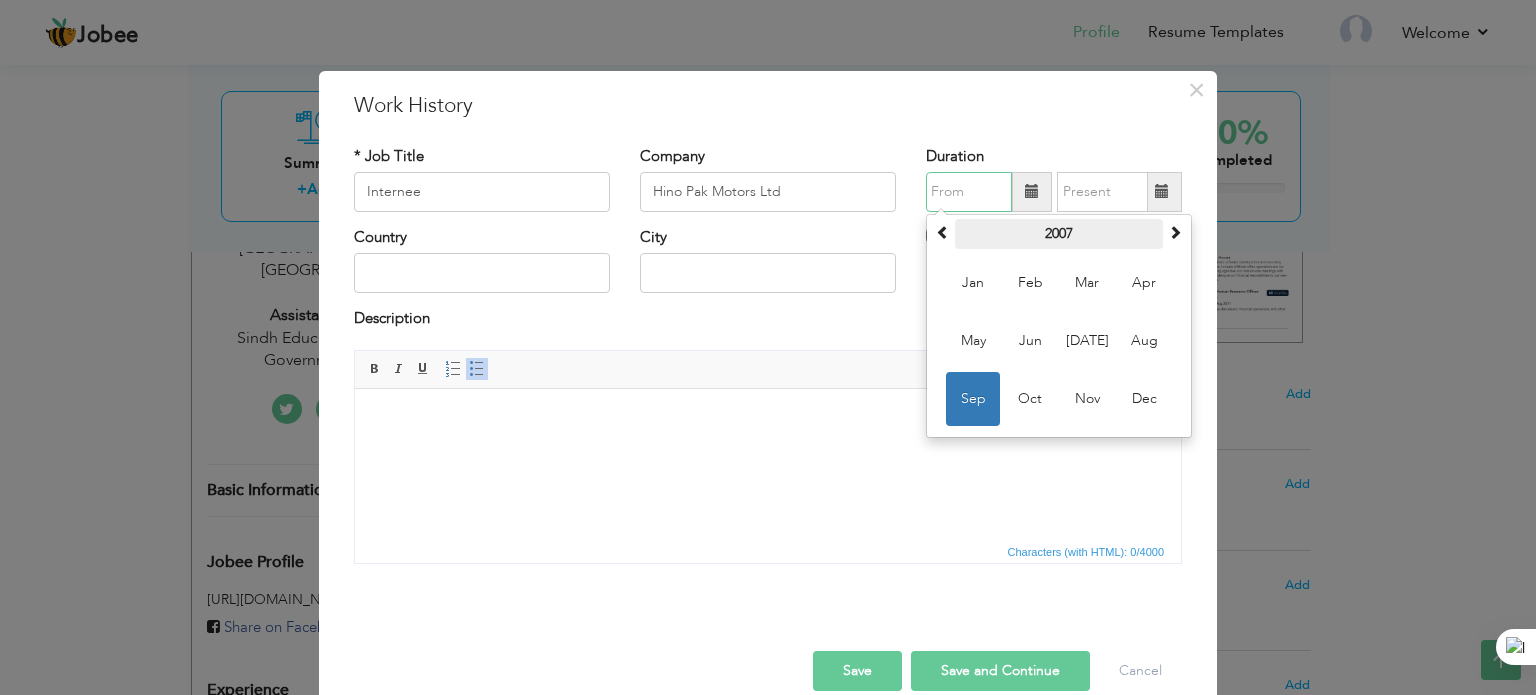 click on "2007" at bounding box center (1059, 234) 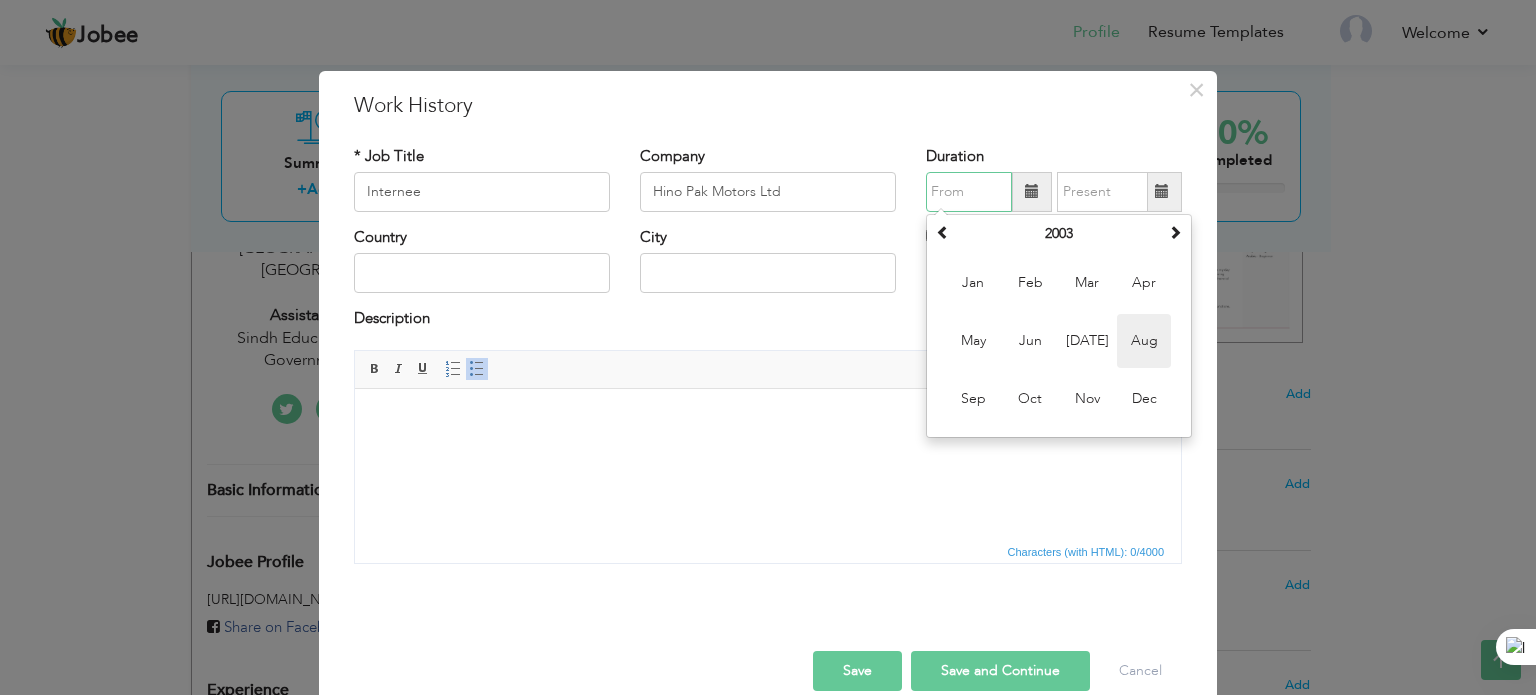 click on "Aug" at bounding box center (1144, 341) 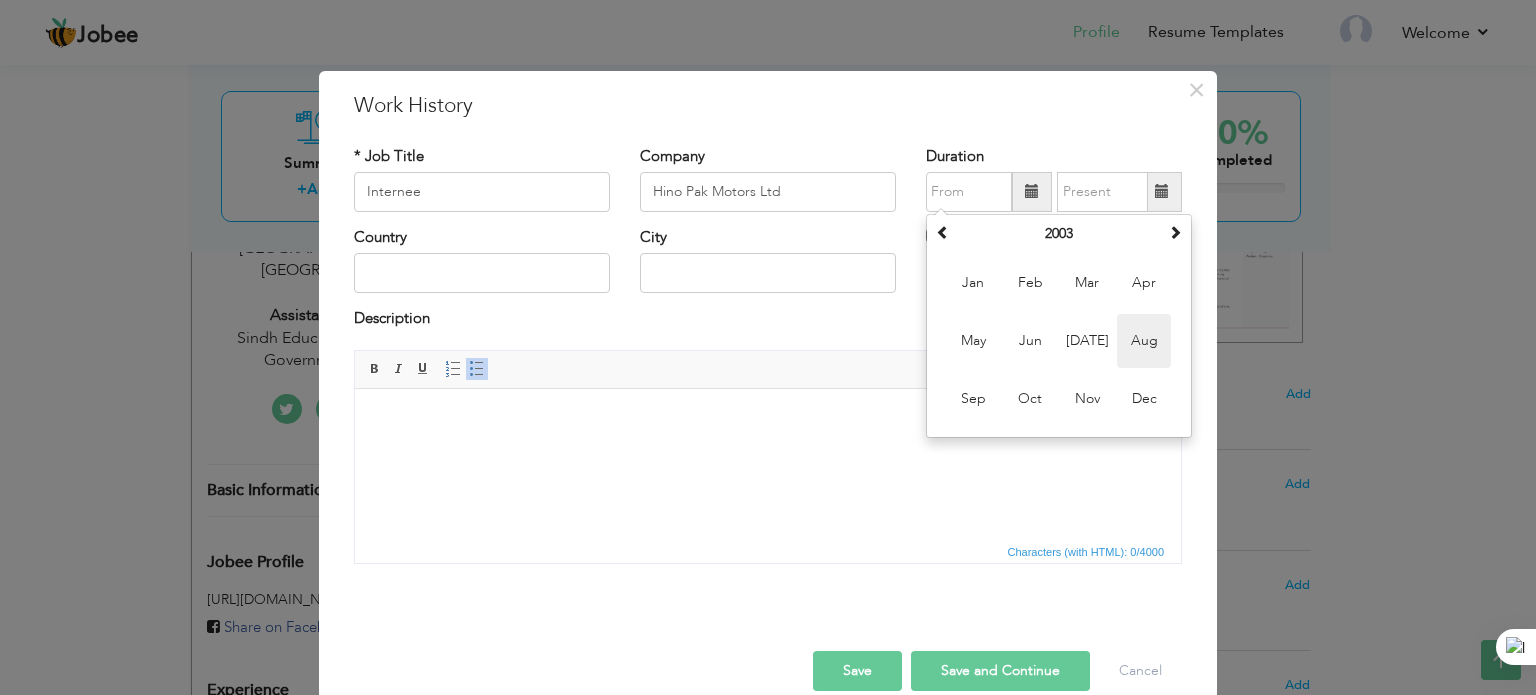 type on "08/2003" 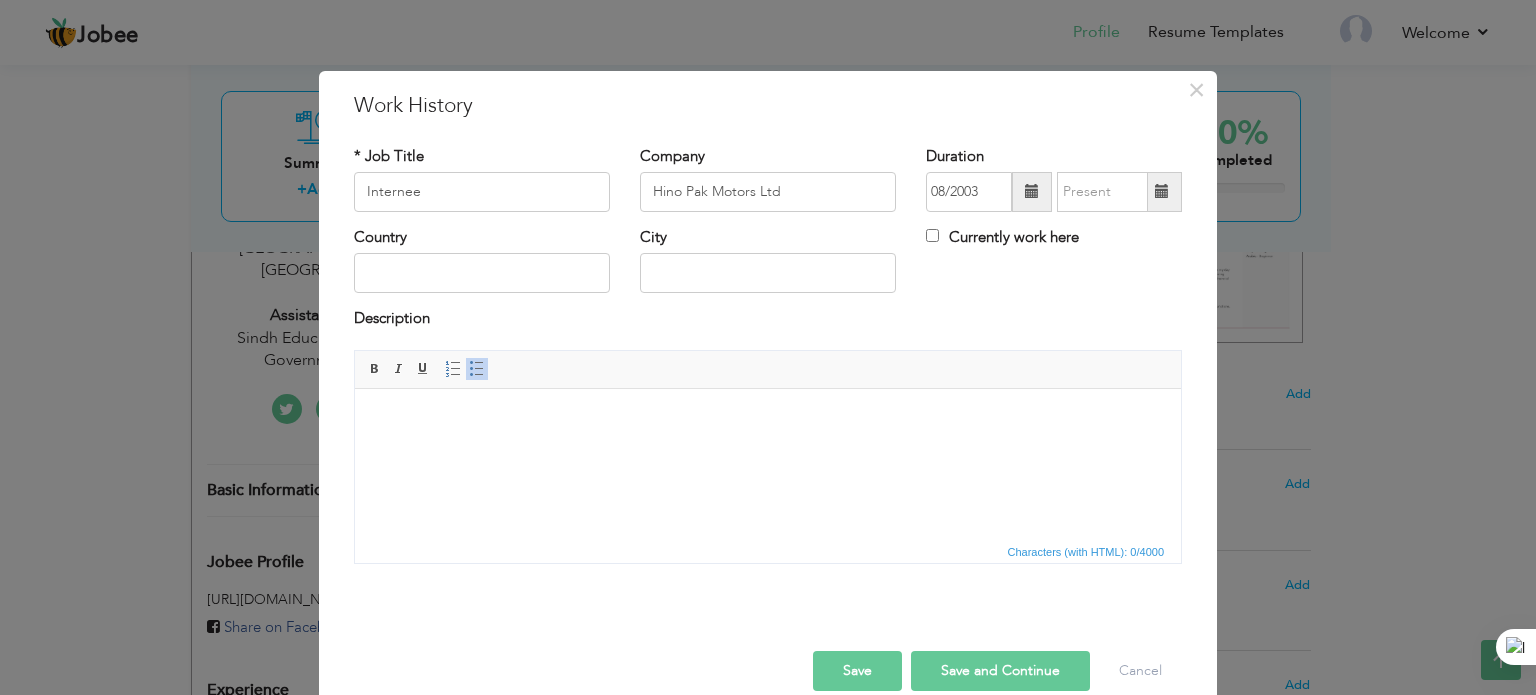 click at bounding box center (1162, 191) 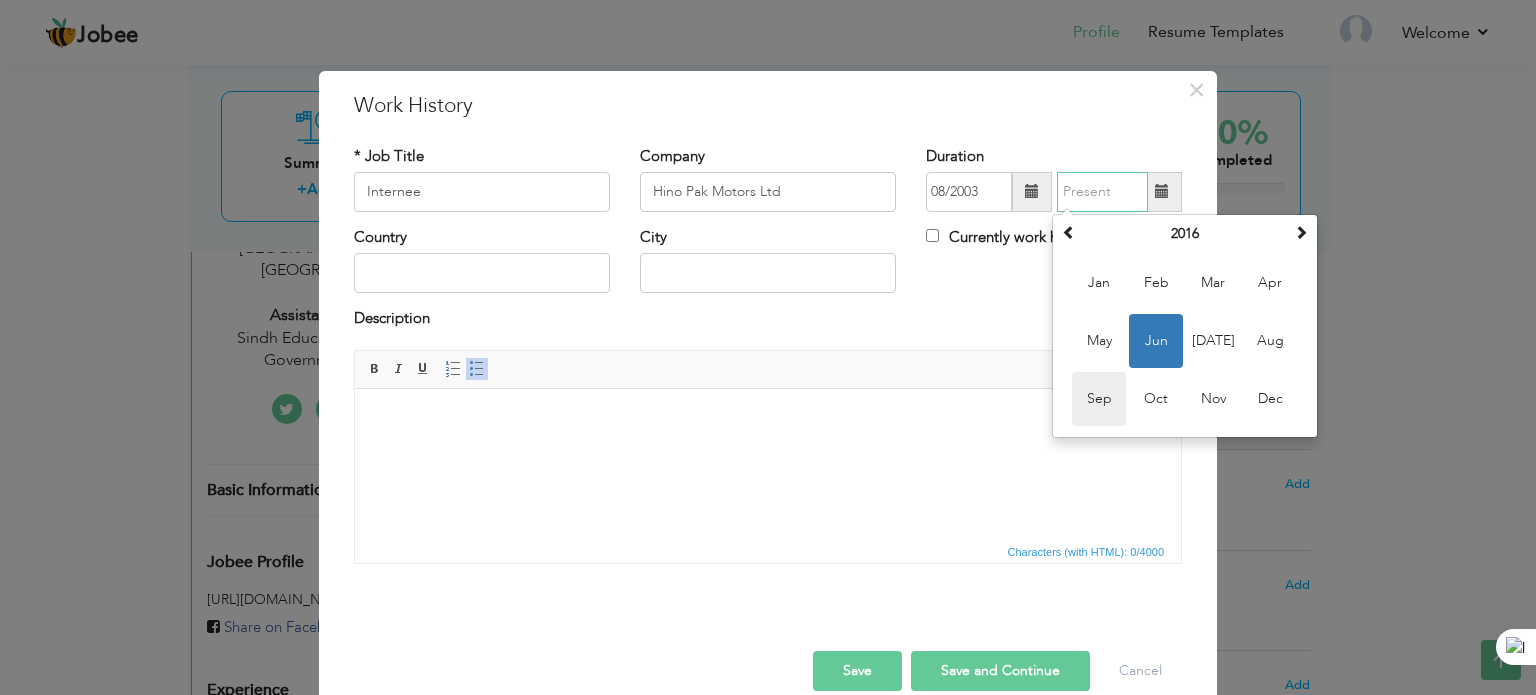 click on "Sep" at bounding box center [1099, 399] 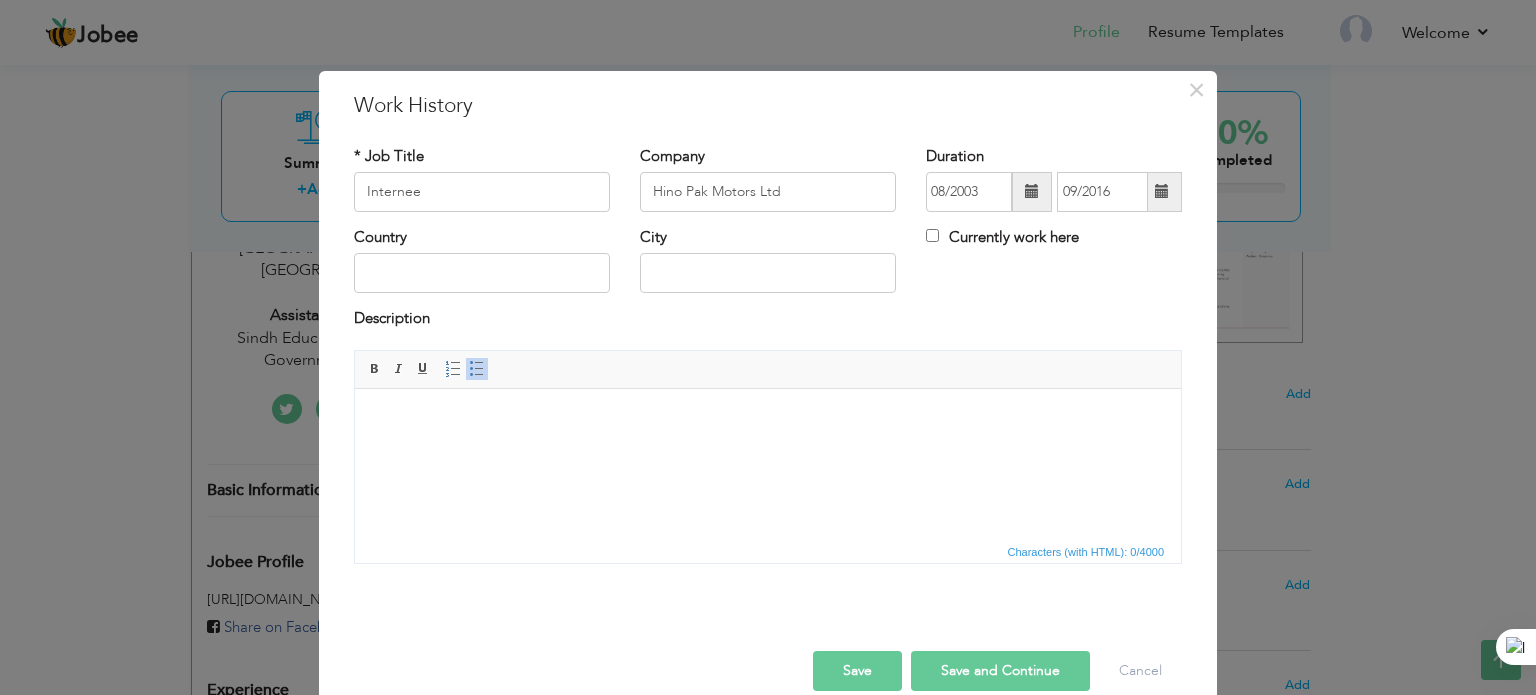 click at bounding box center (1162, 191) 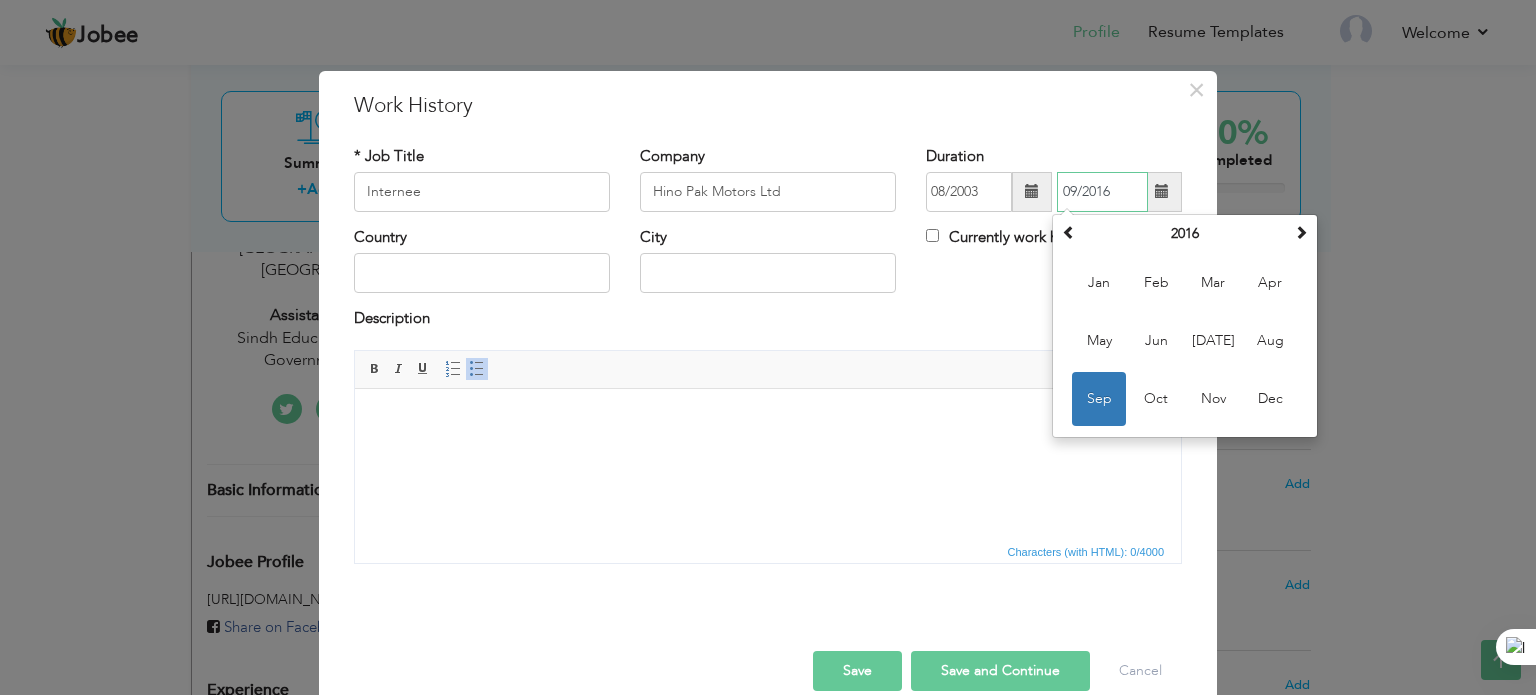 click on "Sep" at bounding box center (1099, 399) 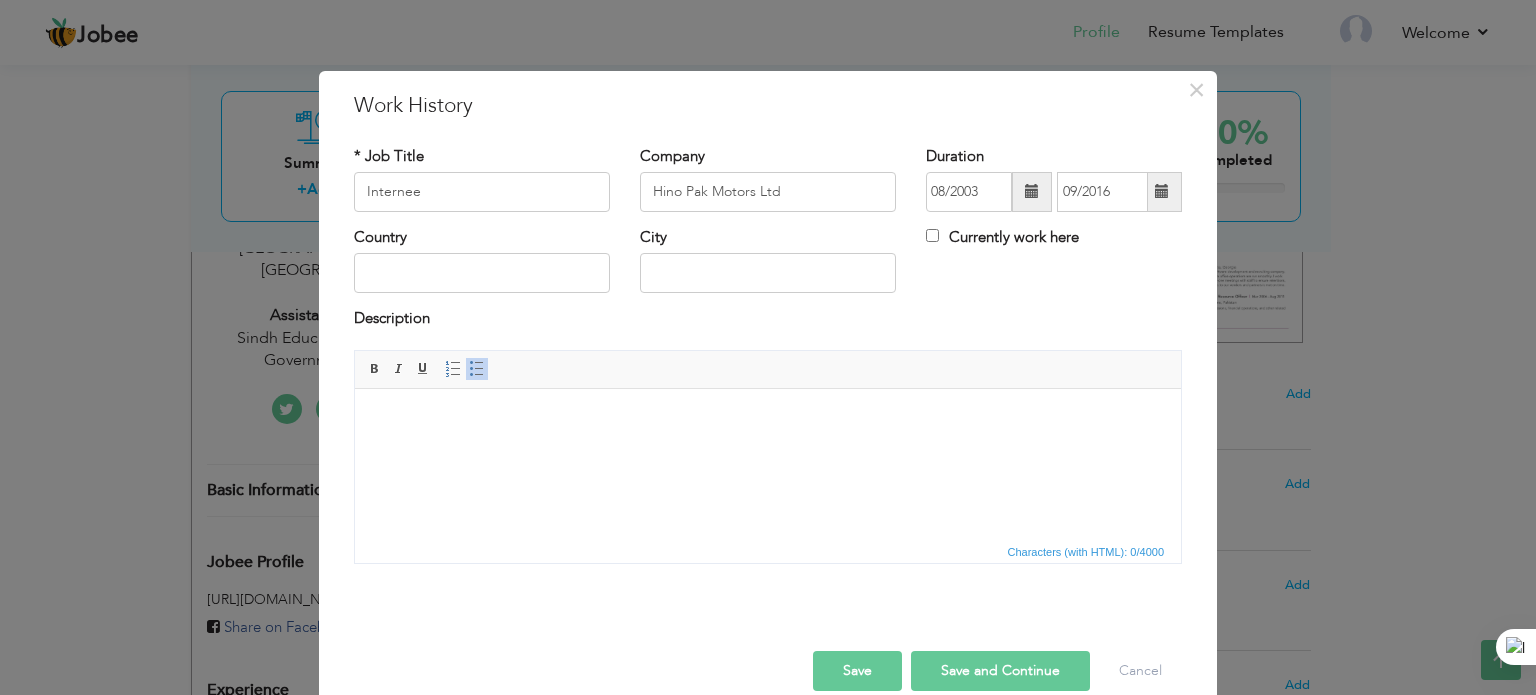 click at bounding box center [1162, 192] 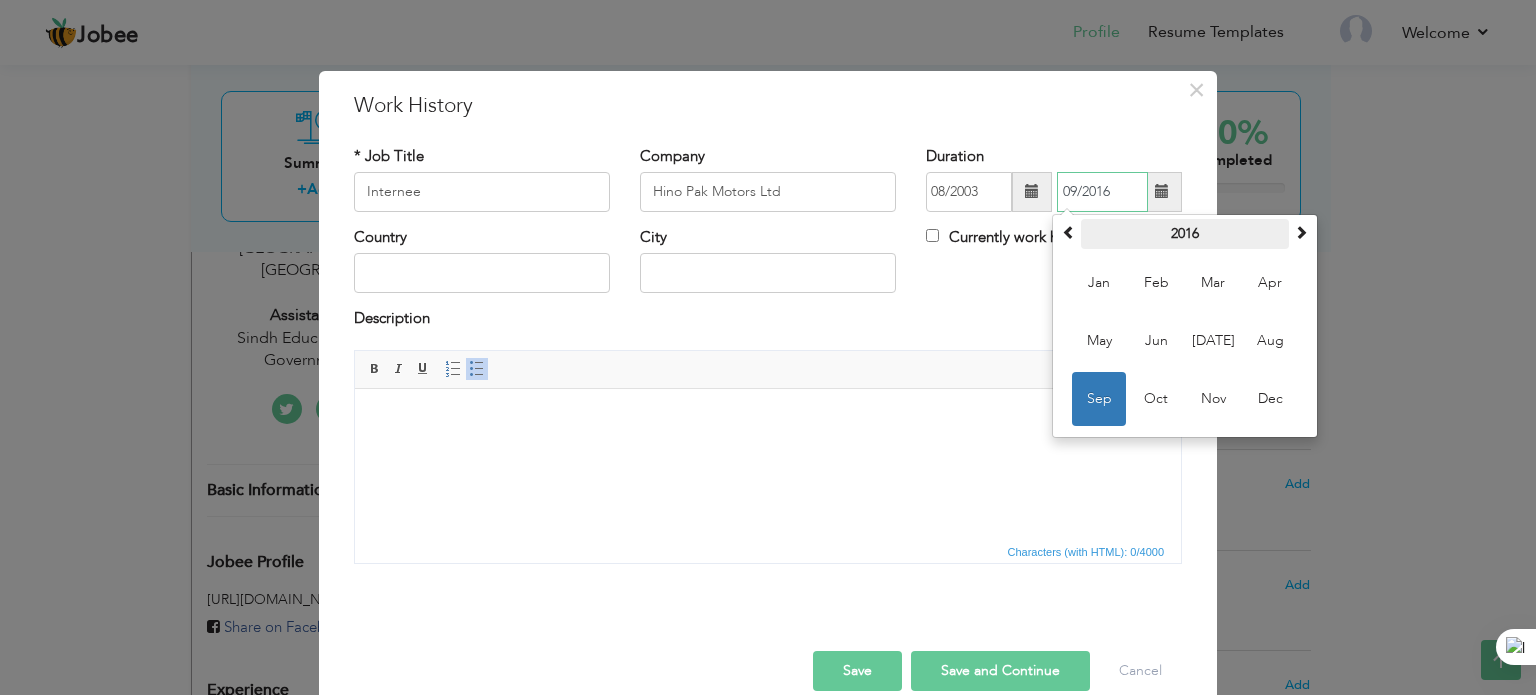 click on "2016" at bounding box center [1185, 234] 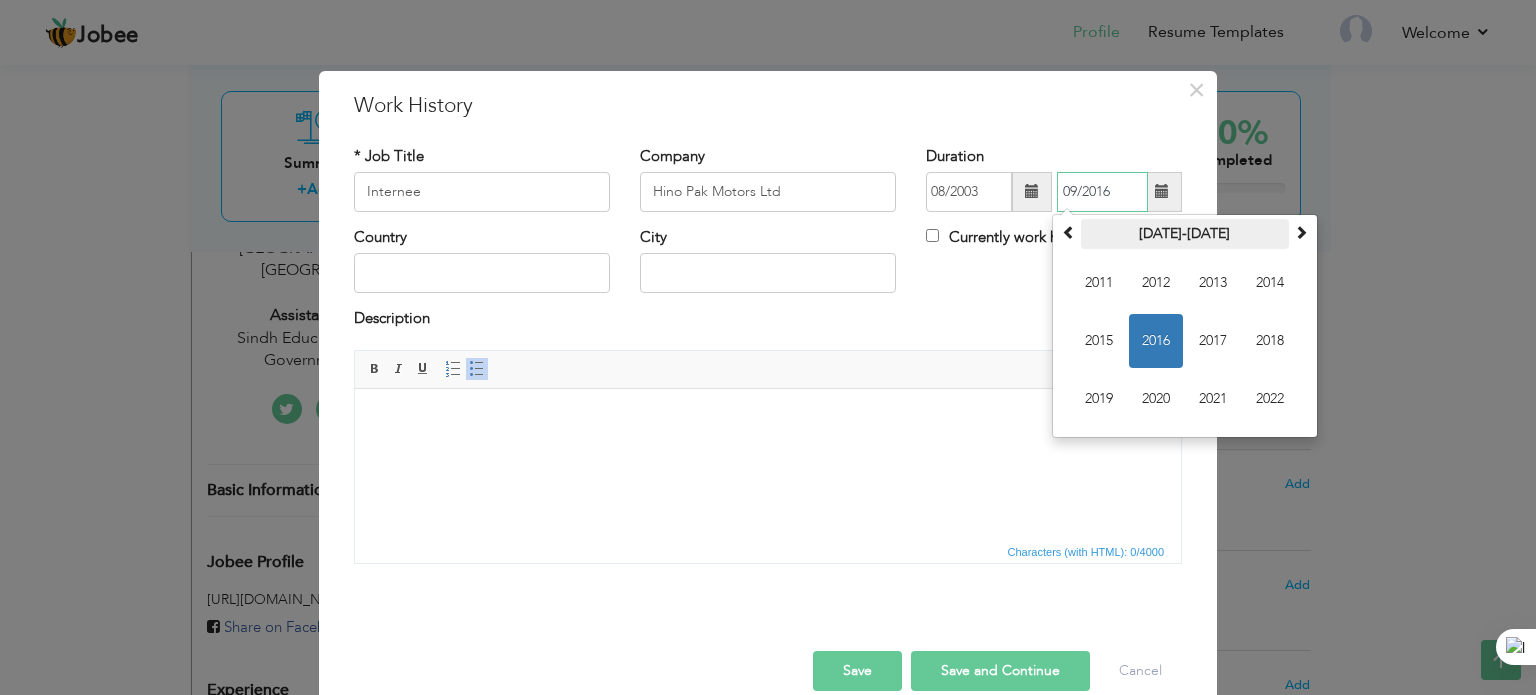 click on "2011-2022" at bounding box center (1185, 234) 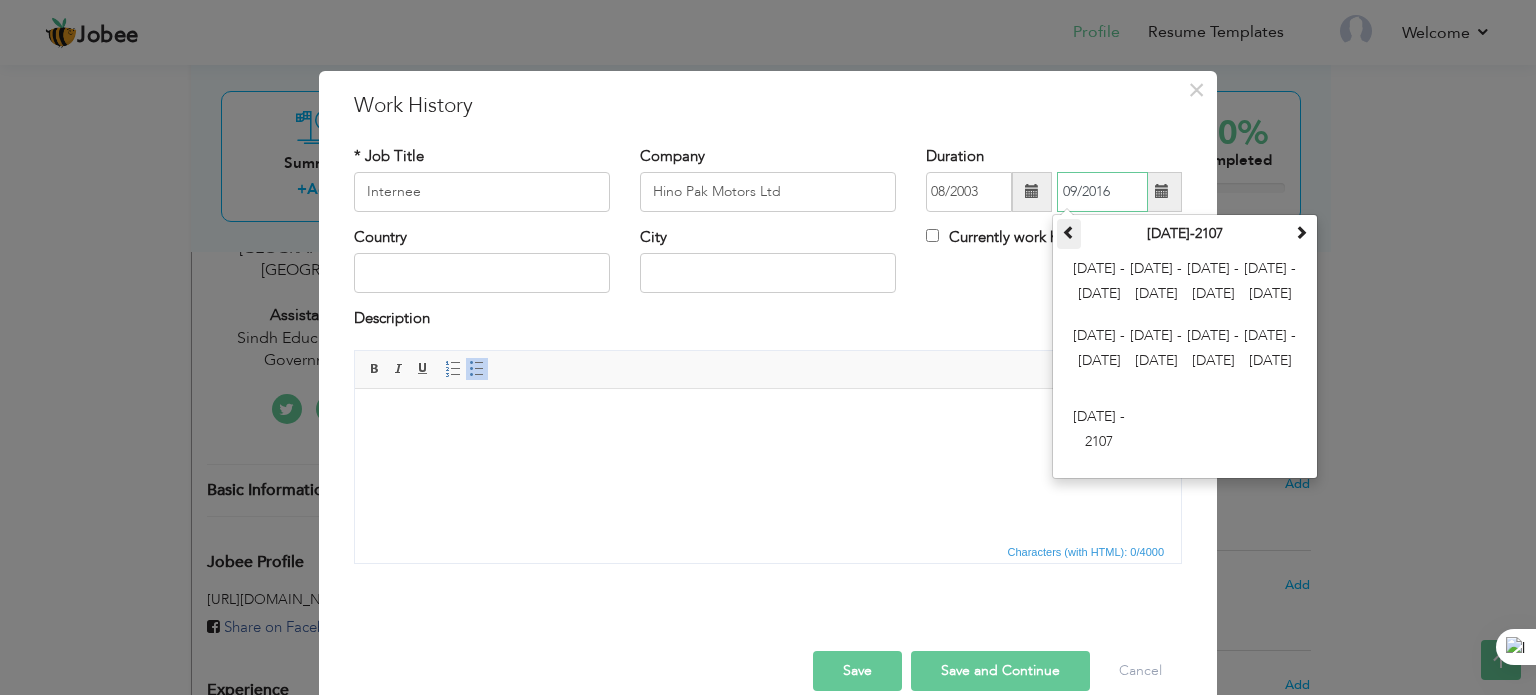 click at bounding box center (1069, 232) 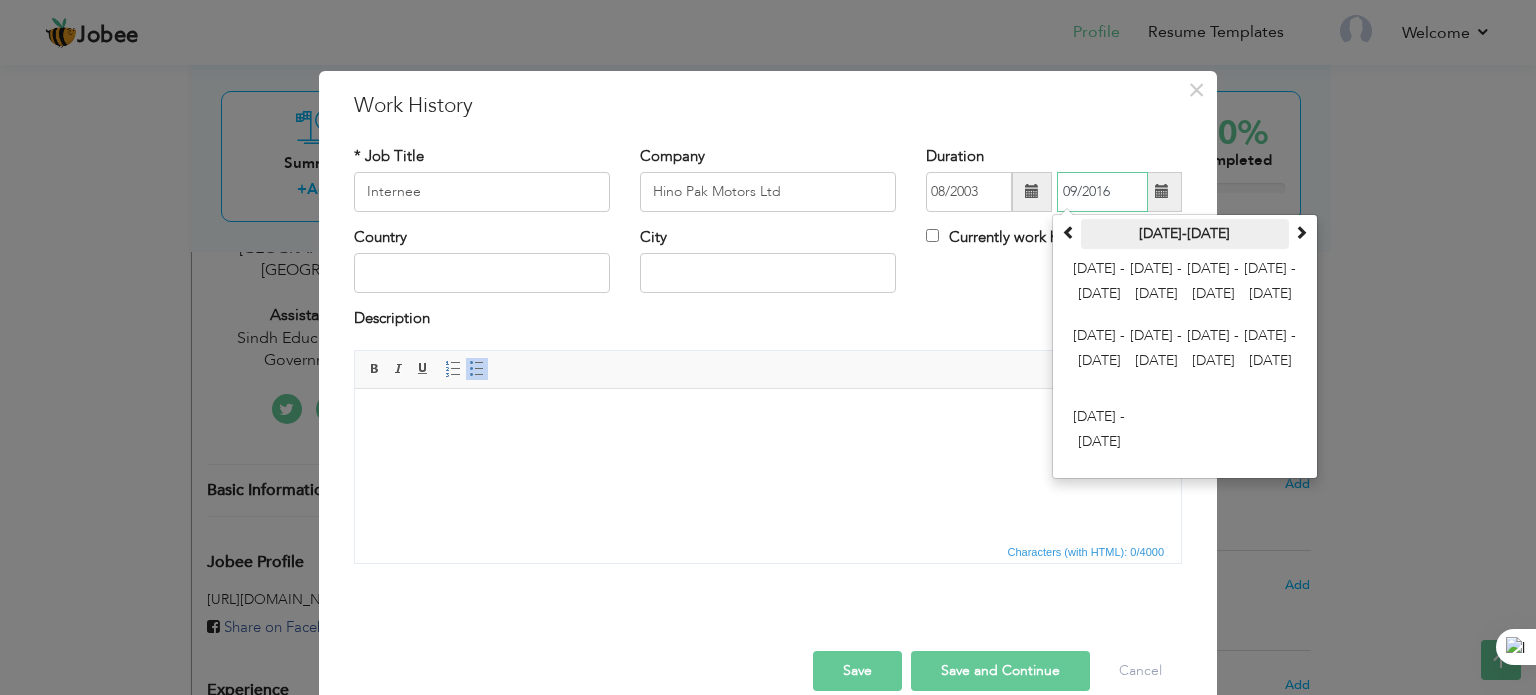 click on "1900-2007" at bounding box center (1185, 234) 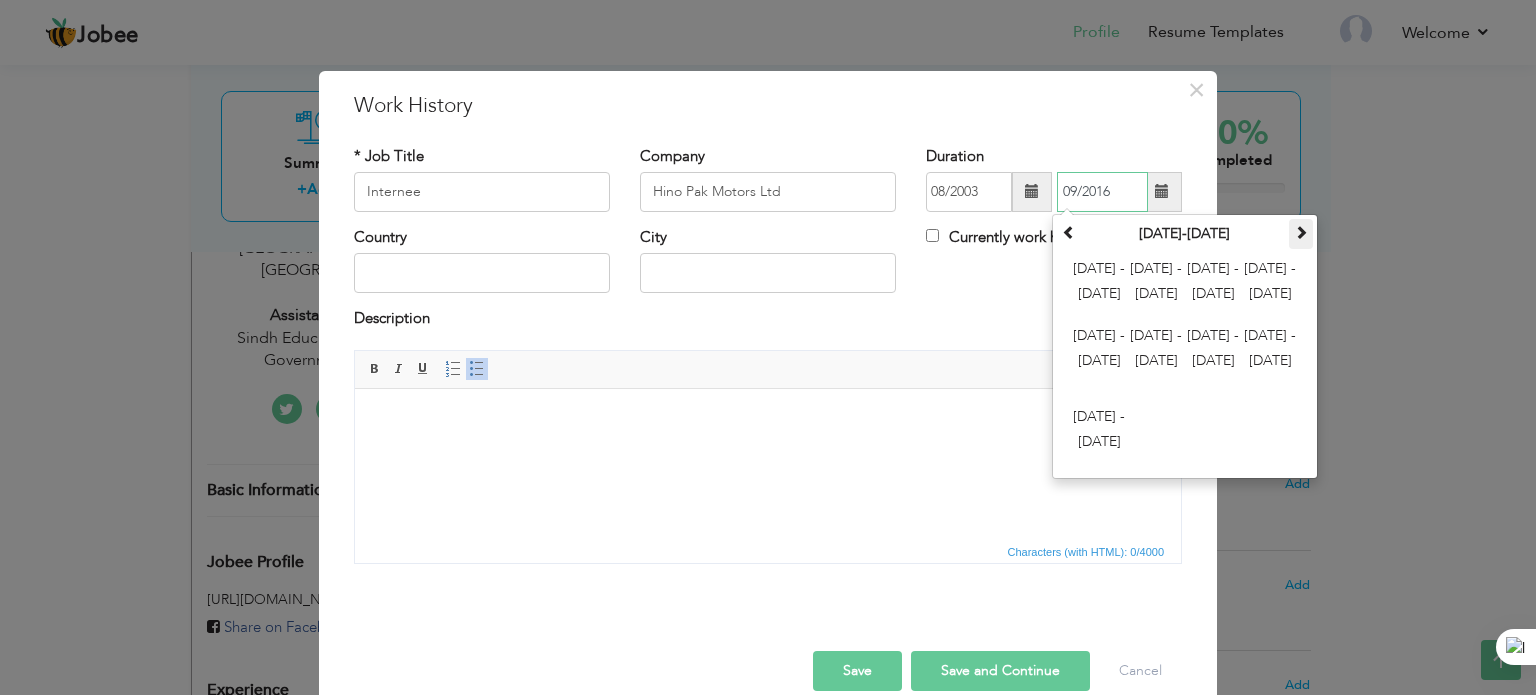 click at bounding box center (1301, 232) 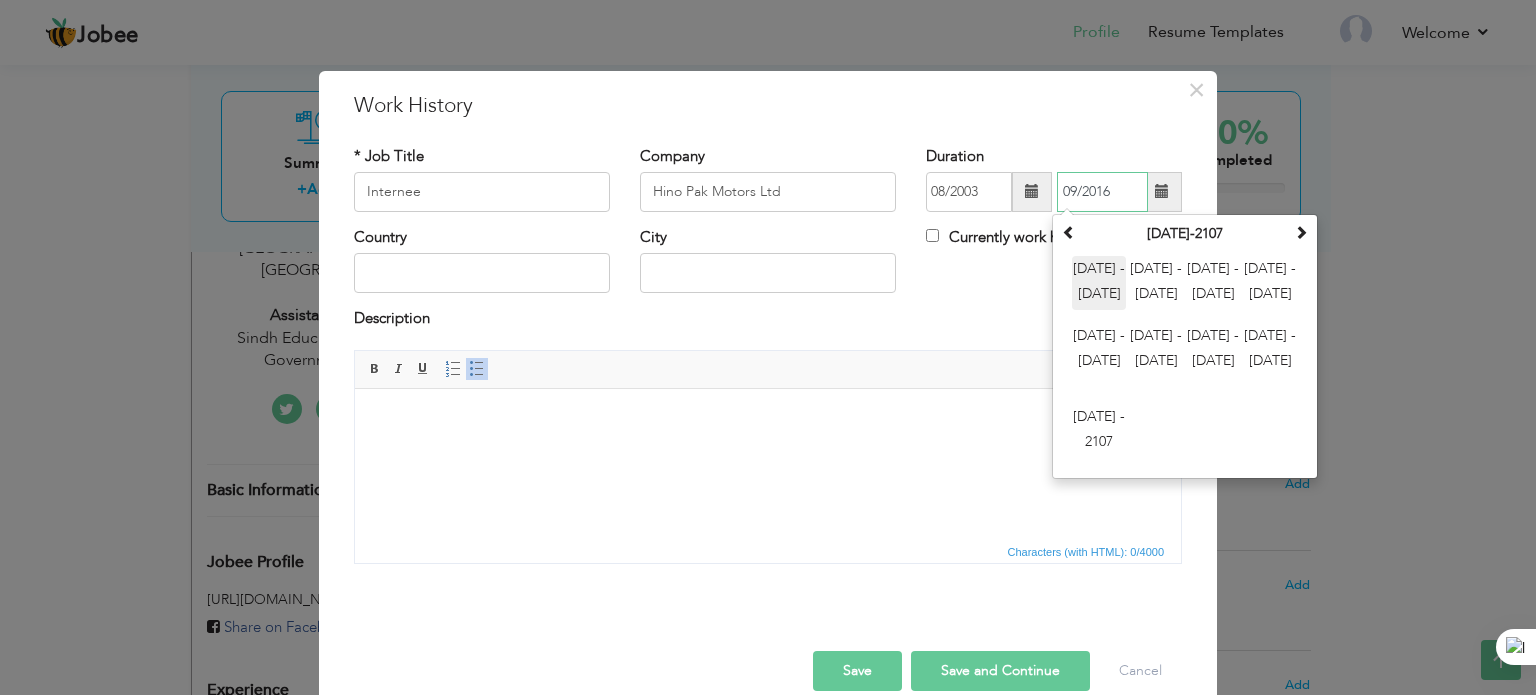 click on "2000 - 2011" at bounding box center [1099, 283] 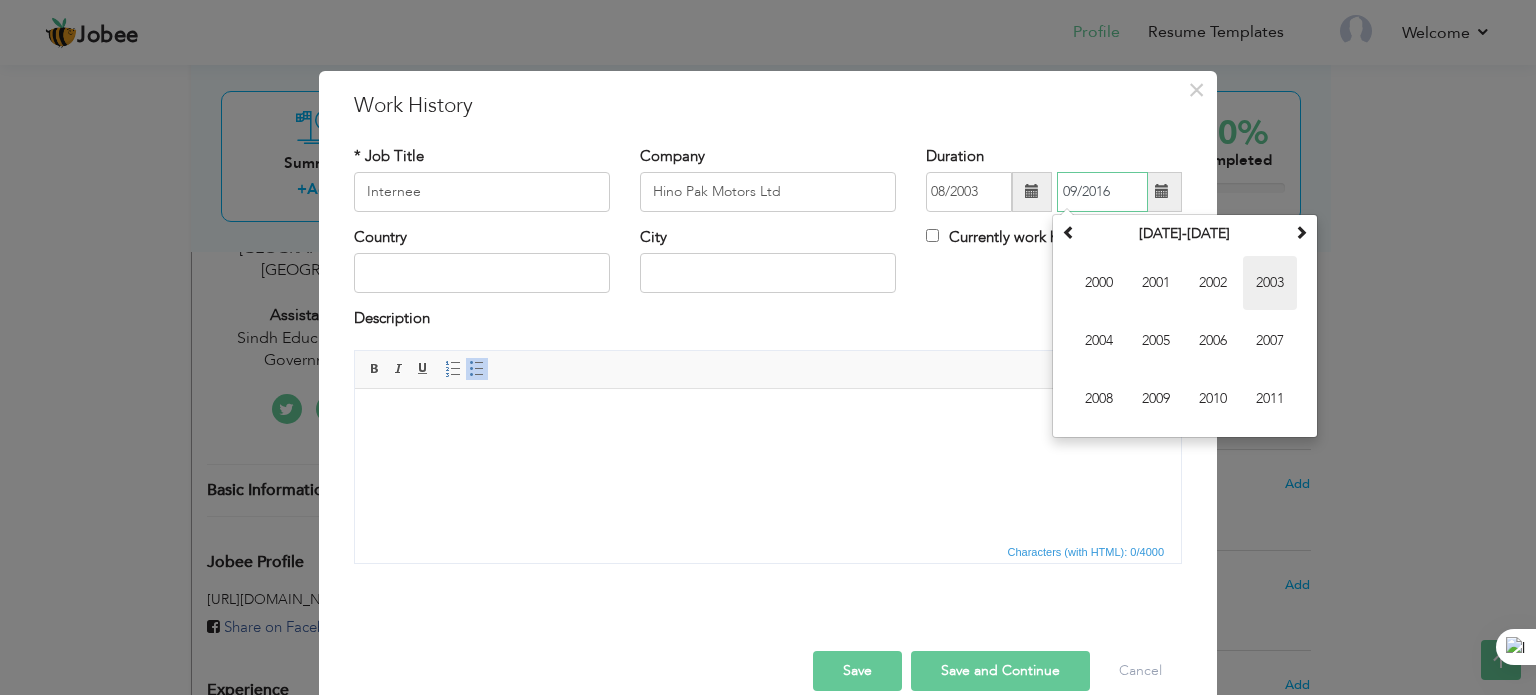 click on "2003" at bounding box center [1270, 283] 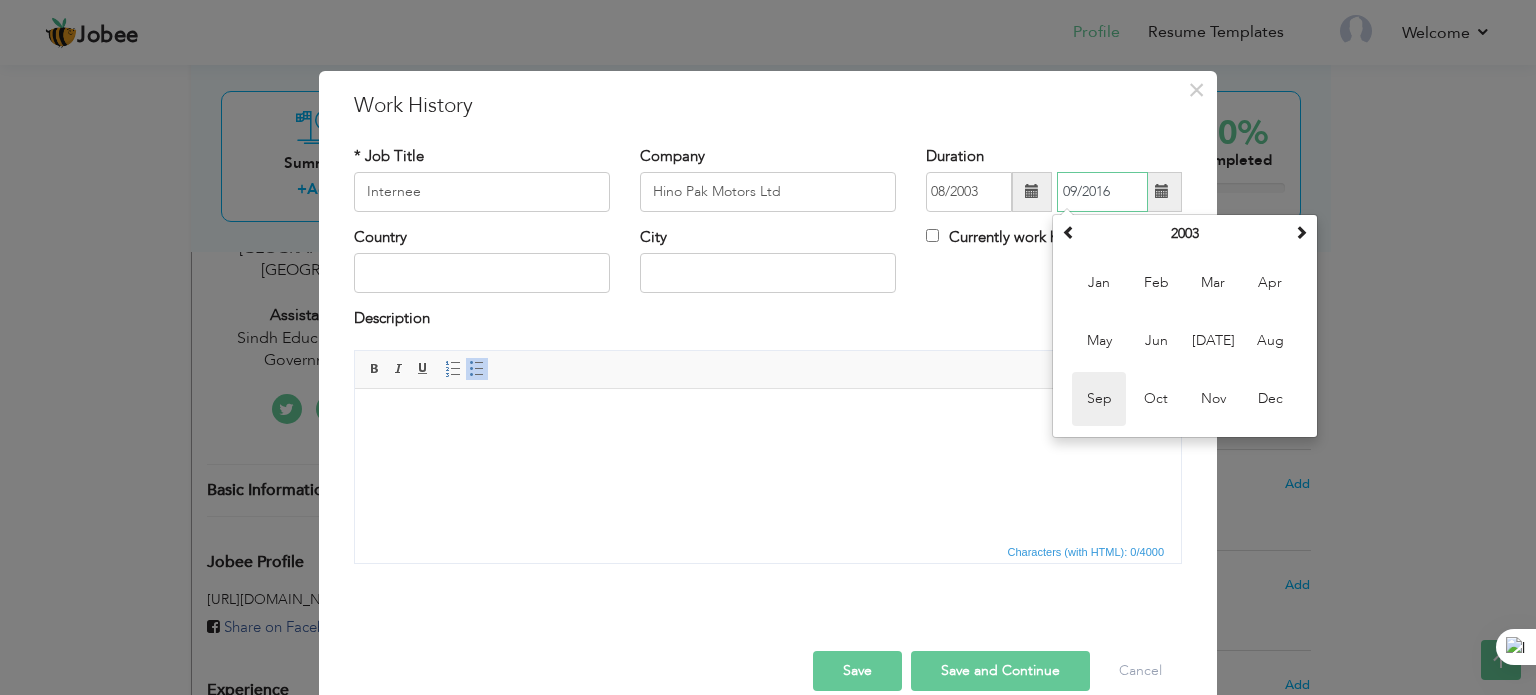 click on "Sep" at bounding box center (1099, 399) 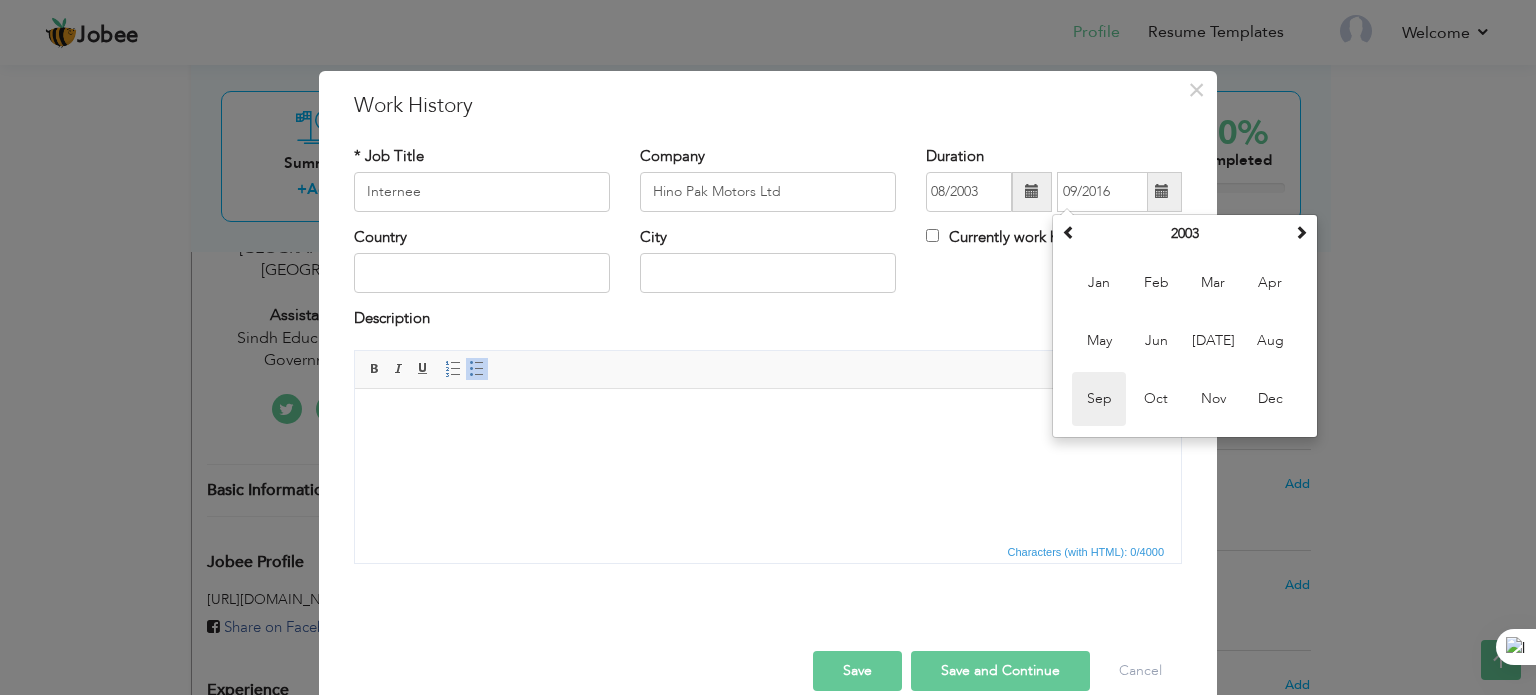 type on "09/2003" 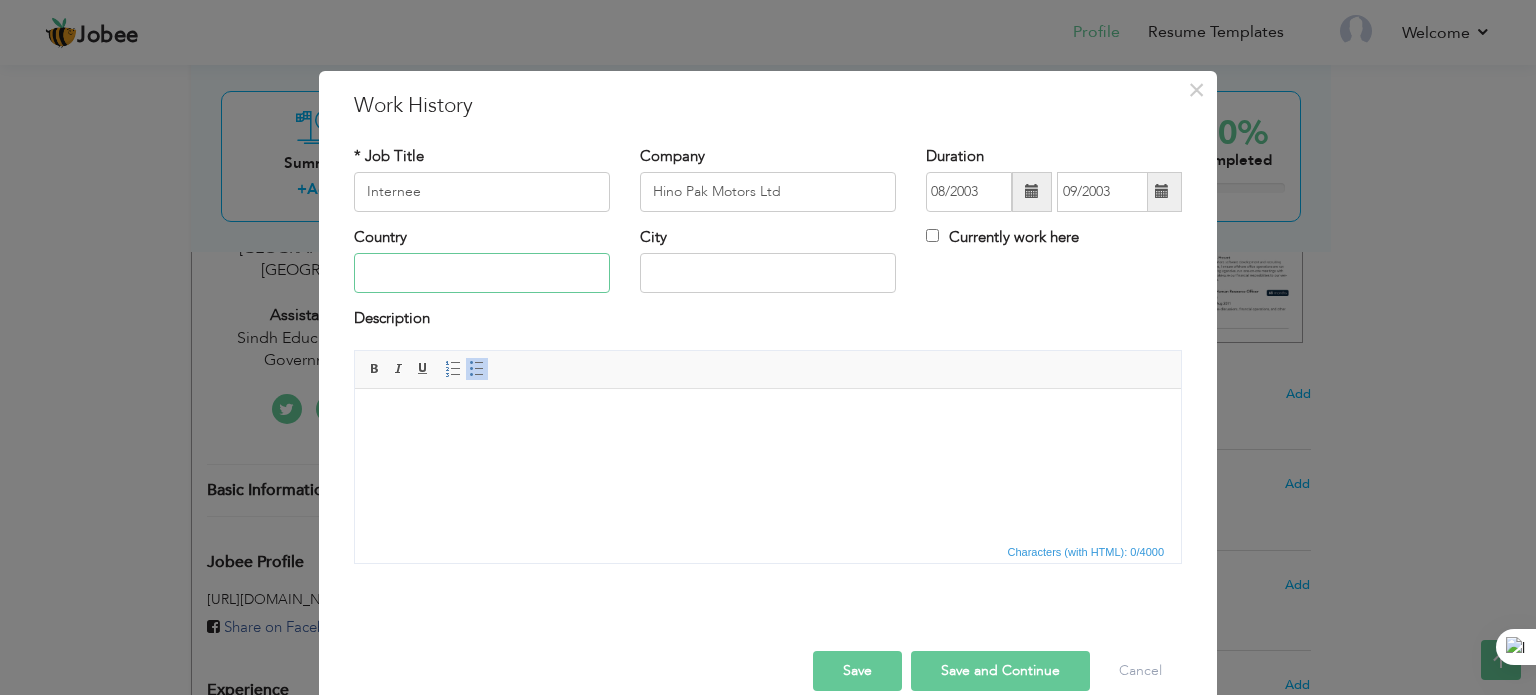 click at bounding box center (482, 273) 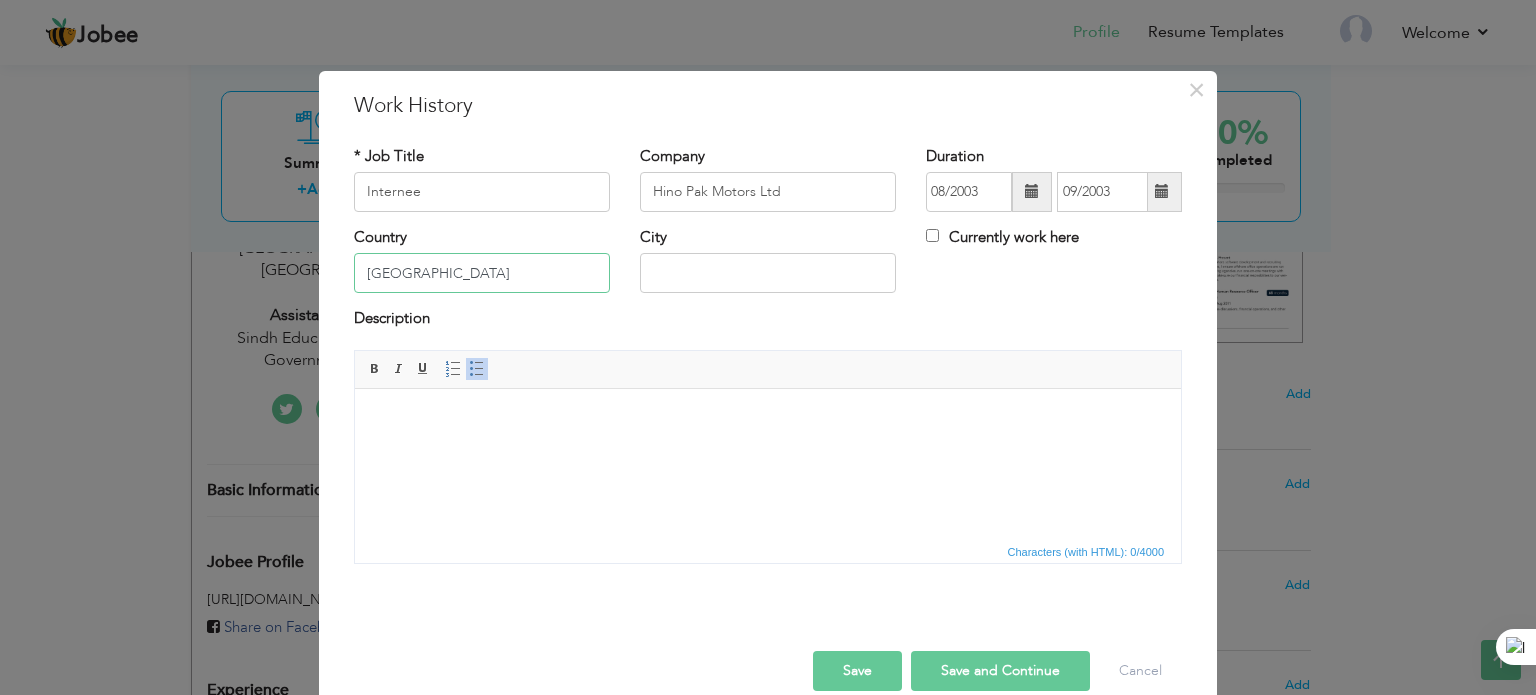 type on "[GEOGRAPHIC_DATA]" 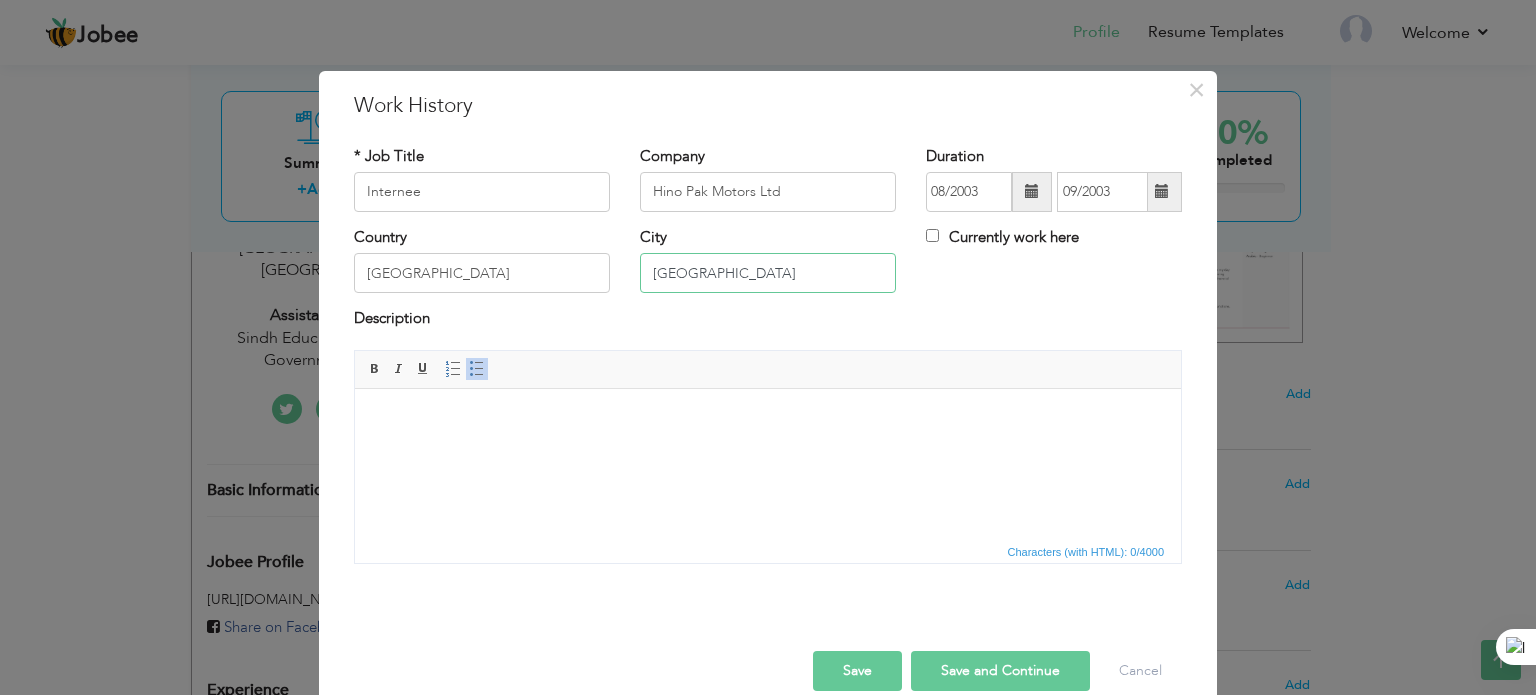 type on "[GEOGRAPHIC_DATA]" 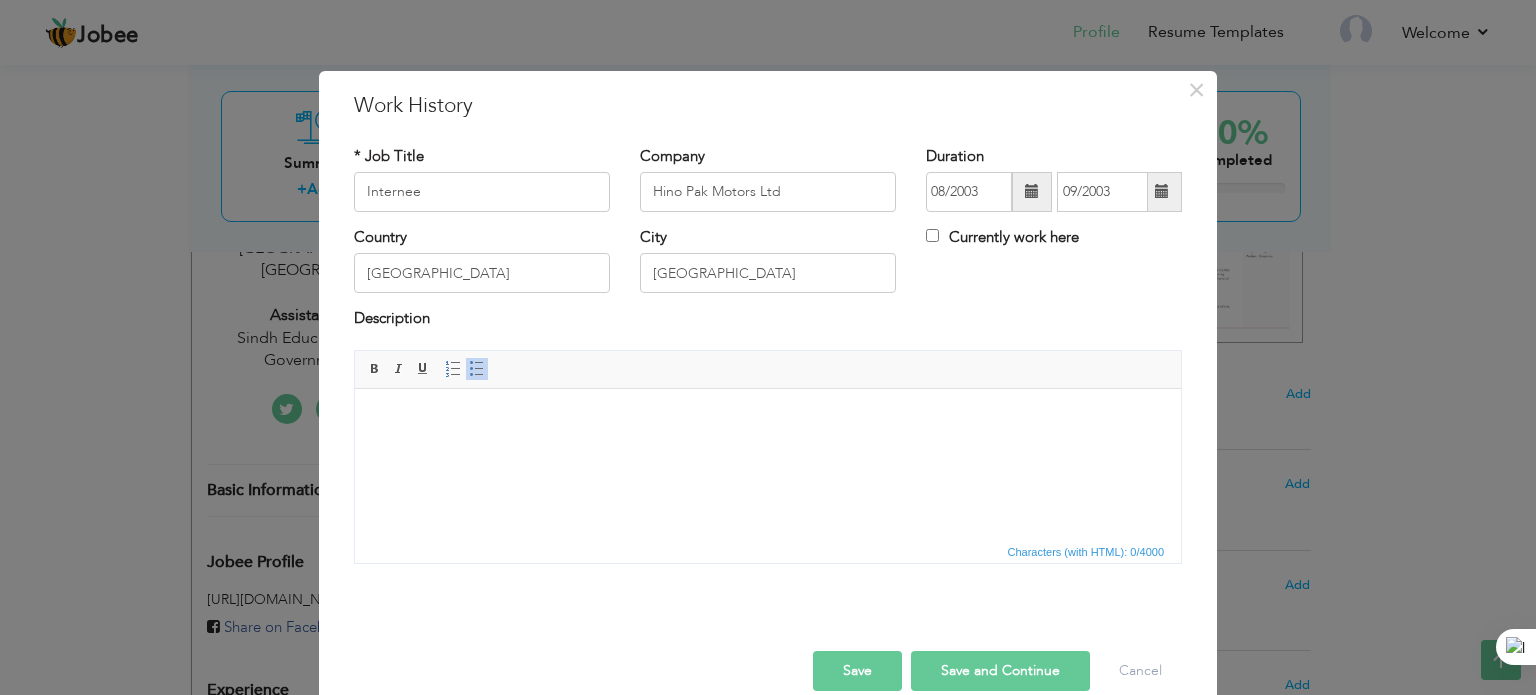 click at bounding box center [768, 418] 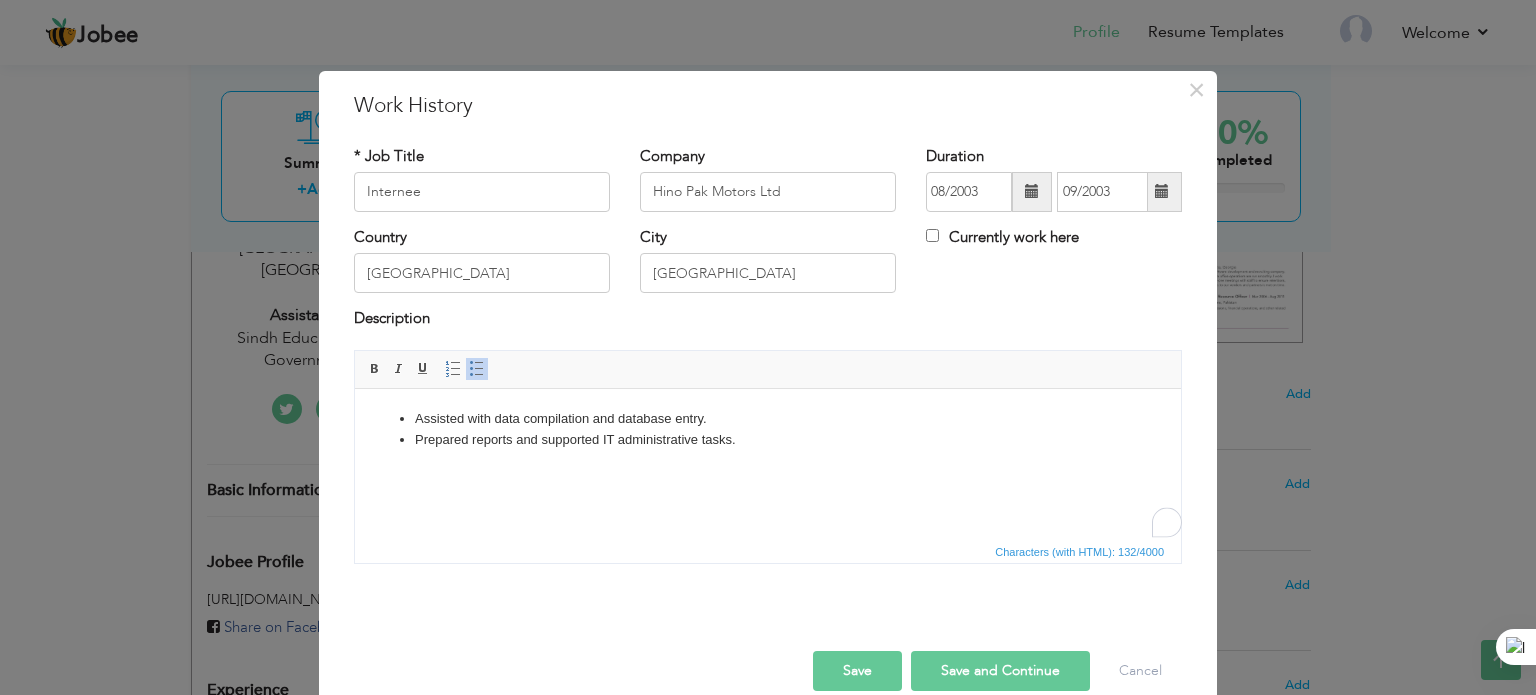 click on "Assisted with data compilation and database entry. Prepared reports and supported IT administrative tasks." at bounding box center (768, 429) 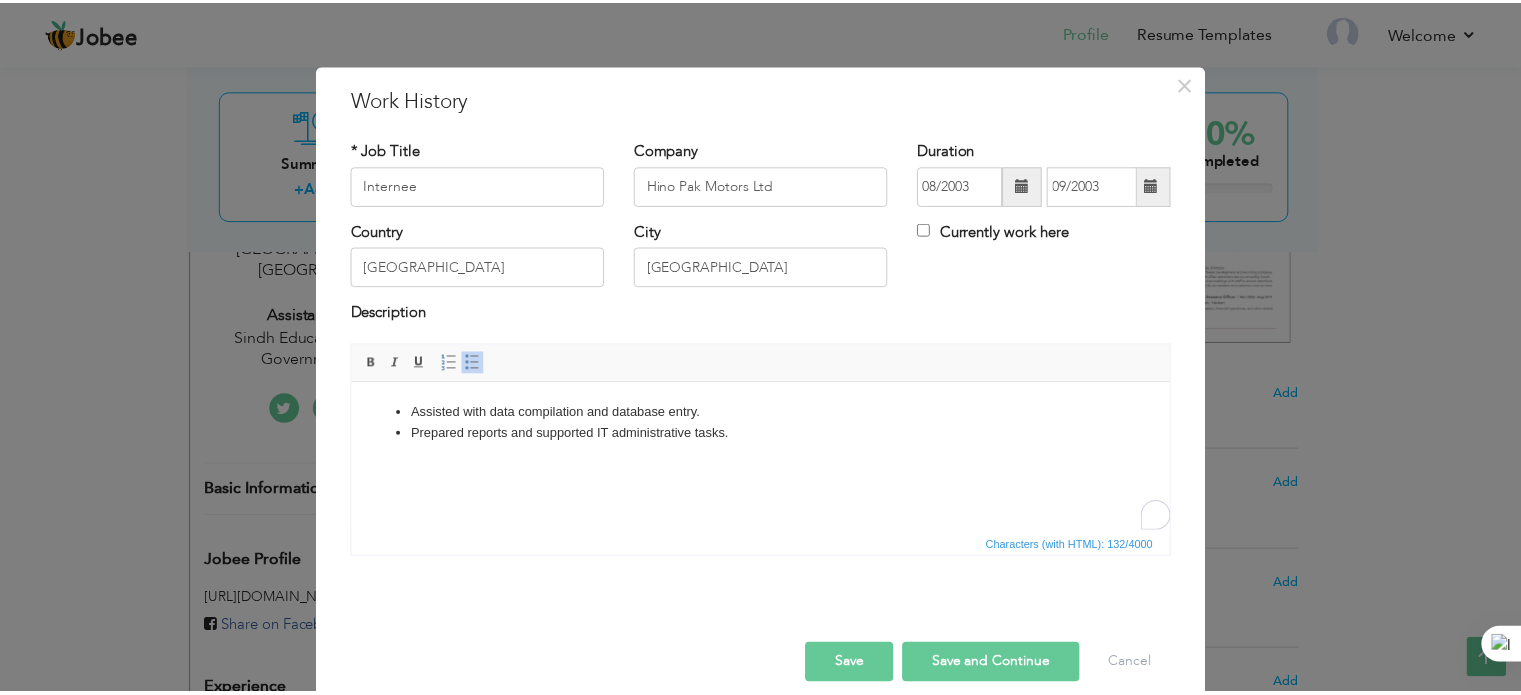 scroll, scrollTop: 0, scrollLeft: 0, axis: both 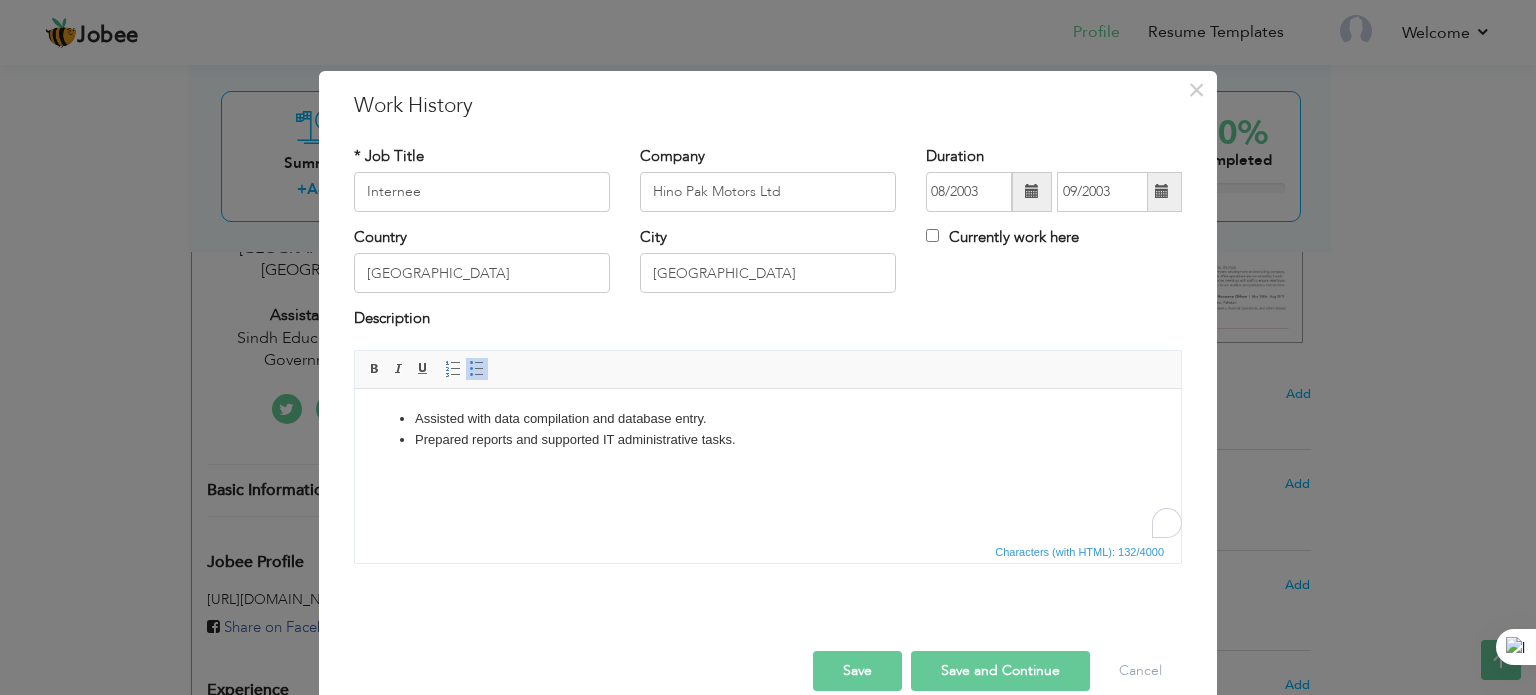 click on "Save and Continue" at bounding box center (1000, 671) 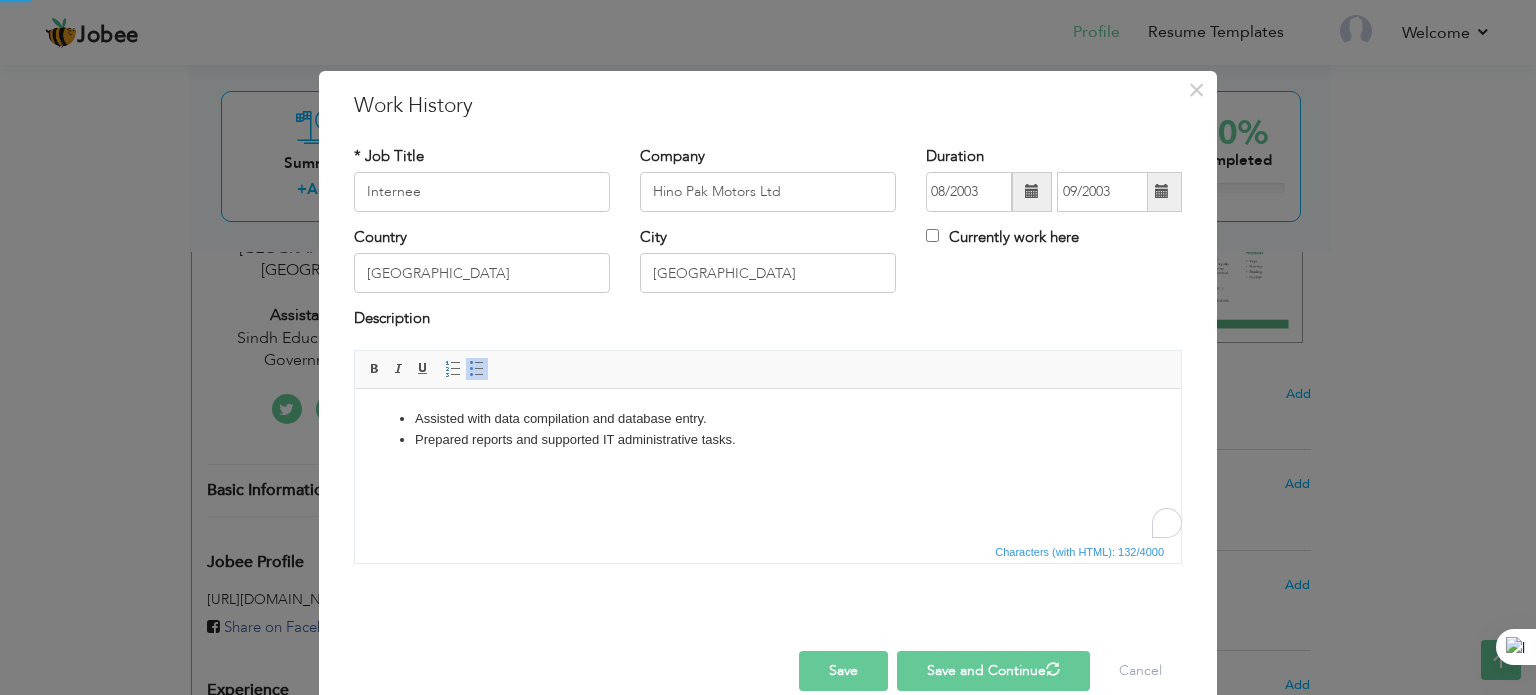 type 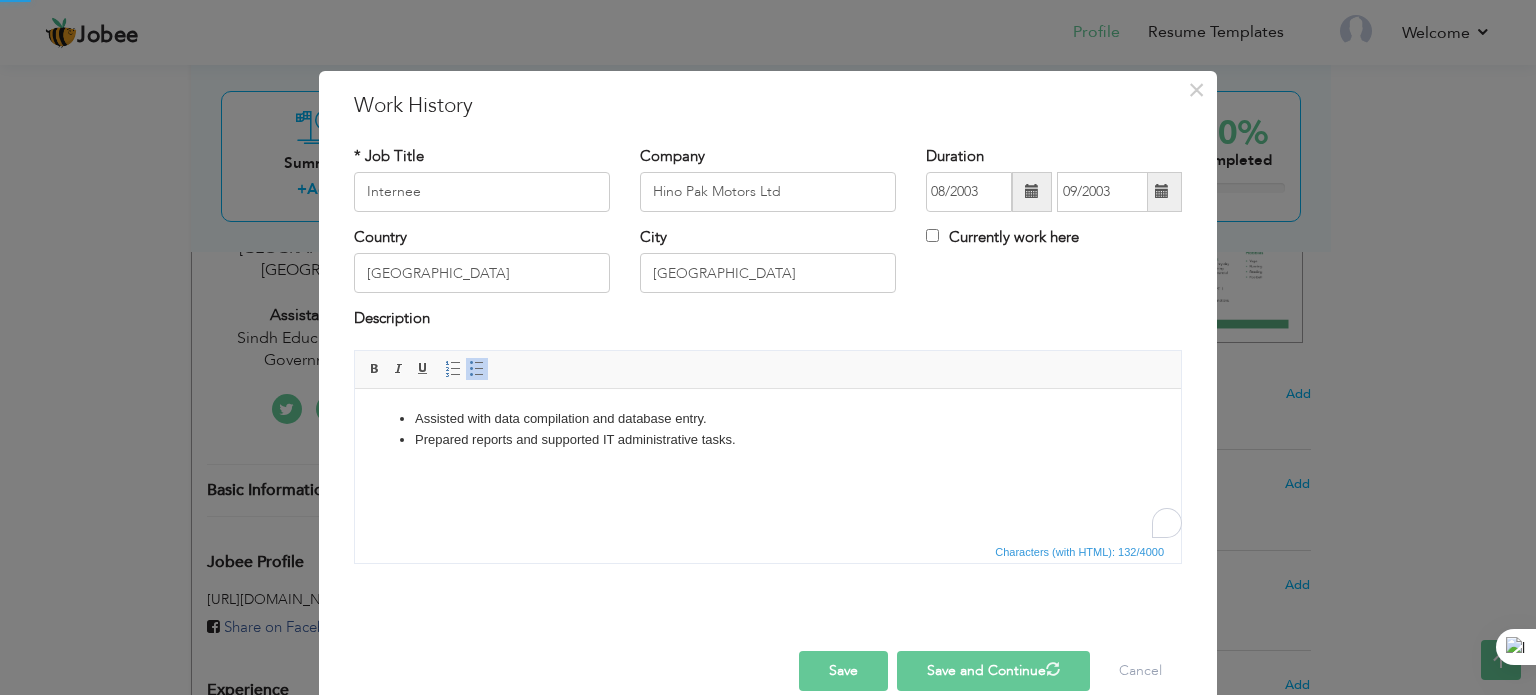 type 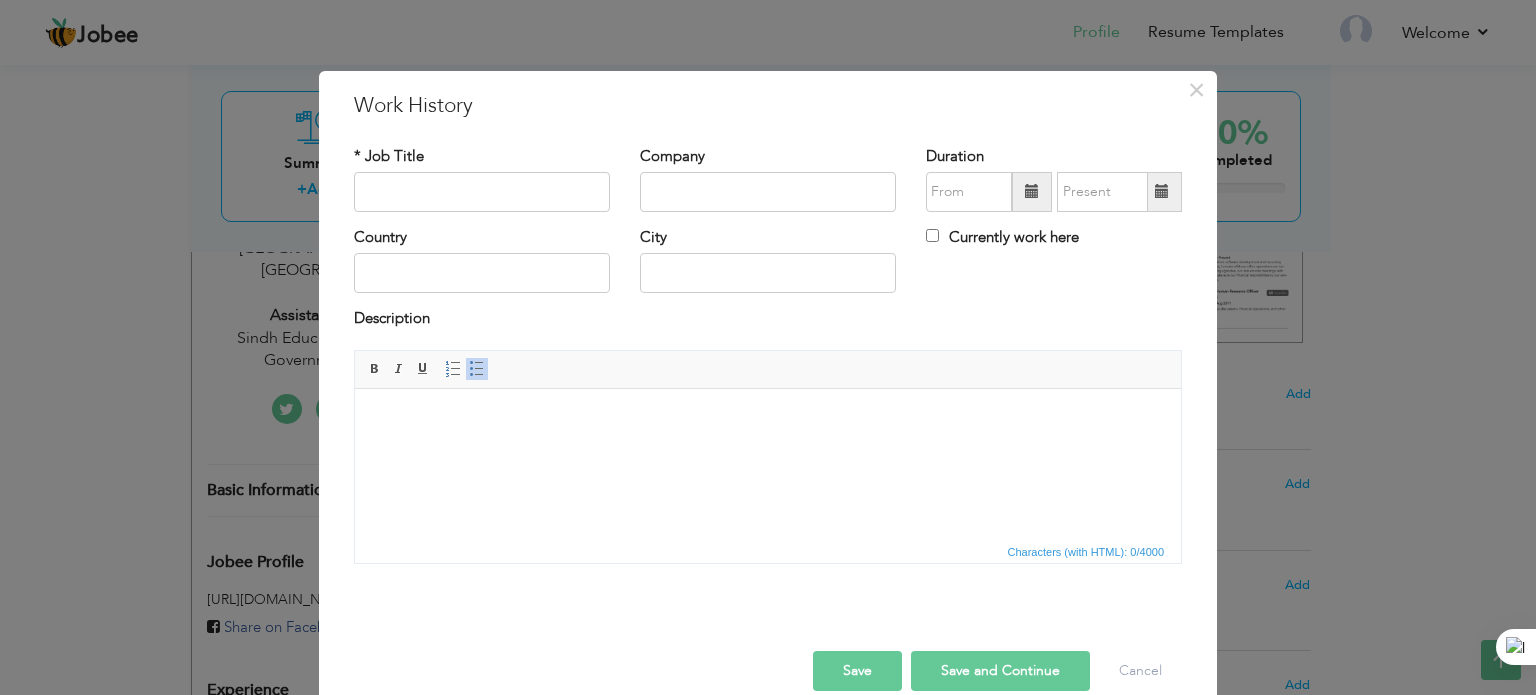 click on "Save" at bounding box center (857, 671) 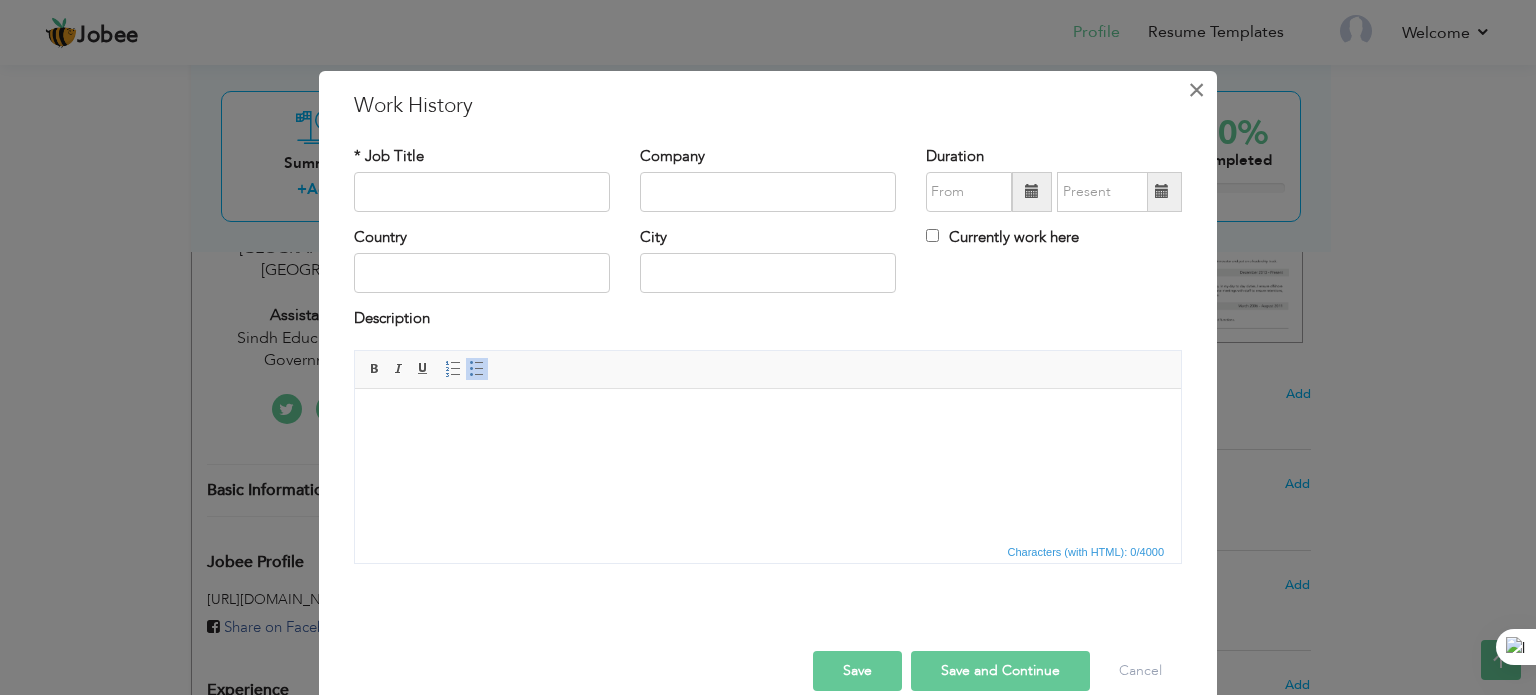 click on "×" at bounding box center (1196, 90) 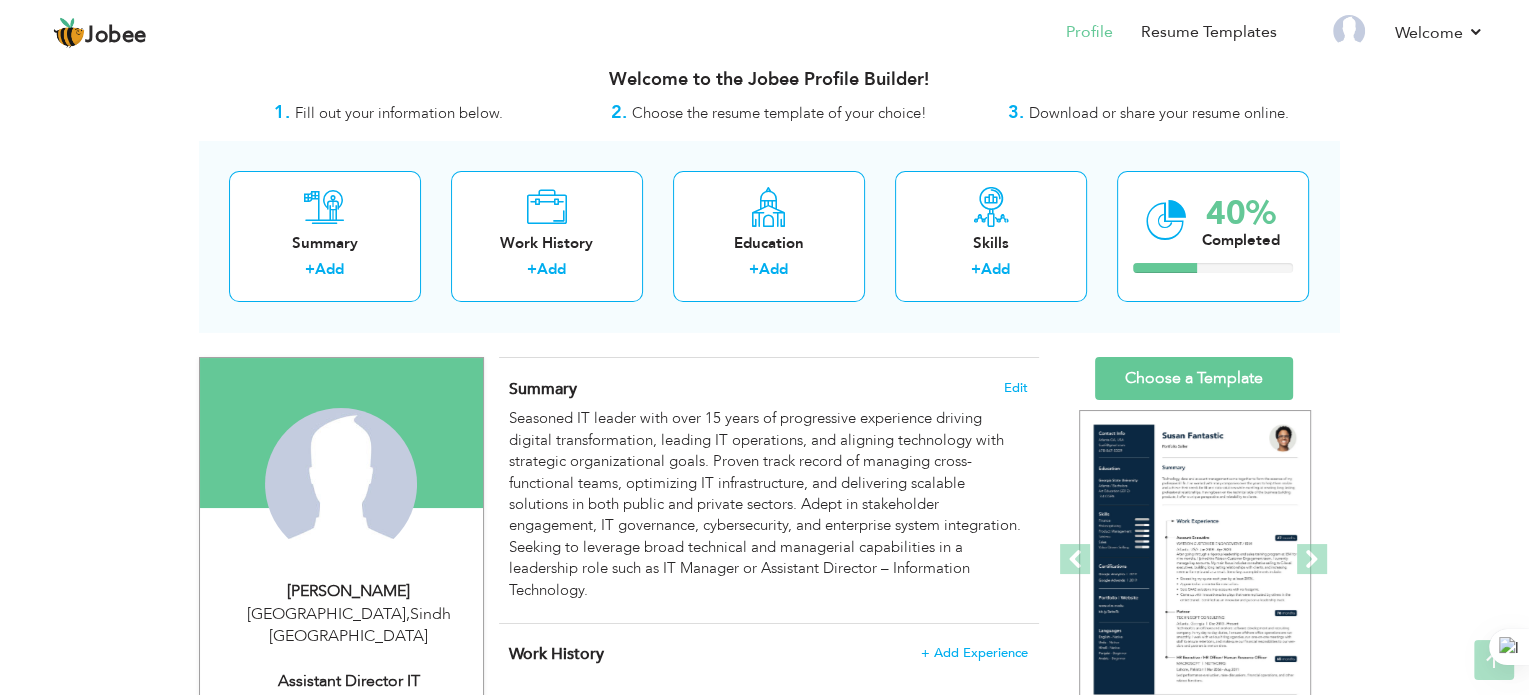 scroll, scrollTop: 0, scrollLeft: 0, axis: both 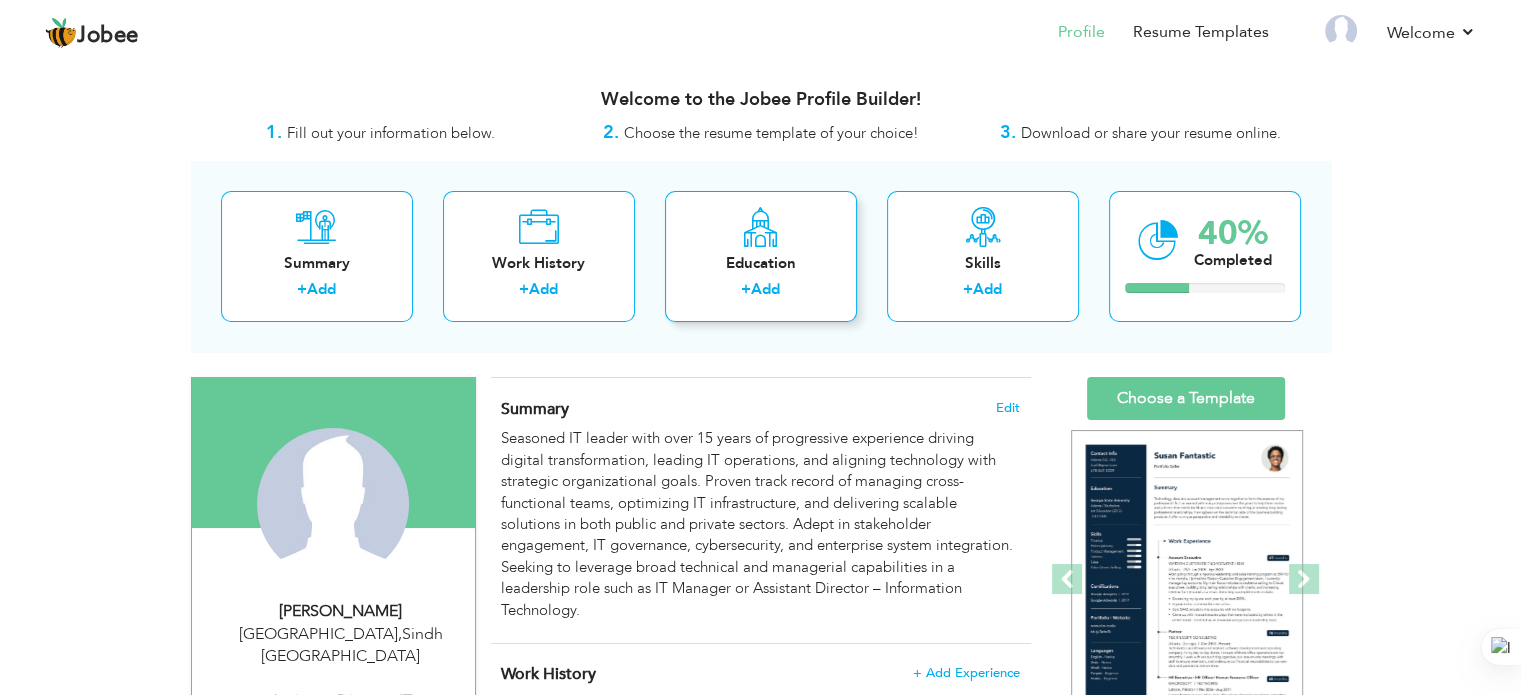 click on "Education" at bounding box center [761, 263] 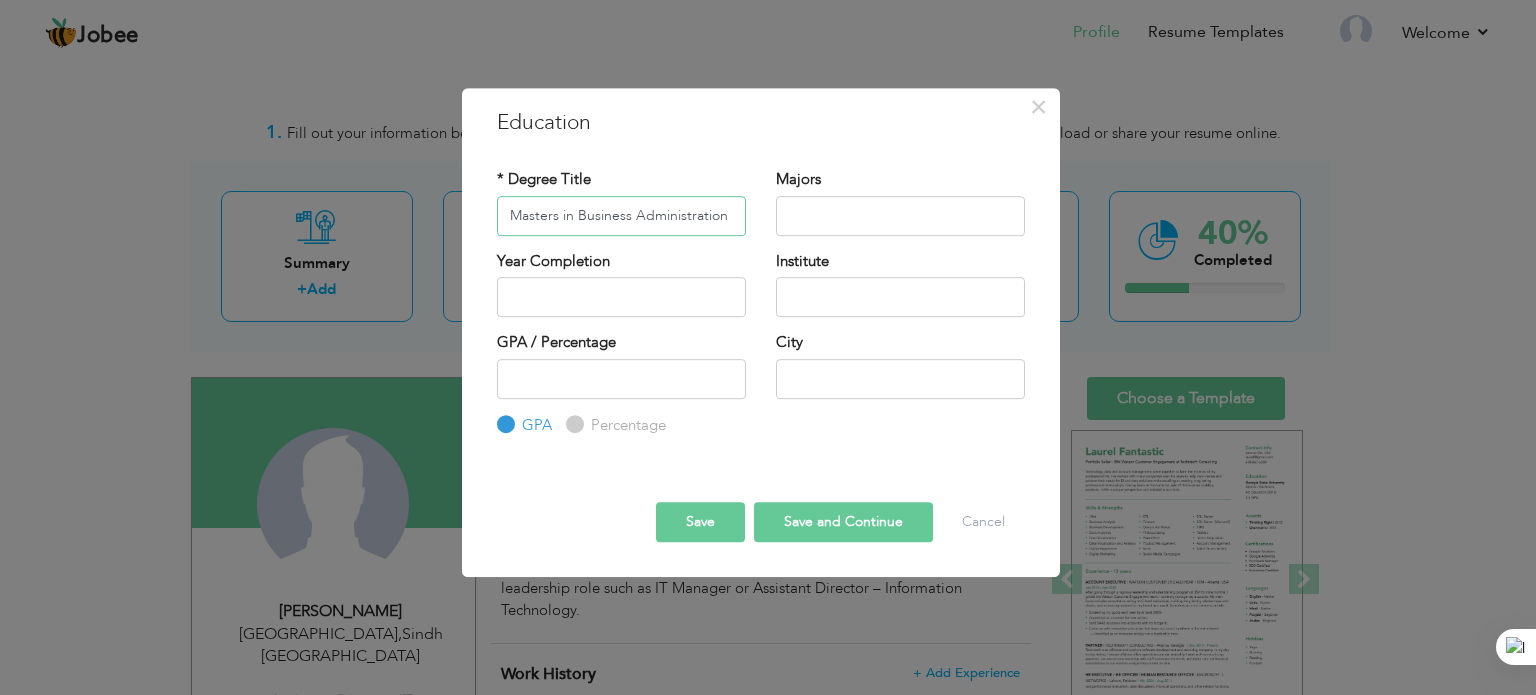 type on "Masters in Business Administration" 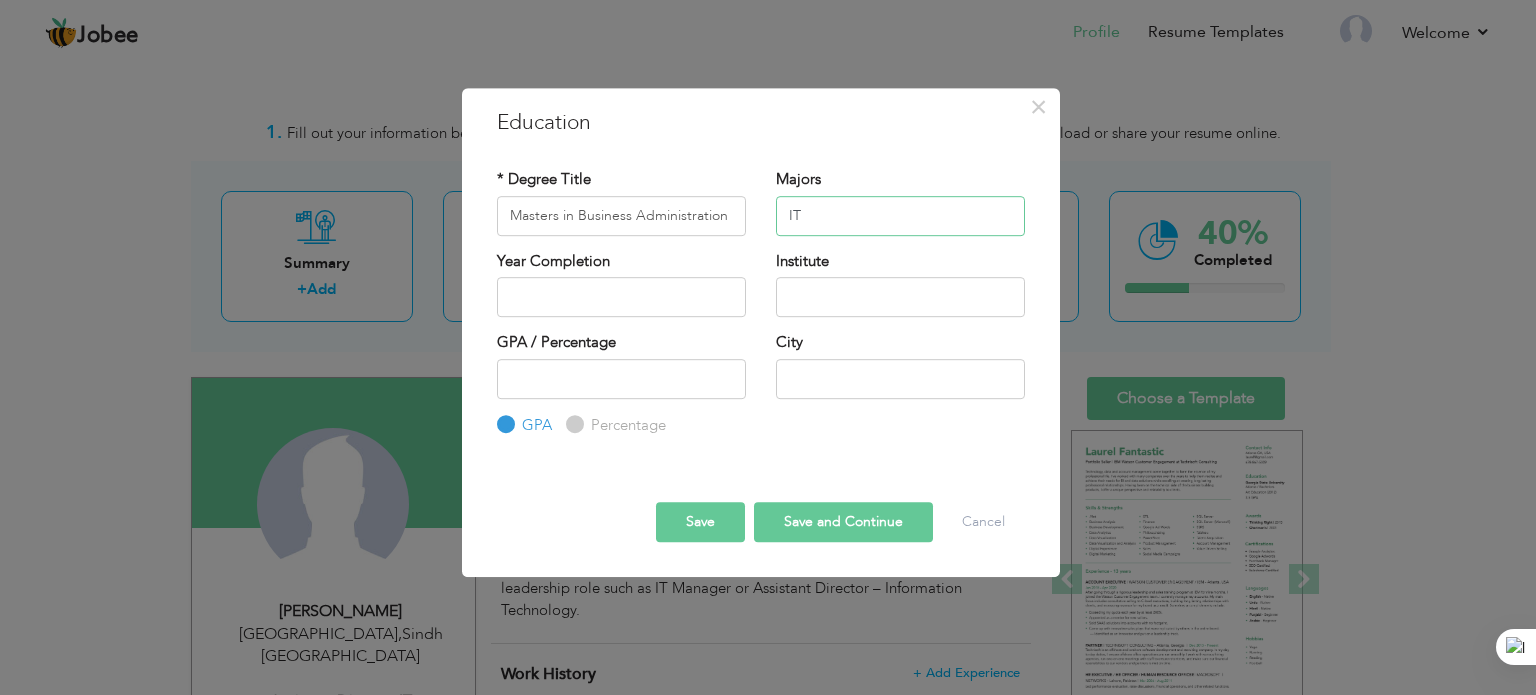 type on "IT" 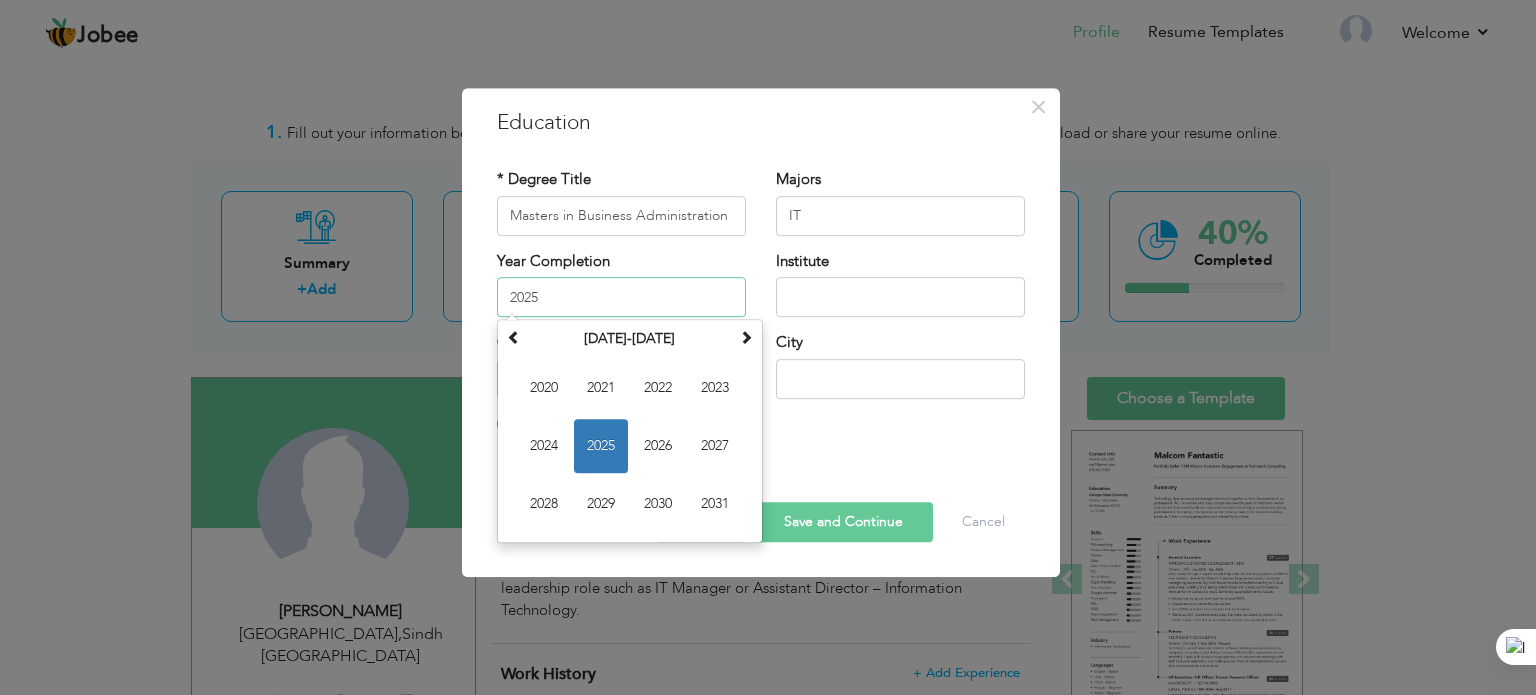 drag, startPoint x: 626, startPoint y: 294, endPoint x: 388, endPoint y: 294, distance: 238 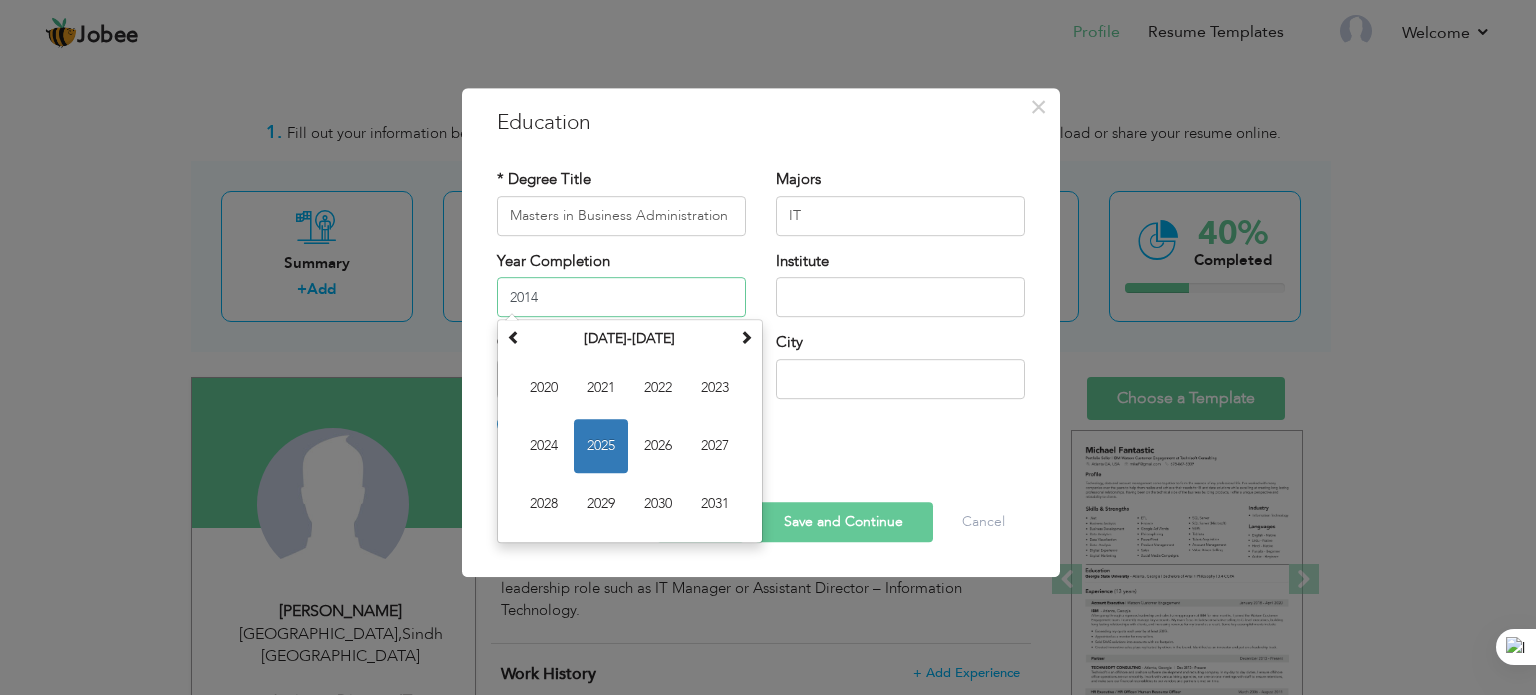 type on "2014" 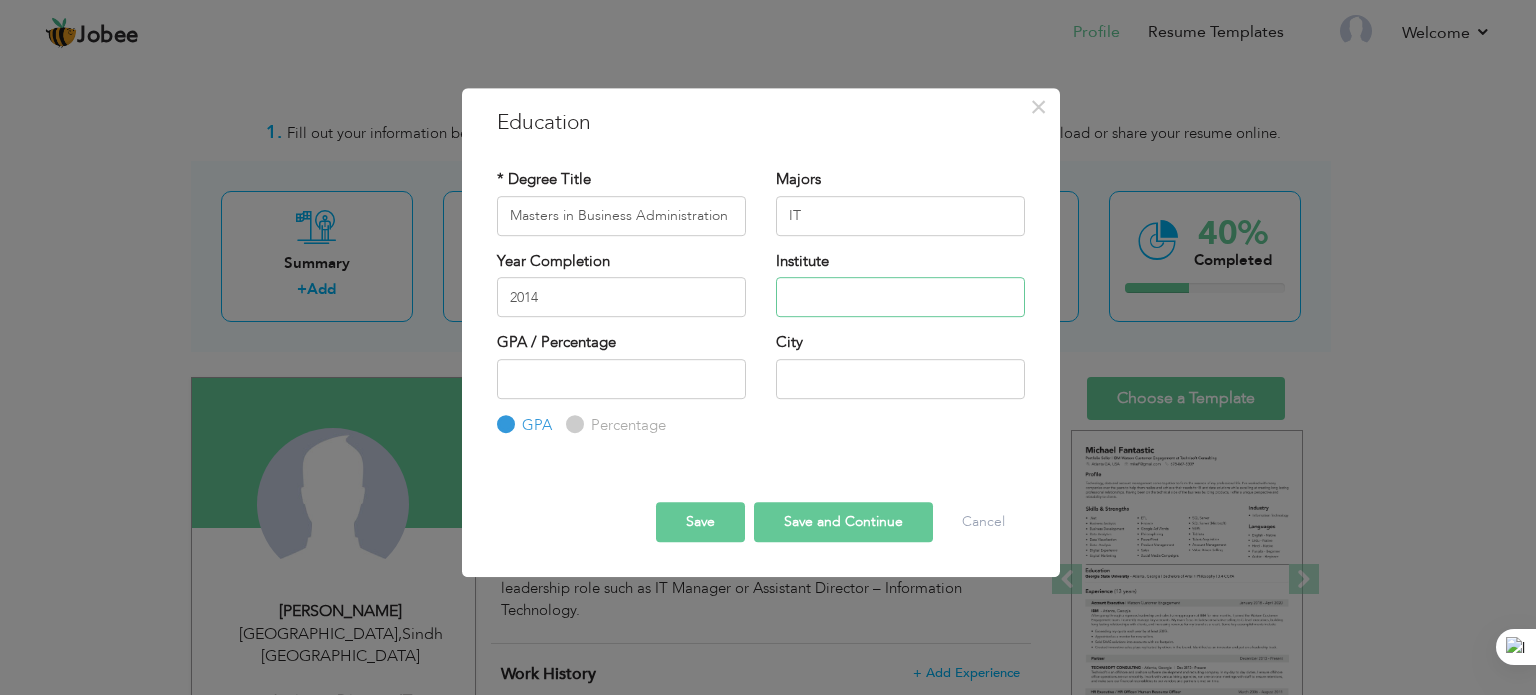 paste on "Virtual [GEOGRAPHIC_DATA]" 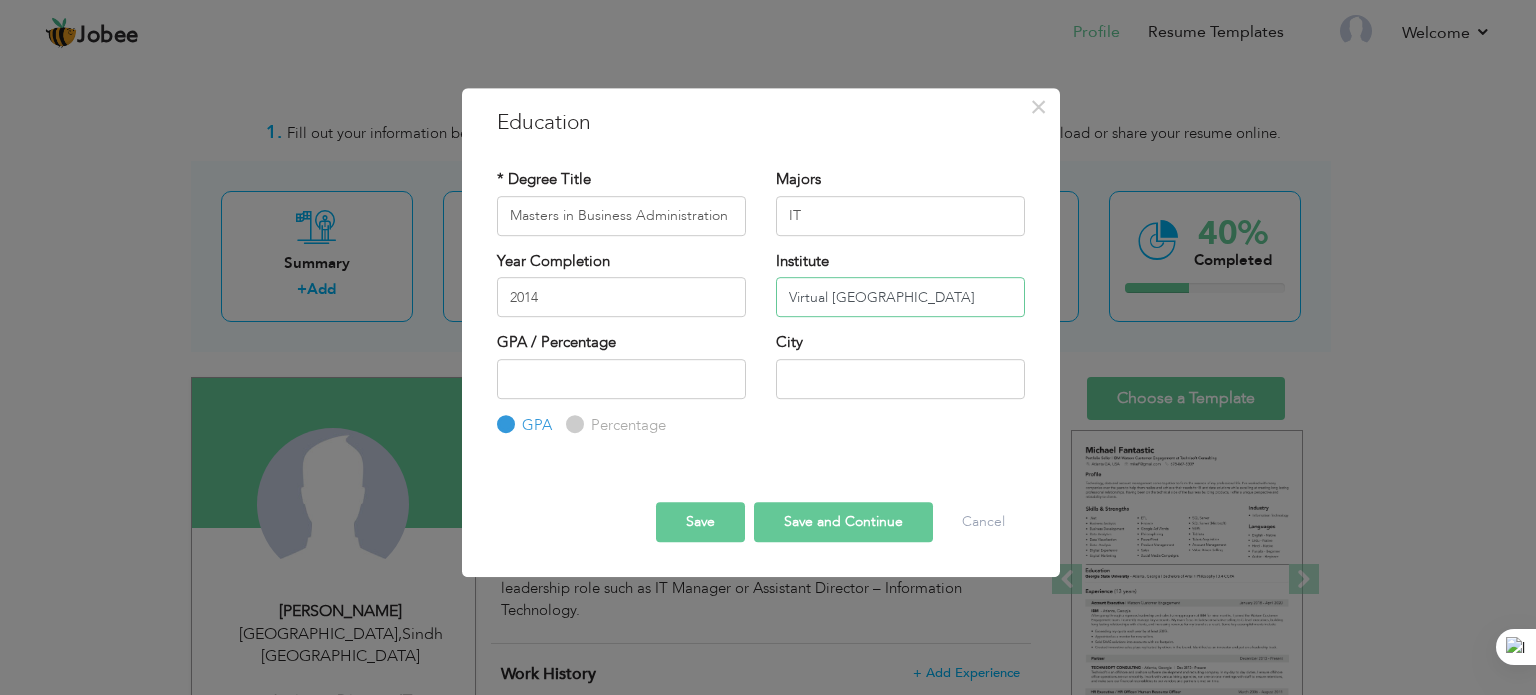 type on "Virtual [GEOGRAPHIC_DATA]" 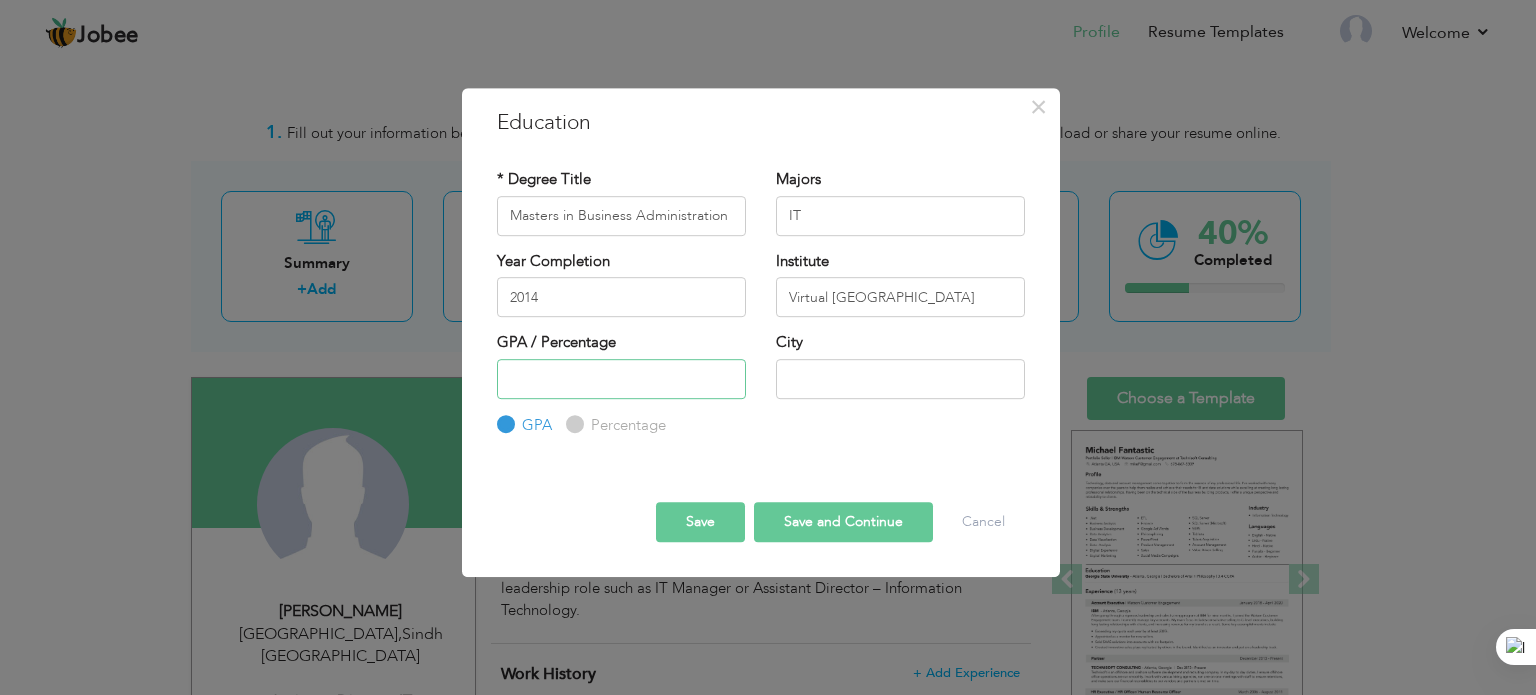 click at bounding box center [621, 379] 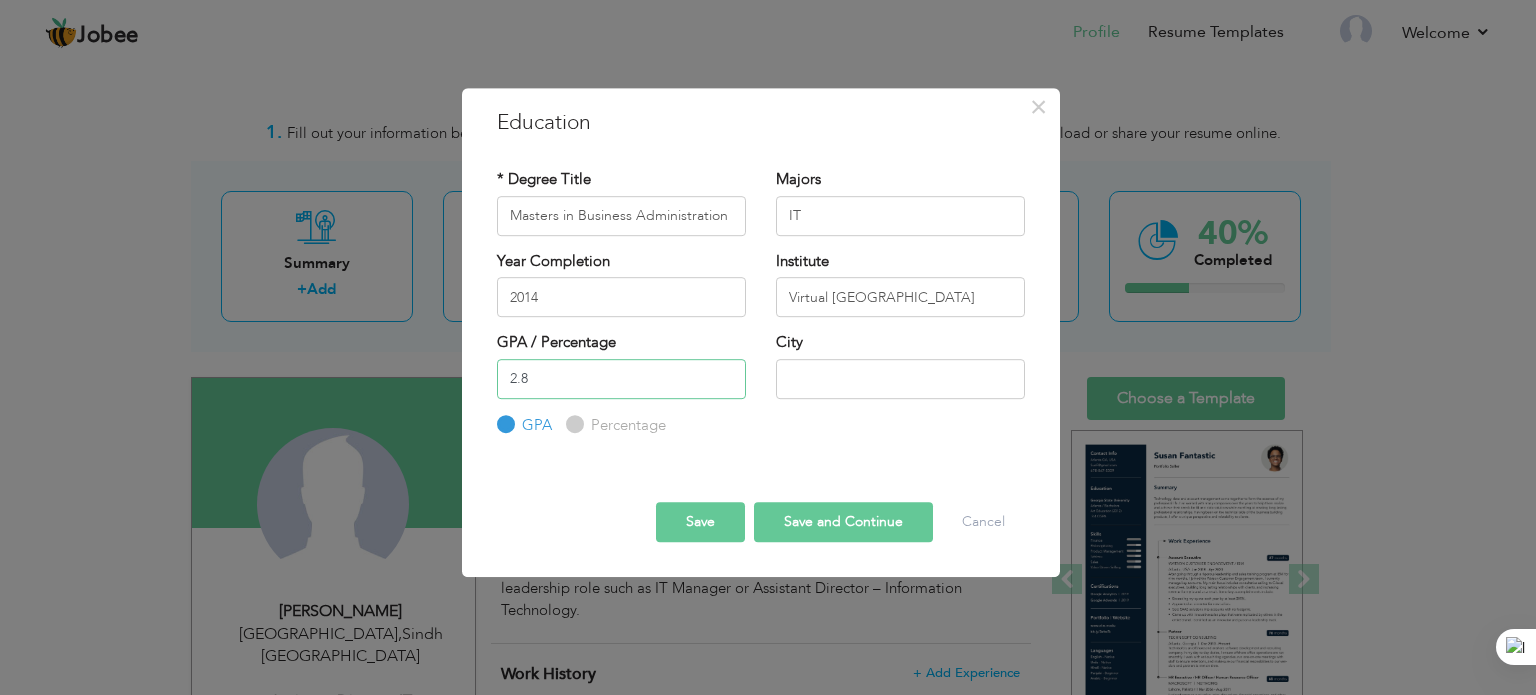 type on "2.8" 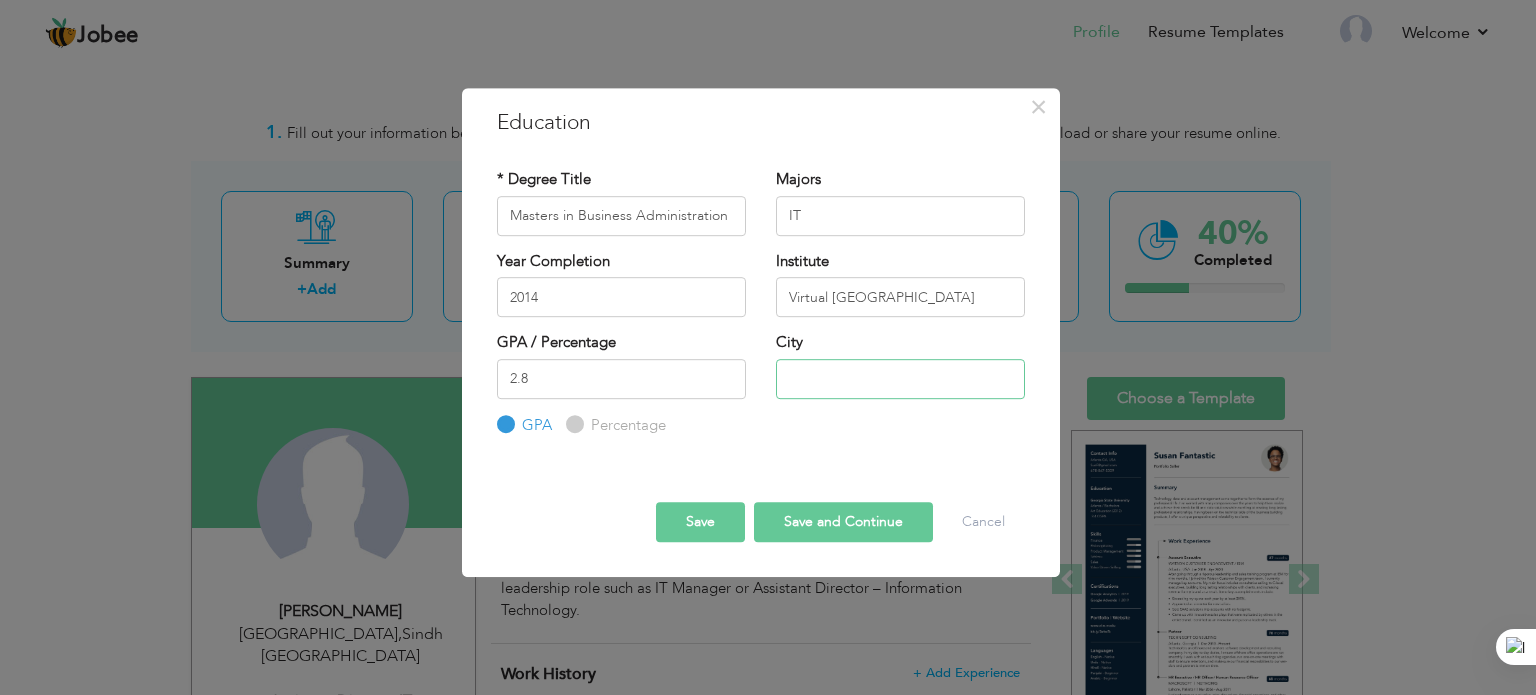 click at bounding box center (900, 379) 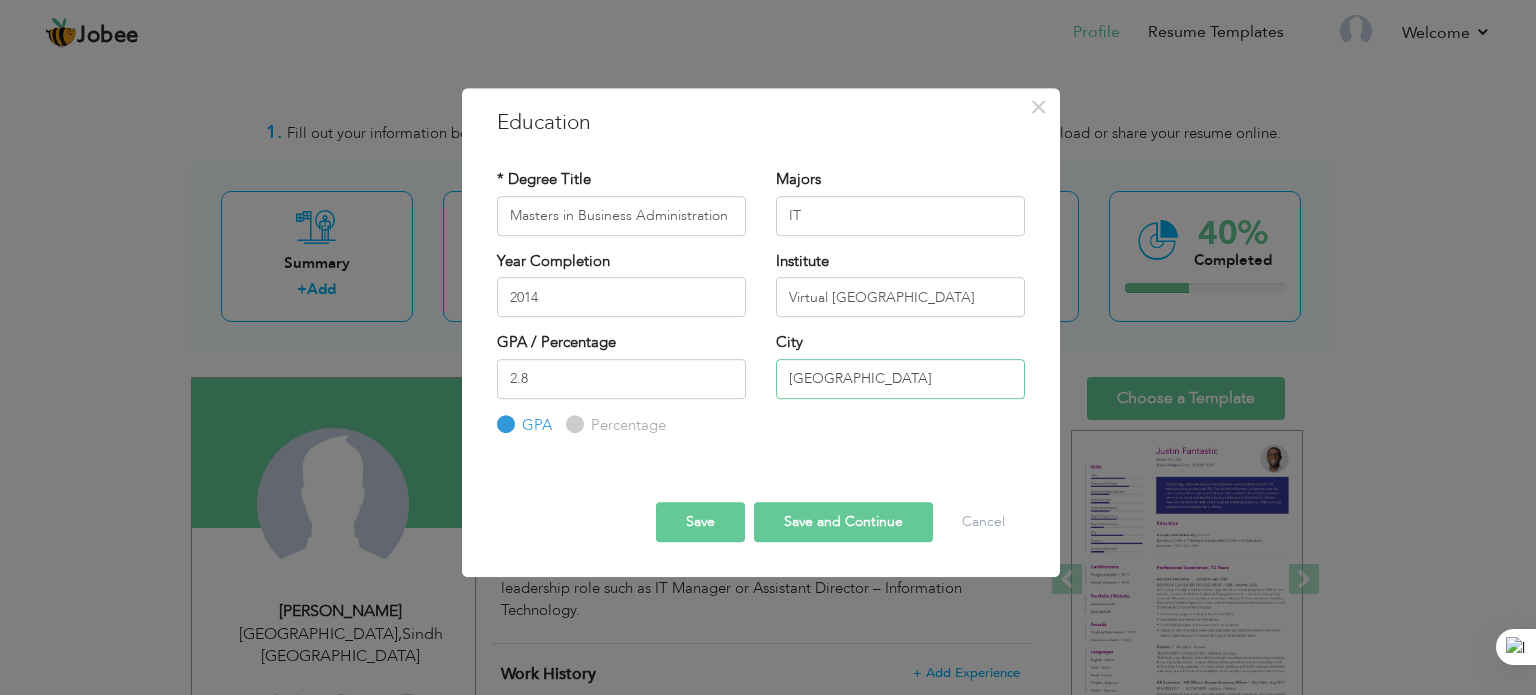 type on "[GEOGRAPHIC_DATA]" 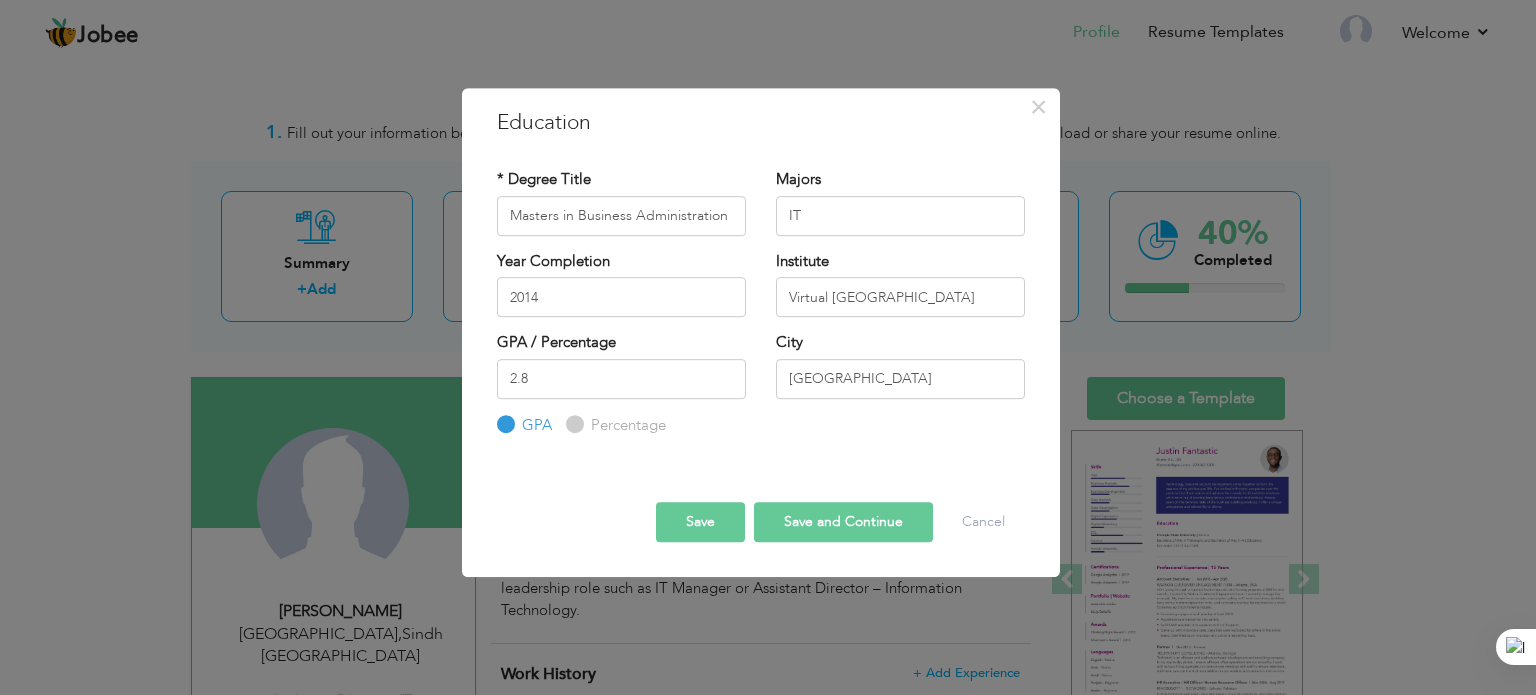 click on "Percentage" at bounding box center (572, 424) 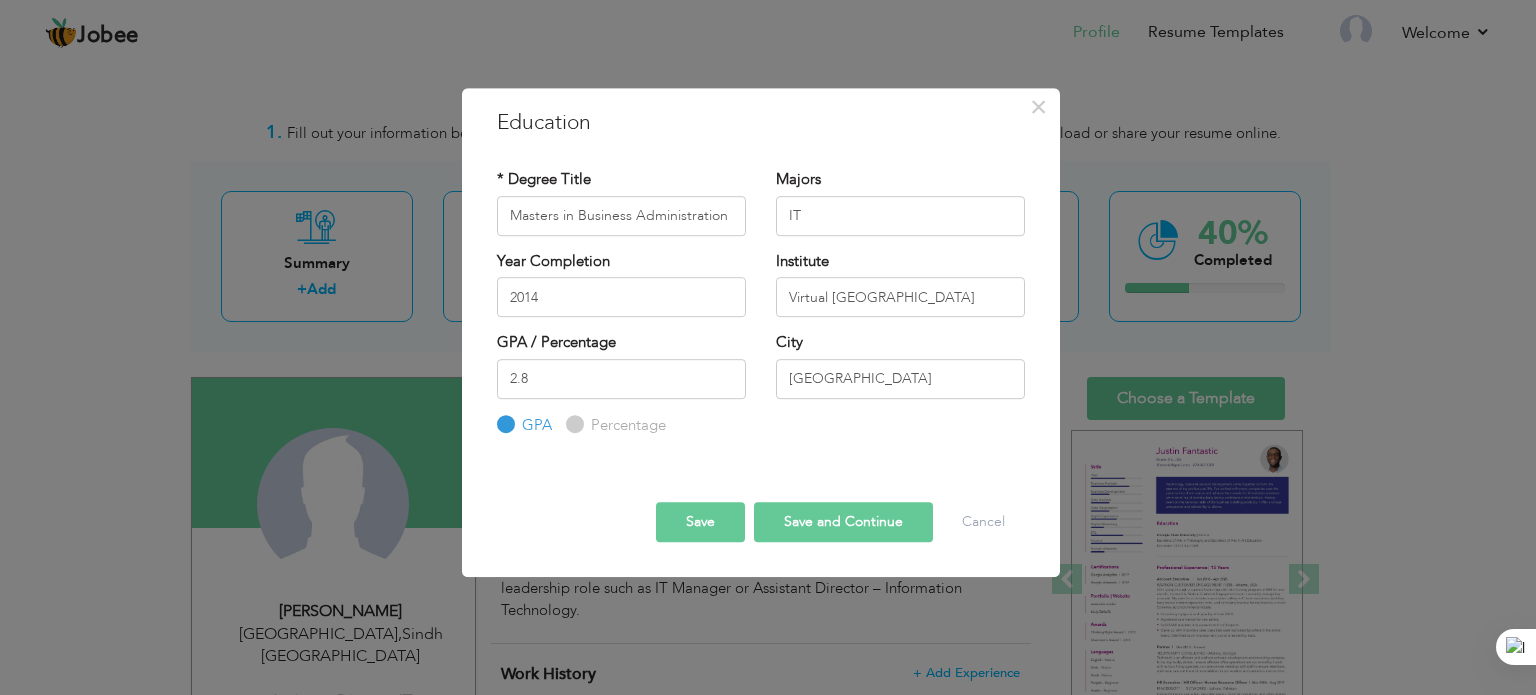 radio on "true" 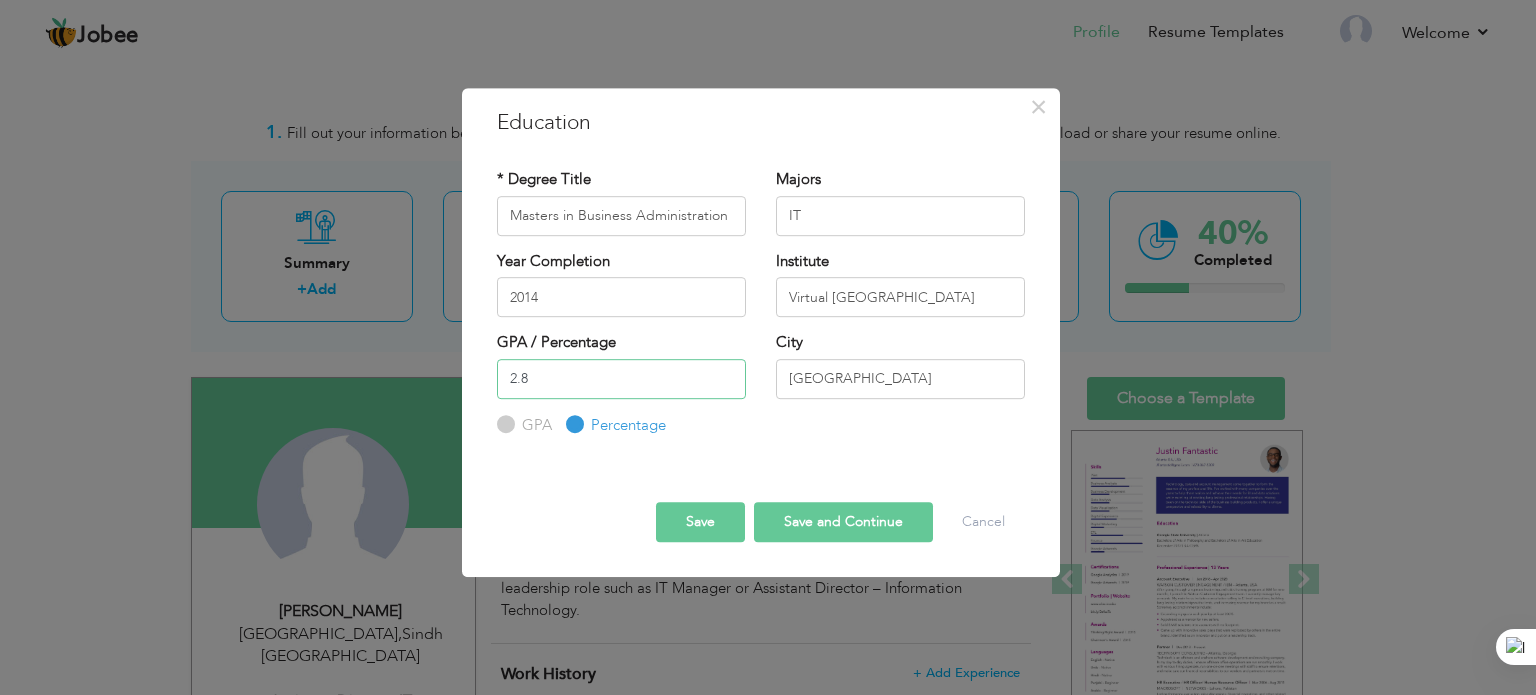 drag, startPoint x: 552, startPoint y: 377, endPoint x: 442, endPoint y: 371, distance: 110.16351 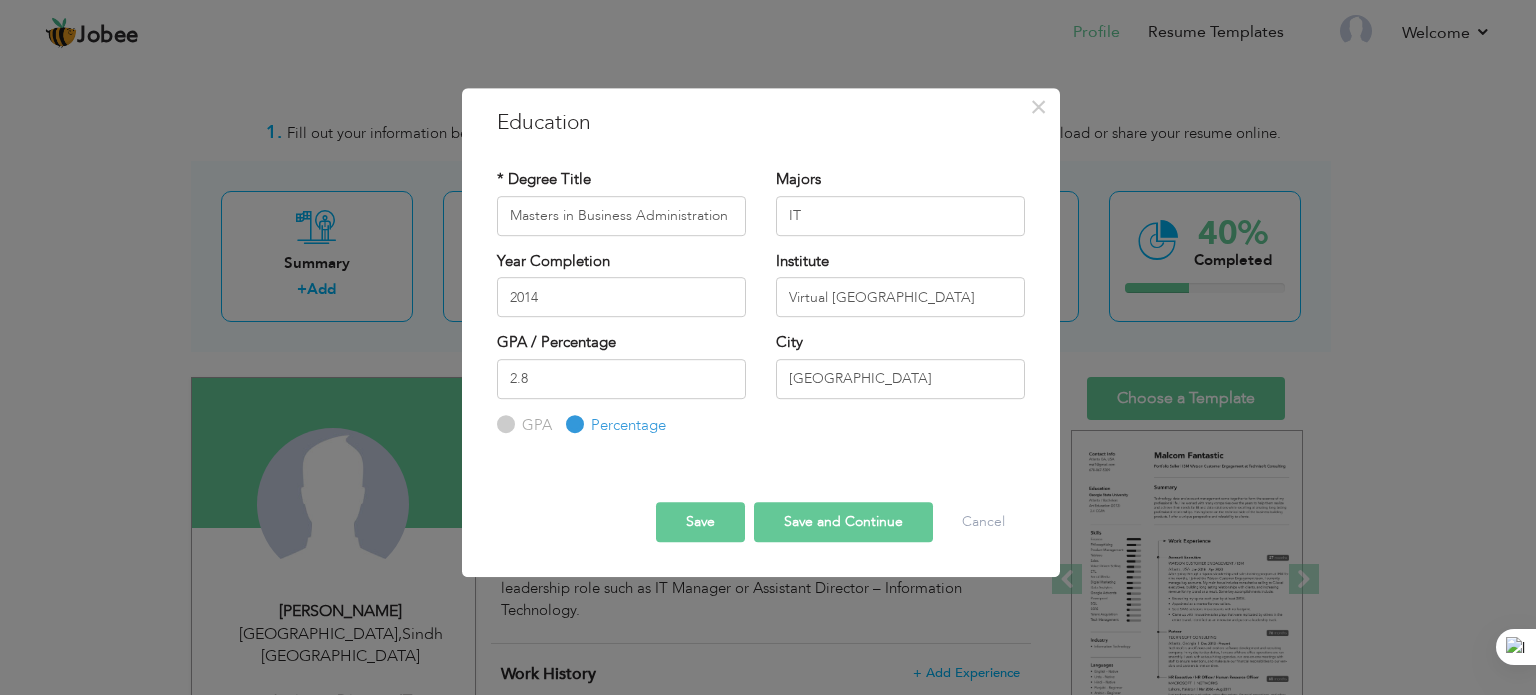 click on "GPA" at bounding box center (503, 424) 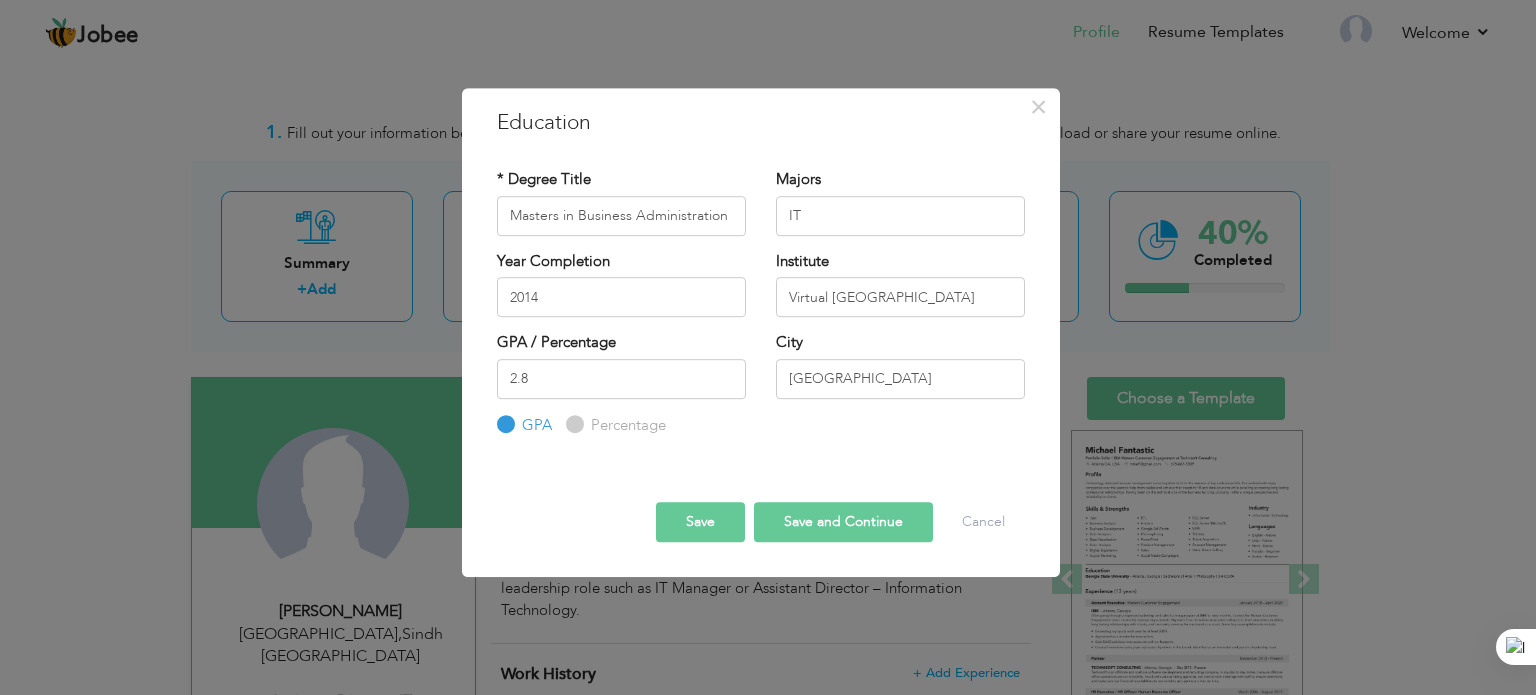 click on "Percentage" at bounding box center (572, 424) 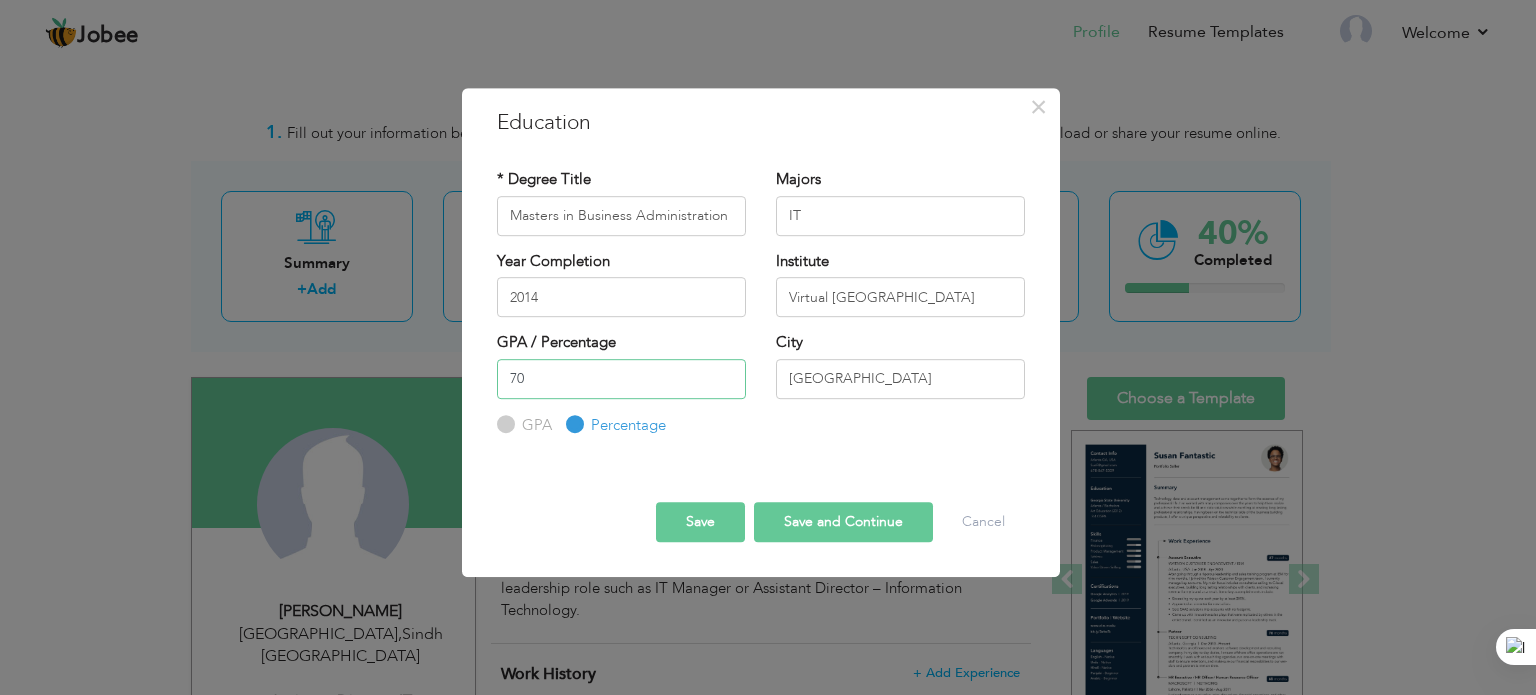 type on "70" 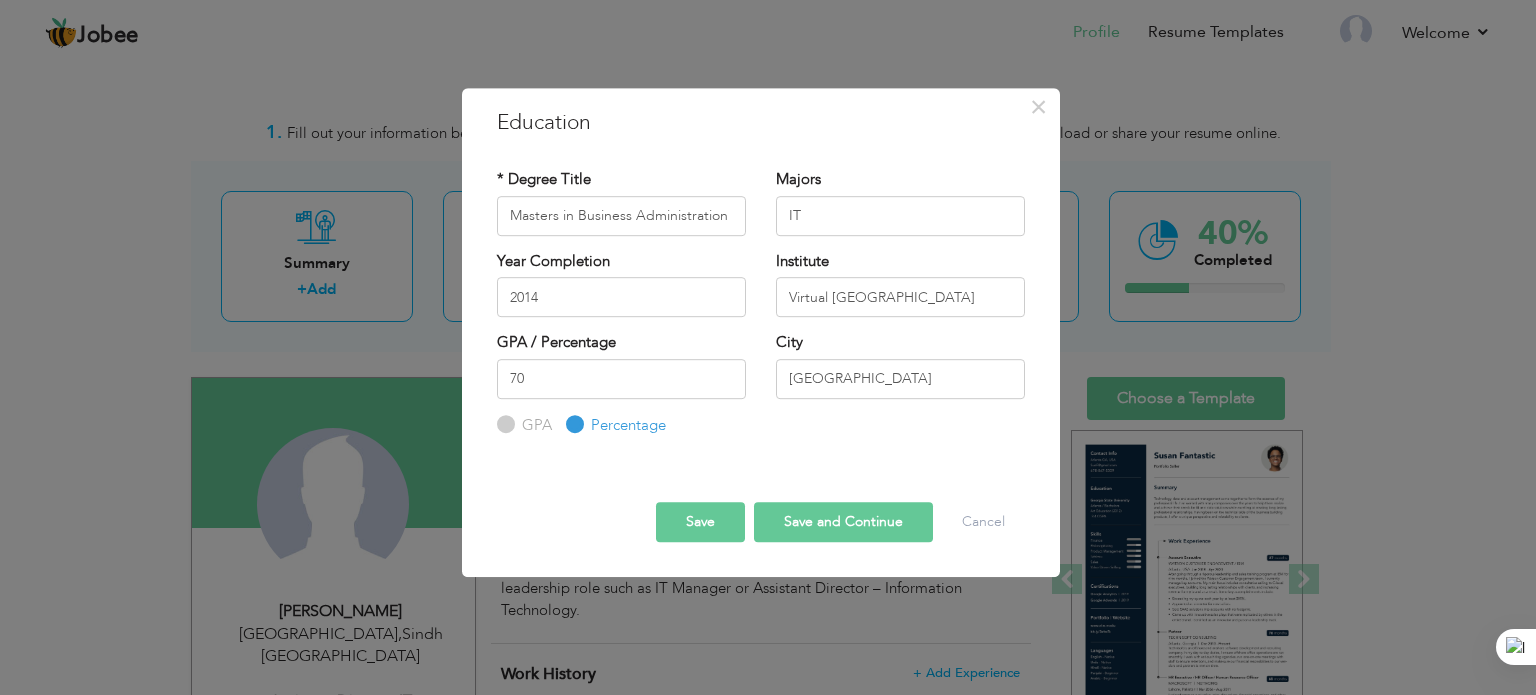 click on "Save" at bounding box center (700, 522) 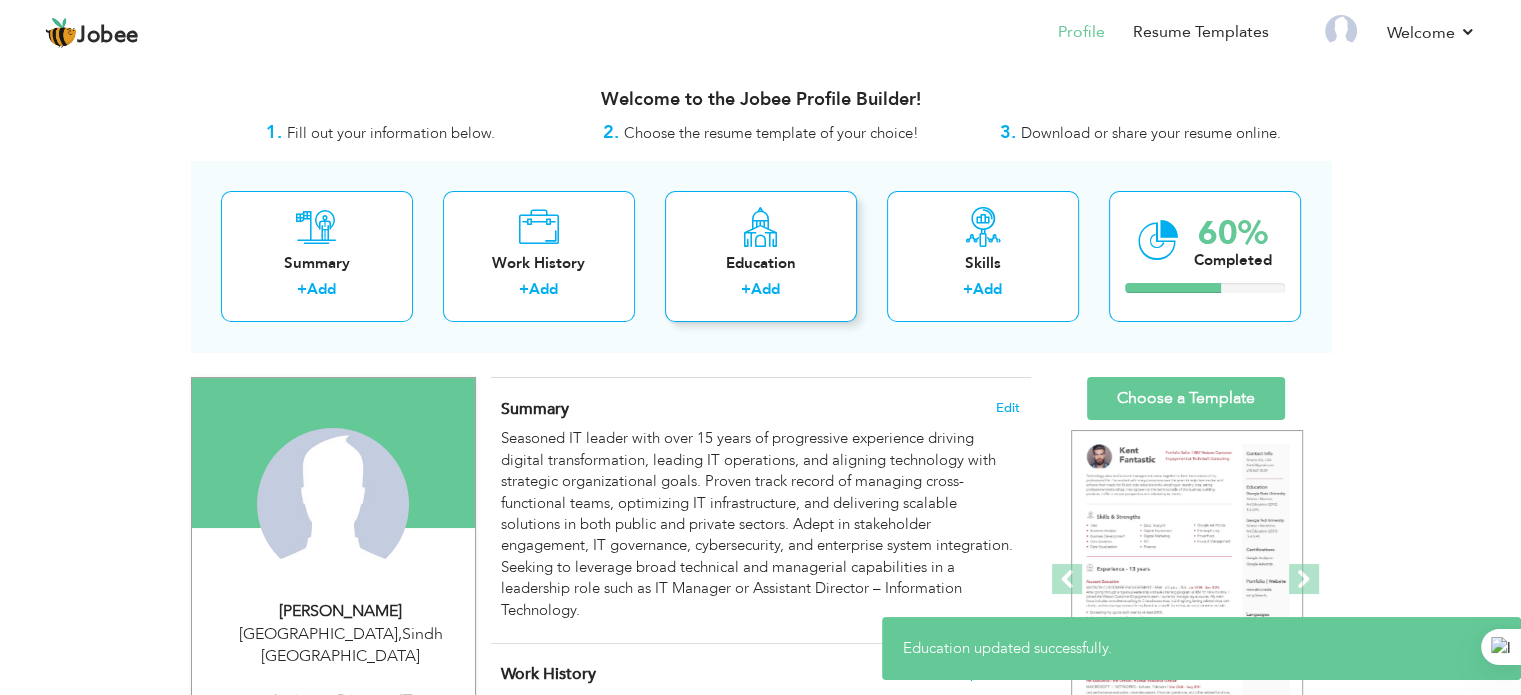 click on "Add" at bounding box center [765, 289] 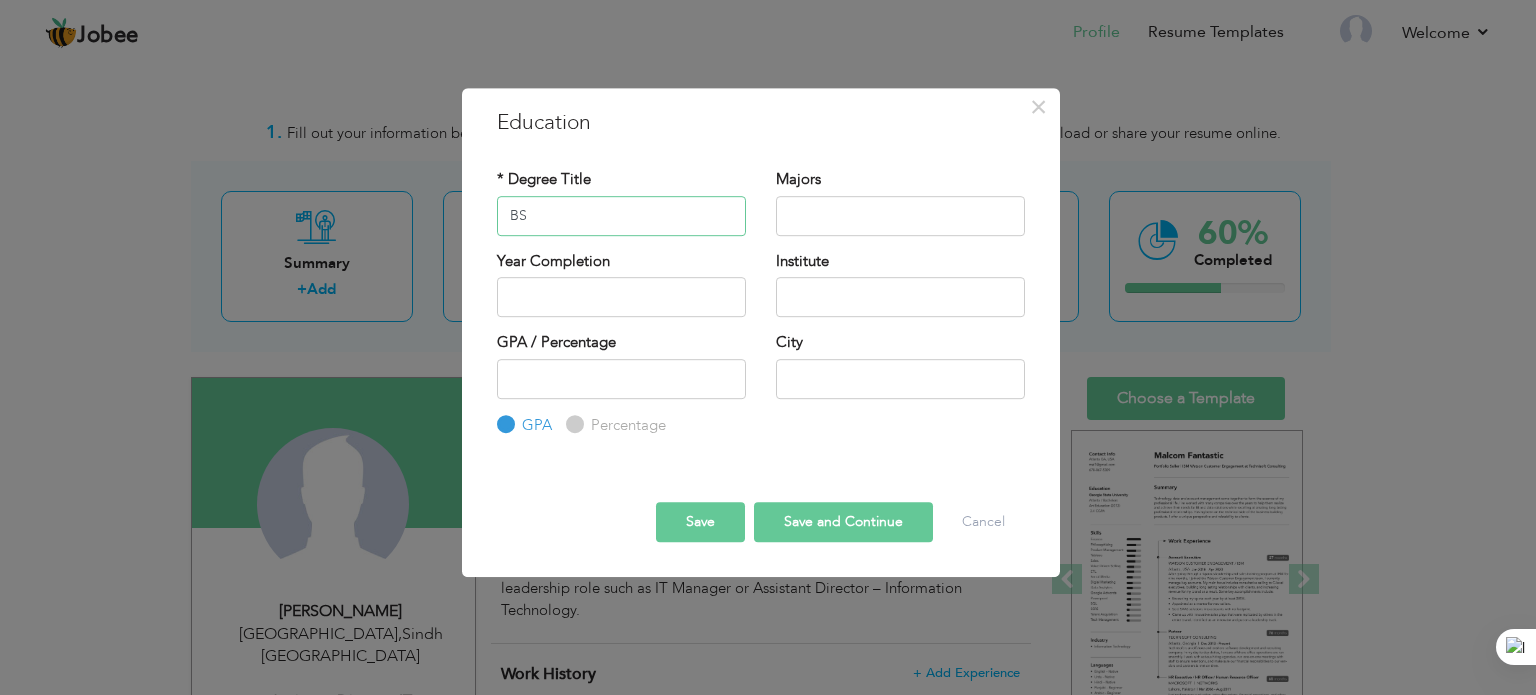 type on "B" 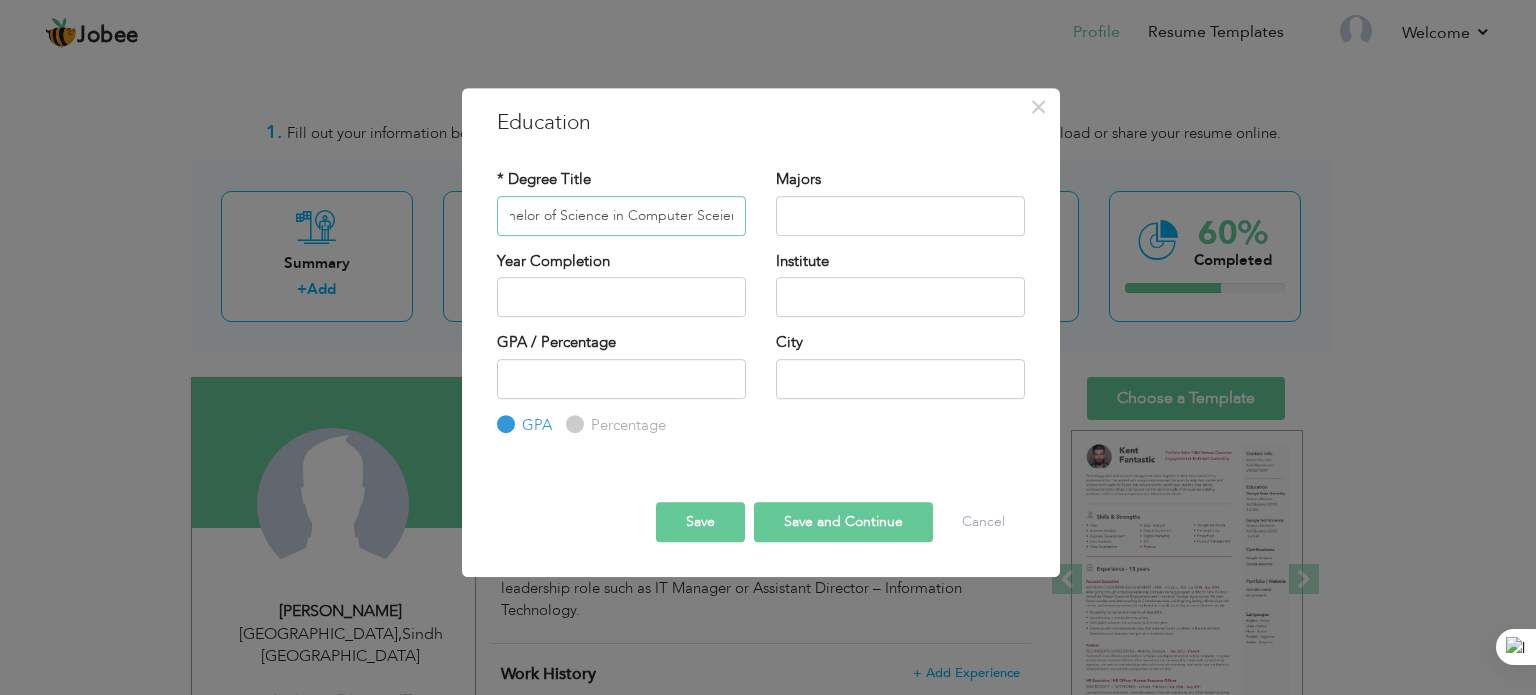 scroll, scrollTop: 0, scrollLeft: 40, axis: horizontal 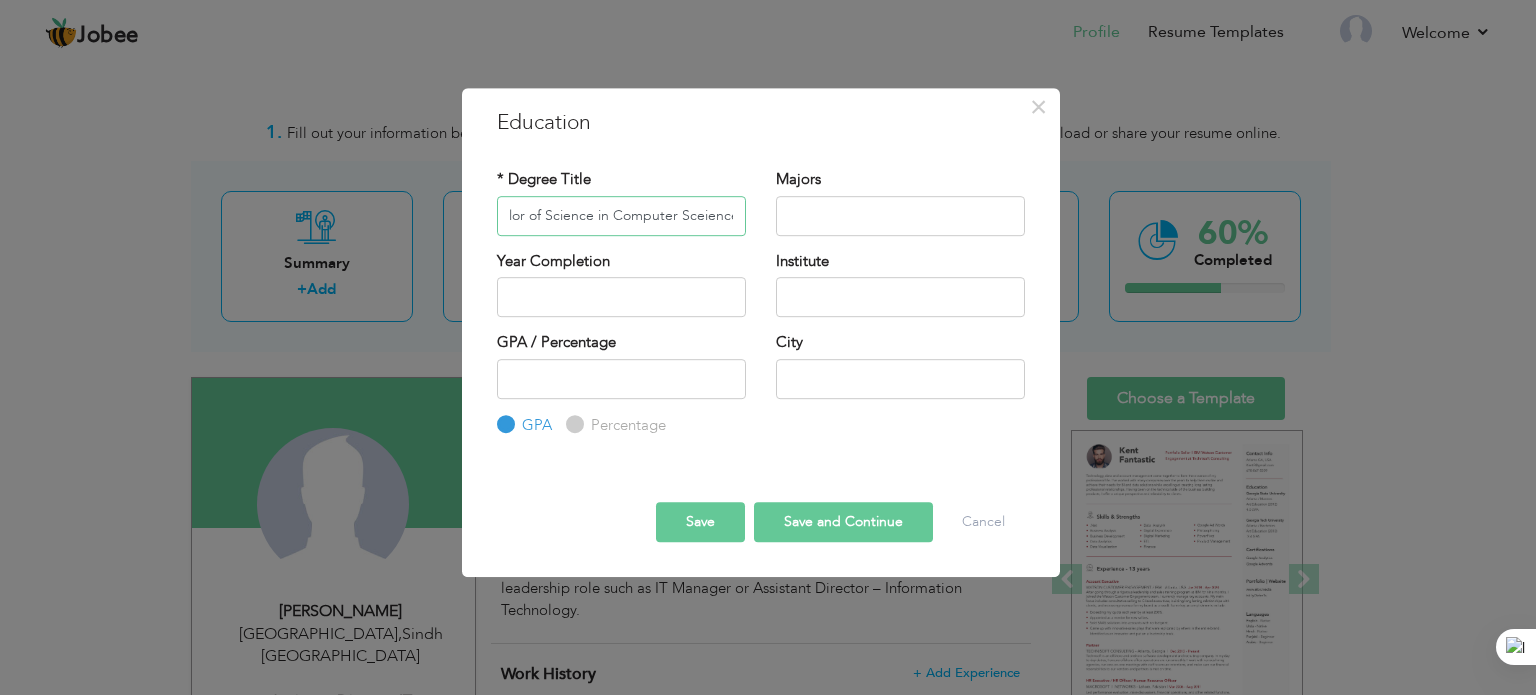 type on "Bachelor of Science in Computer Sceience" 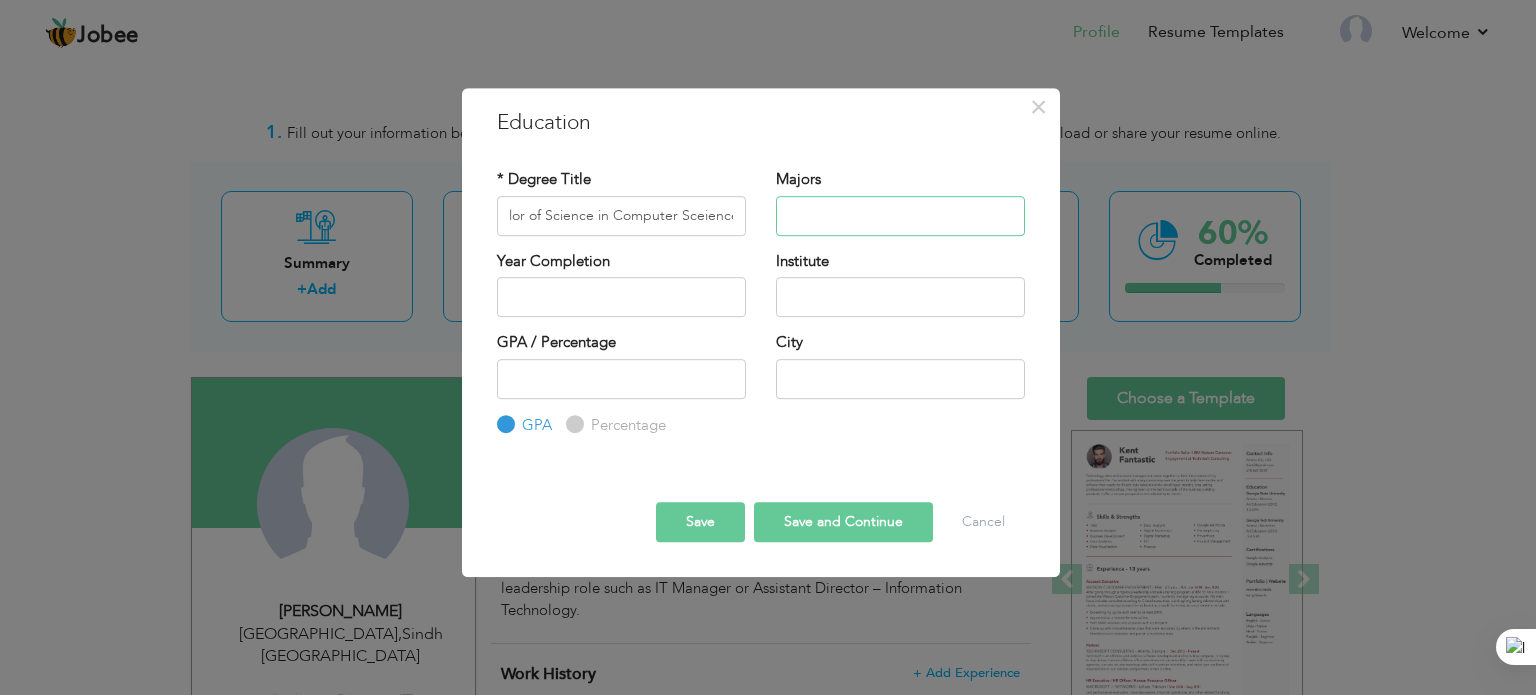 scroll, scrollTop: 0, scrollLeft: 0, axis: both 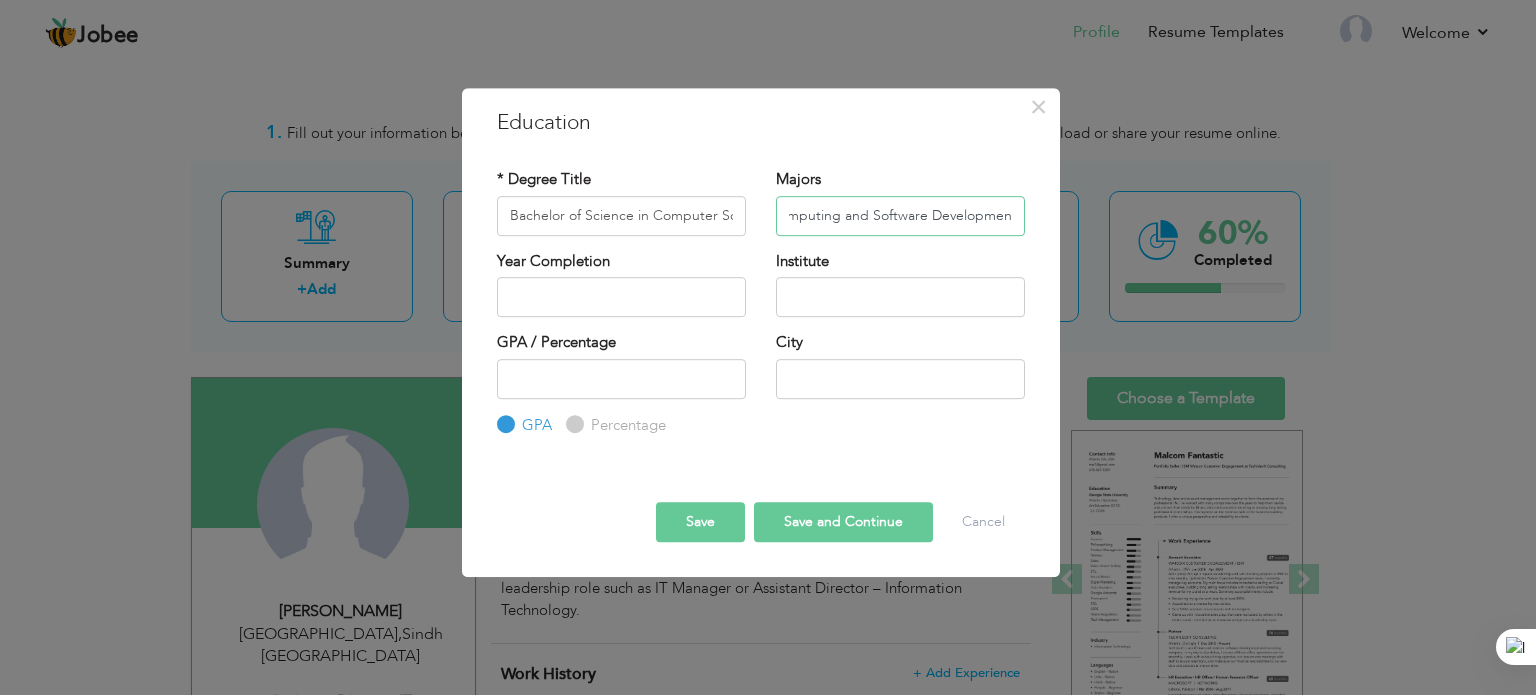 type on "Computing and Software Development" 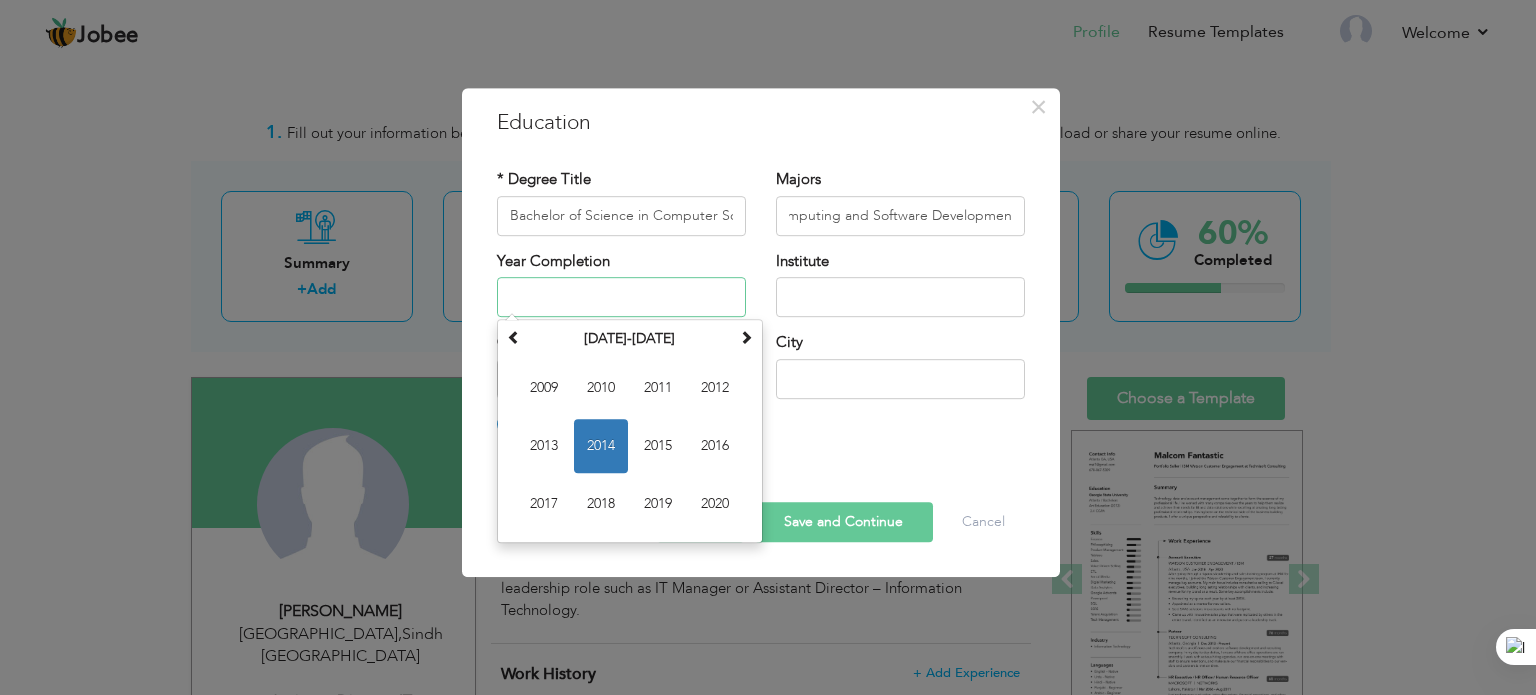 scroll, scrollTop: 0, scrollLeft: 0, axis: both 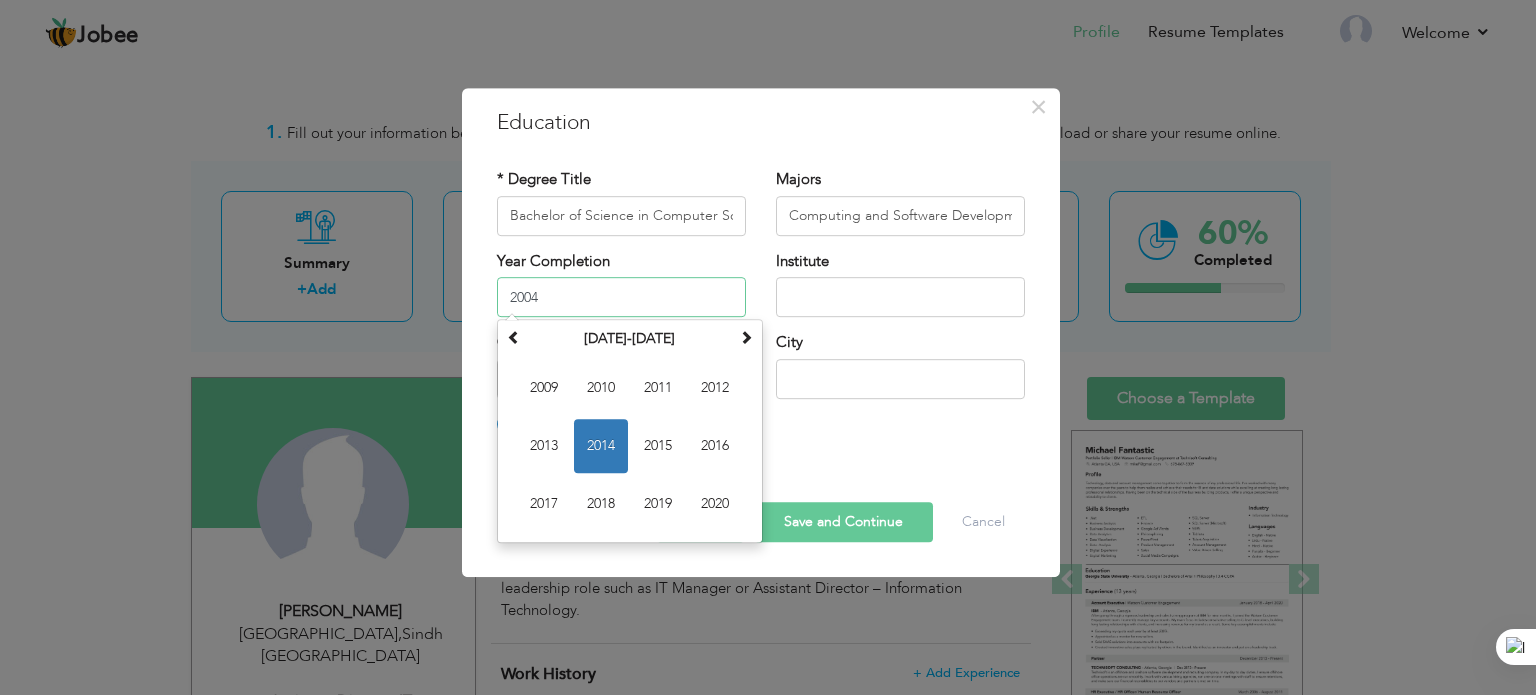 type on "2004" 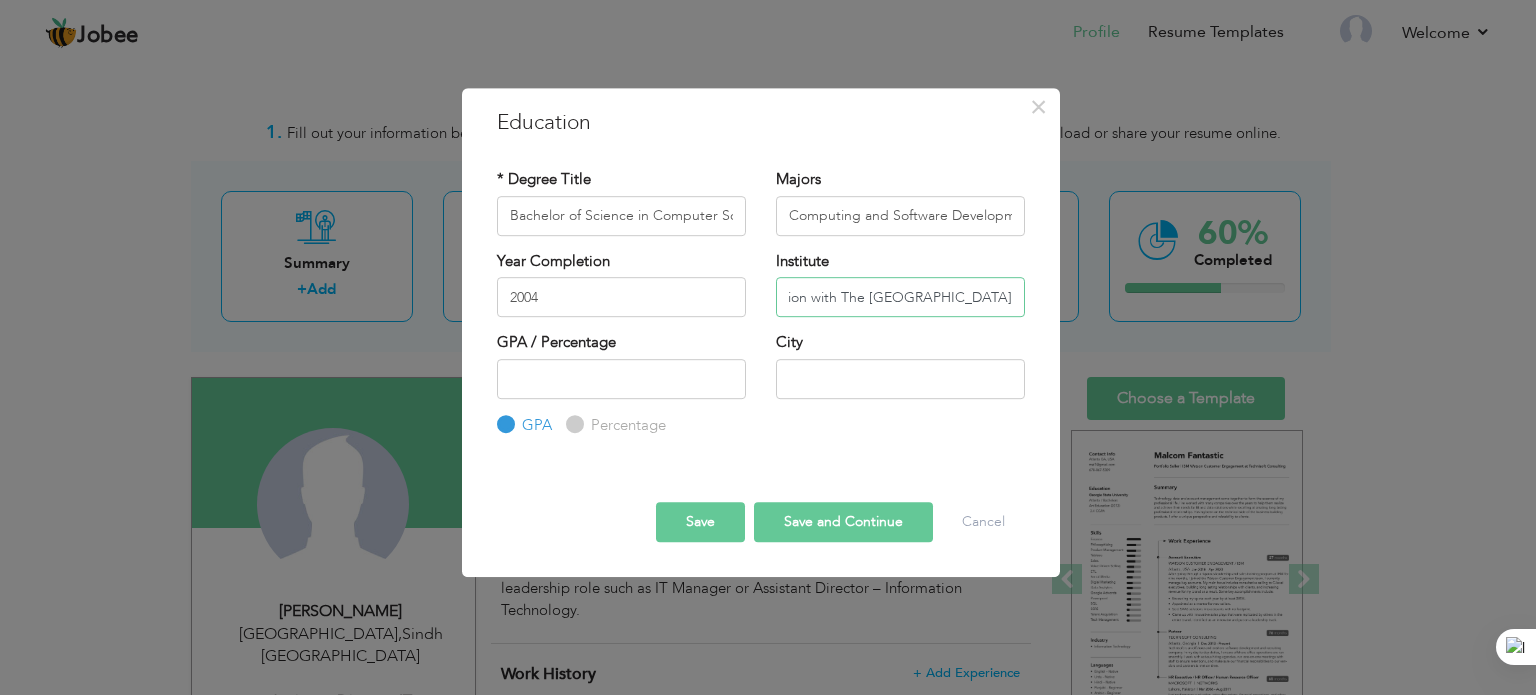 scroll, scrollTop: 0, scrollLeft: 363, axis: horizontal 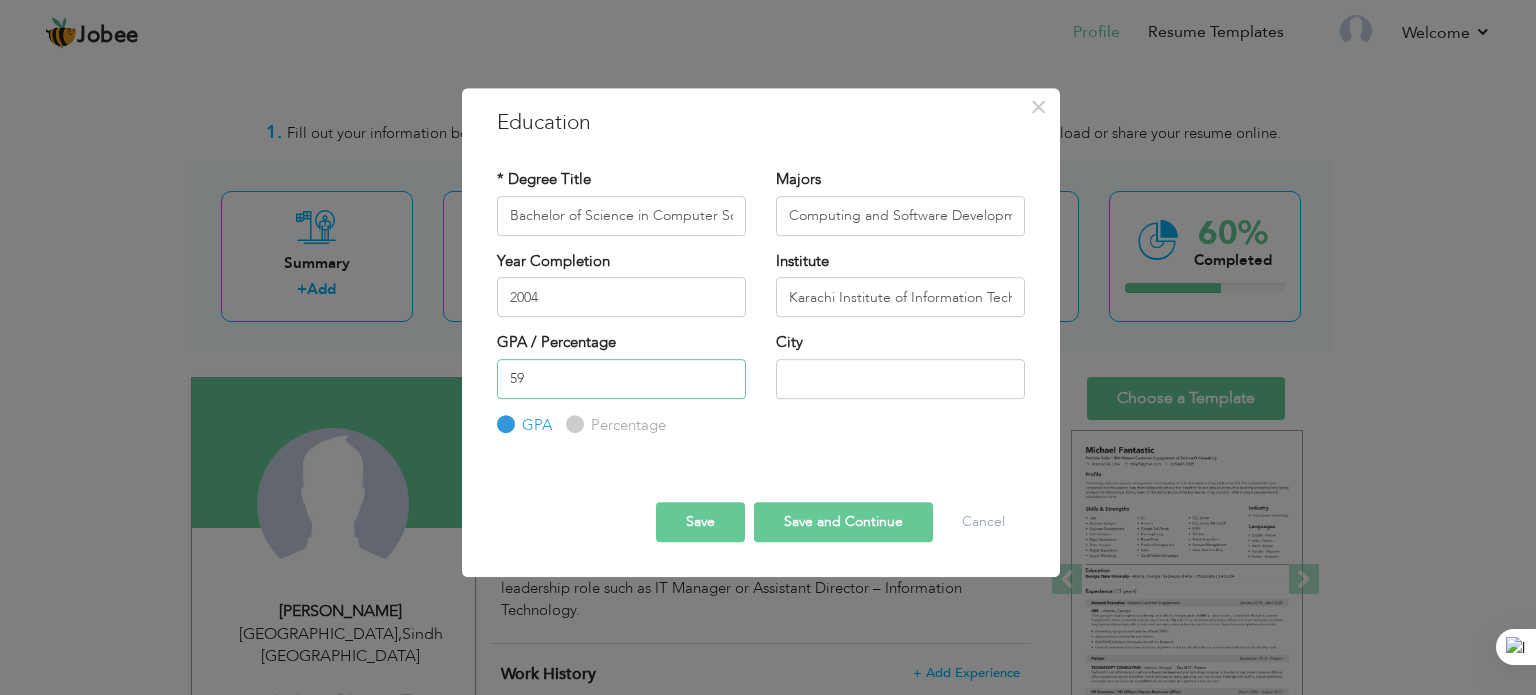 type on "59" 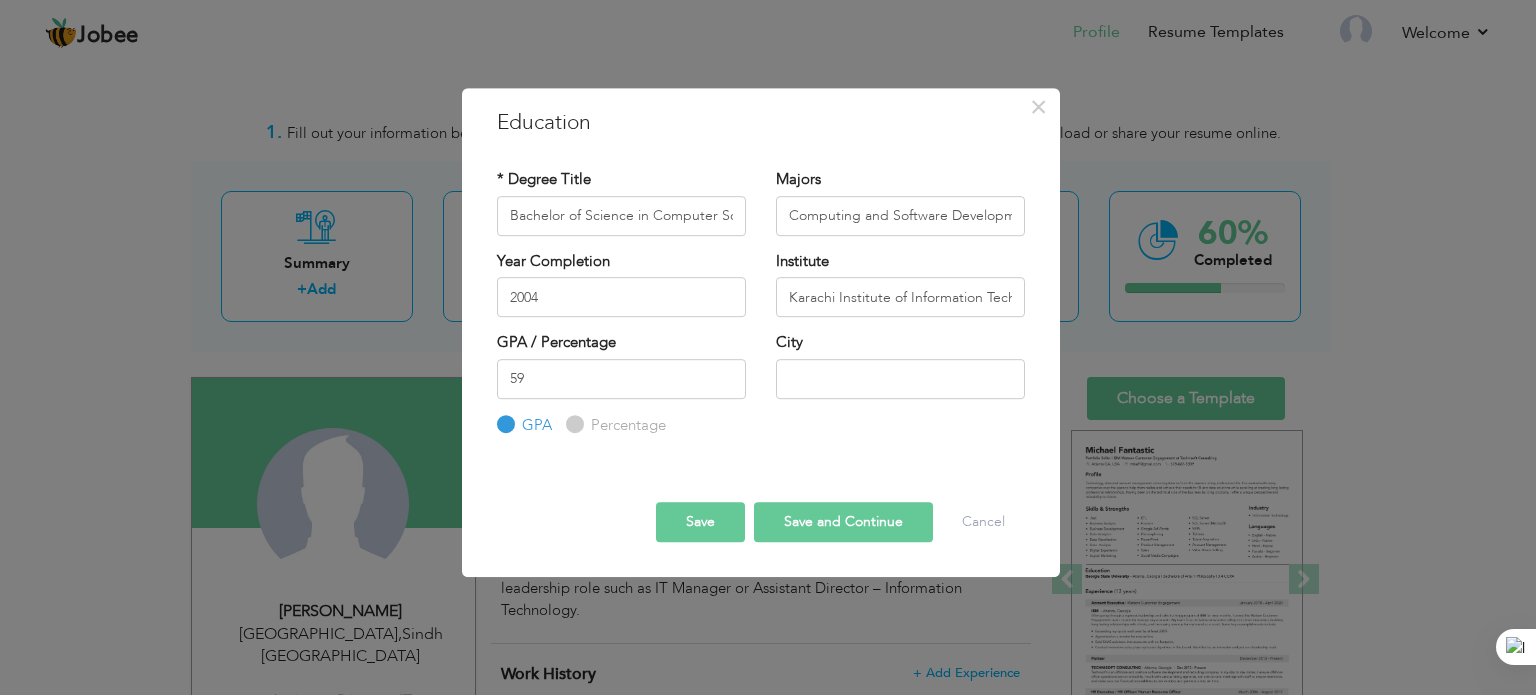 click on "Percentage" at bounding box center [626, 425] 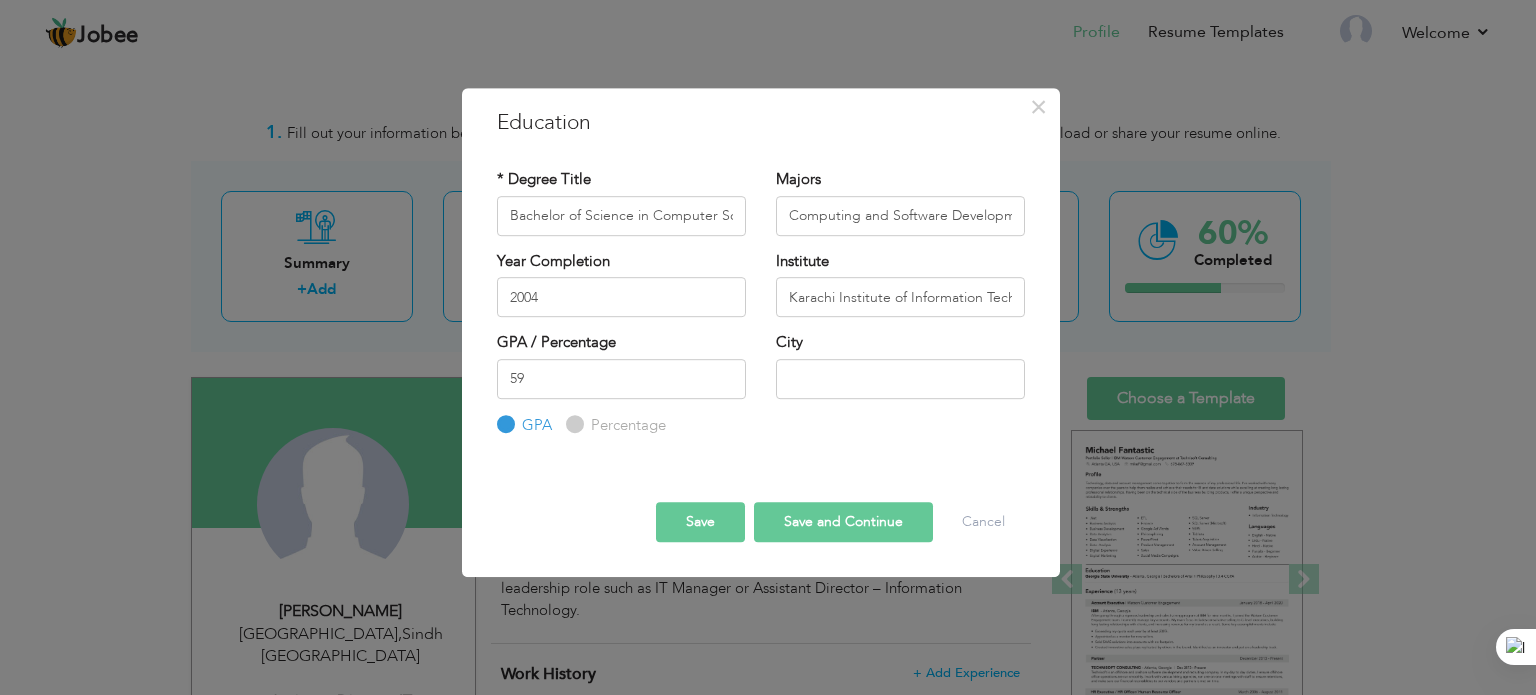 click on "Percentage" at bounding box center [572, 424] 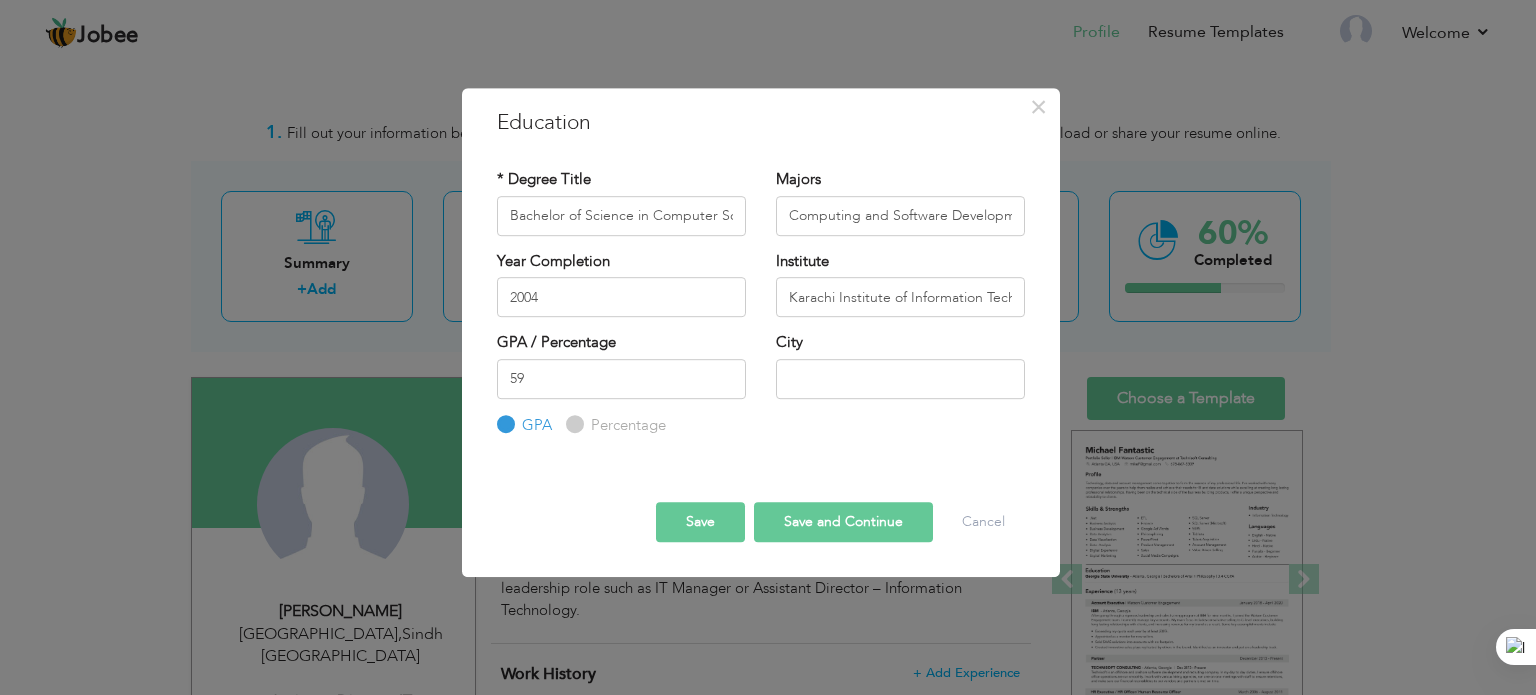 radio on "true" 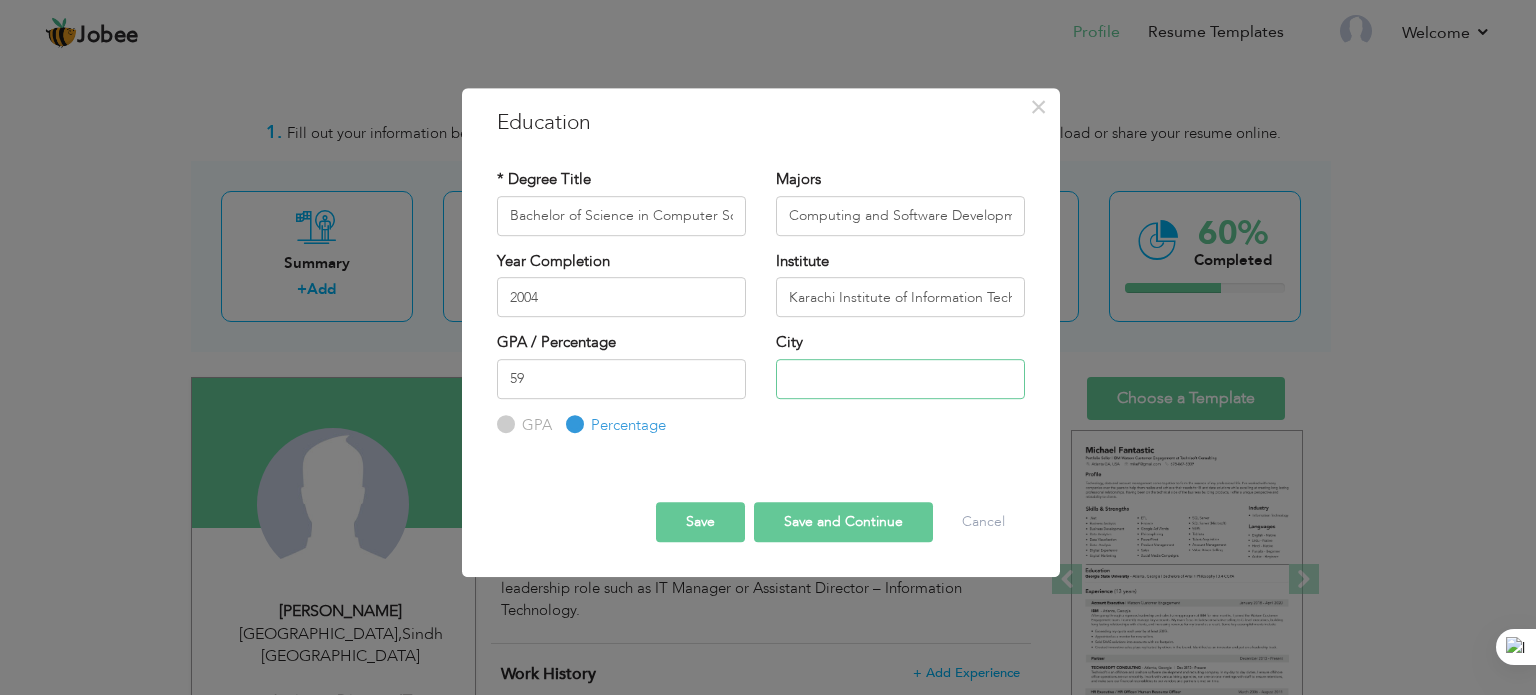 click at bounding box center (900, 379) 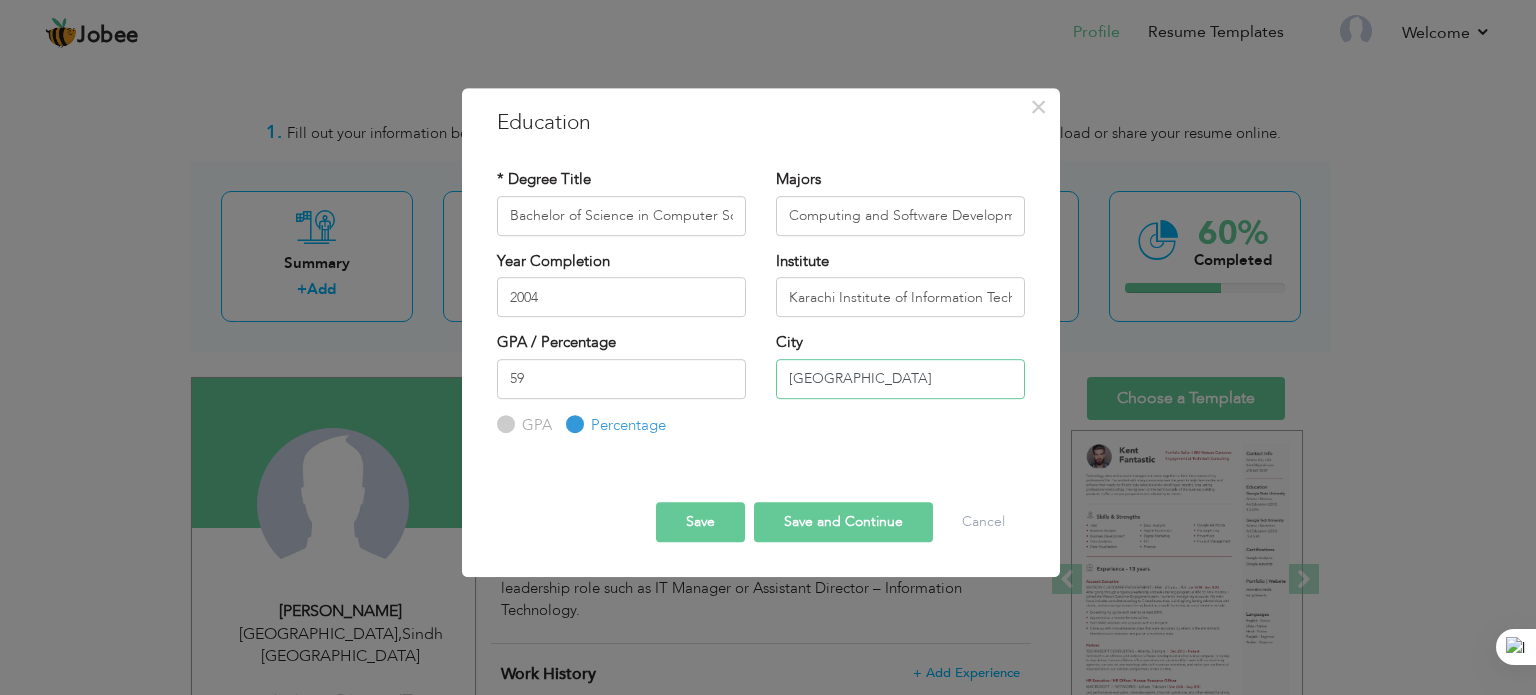 type on "[GEOGRAPHIC_DATA]" 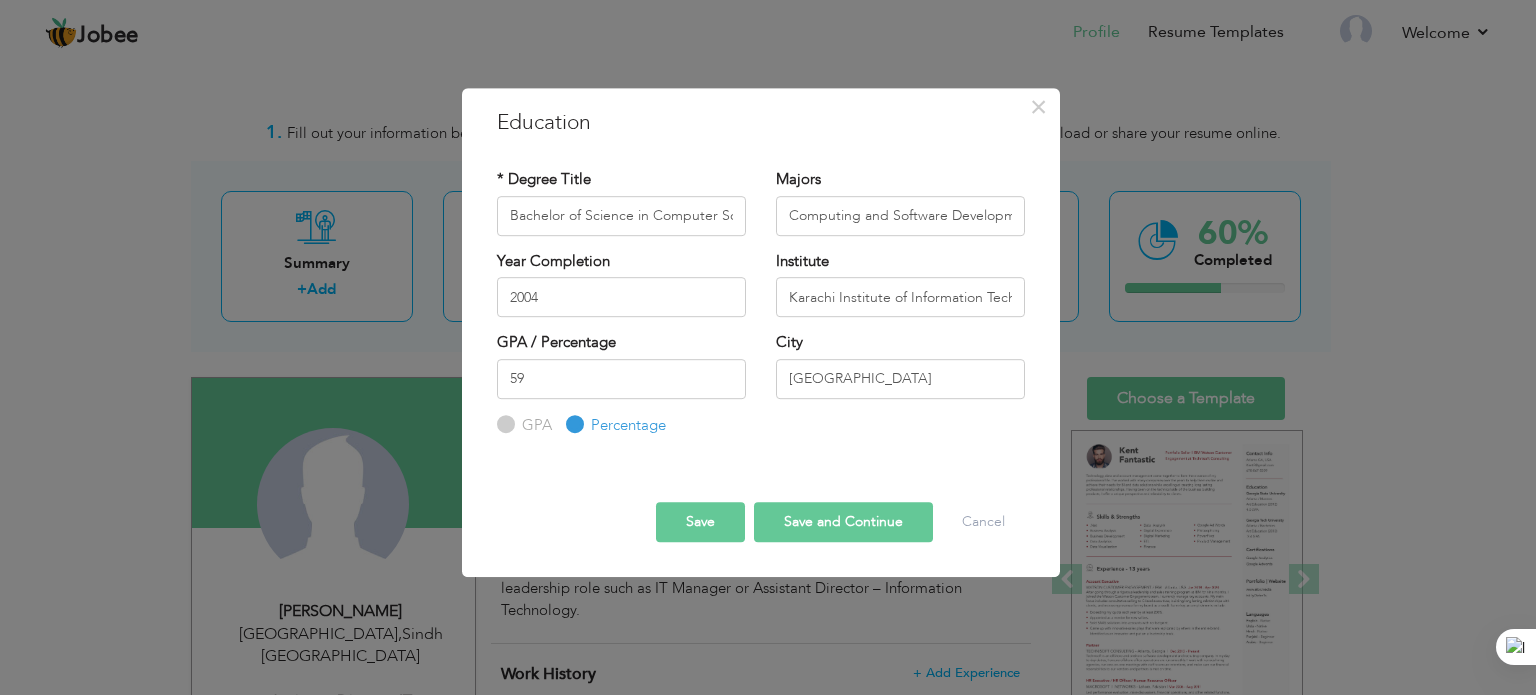 click on "Save" at bounding box center (700, 522) 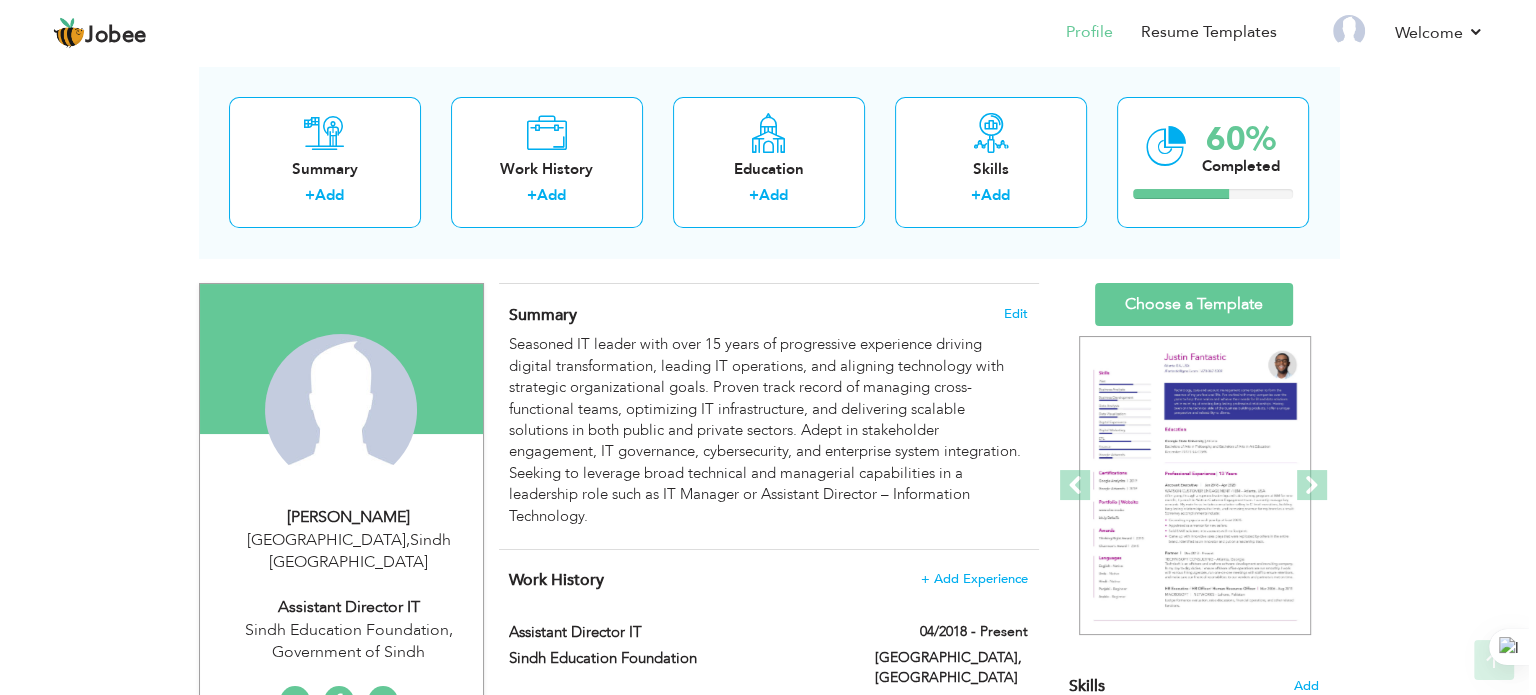 scroll, scrollTop: 80, scrollLeft: 0, axis: vertical 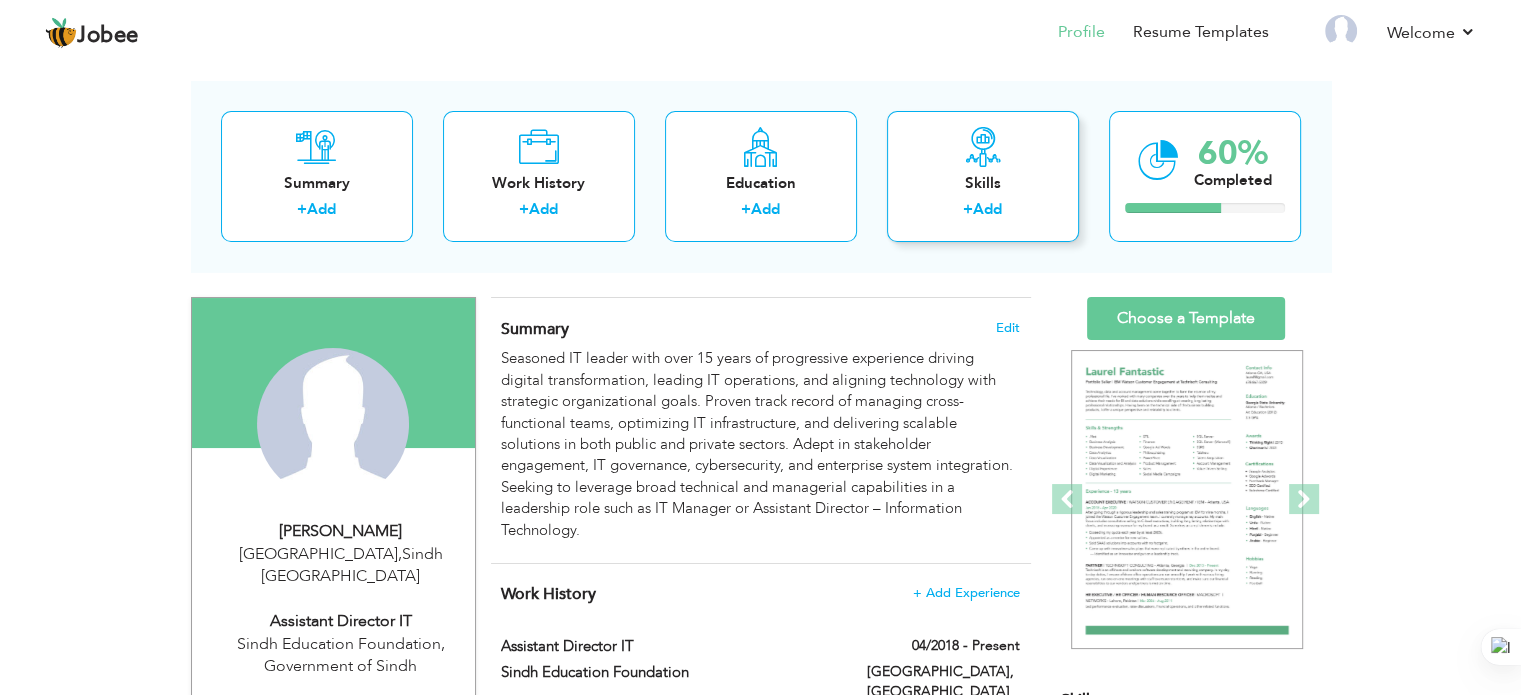 click on "Add" at bounding box center [987, 209] 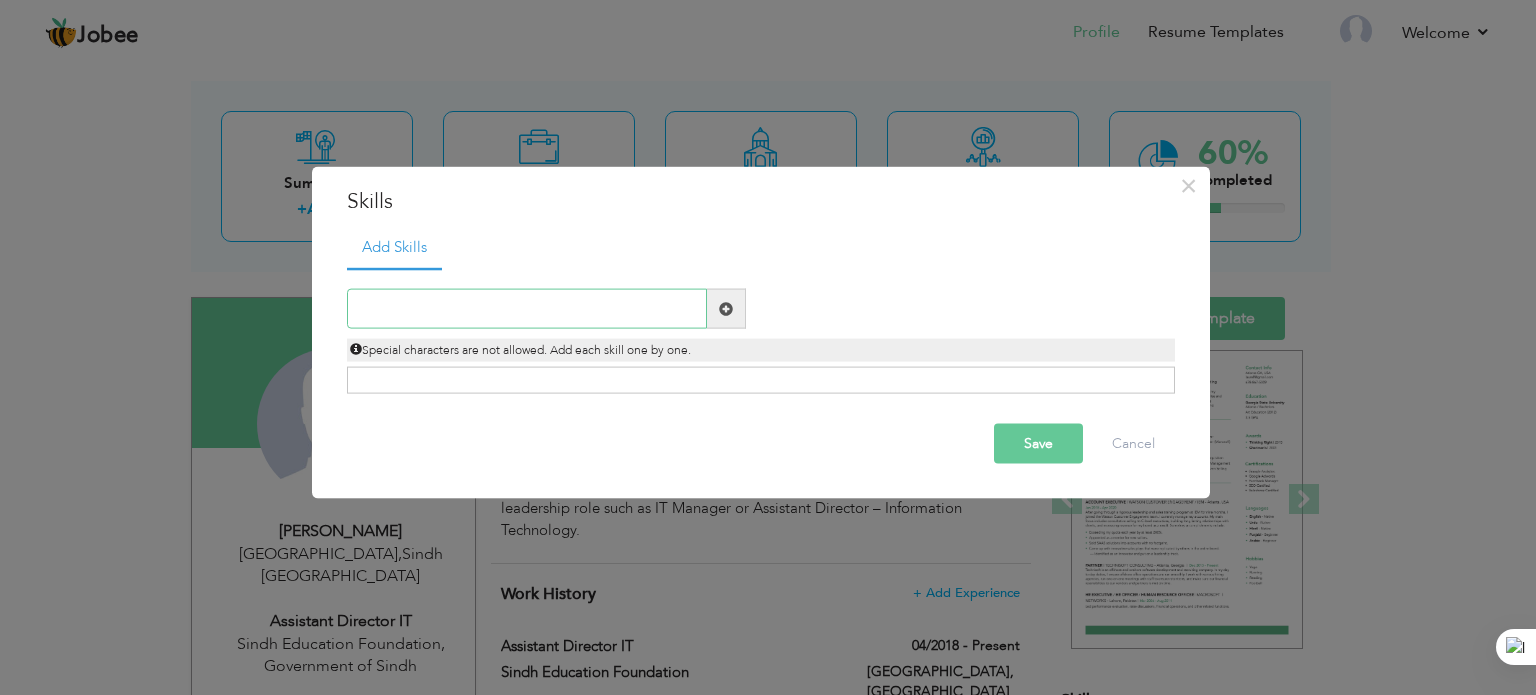 click at bounding box center (527, 309) 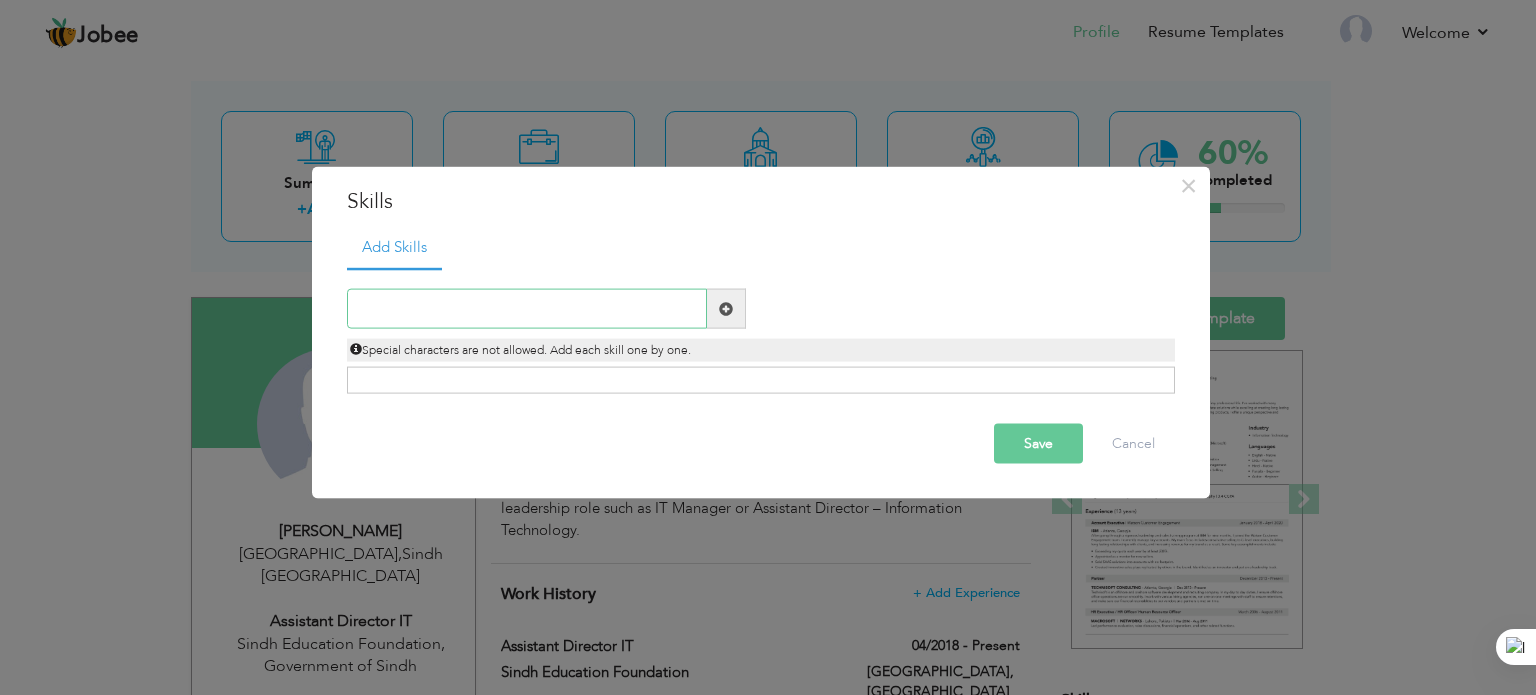 paste on "Dashboard reporting with Power BI" 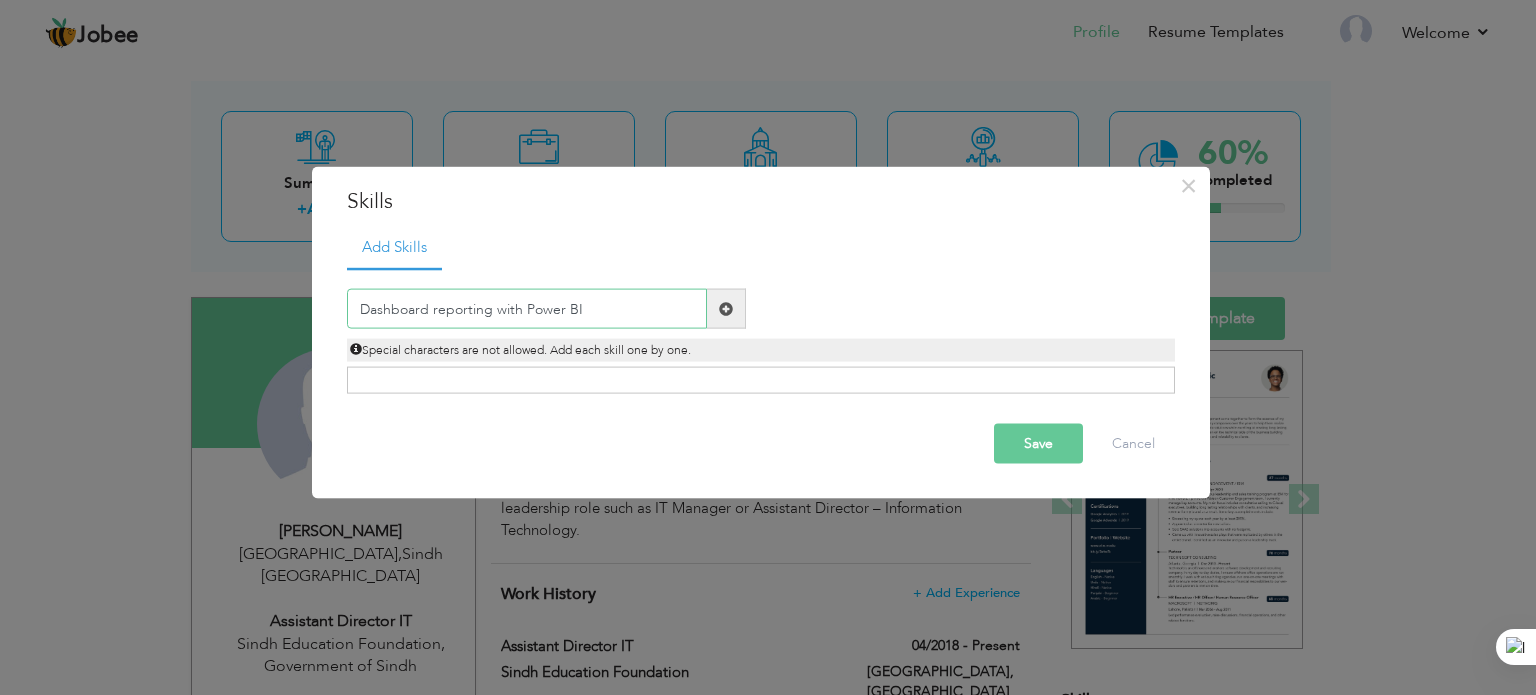 type on "Dashboard reporting with Power BI" 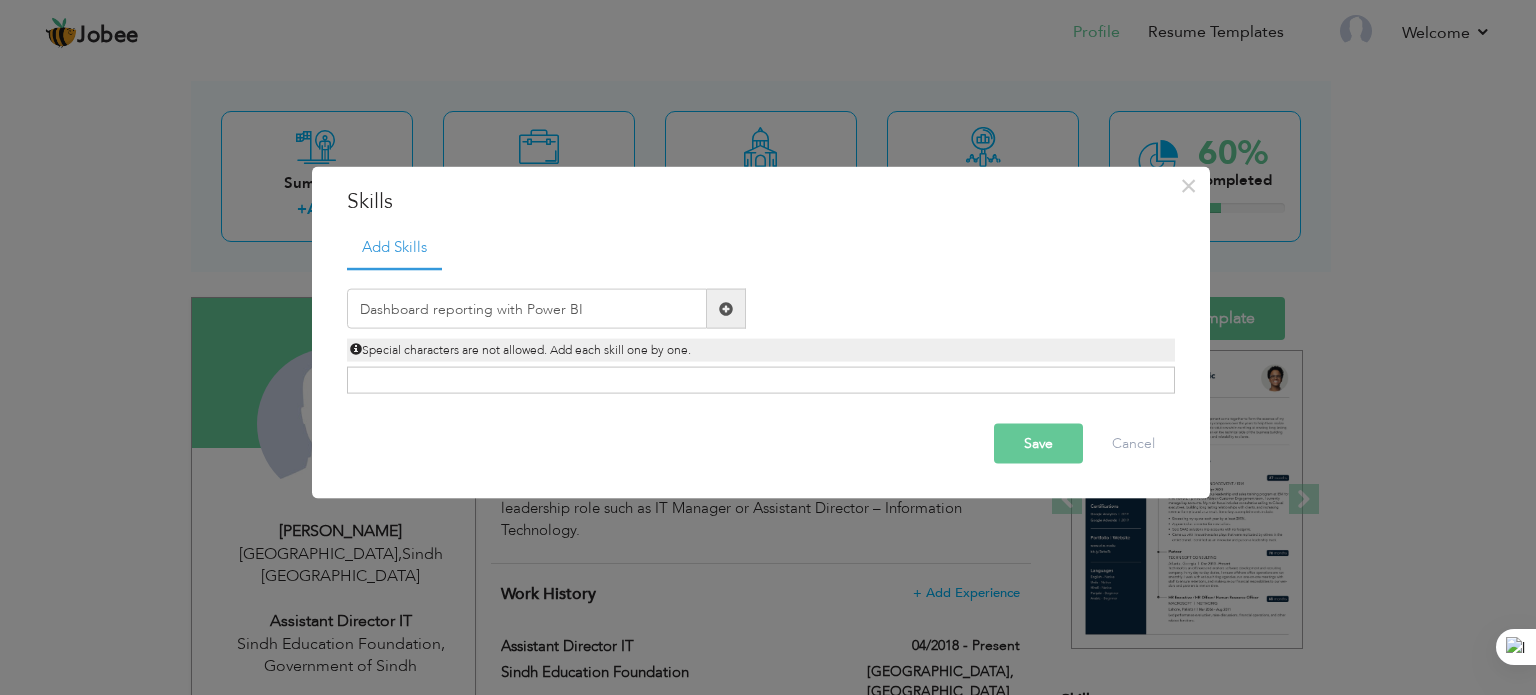 click at bounding box center [726, 308] 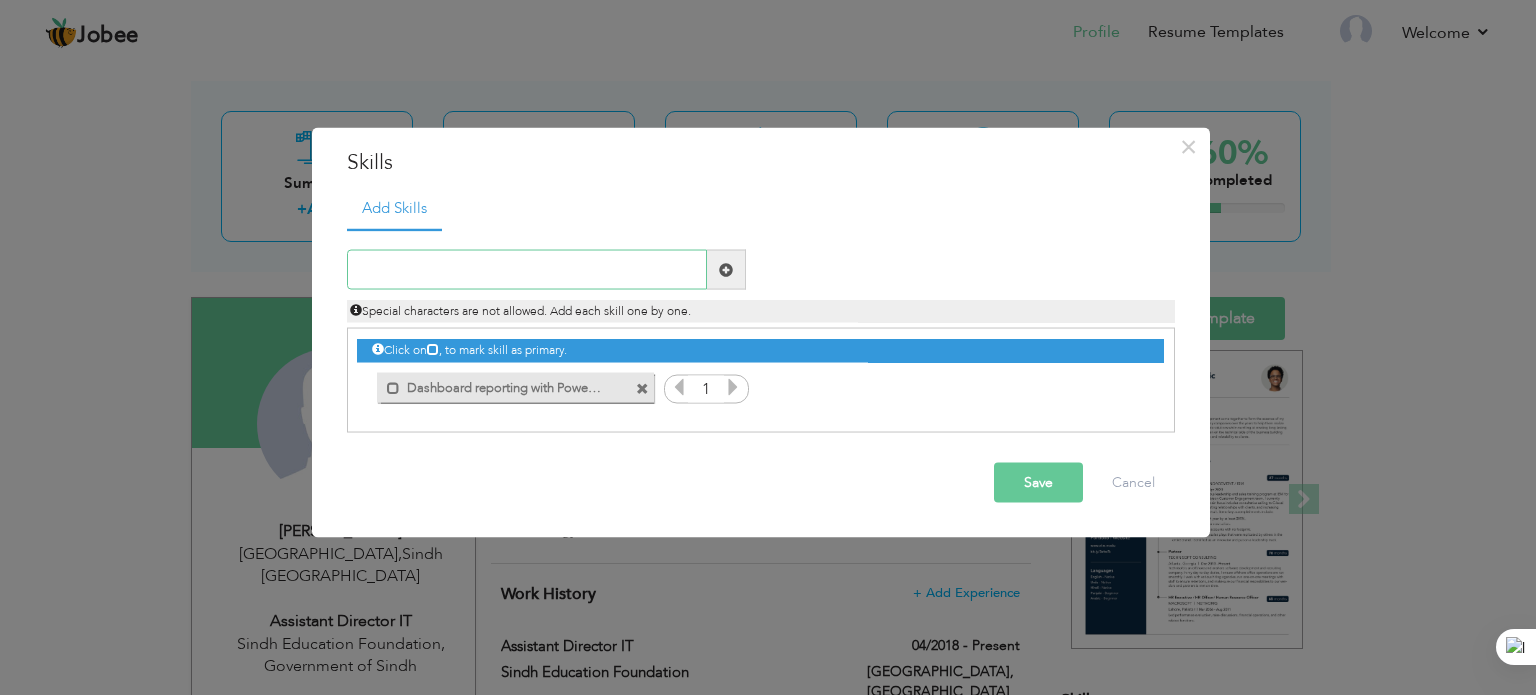 click at bounding box center (527, 270) 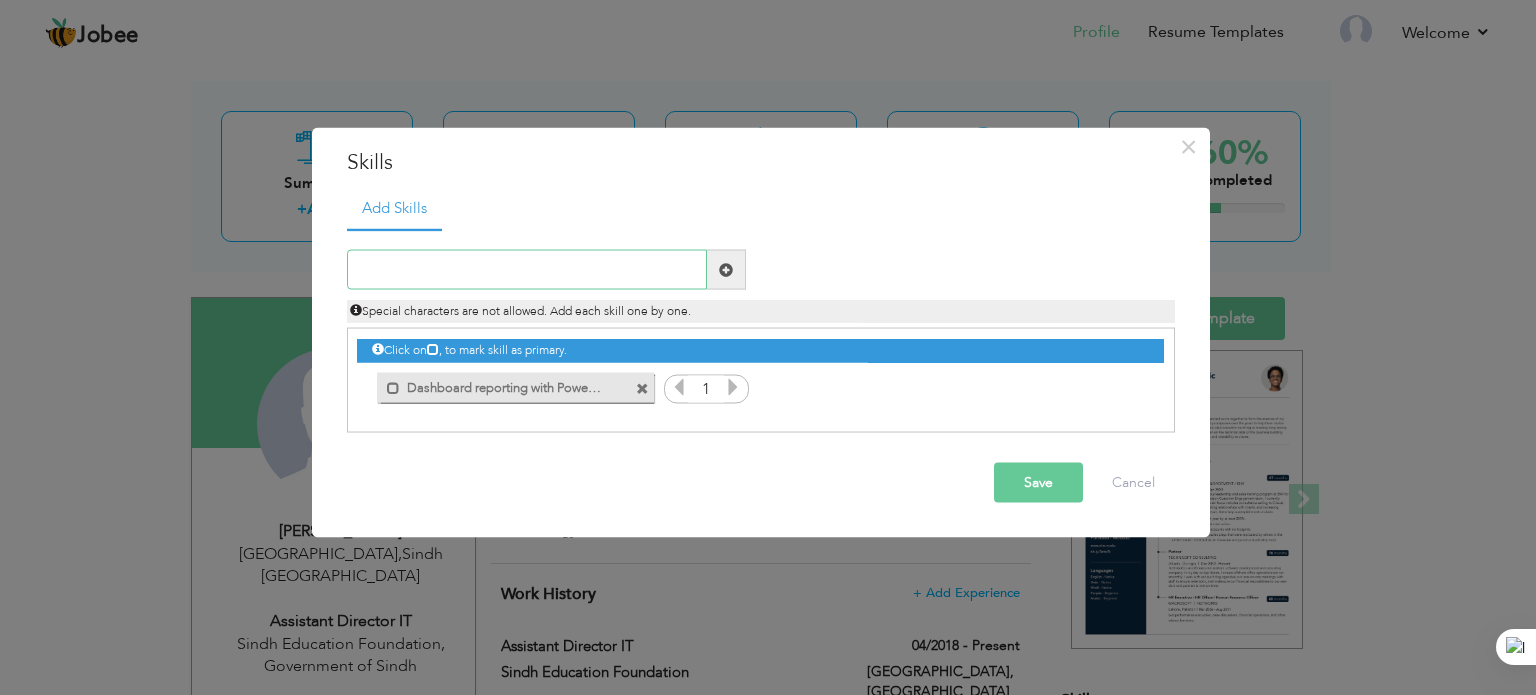 paste on "Data Transformation" 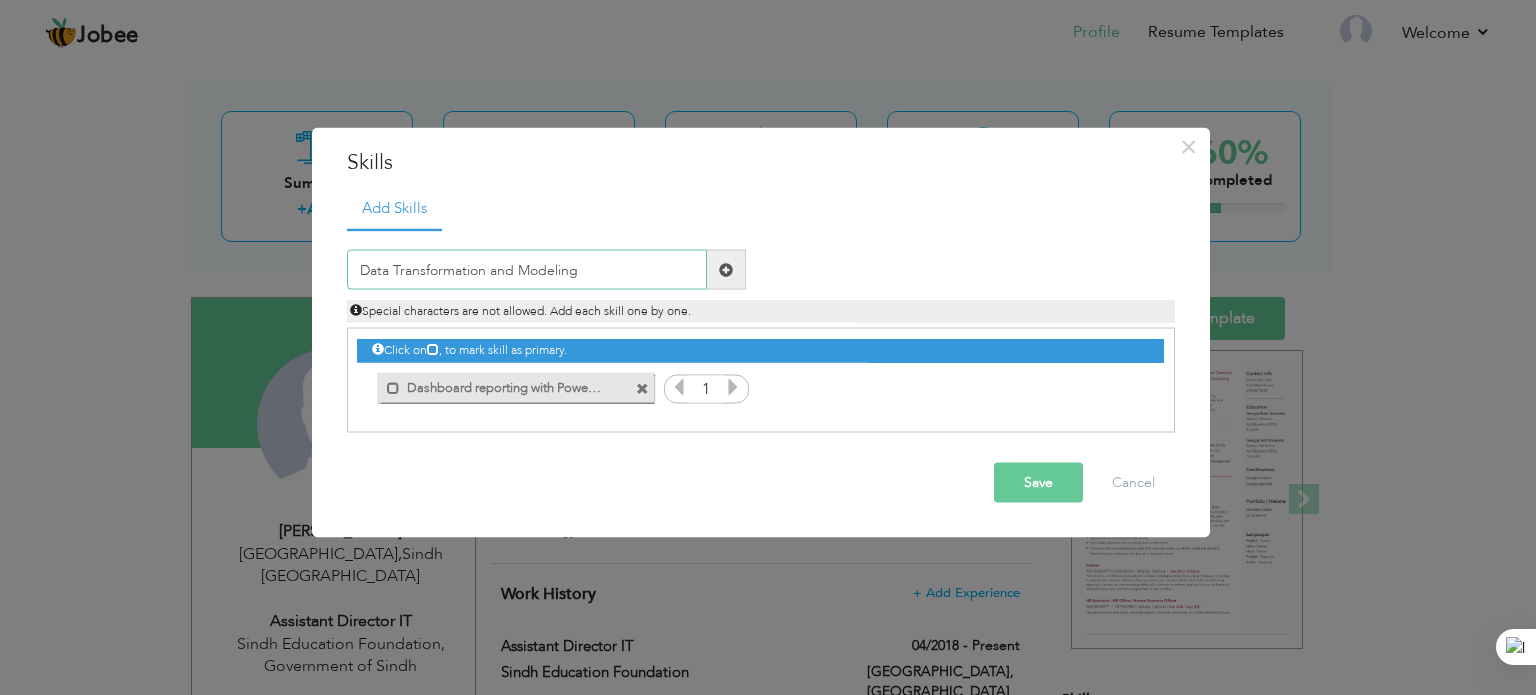 type on "Data Transformation and Modeling" 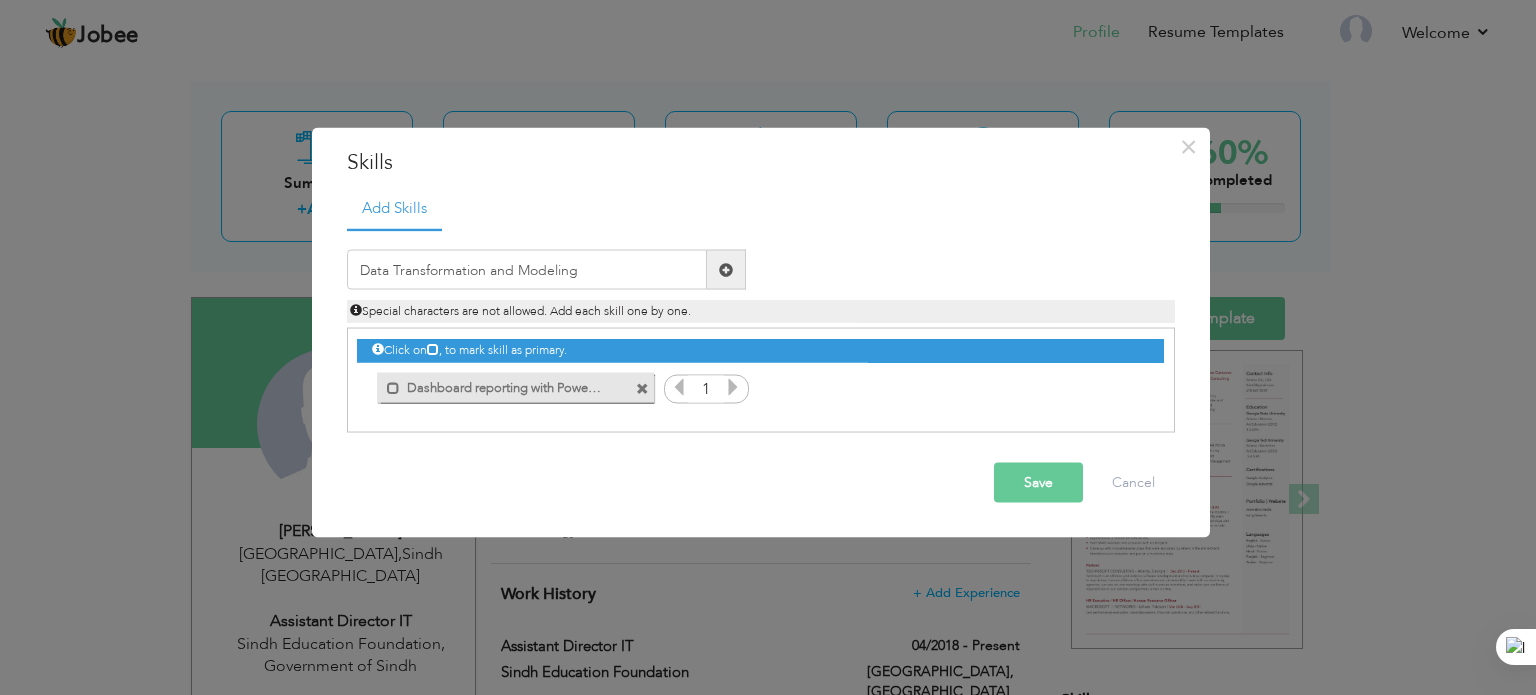 click at bounding box center (726, 270) 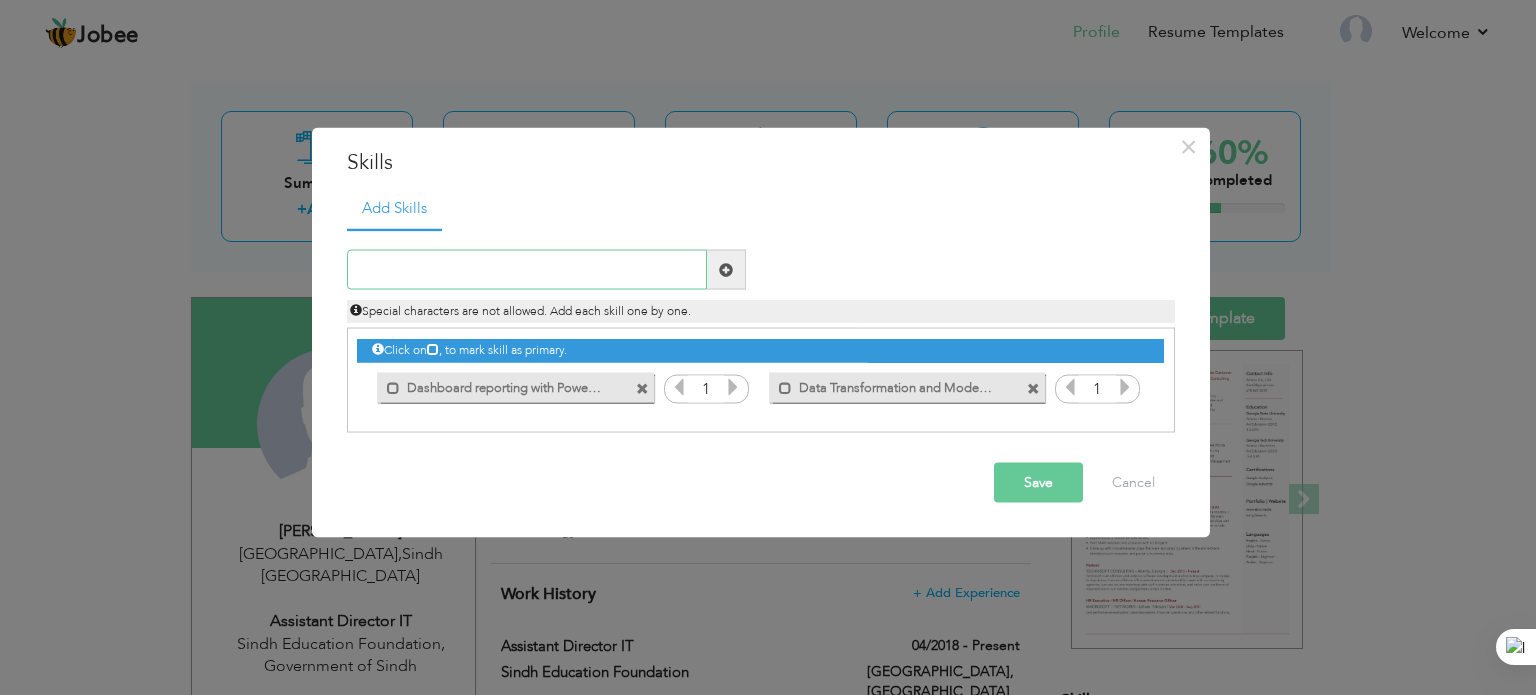 click at bounding box center [527, 270] 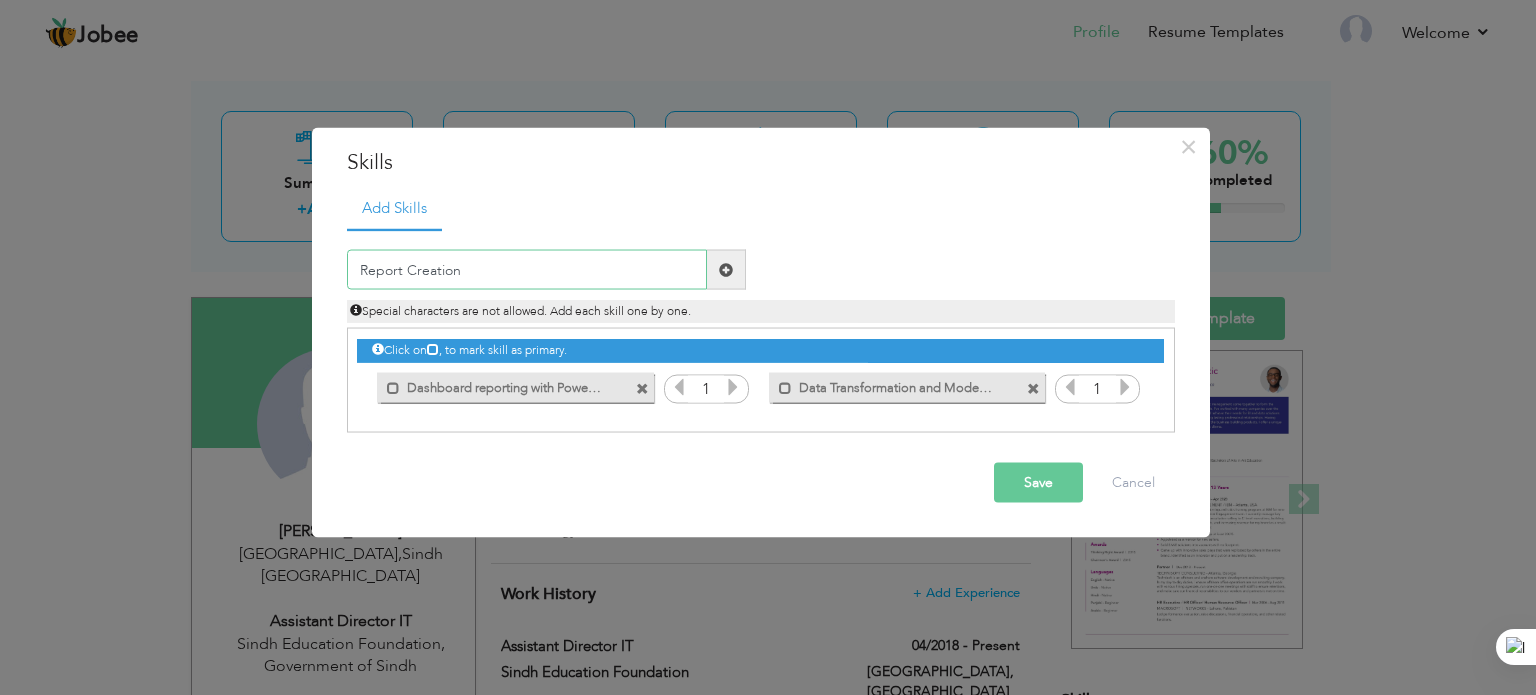 type on "Report Creation" 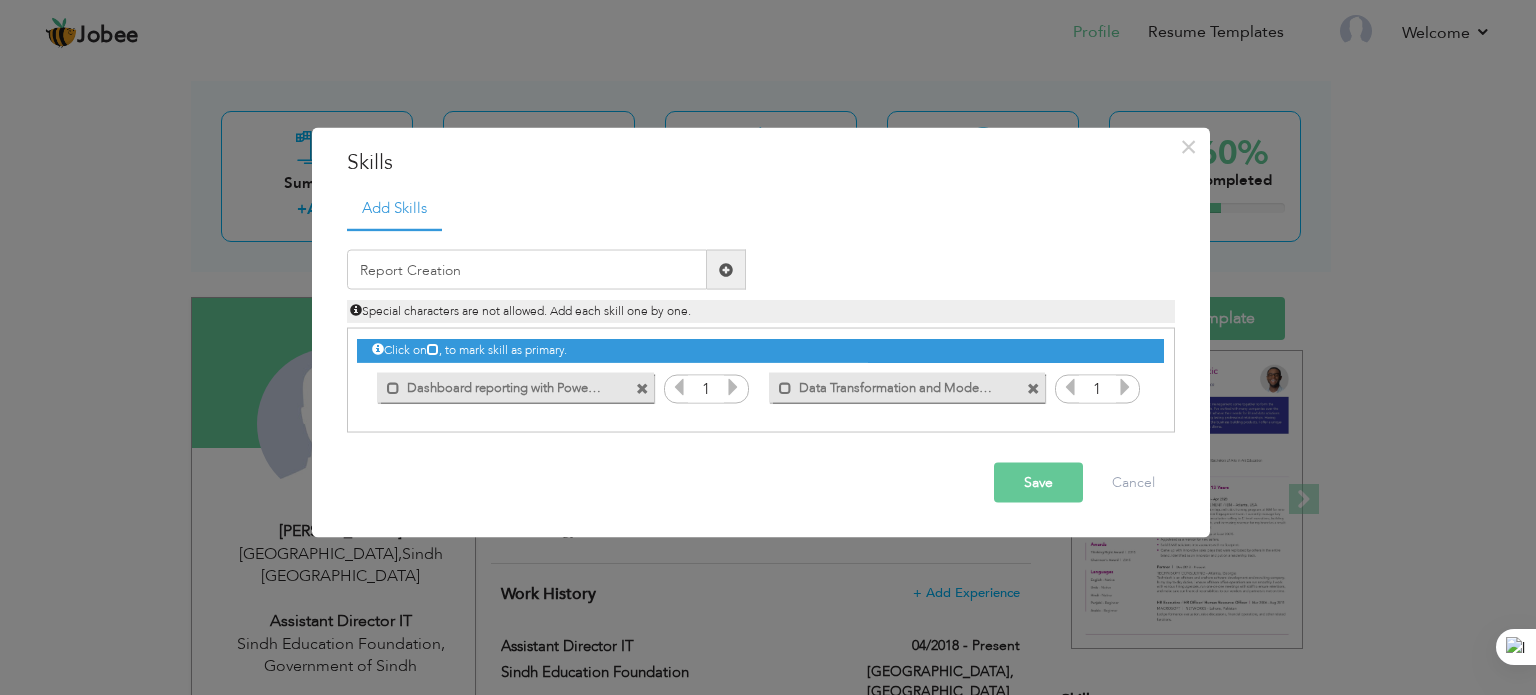 click at bounding box center [726, 269] 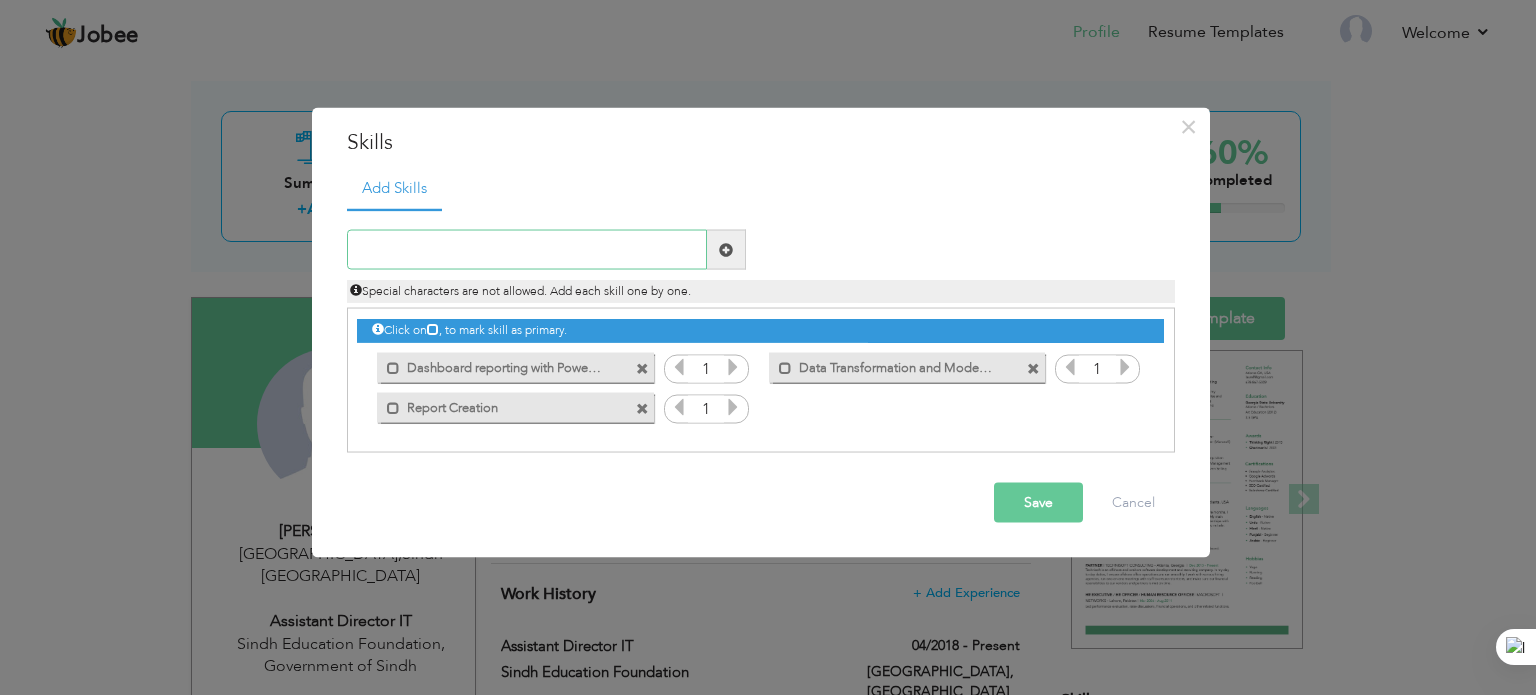 click at bounding box center (527, 250) 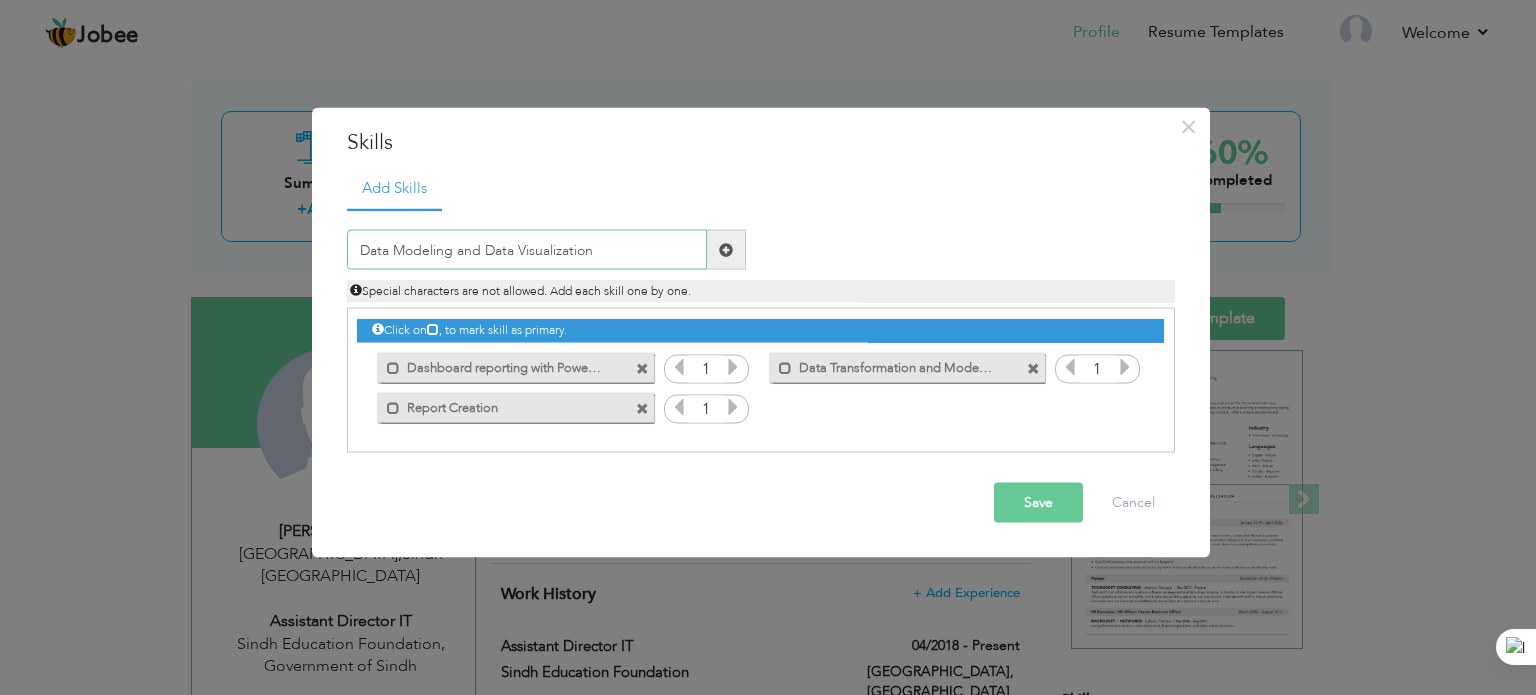 type on "Data Modeling and Data Visualization" 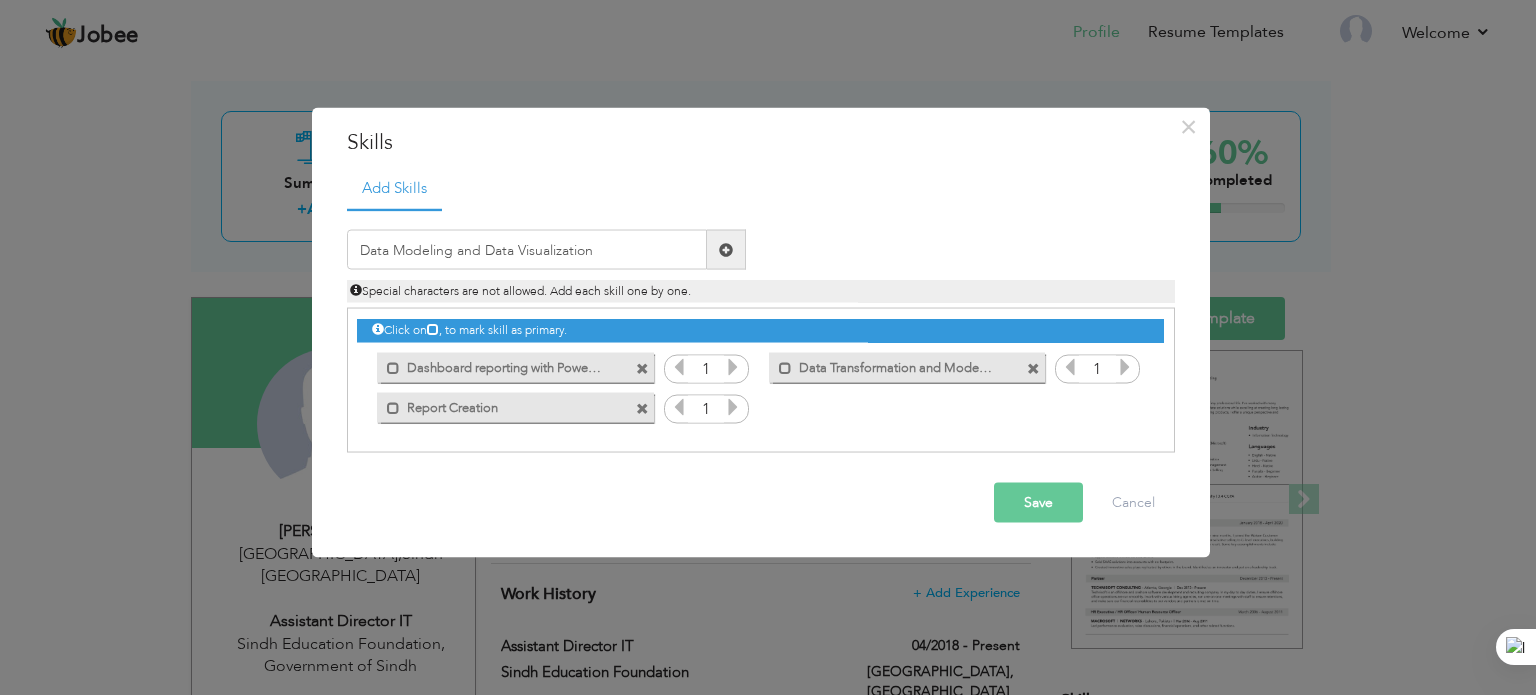 click at bounding box center [726, 250] 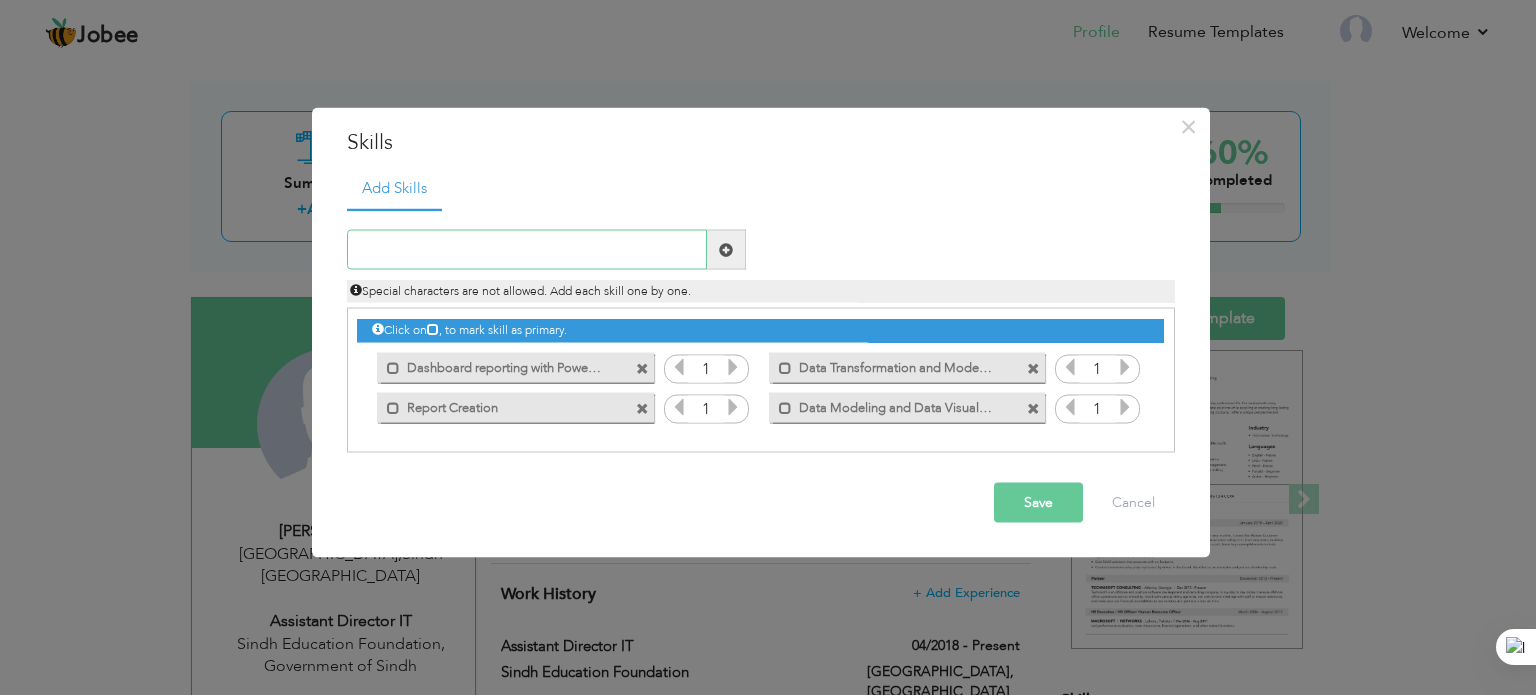 click at bounding box center [527, 250] 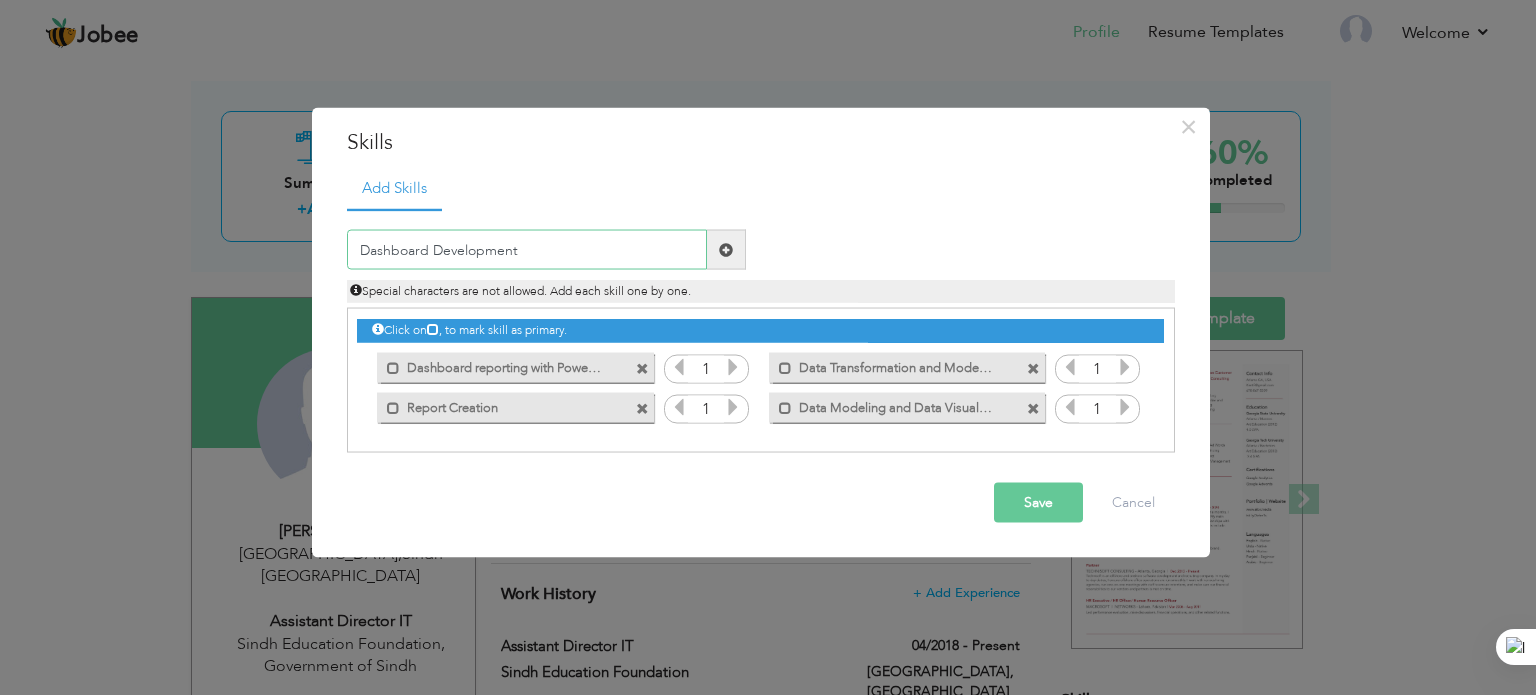 type on "Dashboard Development" 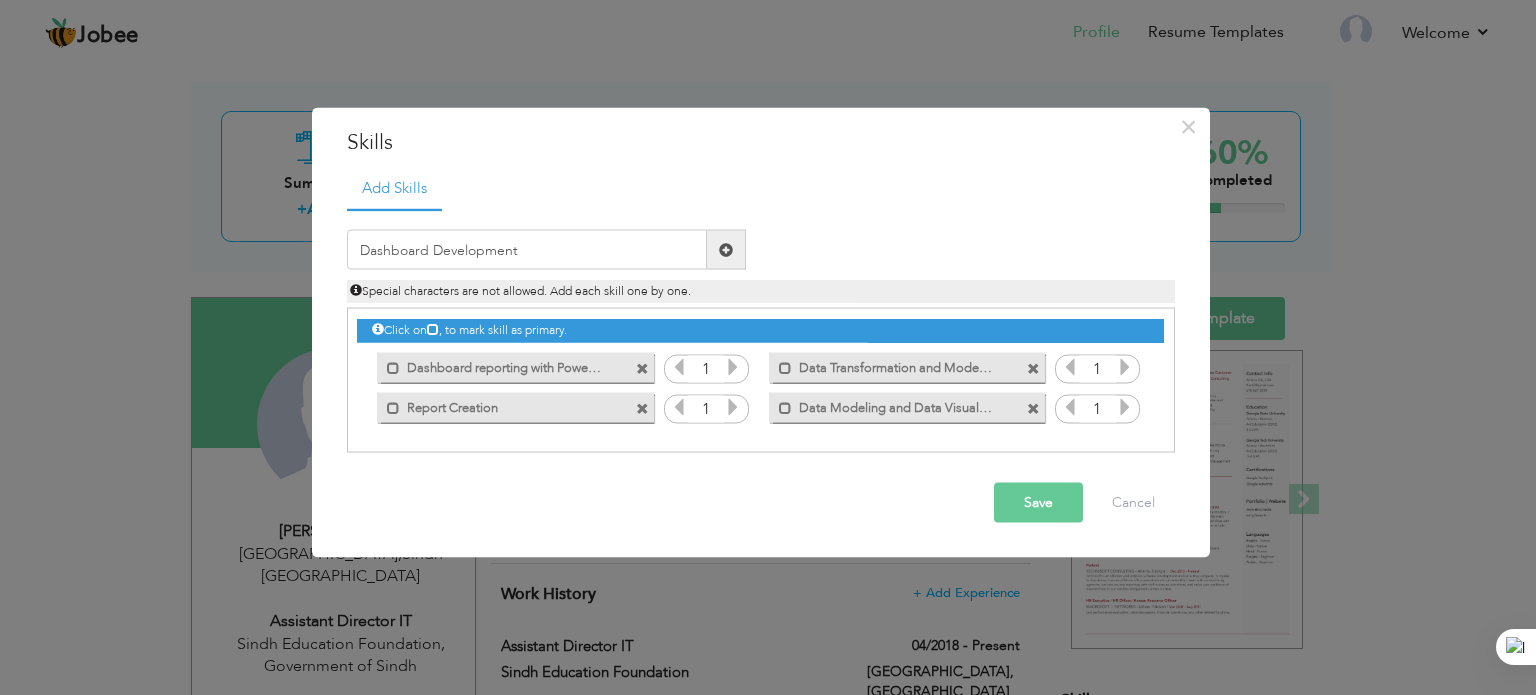 click at bounding box center [726, 249] 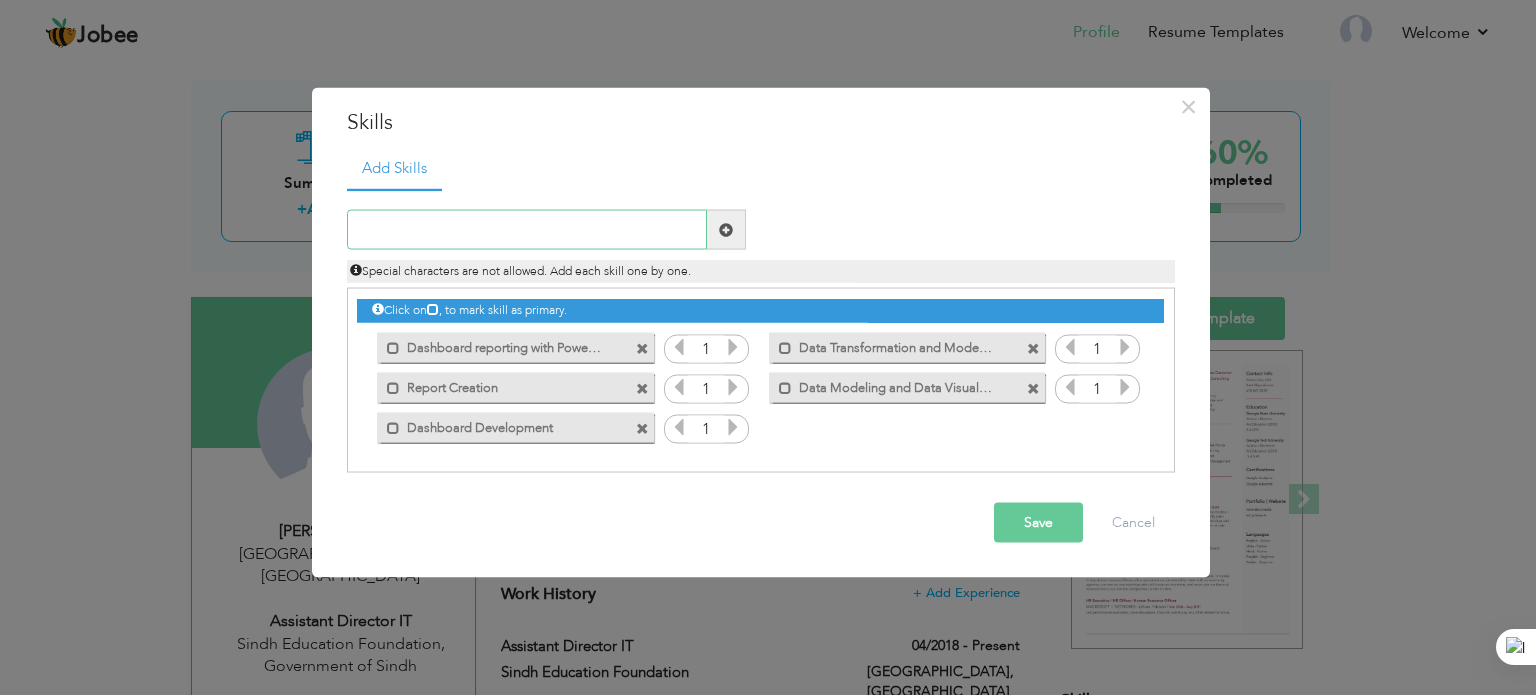 click at bounding box center (527, 230) 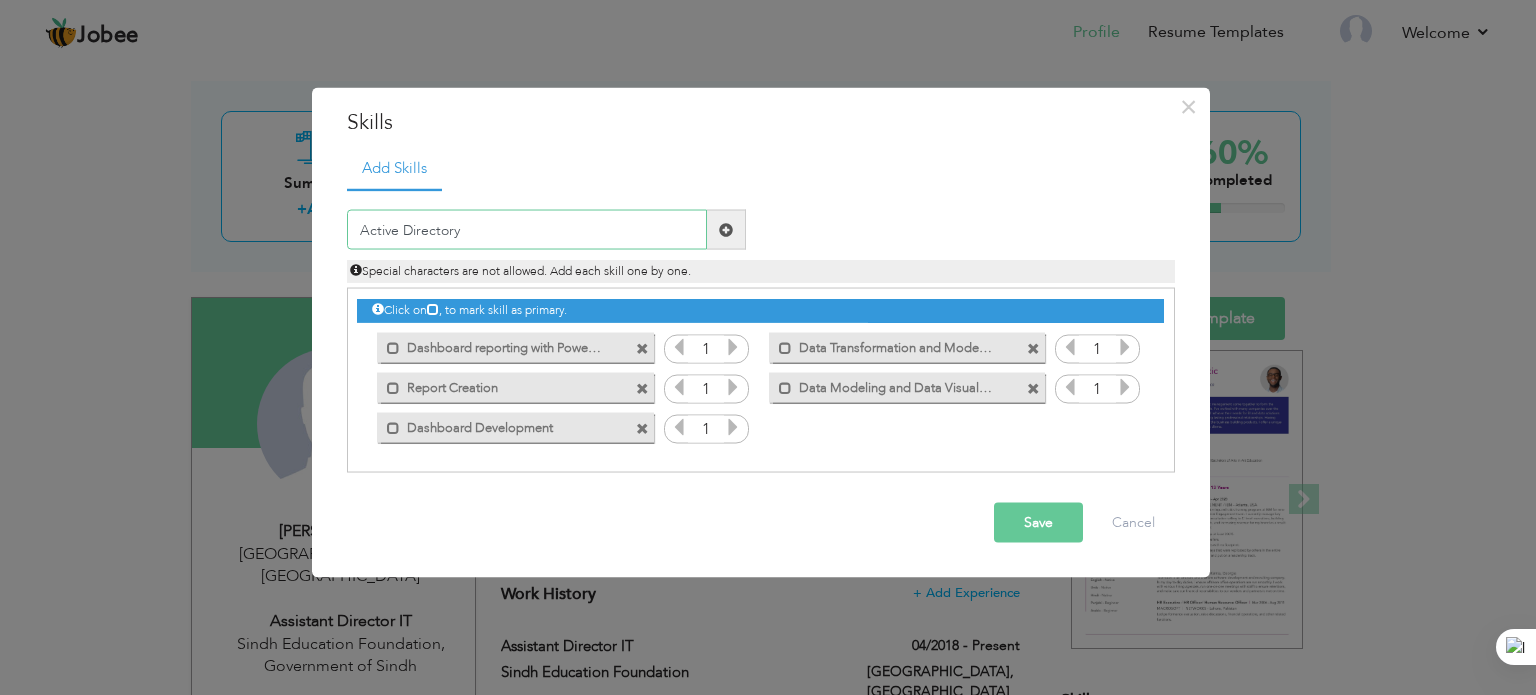 type on "Active Directory" 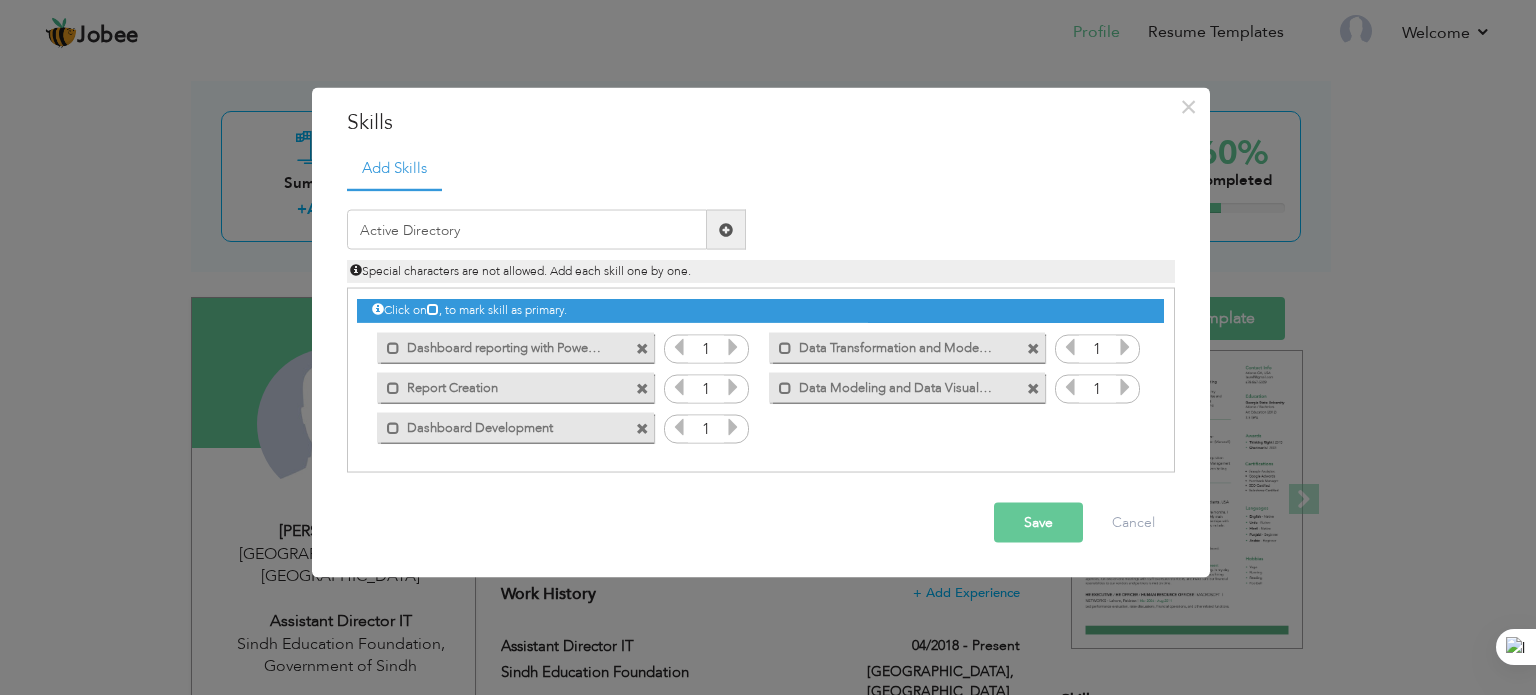 click at bounding box center [726, 229] 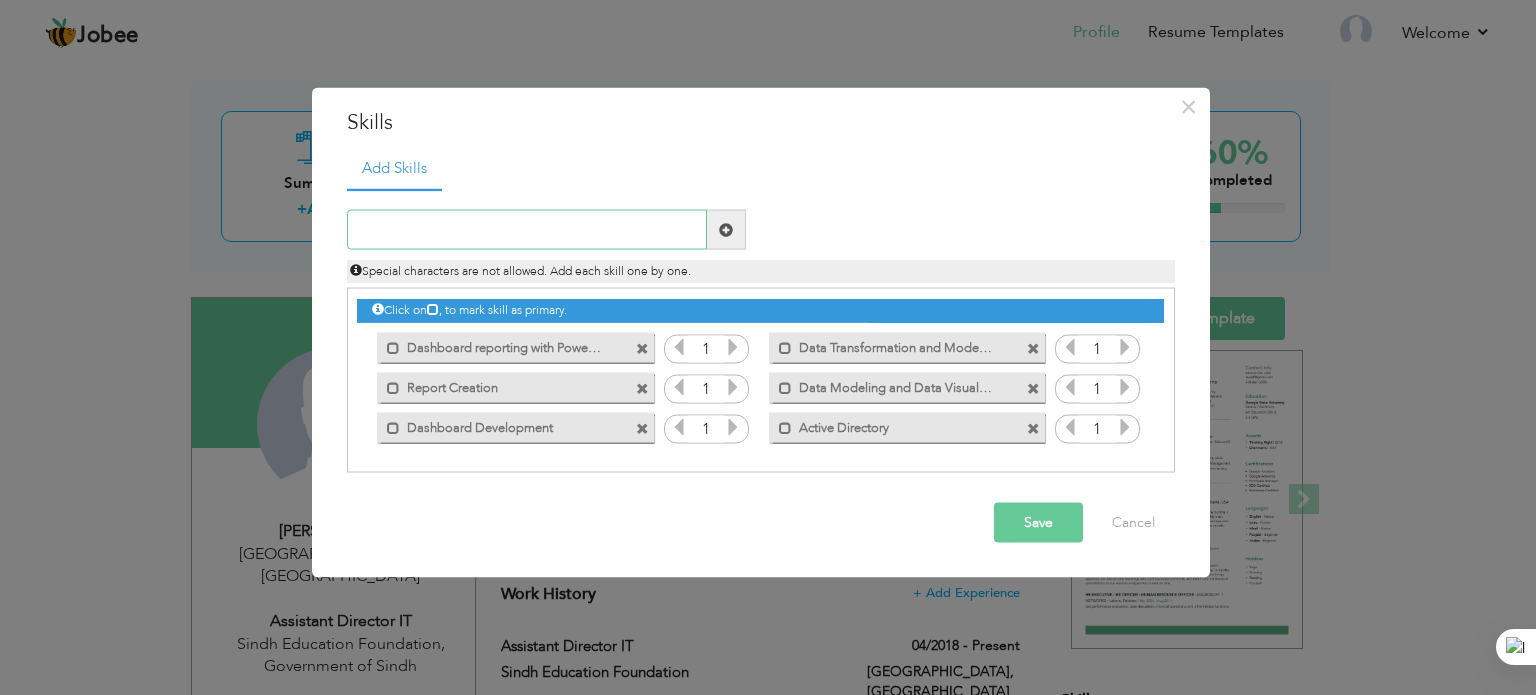 click at bounding box center [527, 230] 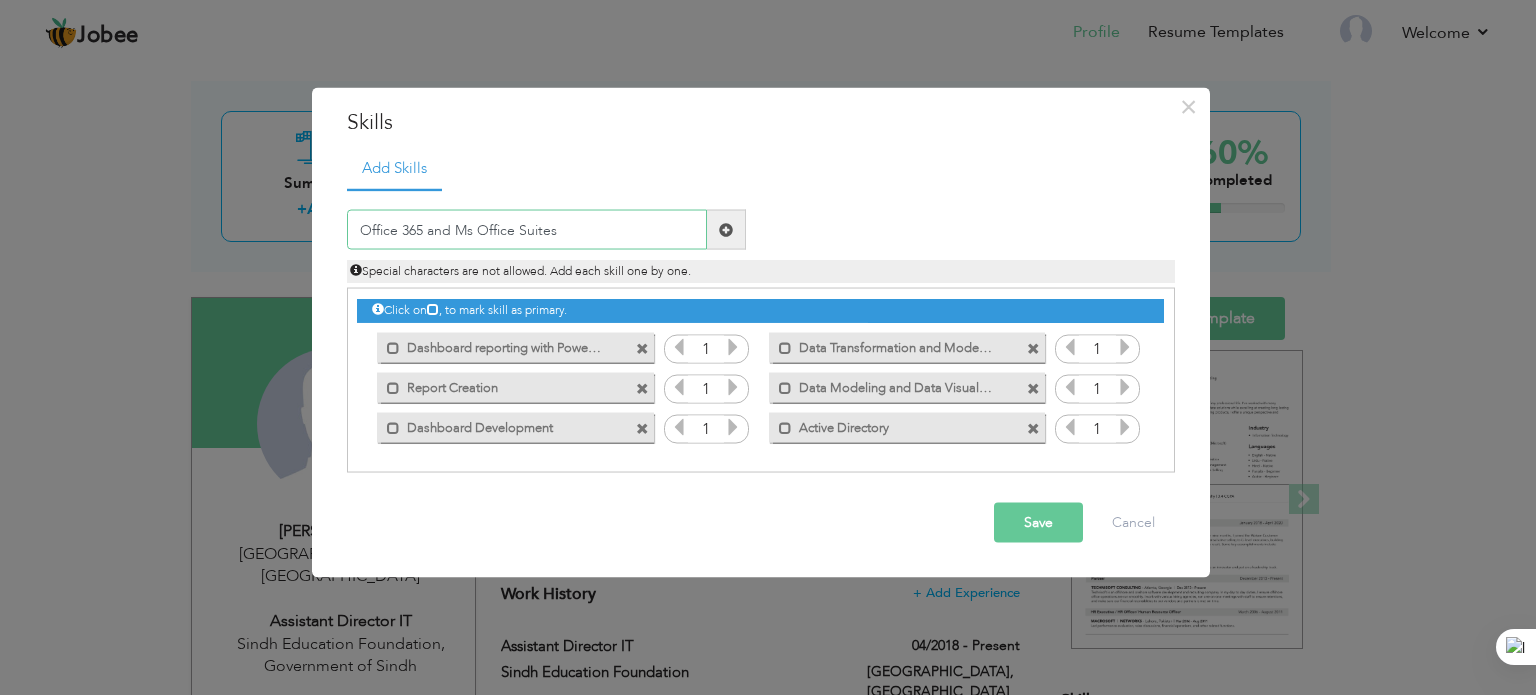 type on "Office 365 and Ms Office Suites" 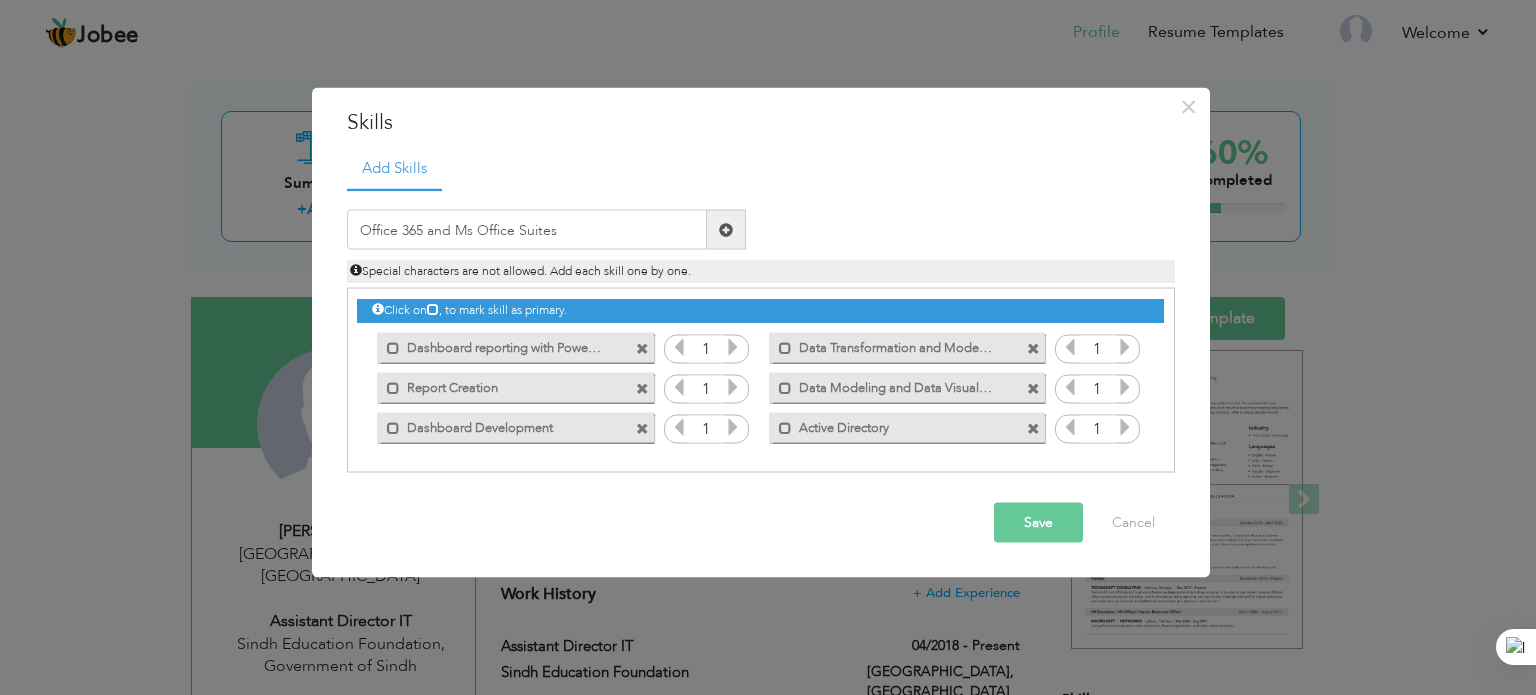 click at bounding box center (726, 229) 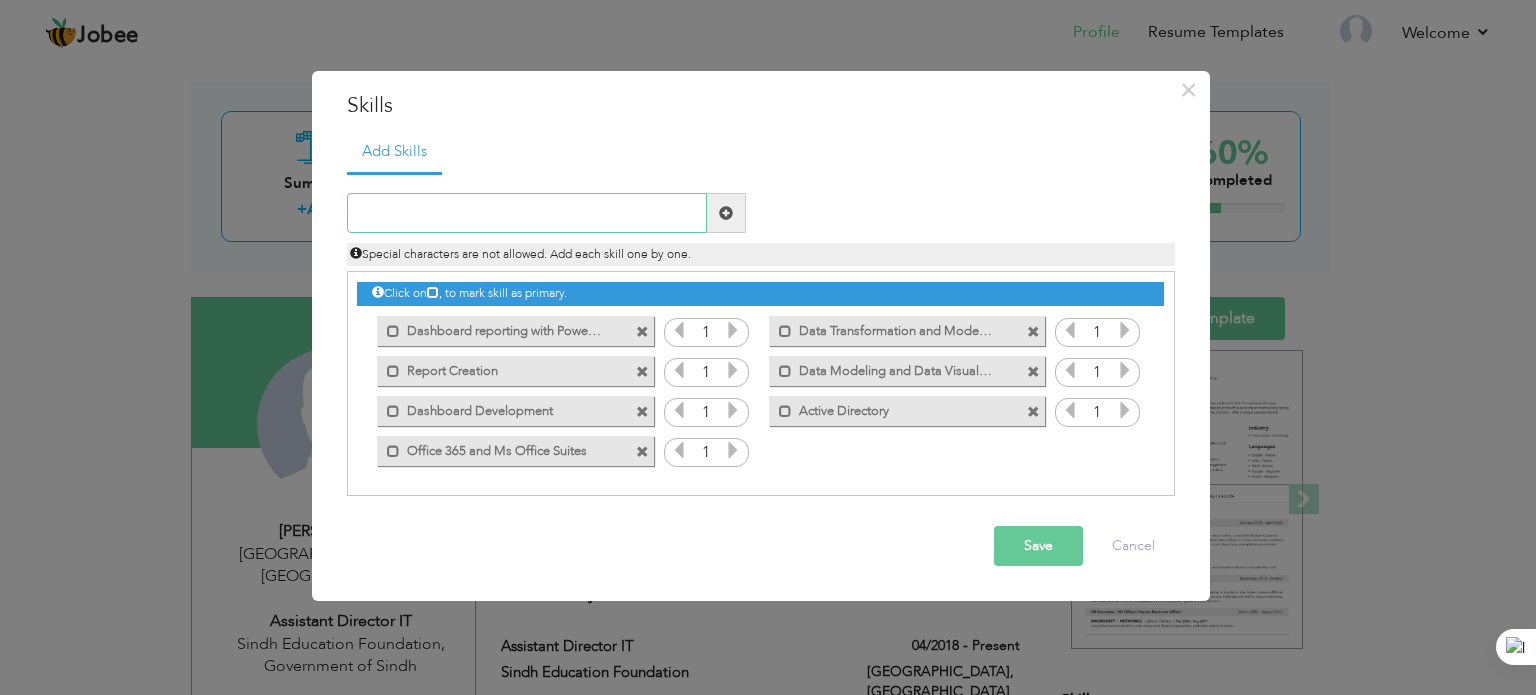 click at bounding box center [527, 213] 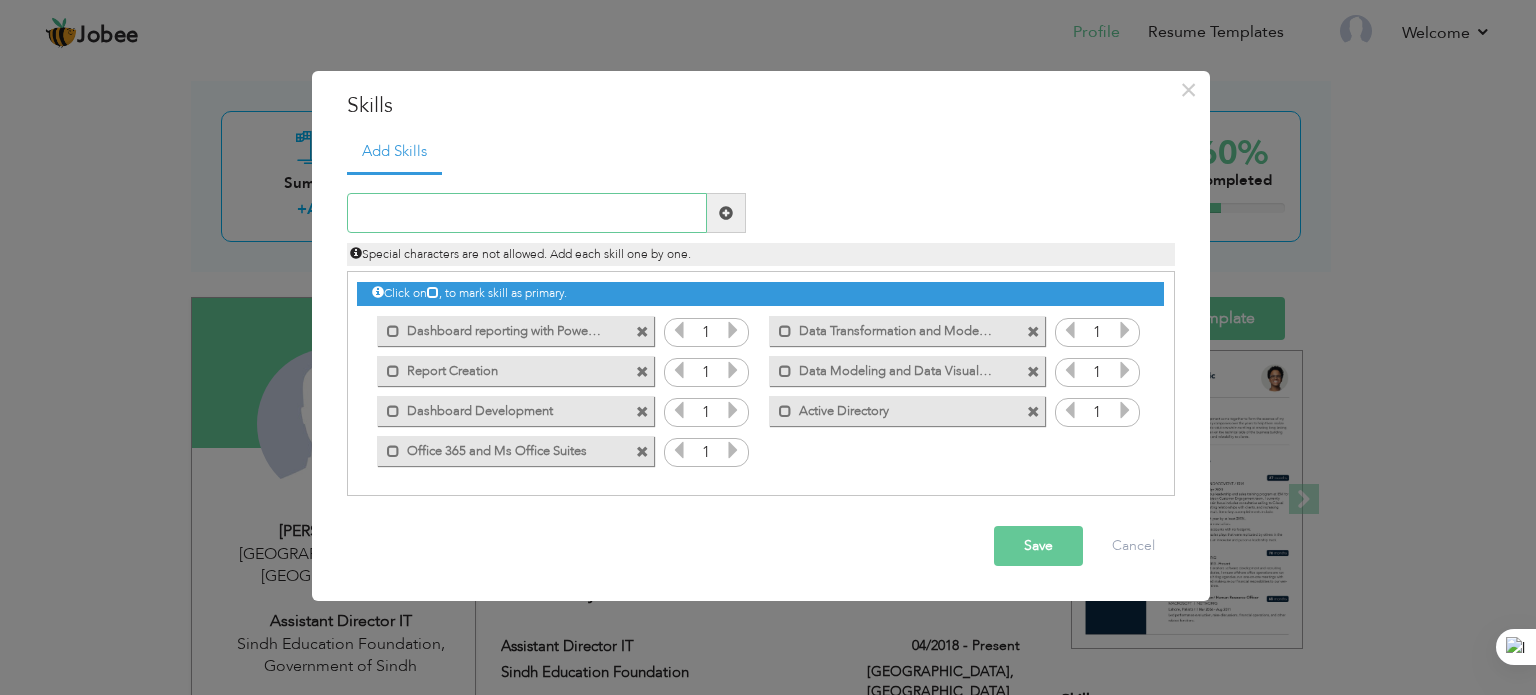 paste on "Project lifecycle management" 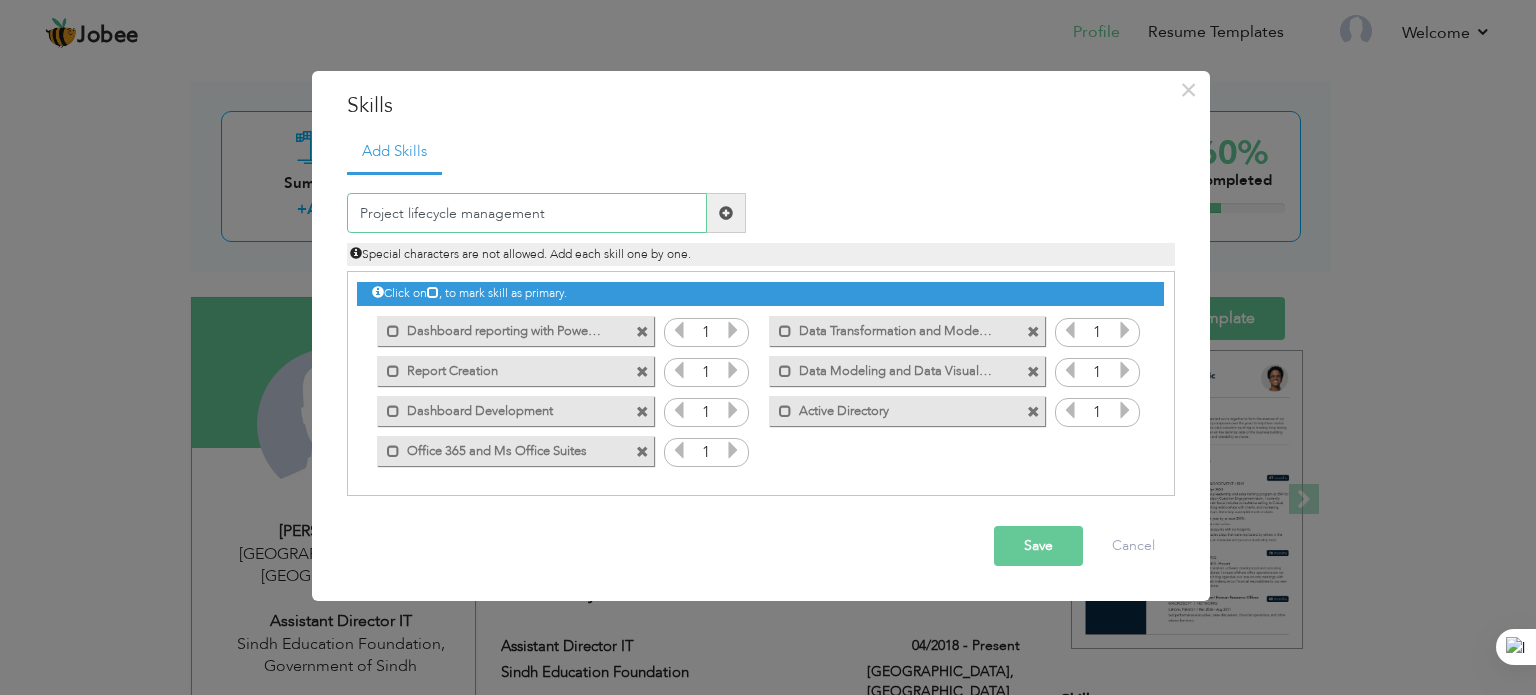 type on "Project lifecycle management" 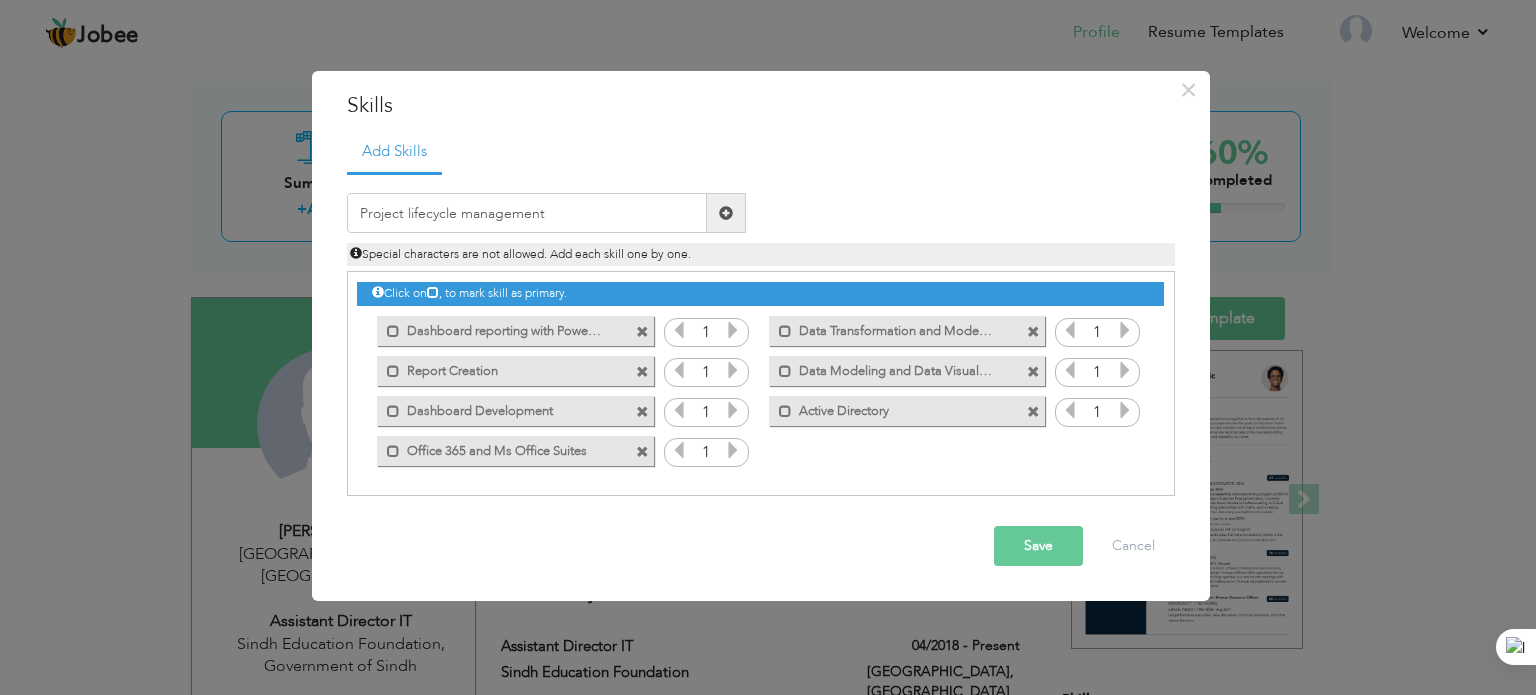 click at bounding box center (726, 213) 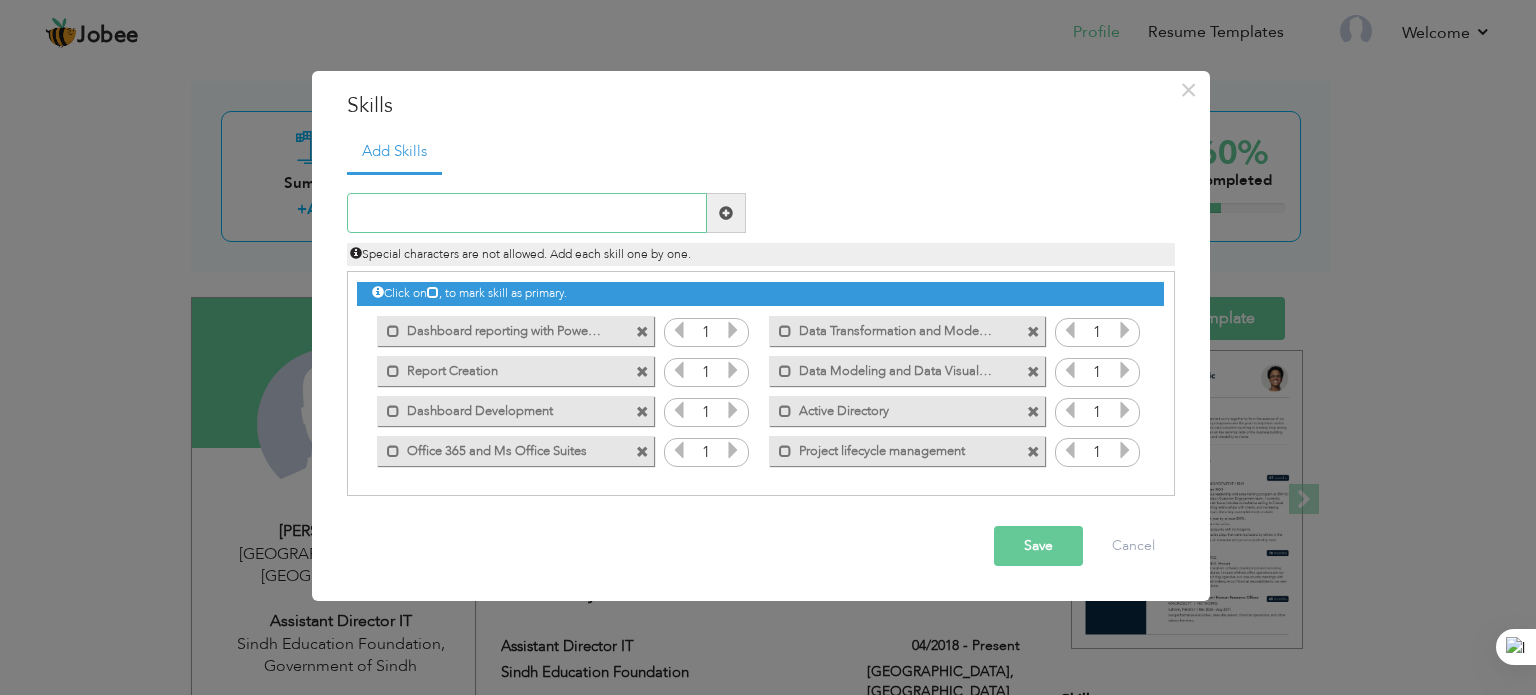 click at bounding box center (527, 213) 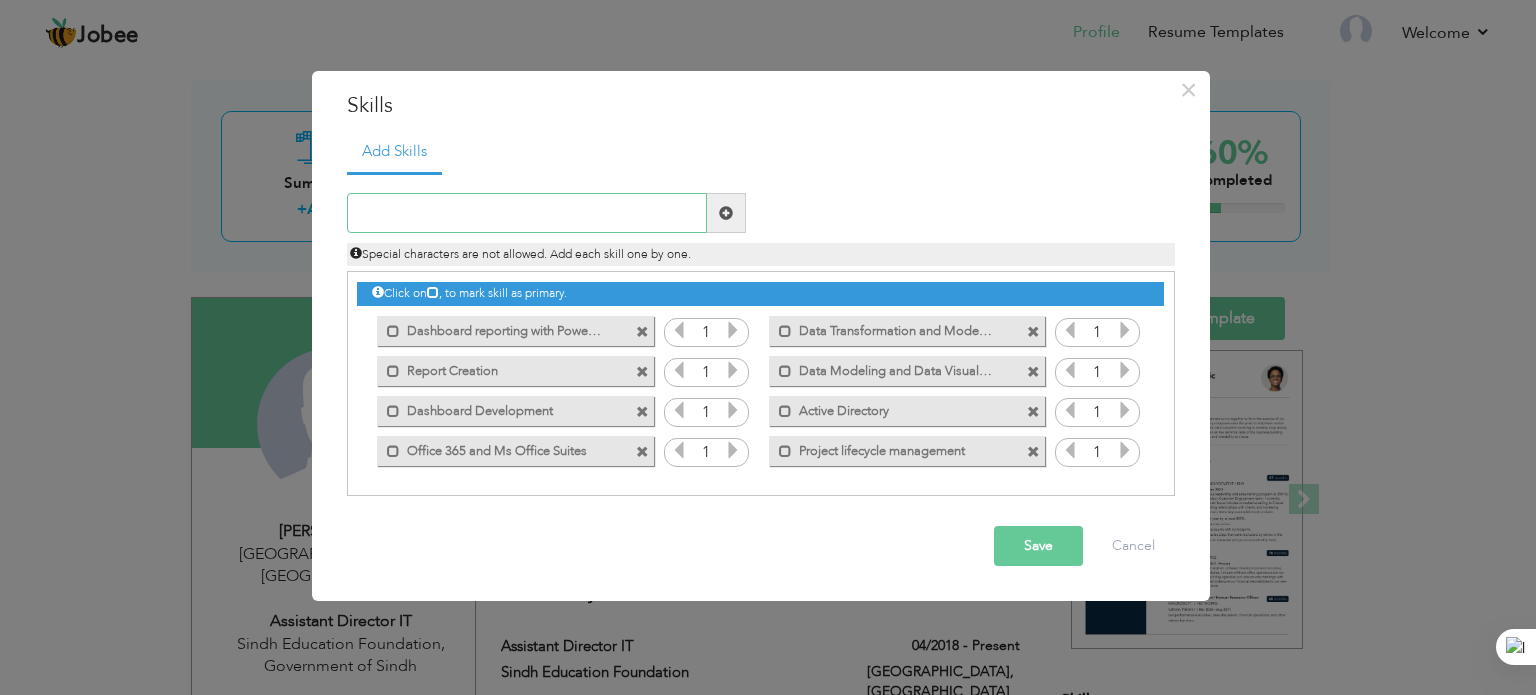 paste on "Budget administration" 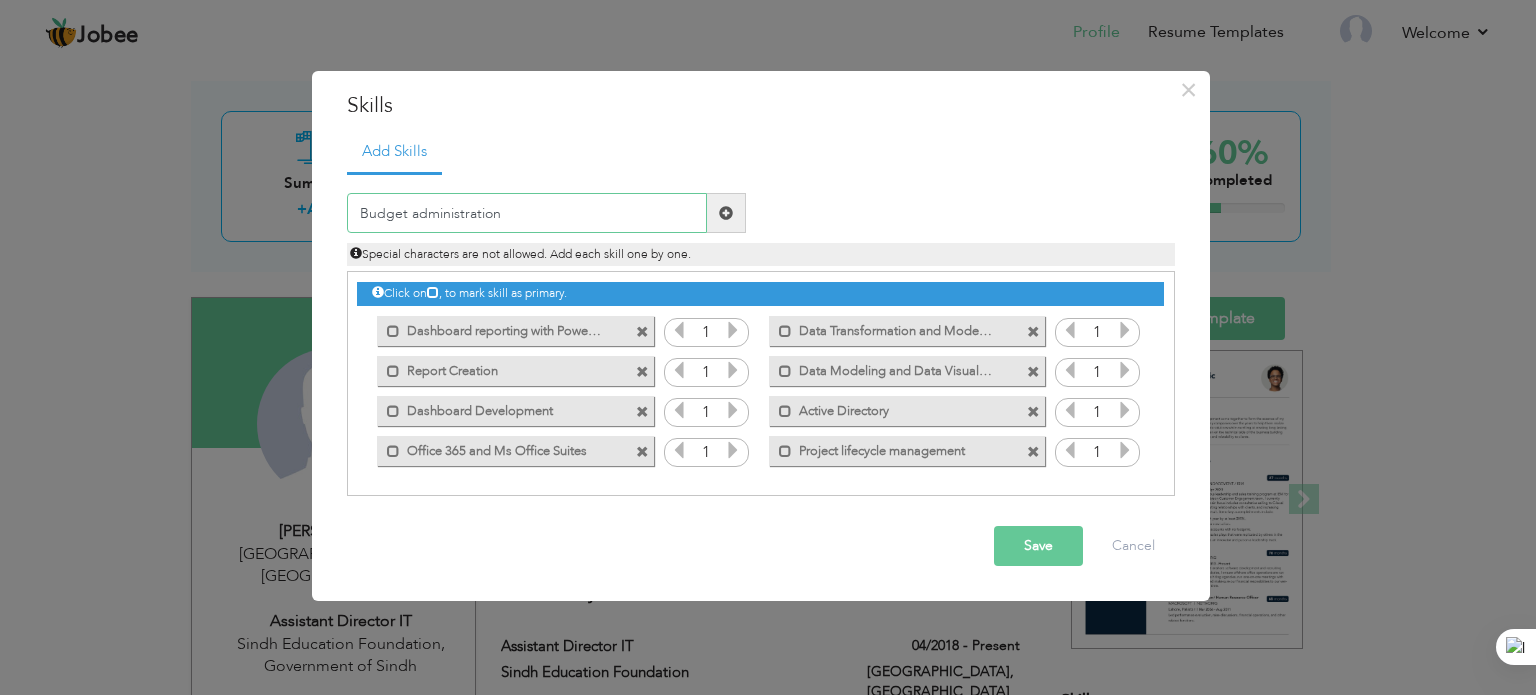 type on "Budget administration" 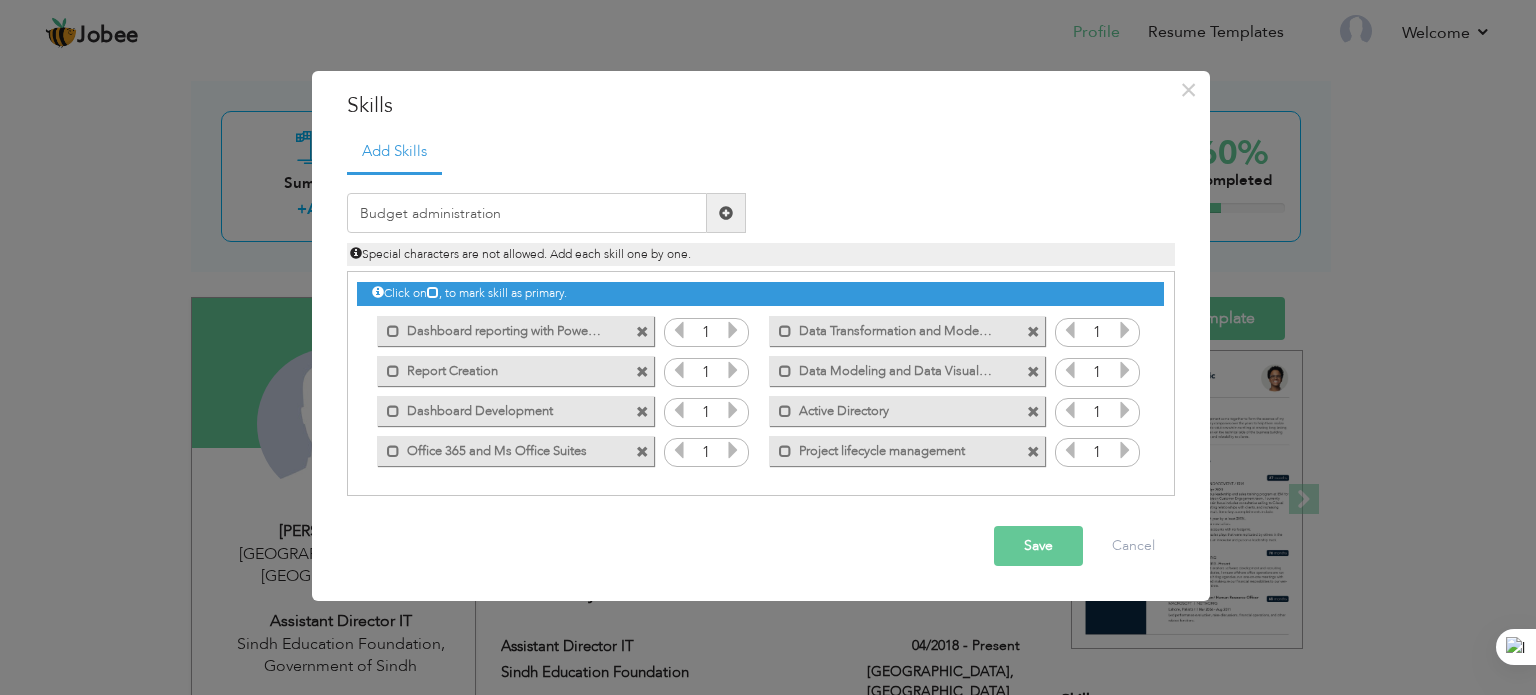 click at bounding box center (726, 213) 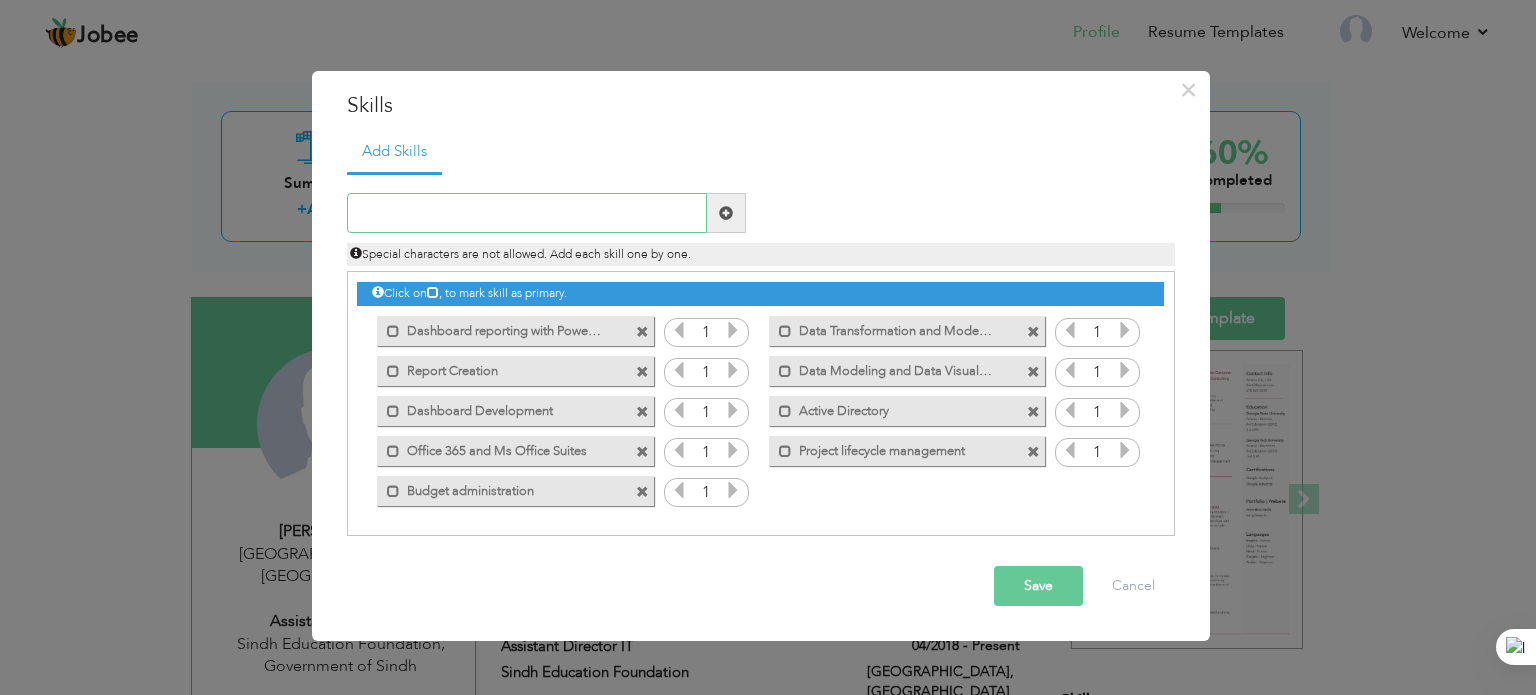 click at bounding box center [527, 213] 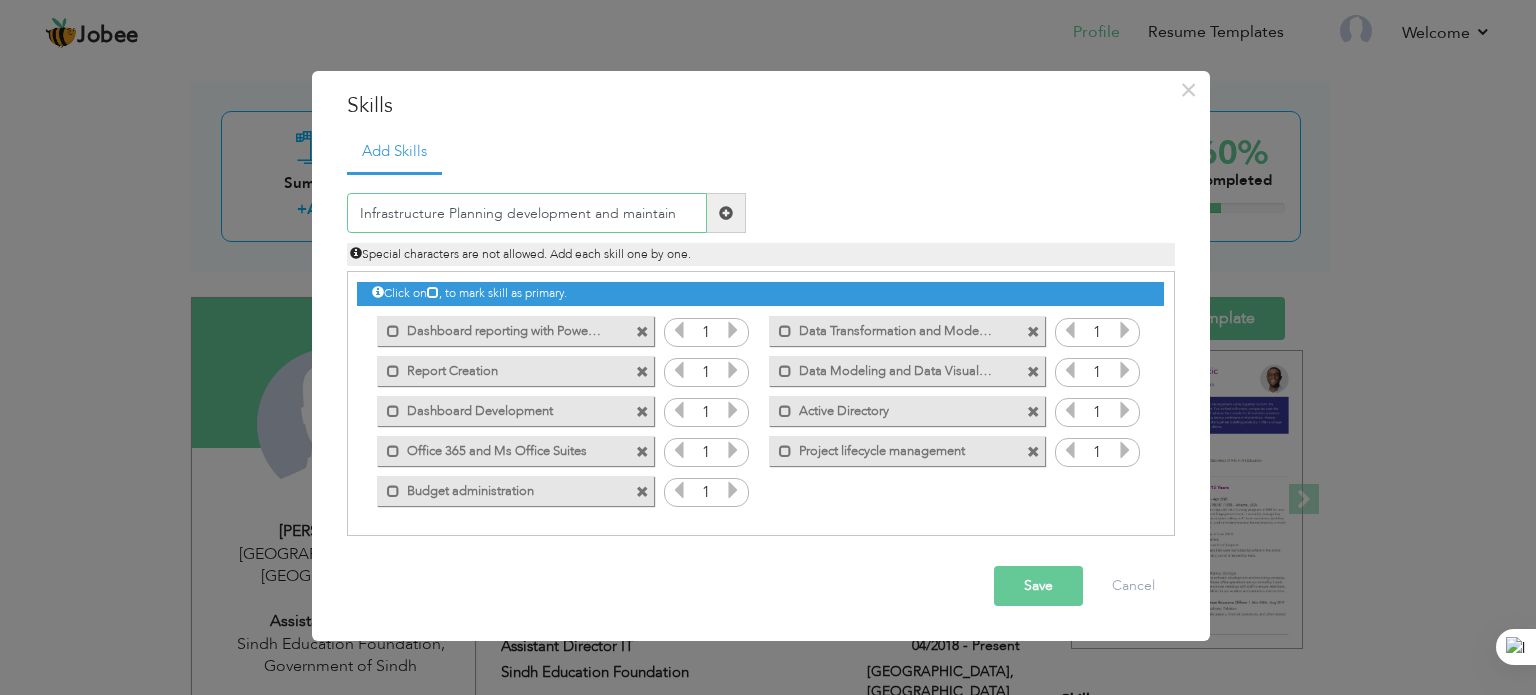 click on "Infrastructure Planning development and maintain" at bounding box center [527, 213] 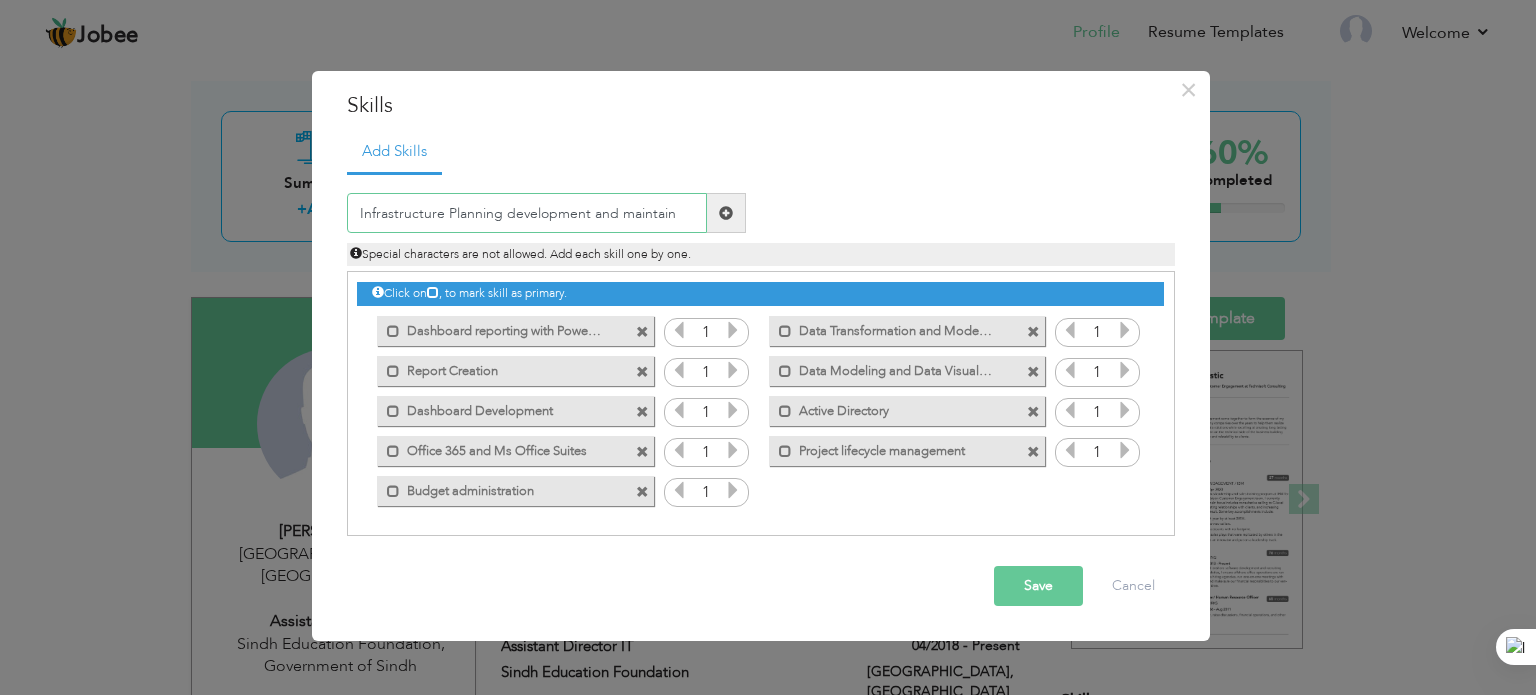type on "Infrastructure Planning development and maintain" 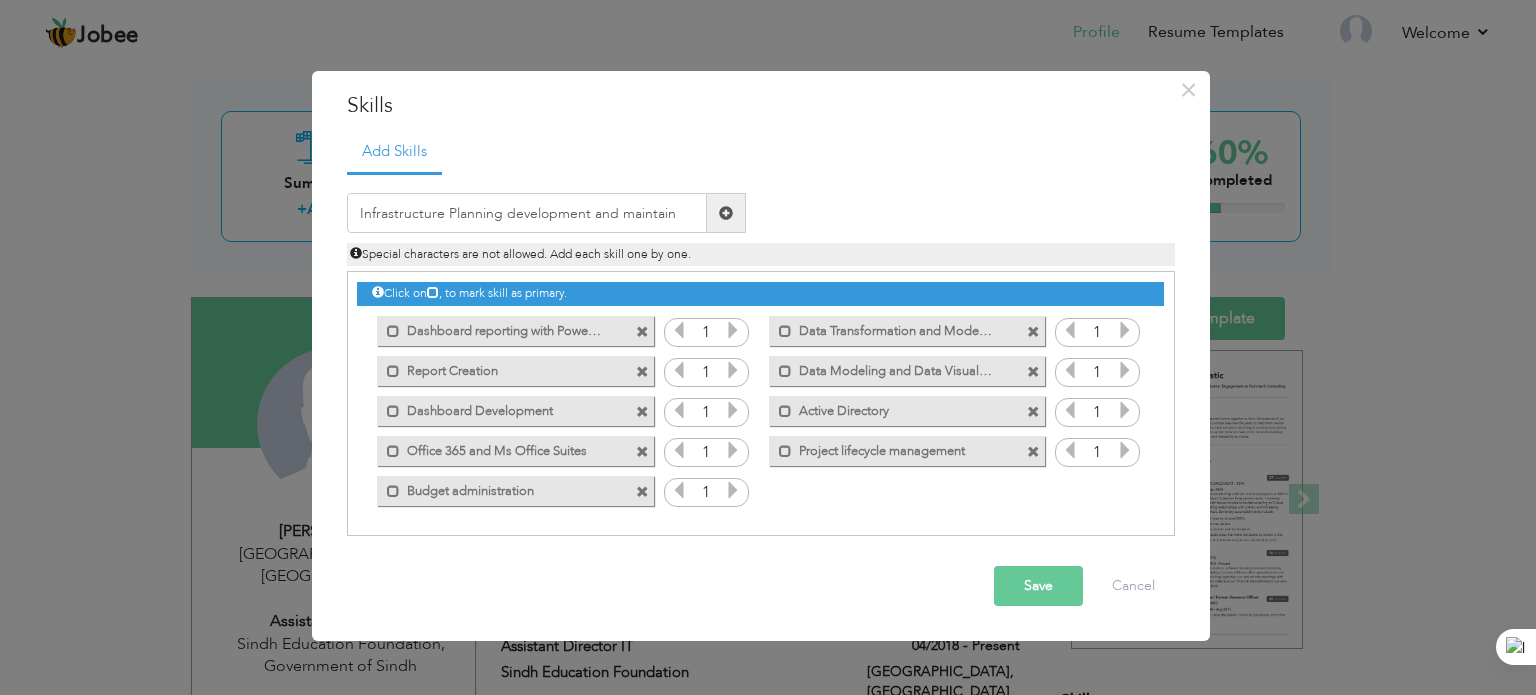 click at bounding box center [726, 213] 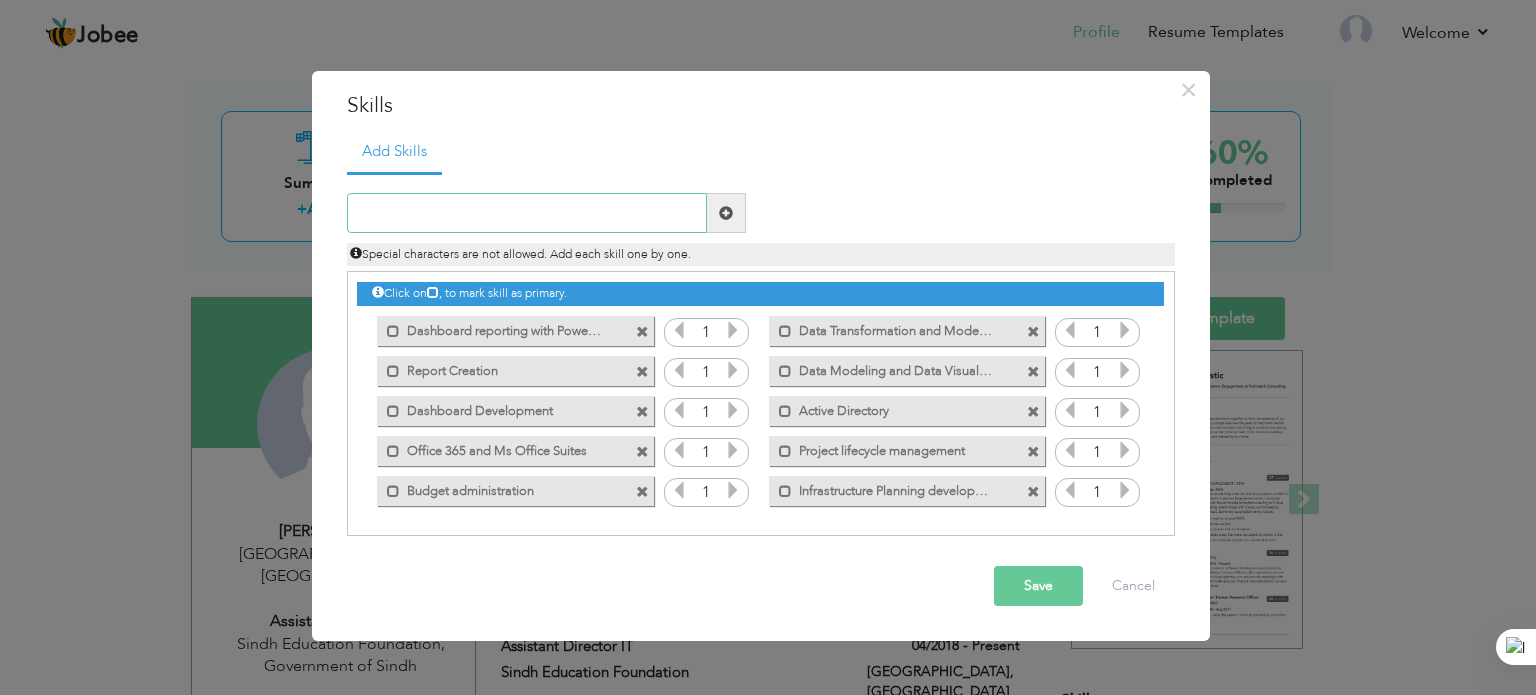 click at bounding box center (527, 213) 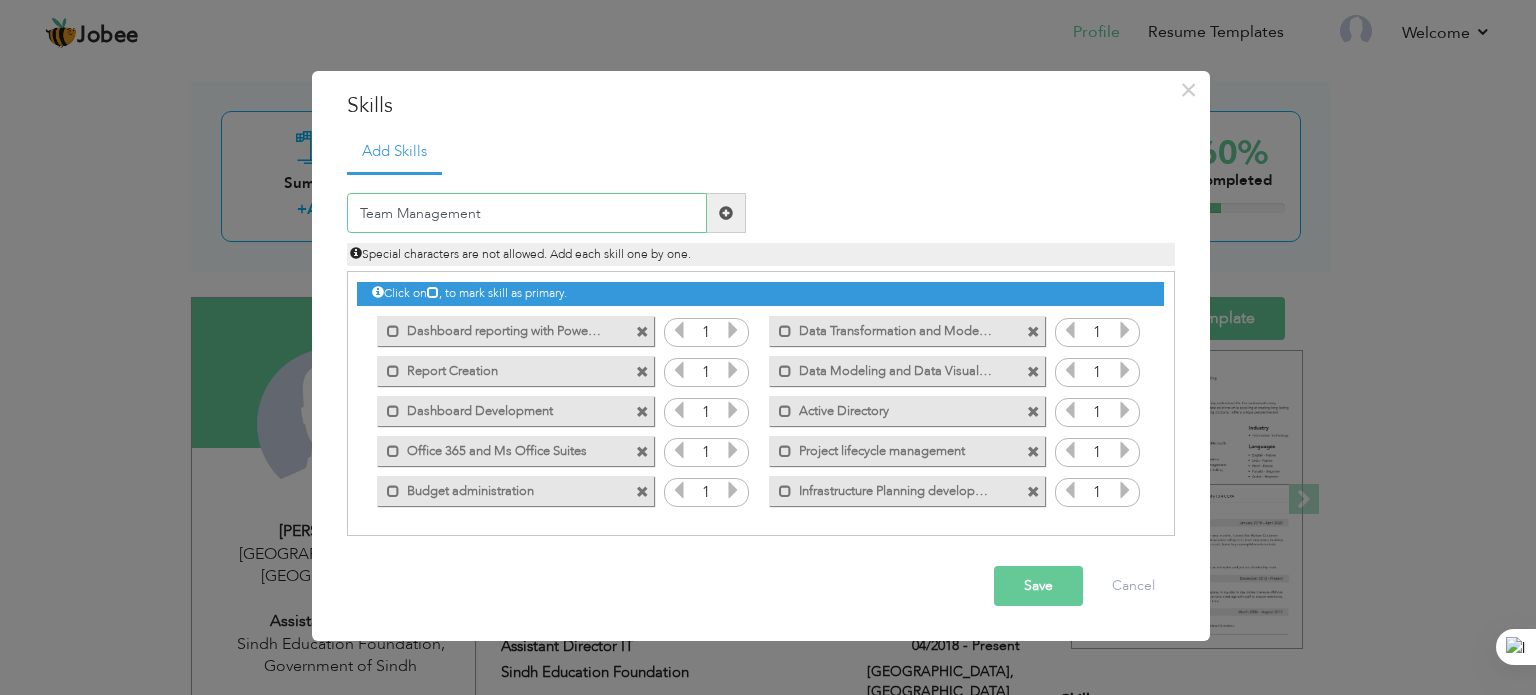 type on "Team Management" 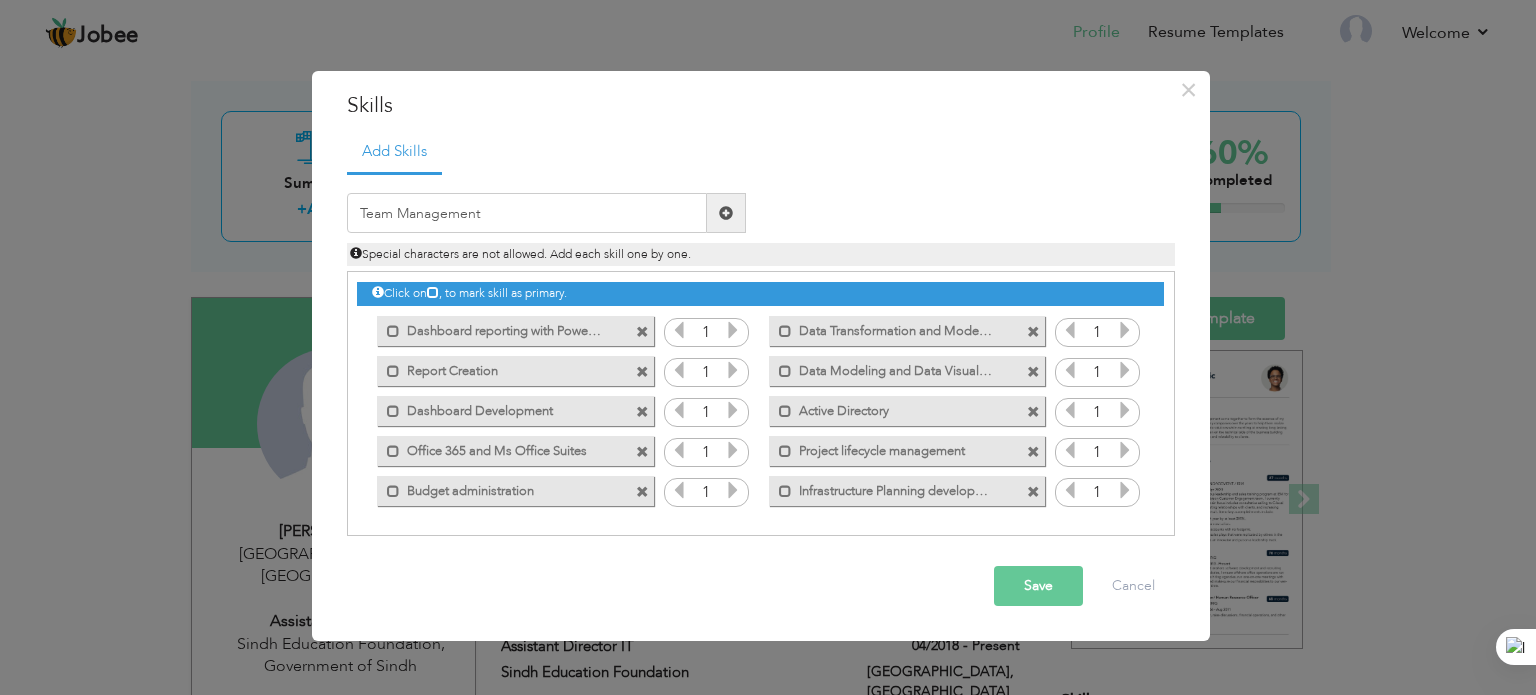 click at bounding box center (726, 213) 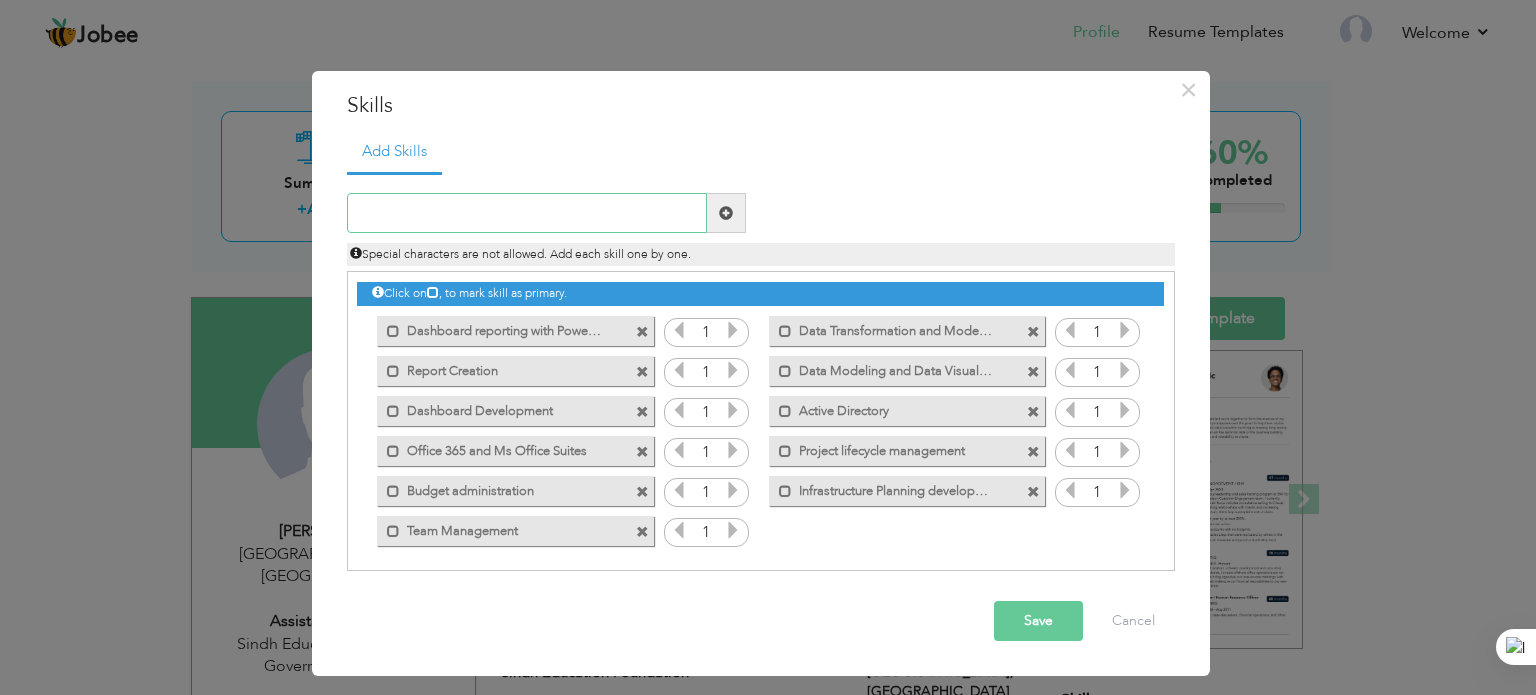 click at bounding box center (527, 213) 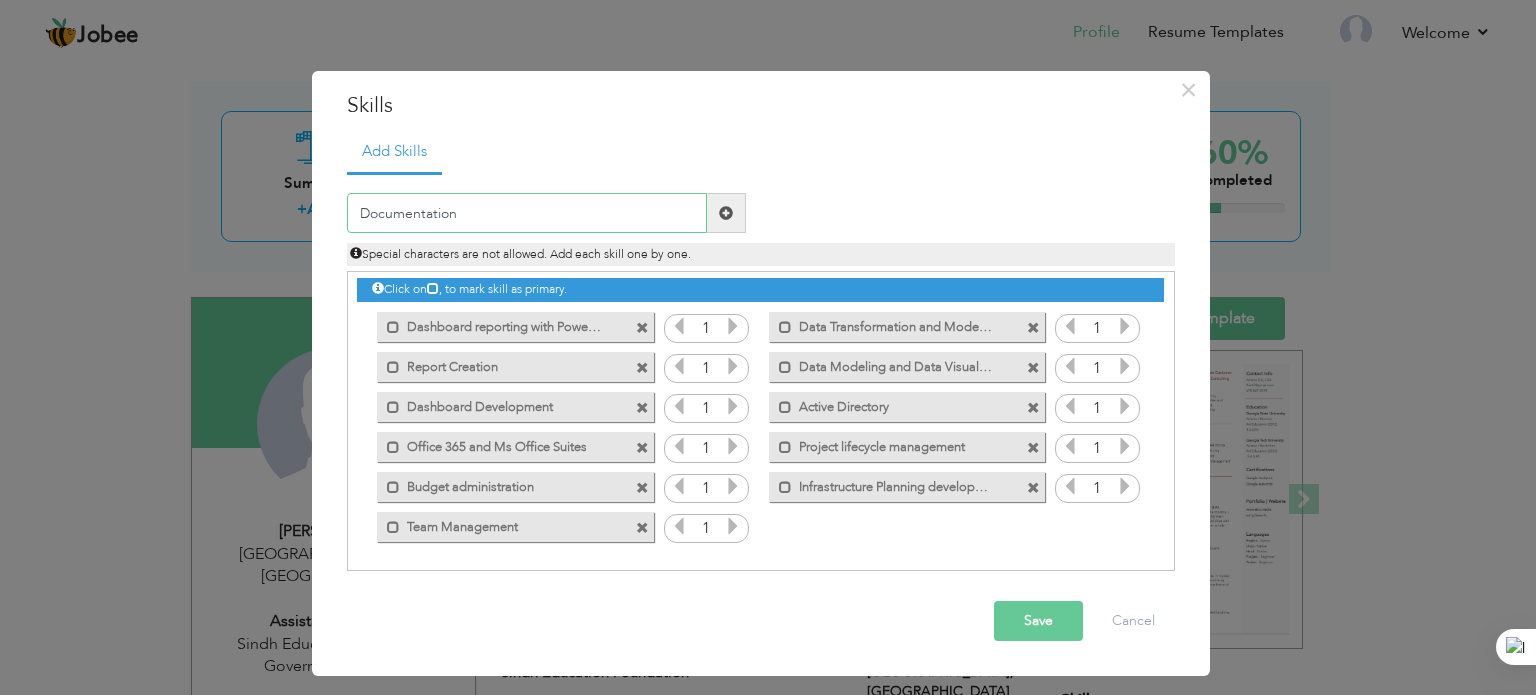 type on "Documentation" 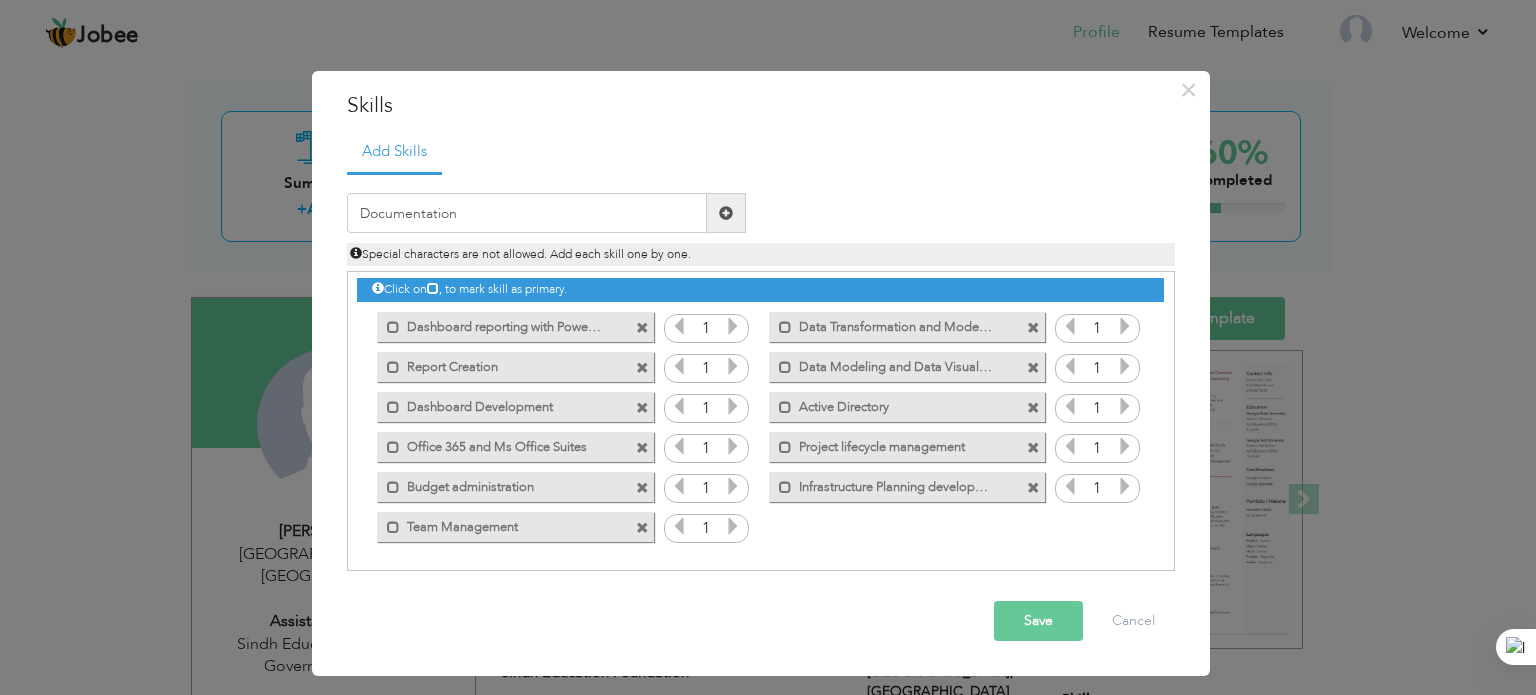 click at bounding box center [726, 213] 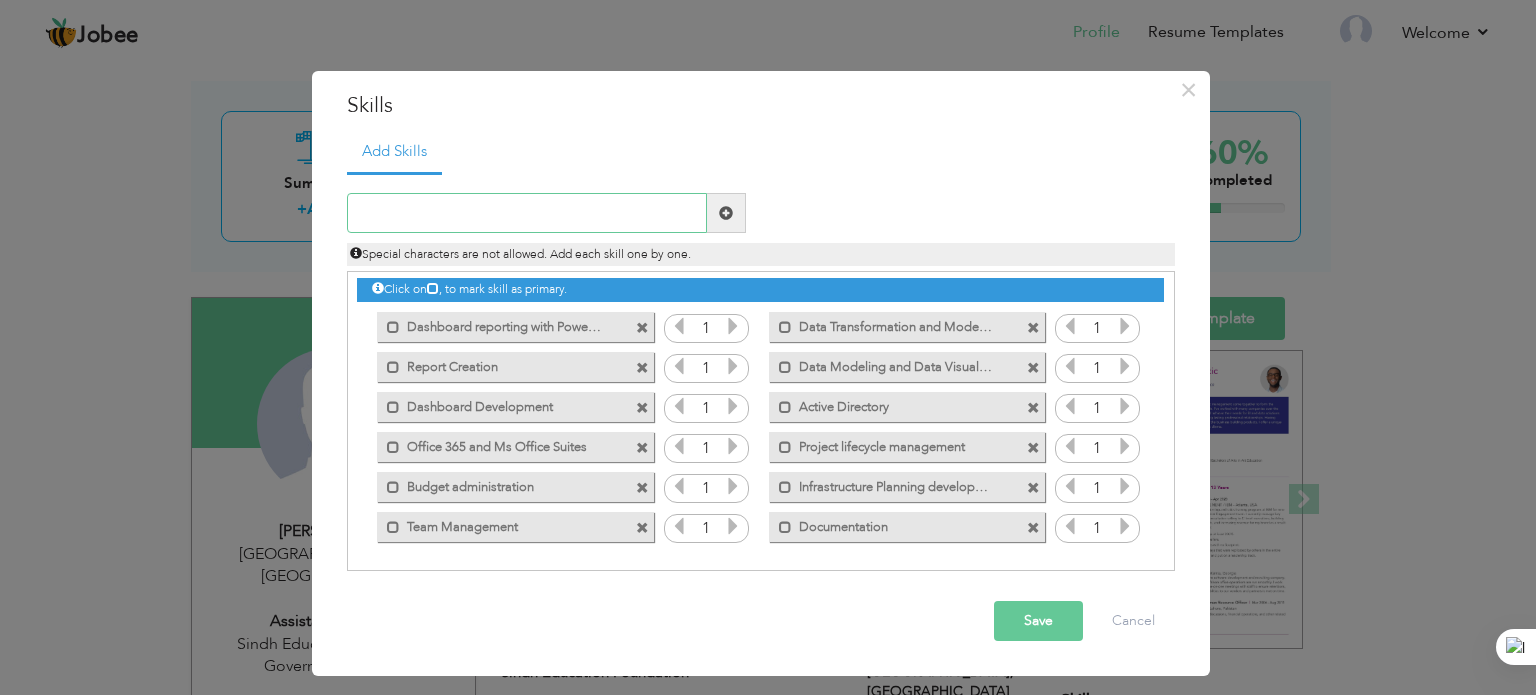 click at bounding box center (527, 213) 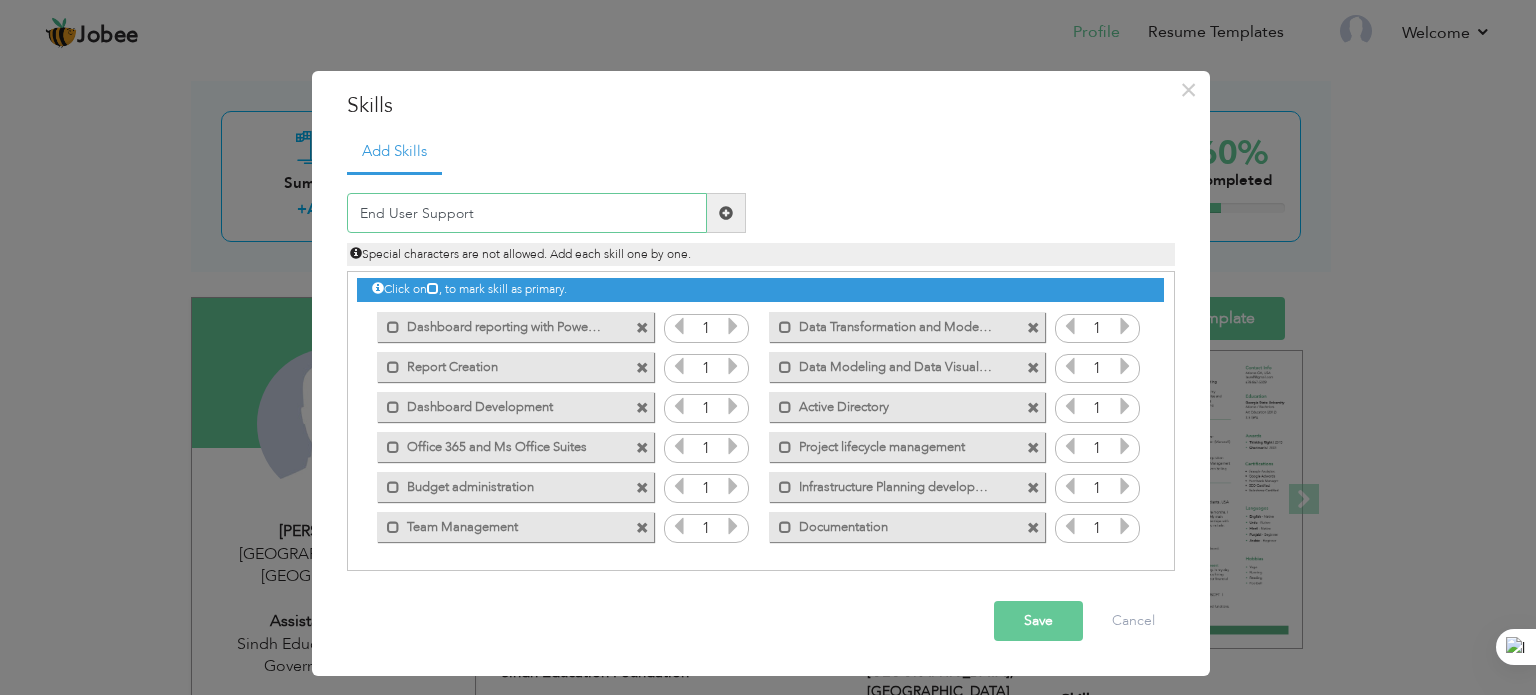 type on "End User Support" 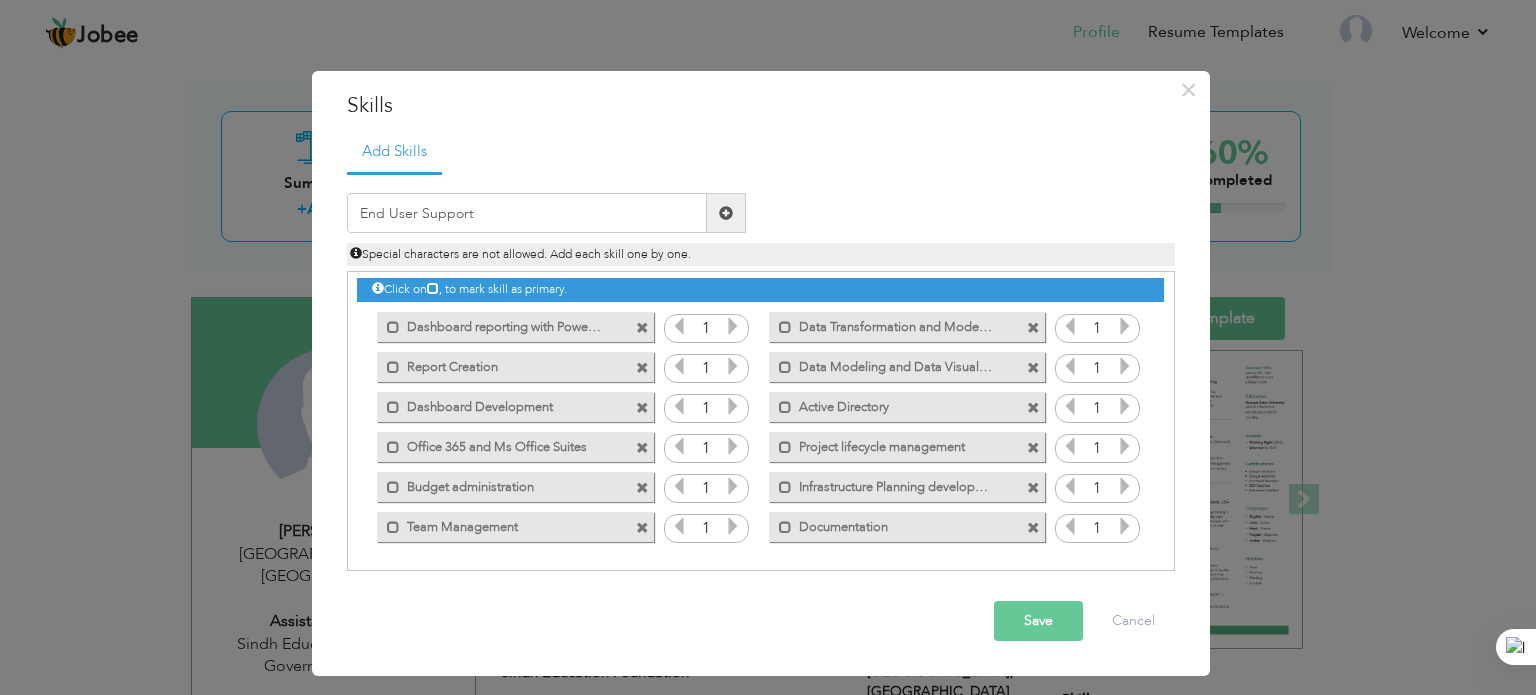 click at bounding box center [726, 213] 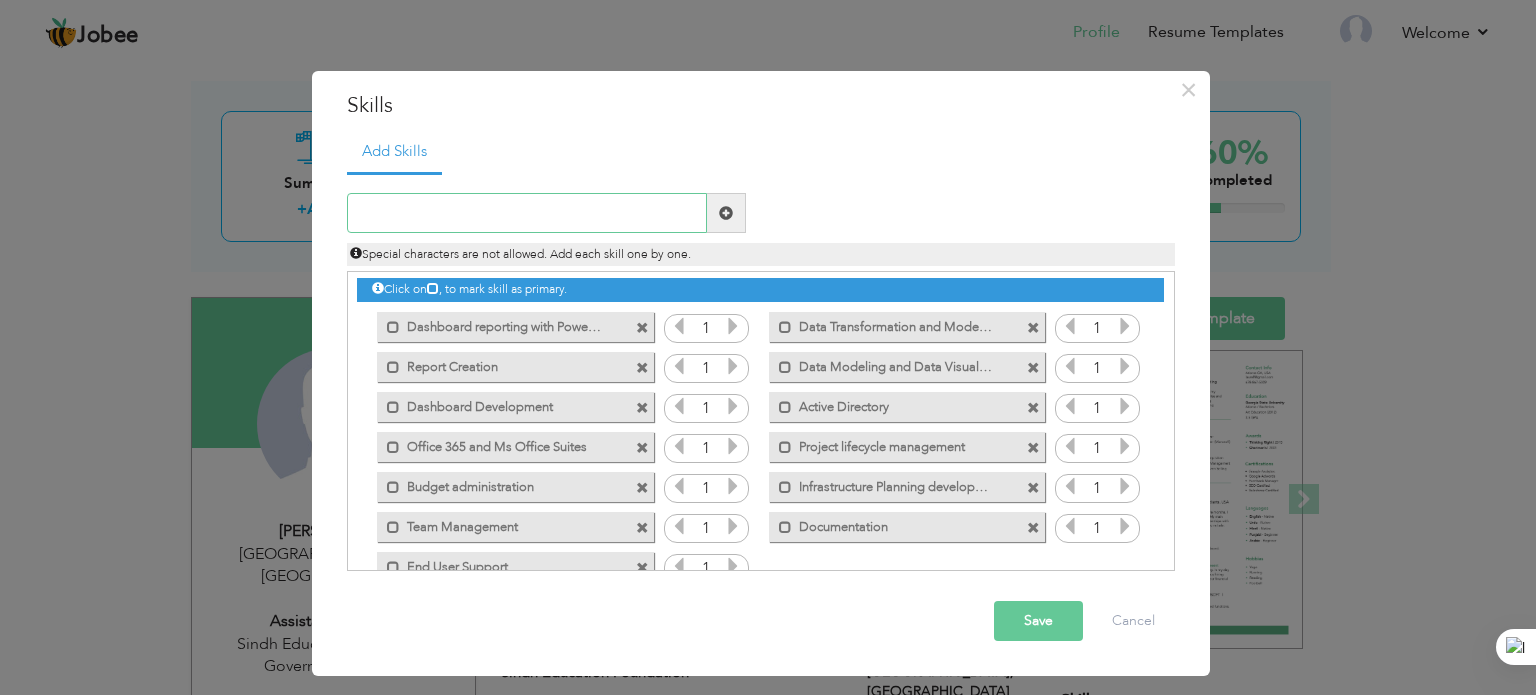 click at bounding box center [527, 213] 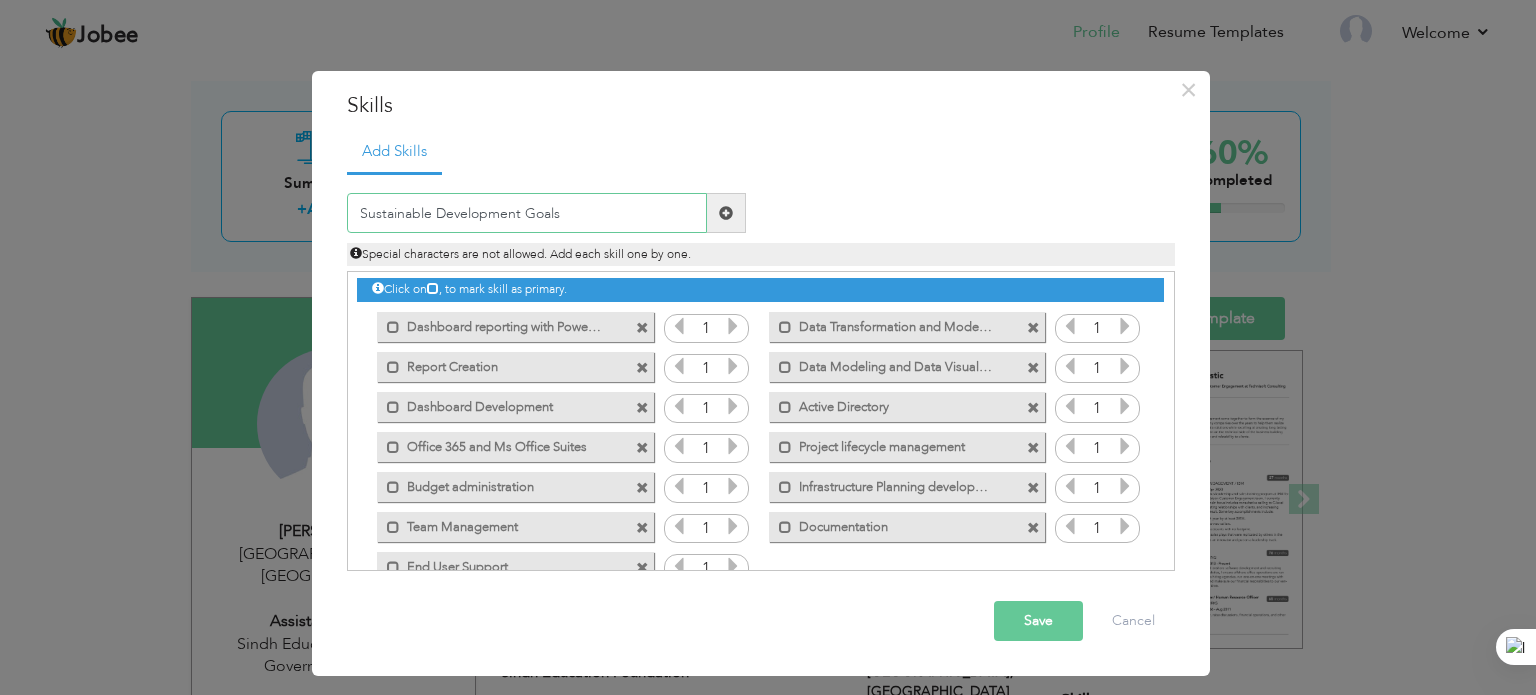 type on "Sustainable Development Goals" 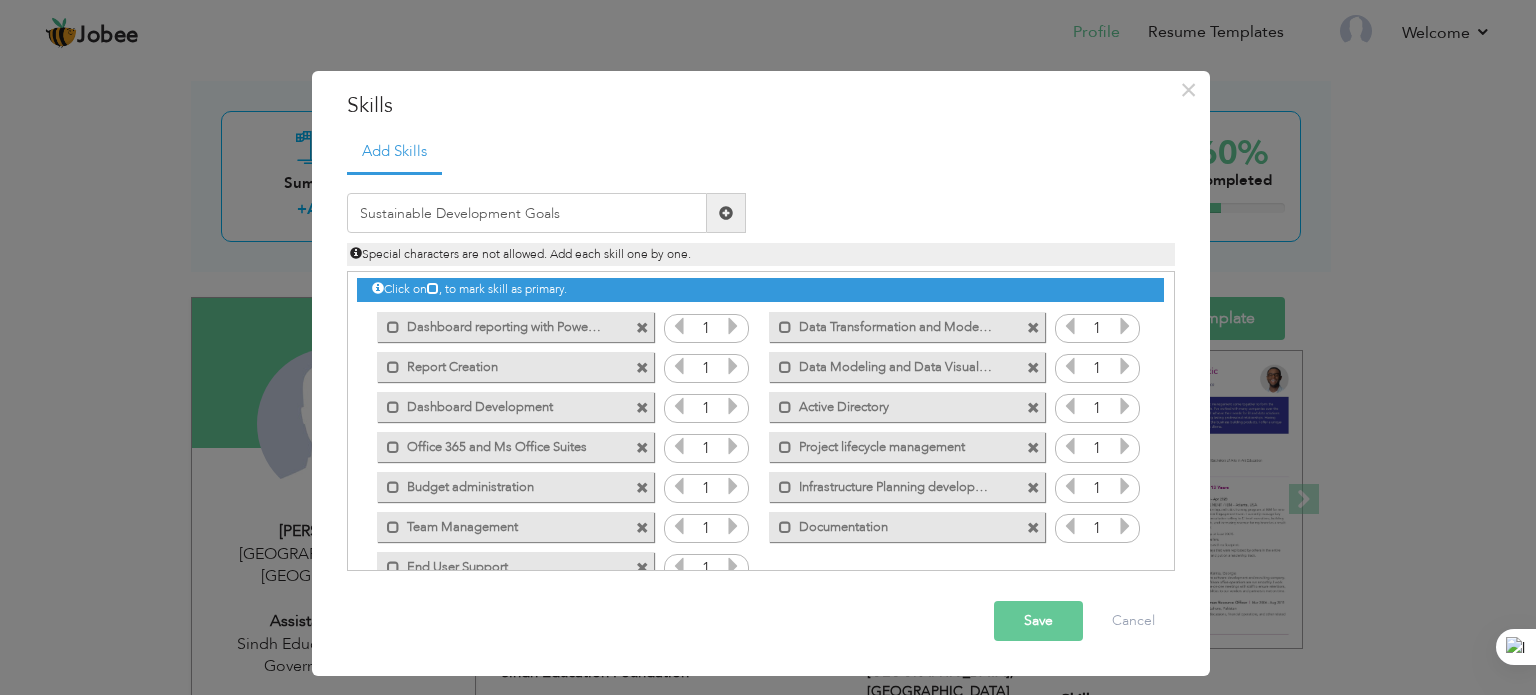 scroll, scrollTop: 44, scrollLeft: 0, axis: vertical 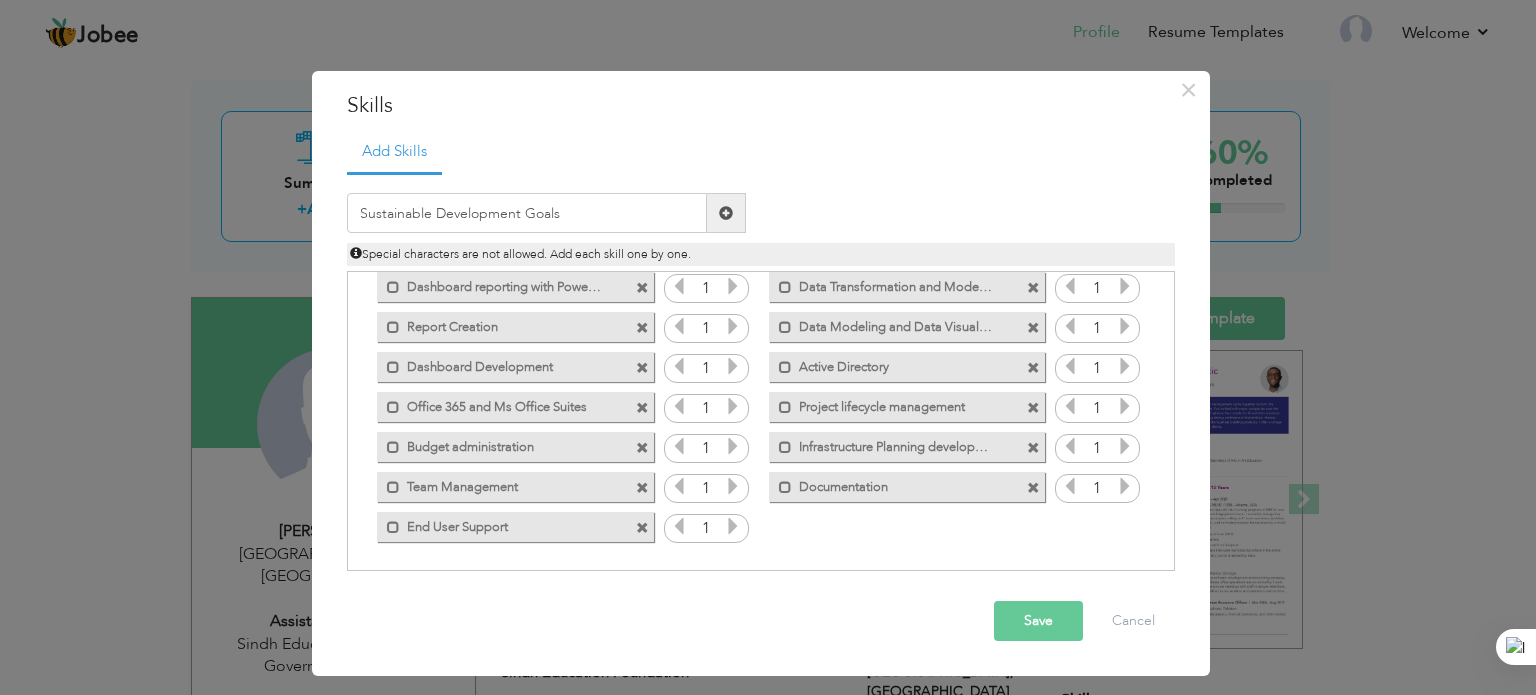 click at bounding box center (726, 213) 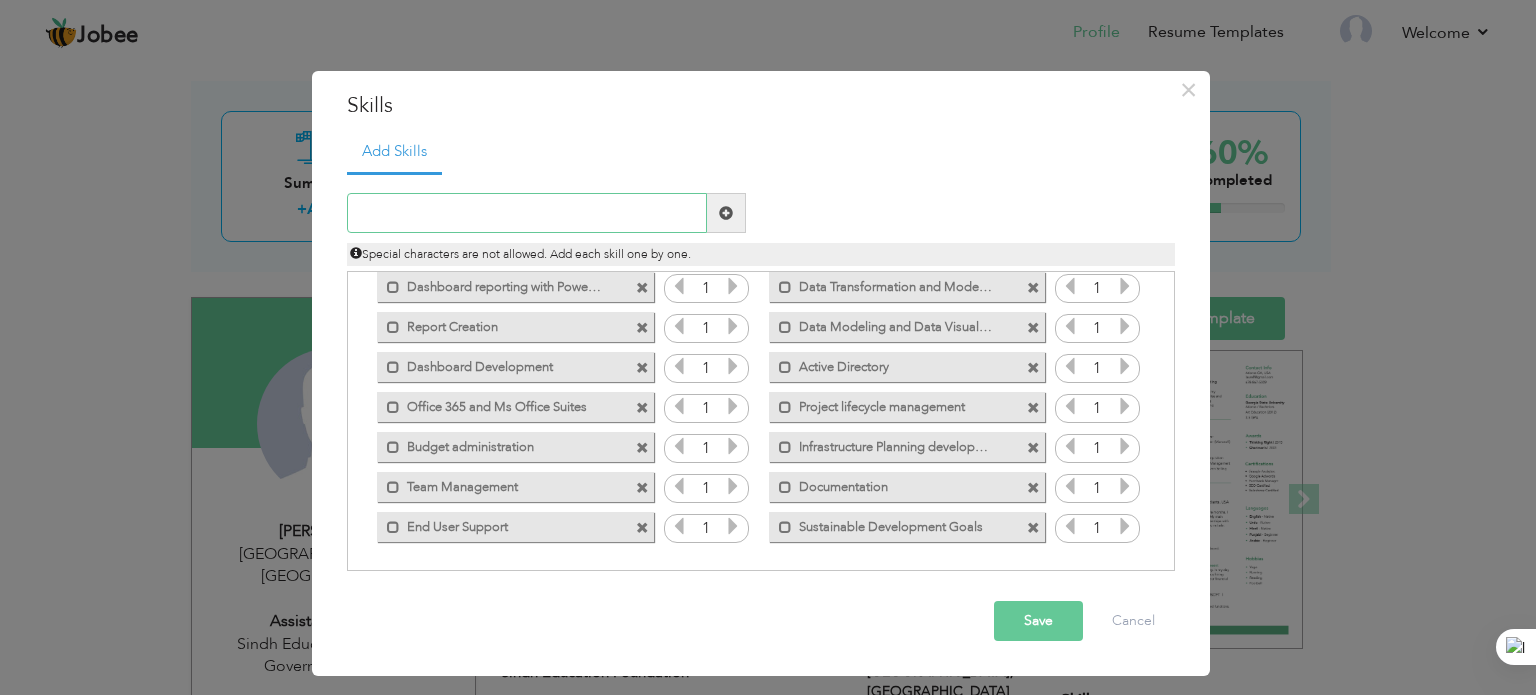 click at bounding box center (527, 213) 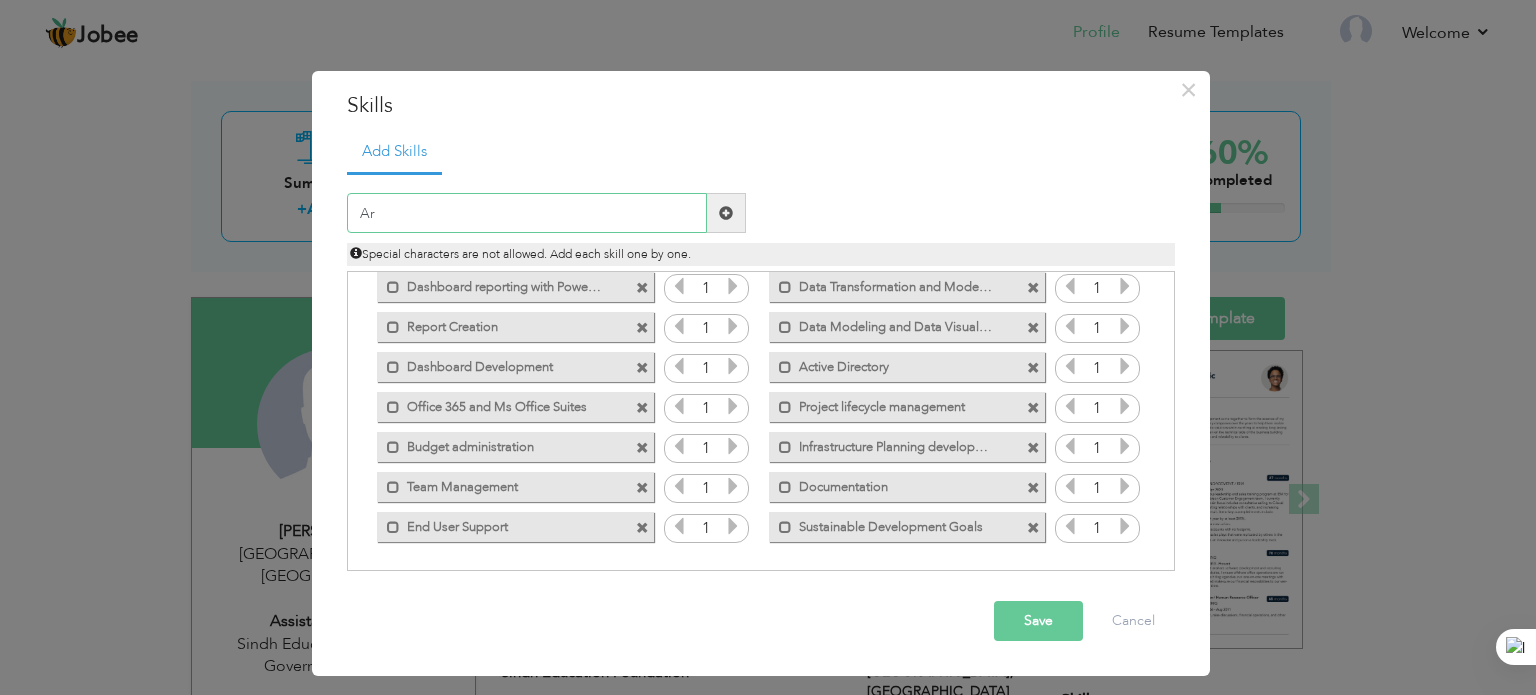 type on "A" 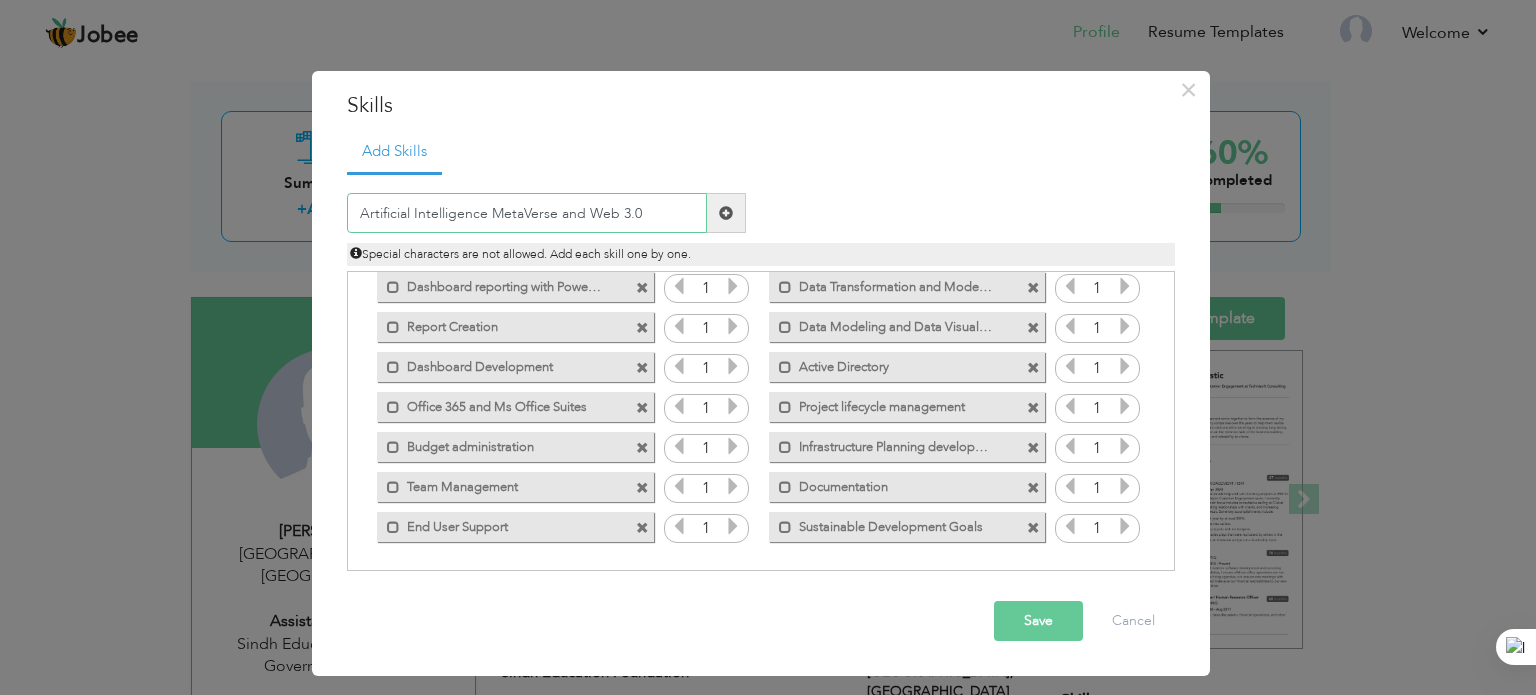 type on "Artificial Intelligence MetaVerse and Web 3.0" 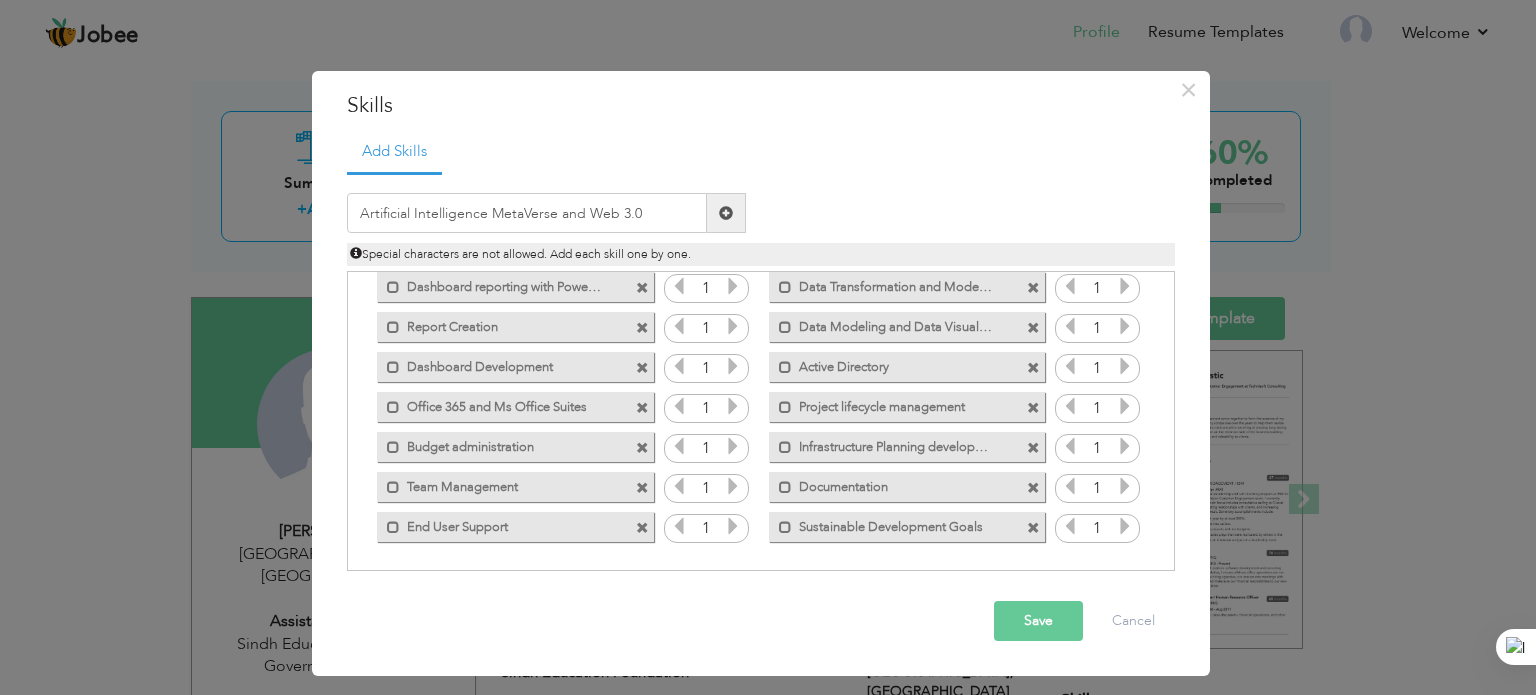 click at bounding box center [726, 213] 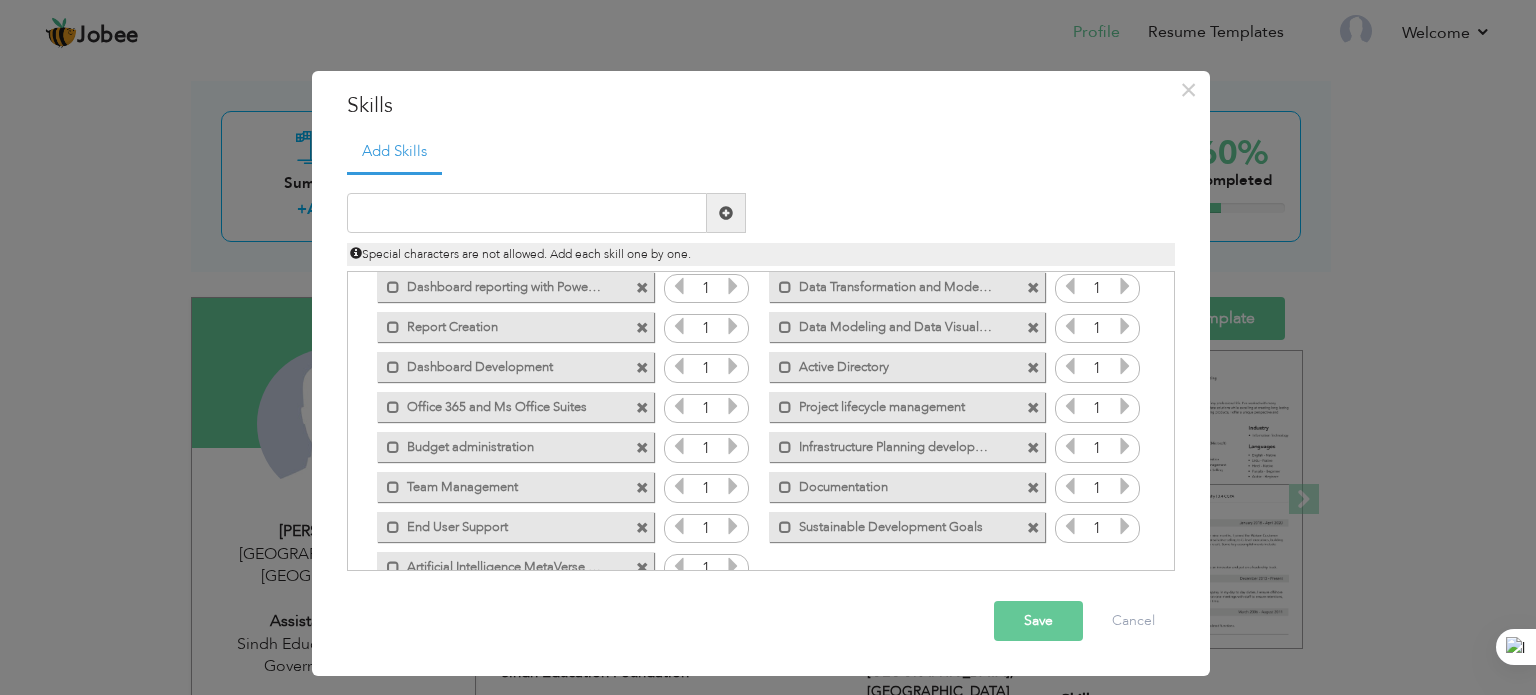 scroll, scrollTop: 84, scrollLeft: 0, axis: vertical 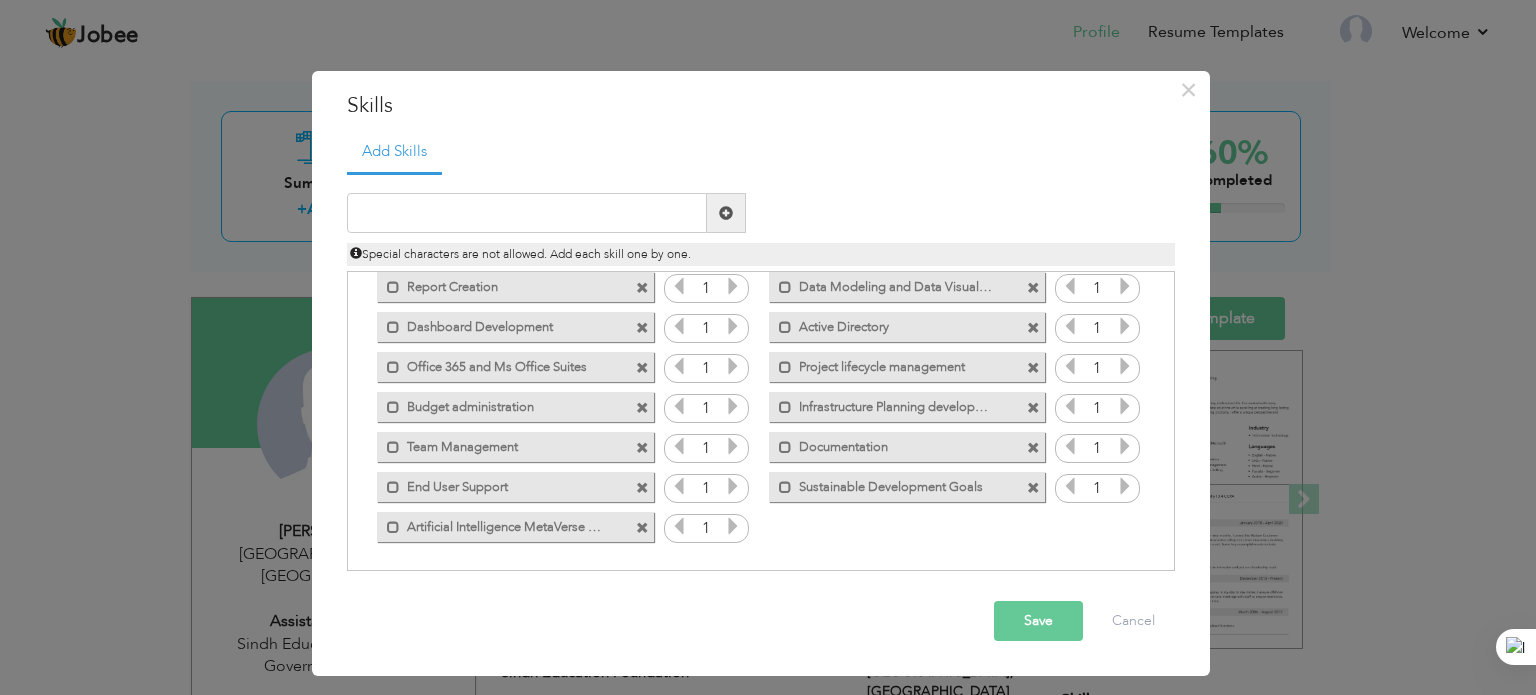 click on "Save" at bounding box center [1038, 621] 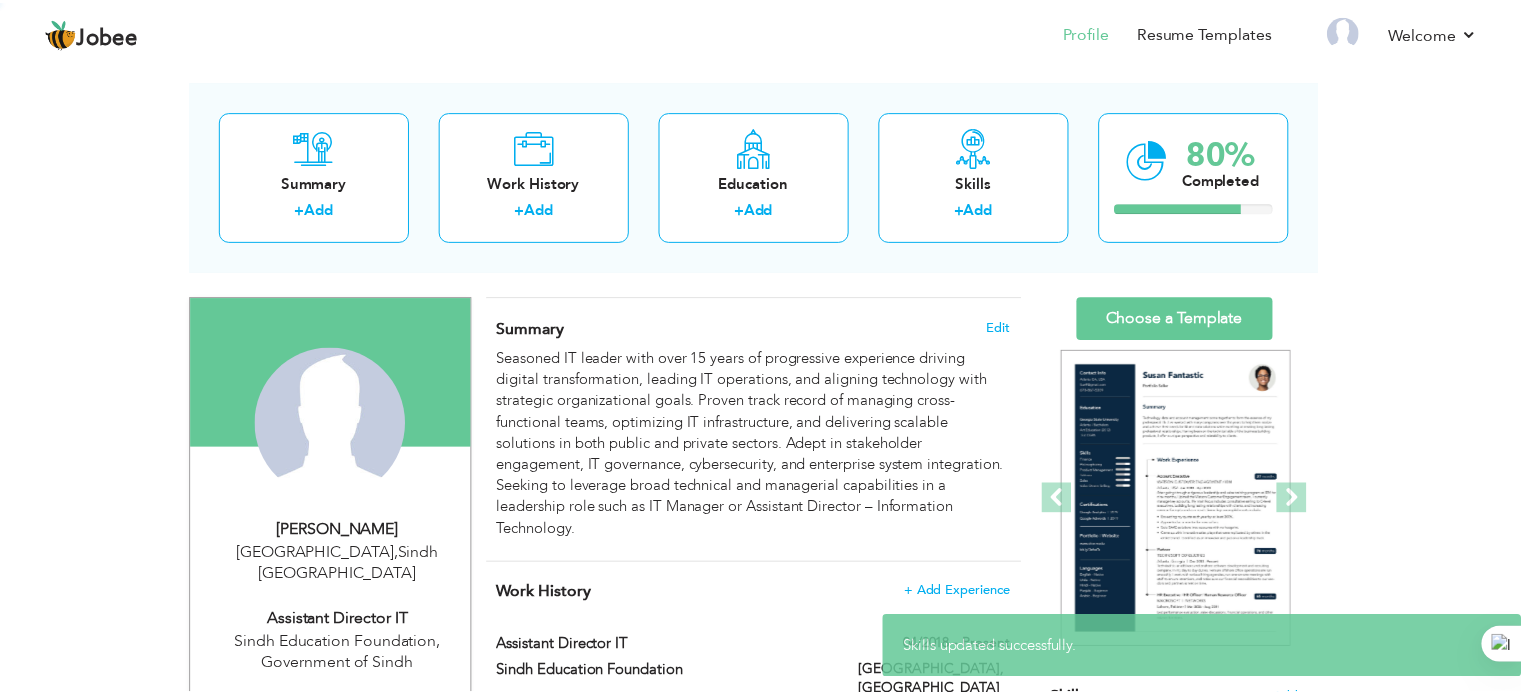 scroll, scrollTop: 0, scrollLeft: 0, axis: both 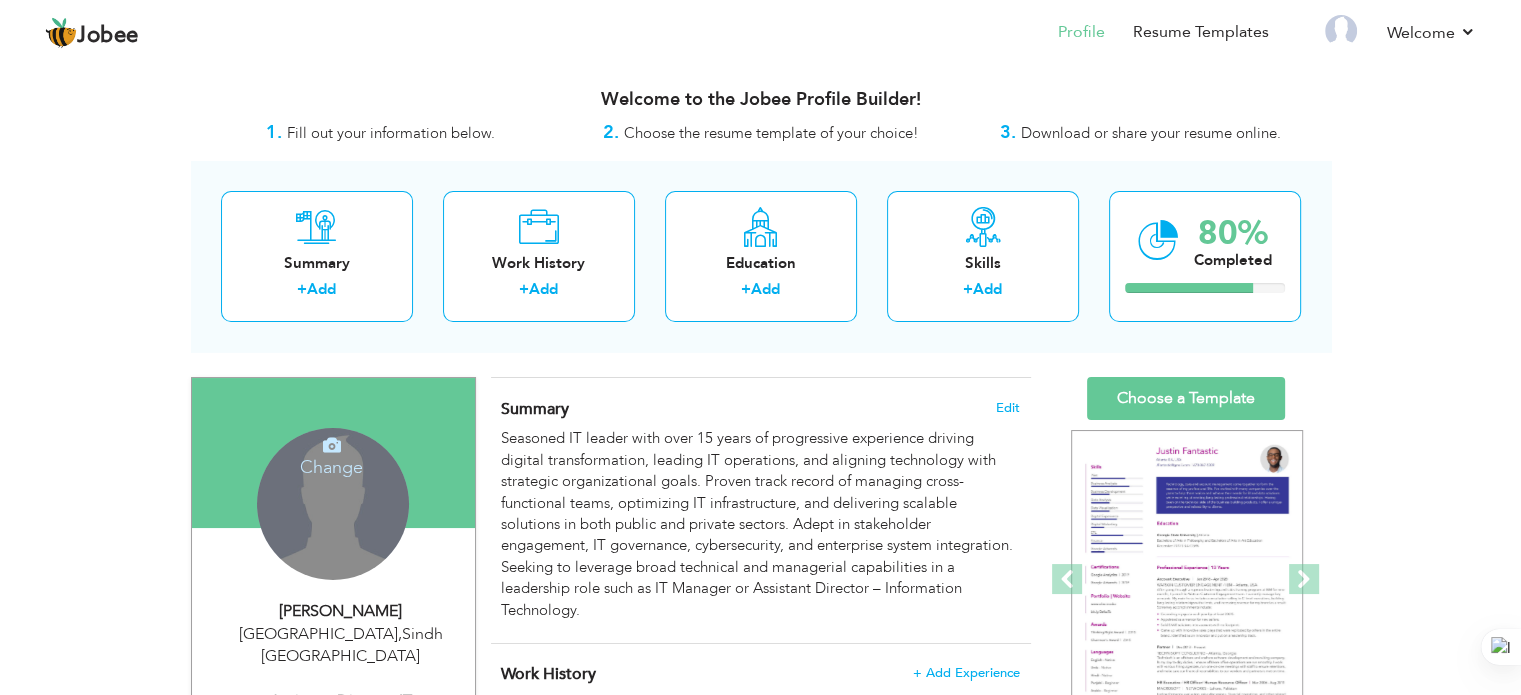 click on "Change
Remove" at bounding box center (333, 504) 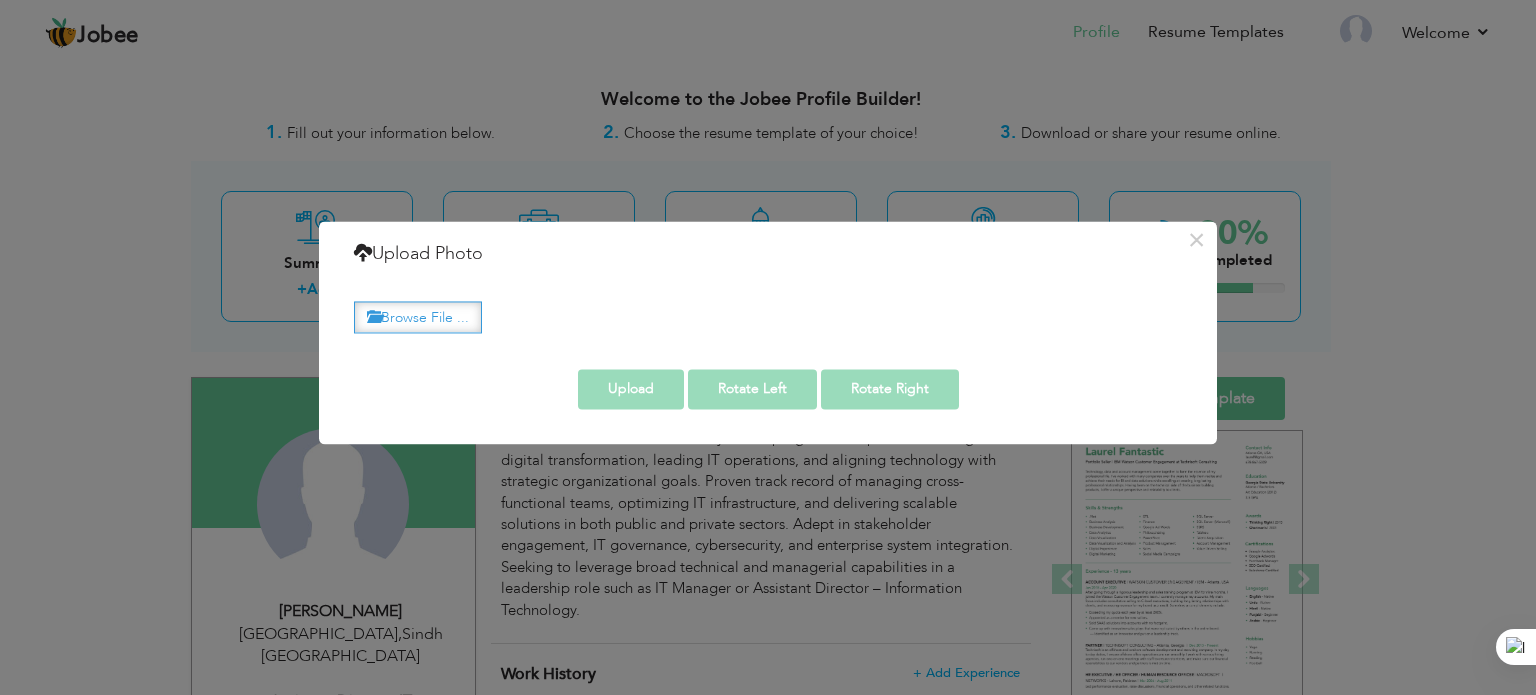 click on "Browse File ..." at bounding box center (418, 317) 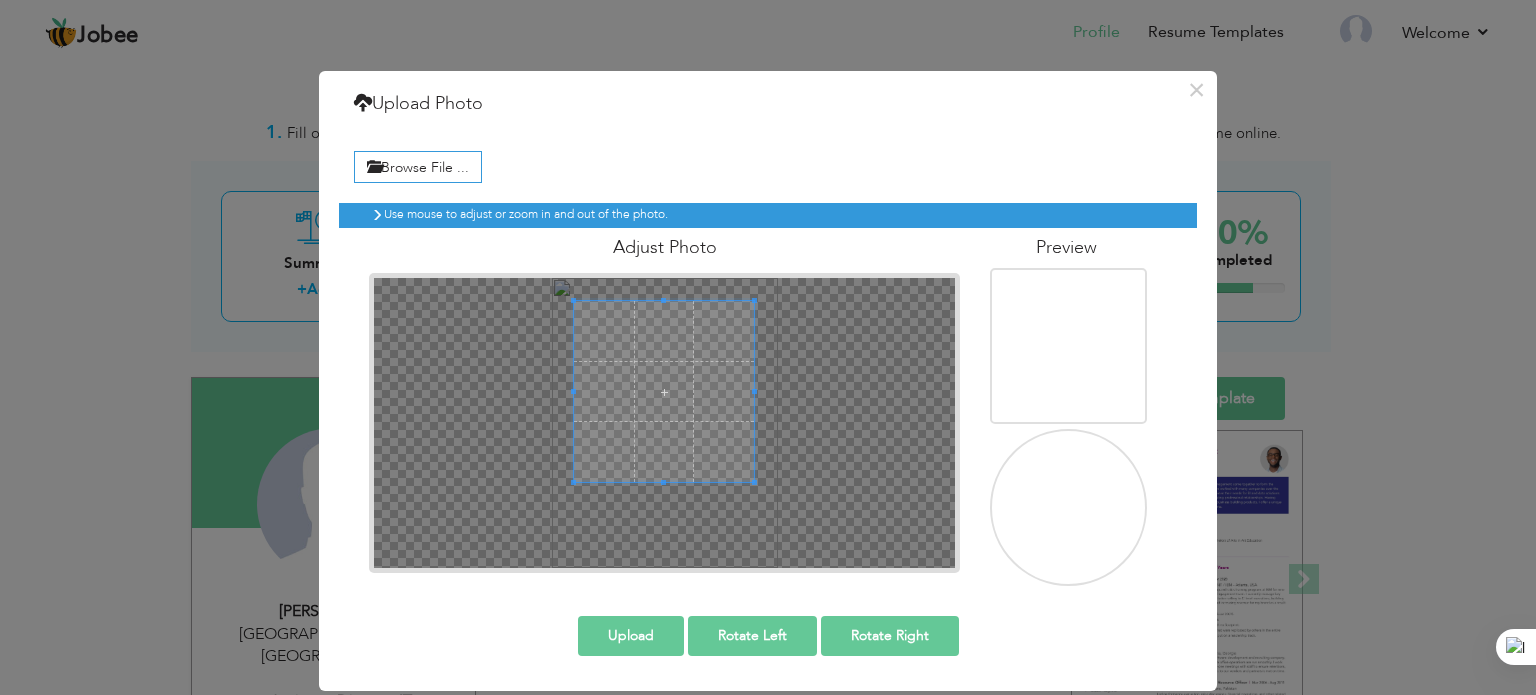 click at bounding box center [664, 391] 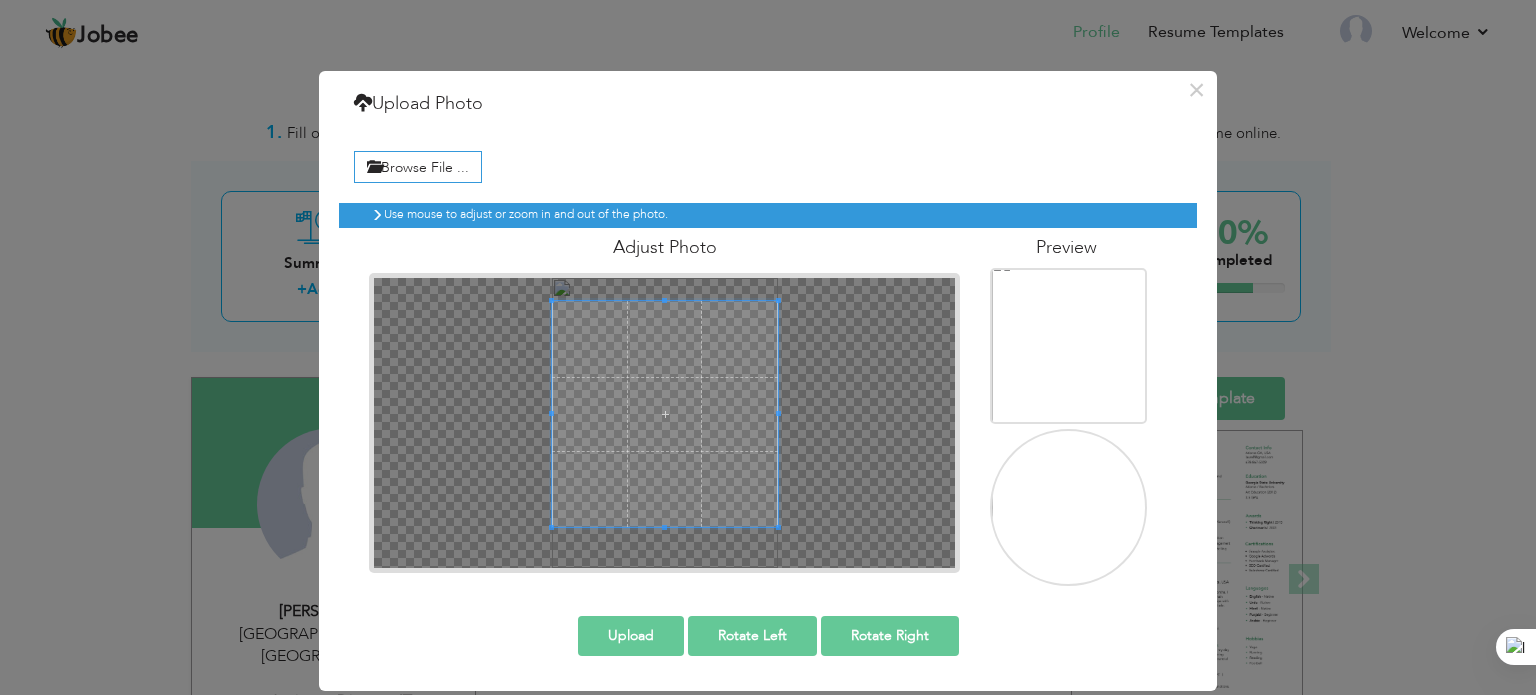 click on "Use mouse to adjust or zoom in and out of the photo.
Adjust Photo" at bounding box center [768, 387] 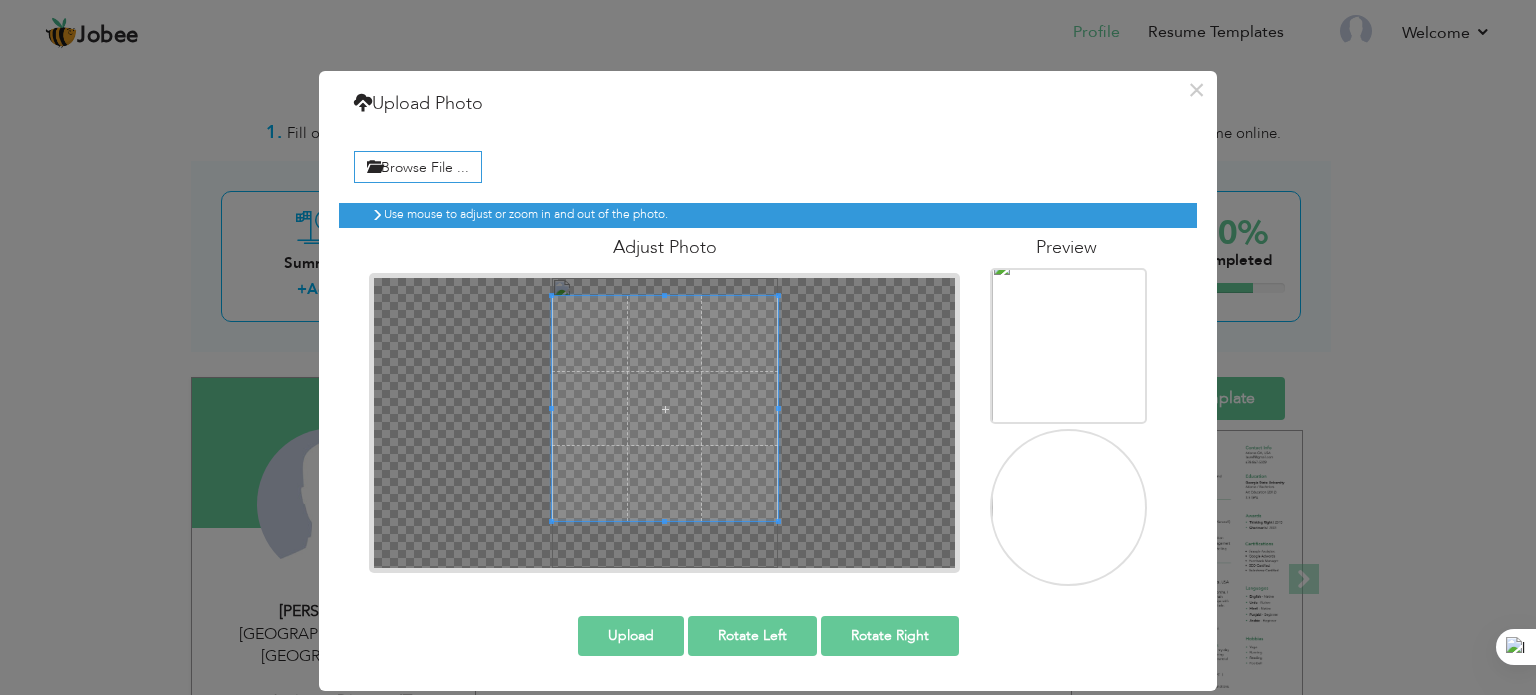 click at bounding box center [665, 409] 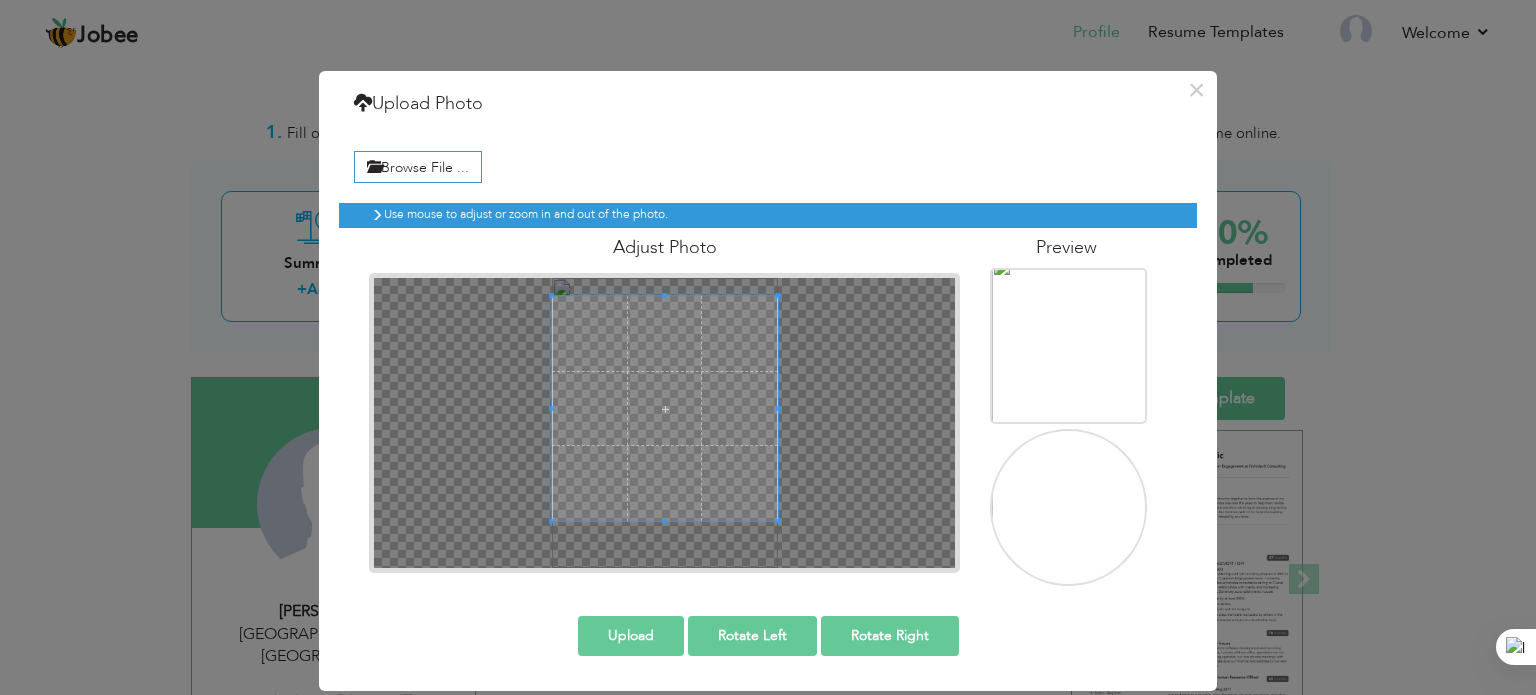 click at bounding box center (664, 423) 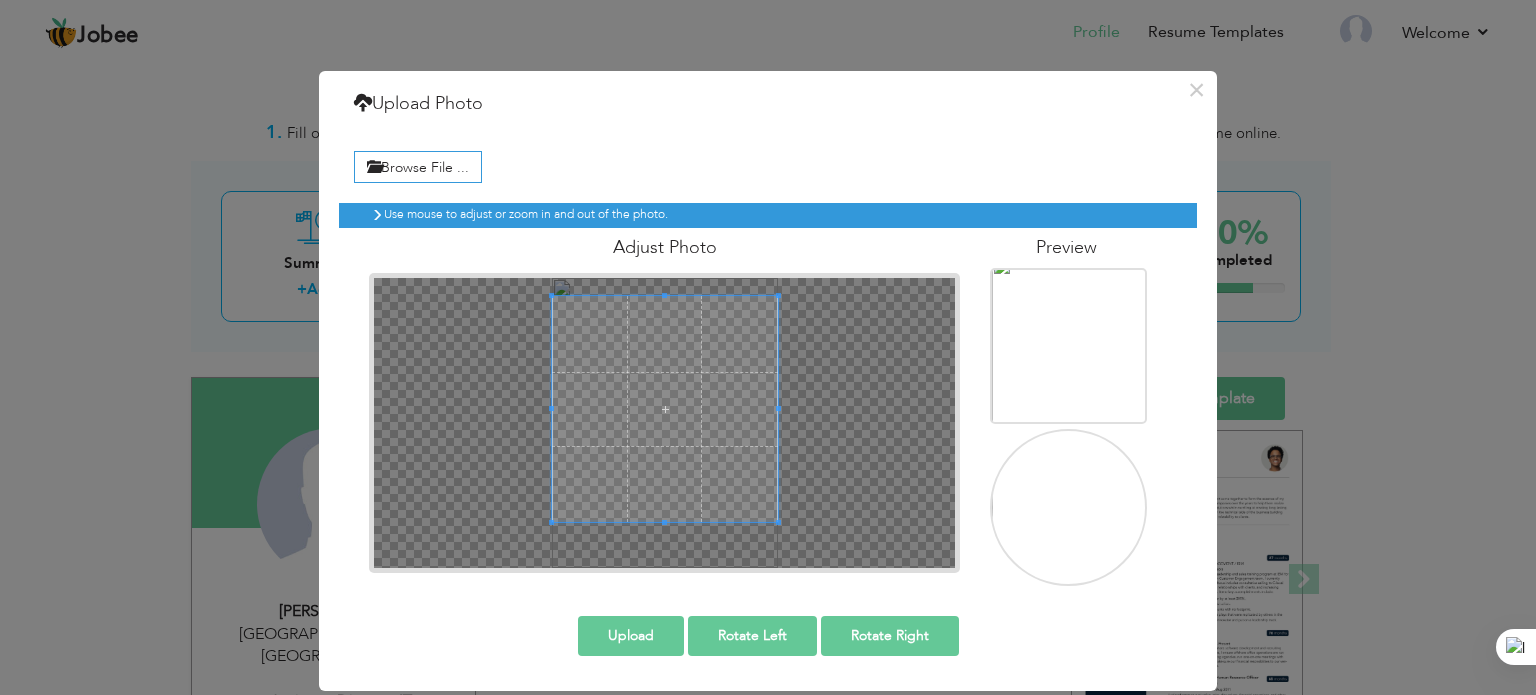 click at bounding box center [665, 409] 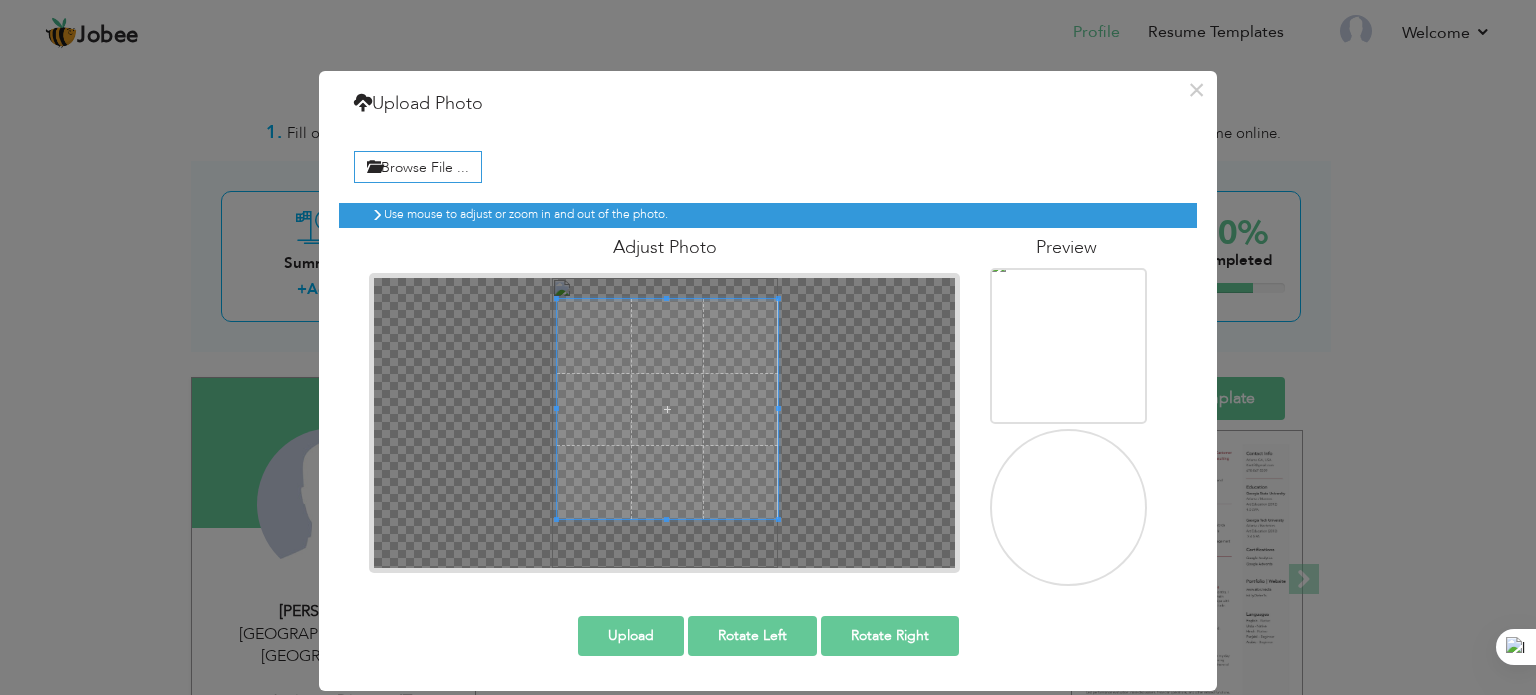 click at bounding box center (556, 408) 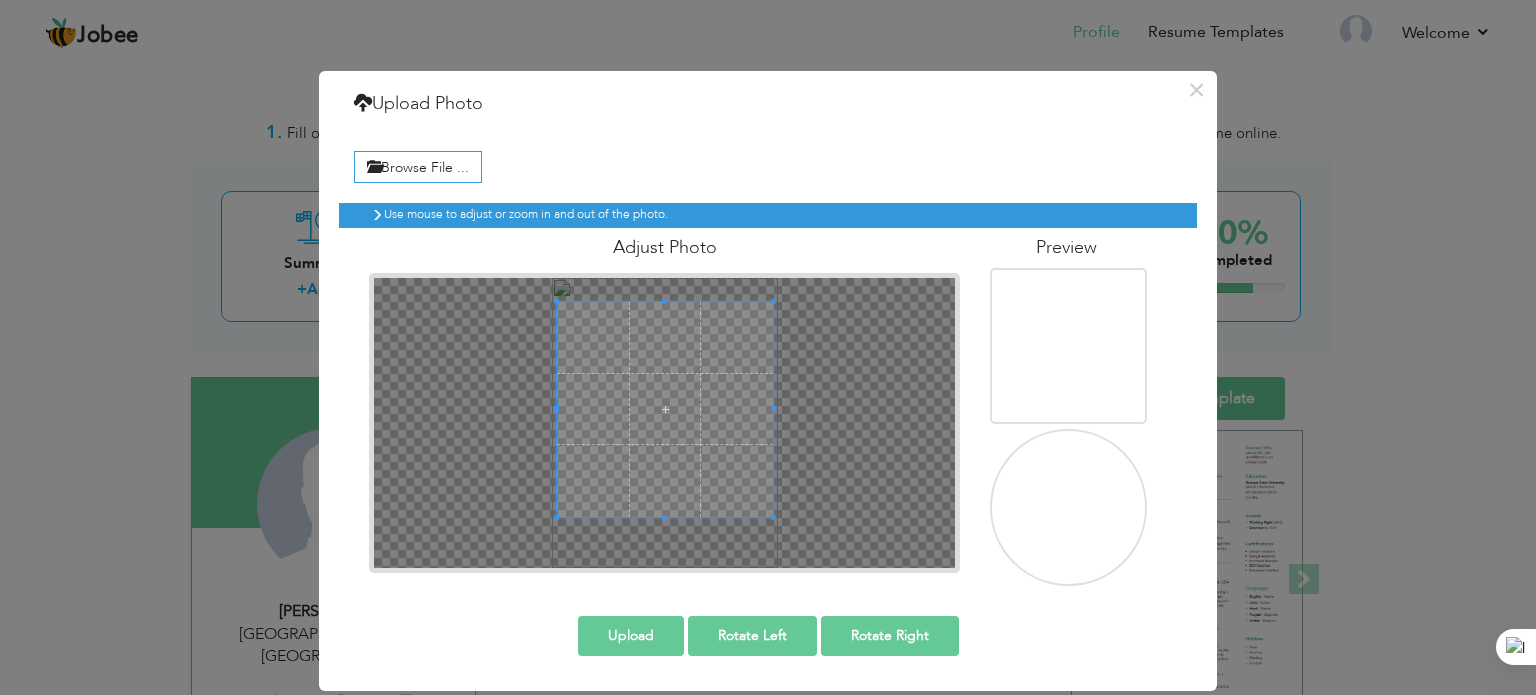 click at bounding box center (773, 408) 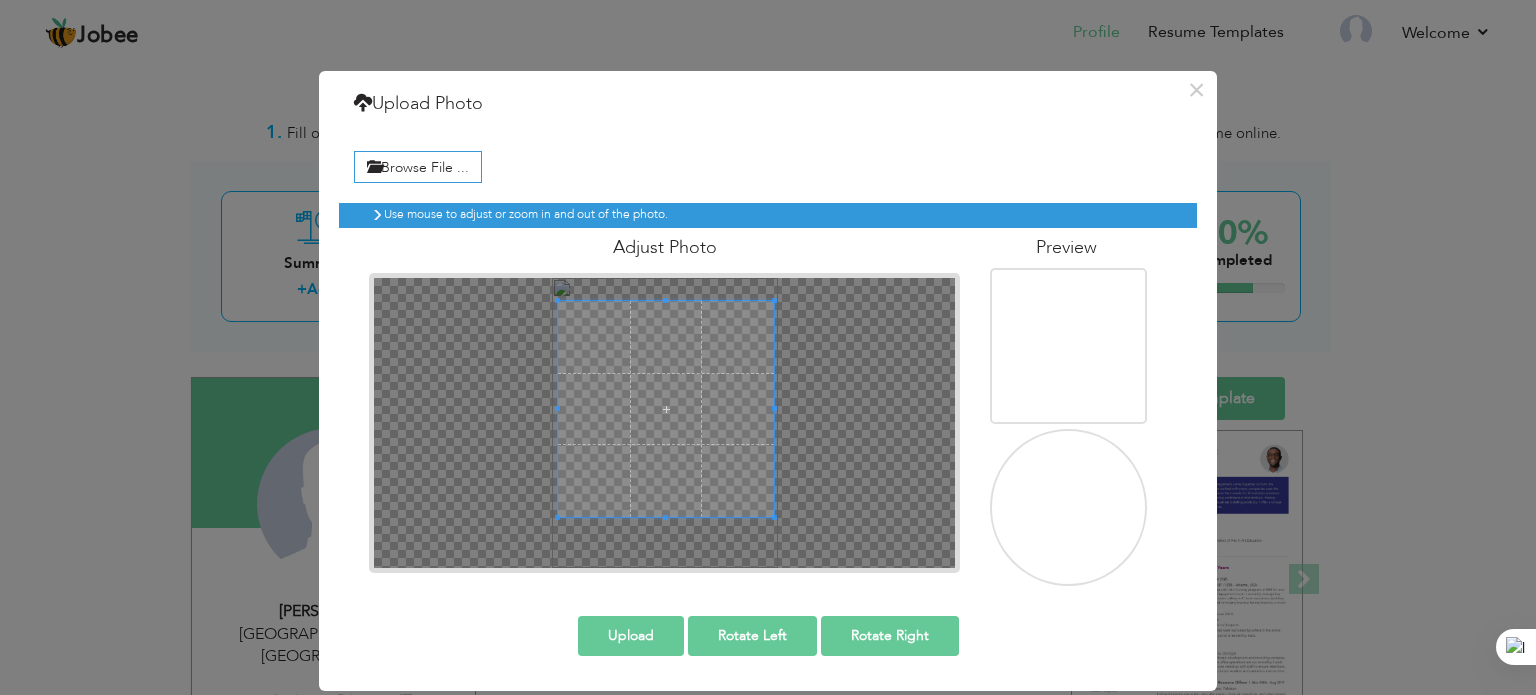 click at bounding box center (665, 408) 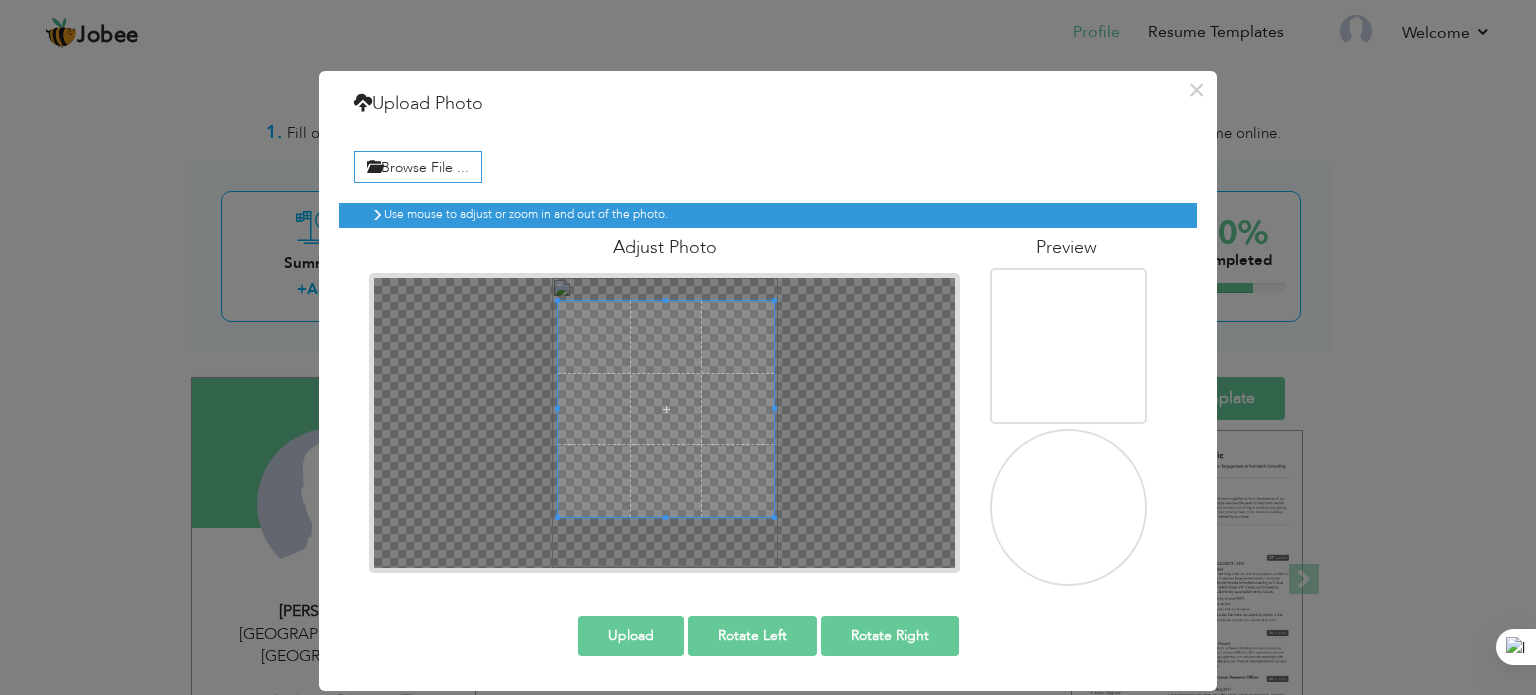 click on "Upload" at bounding box center (631, 636) 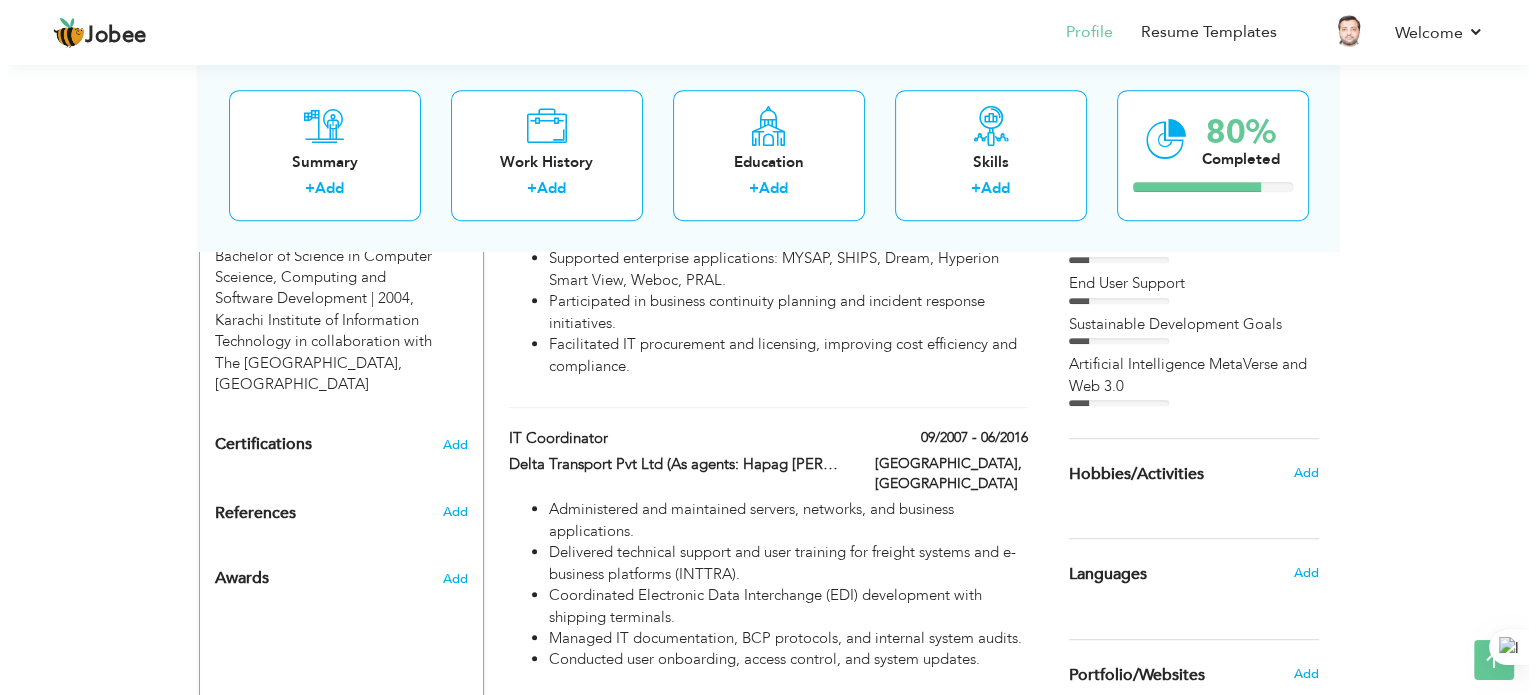 scroll, scrollTop: 1162, scrollLeft: 0, axis: vertical 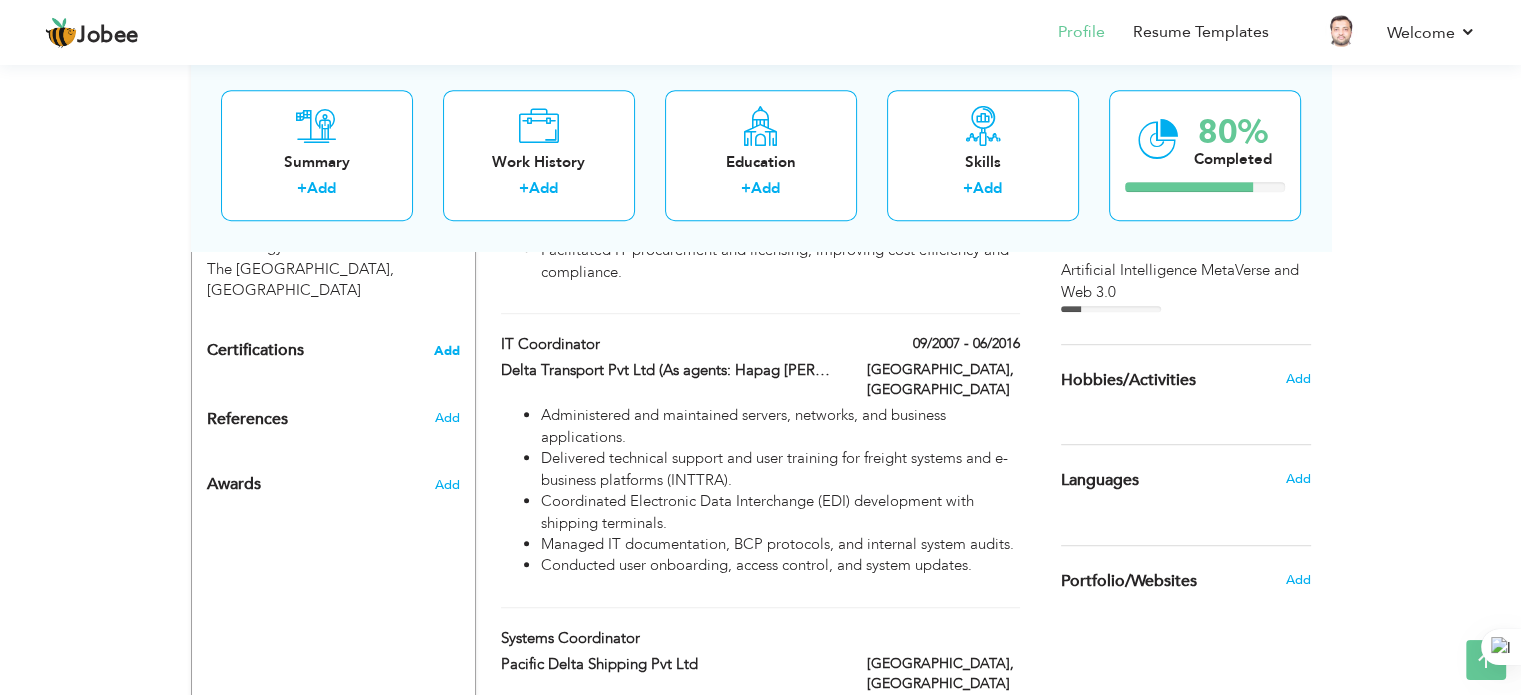 click on "Add" at bounding box center (447, 351) 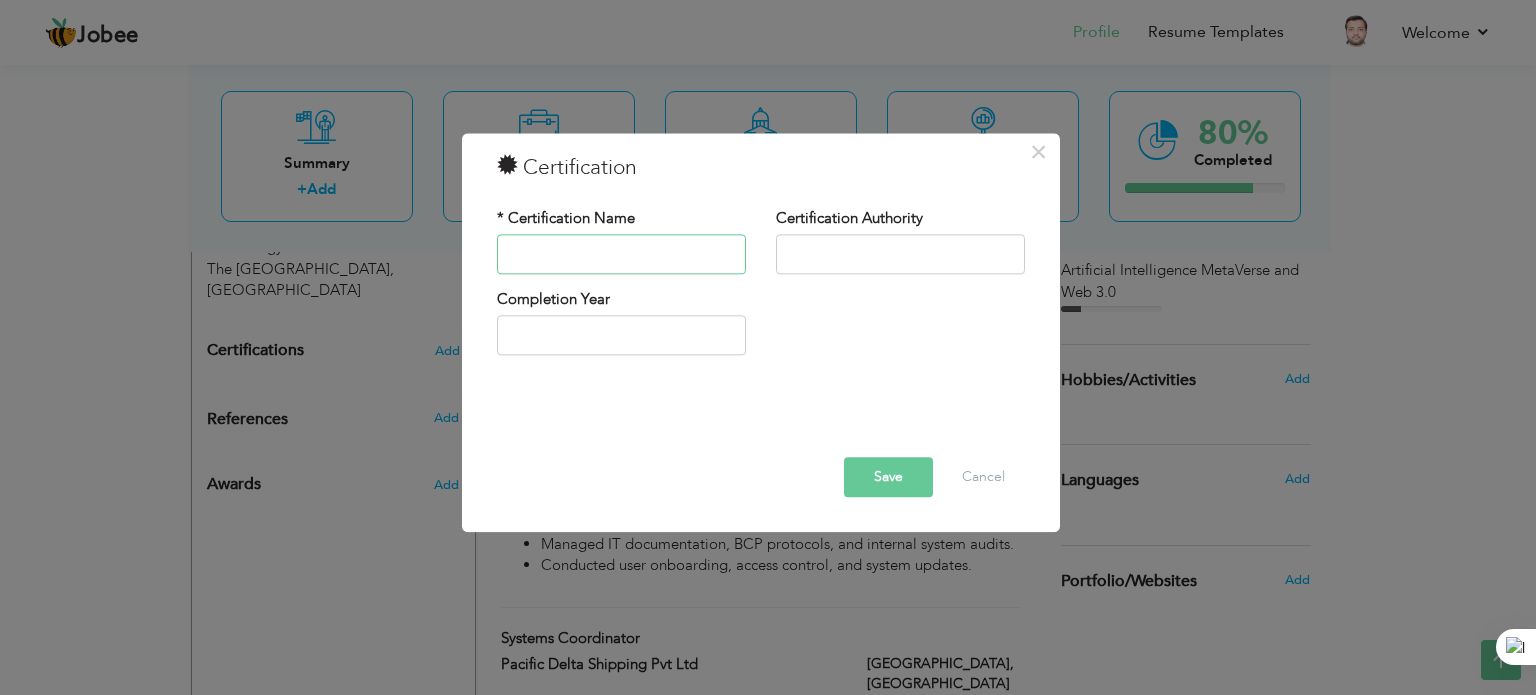 paste on "Cisco Certified Network Associate" 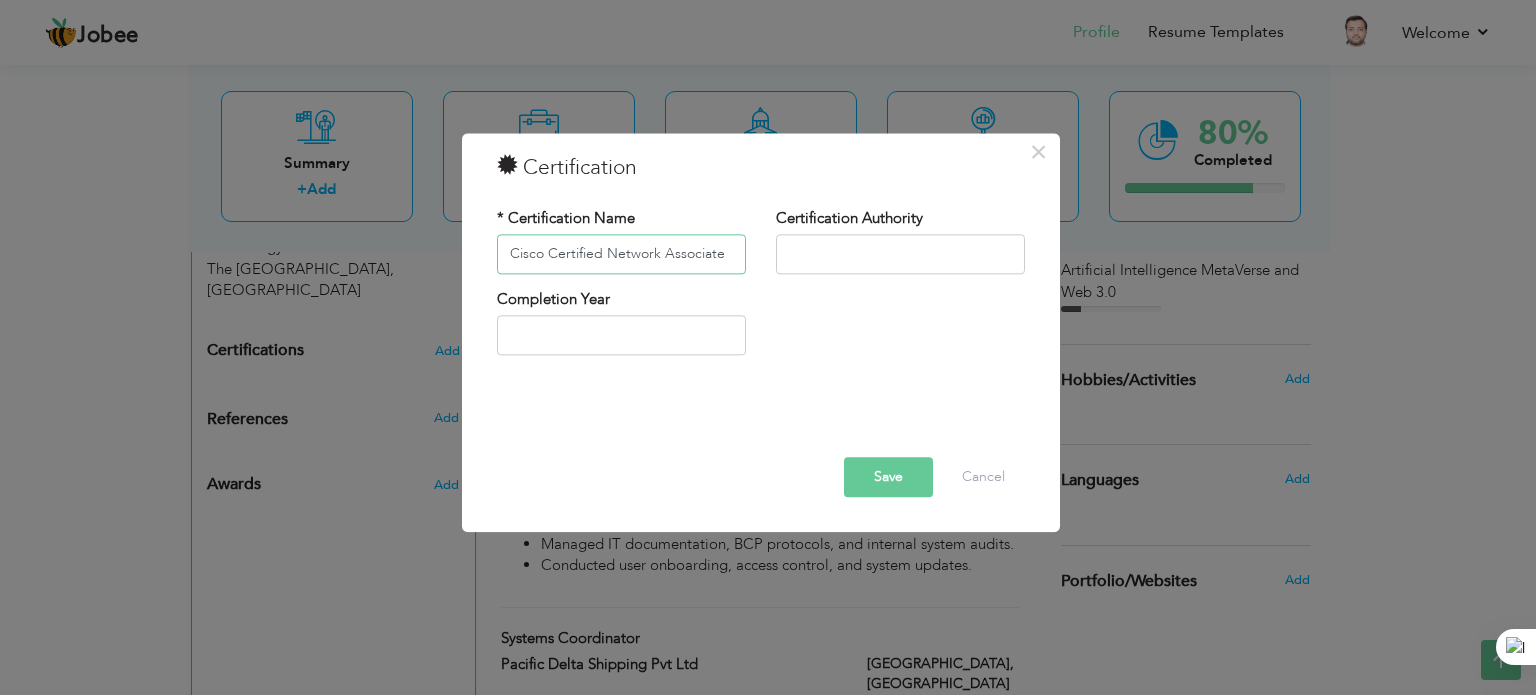 type on "Cisco Certified Network Associate" 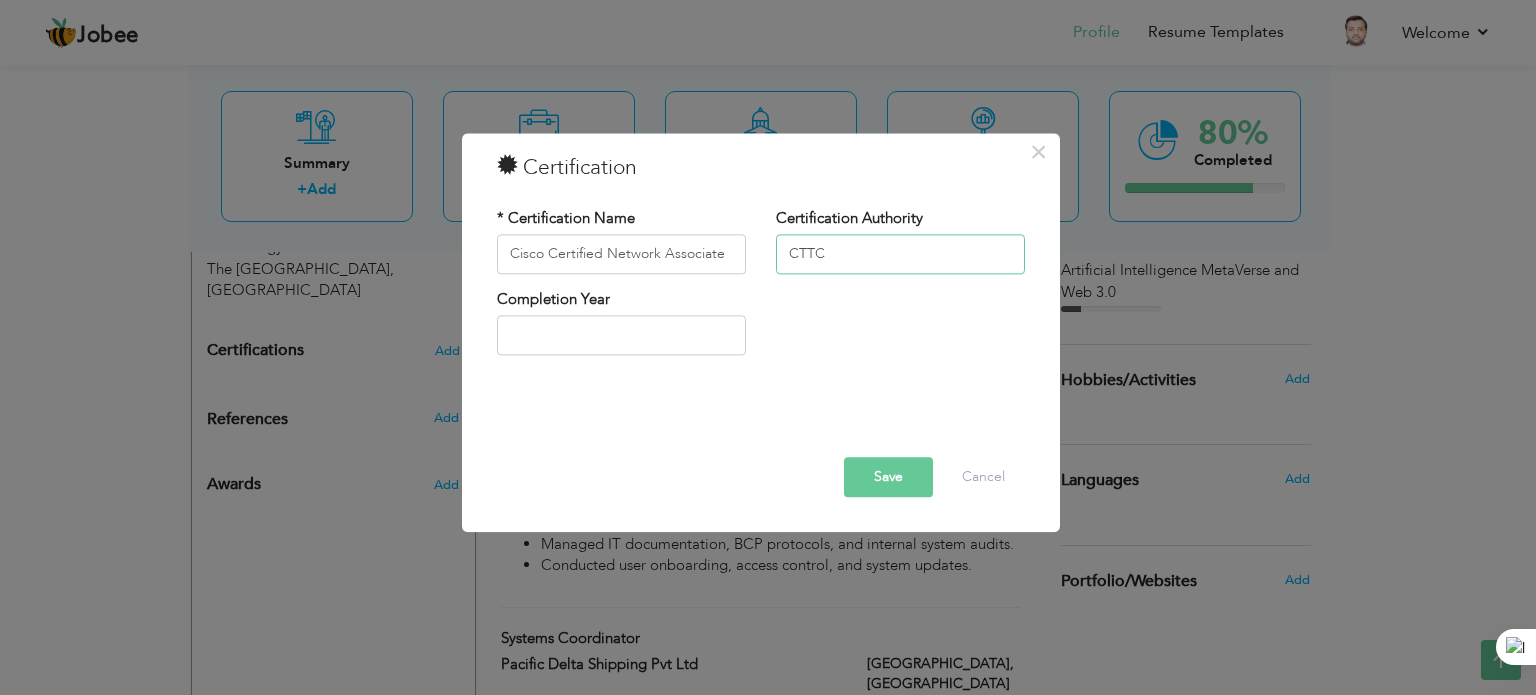 type on "CTTC" 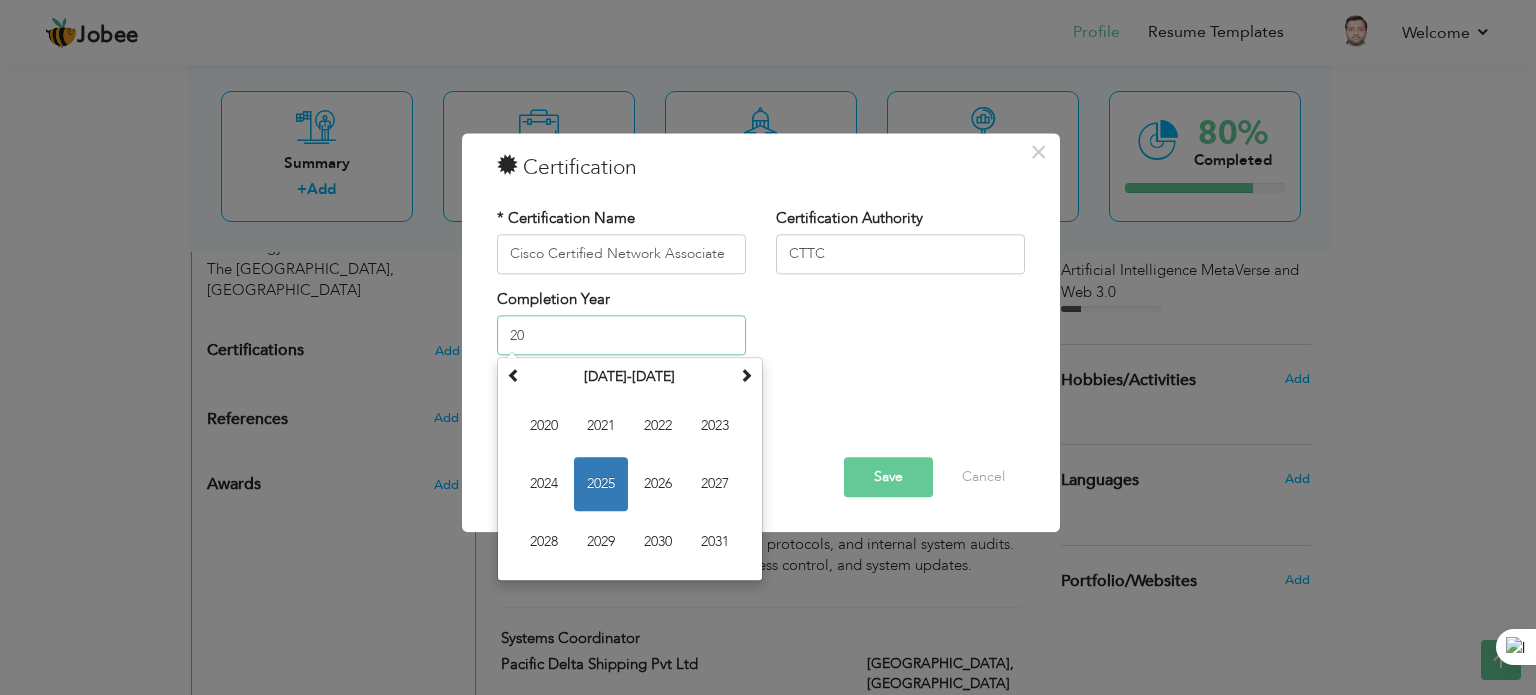 type on "2" 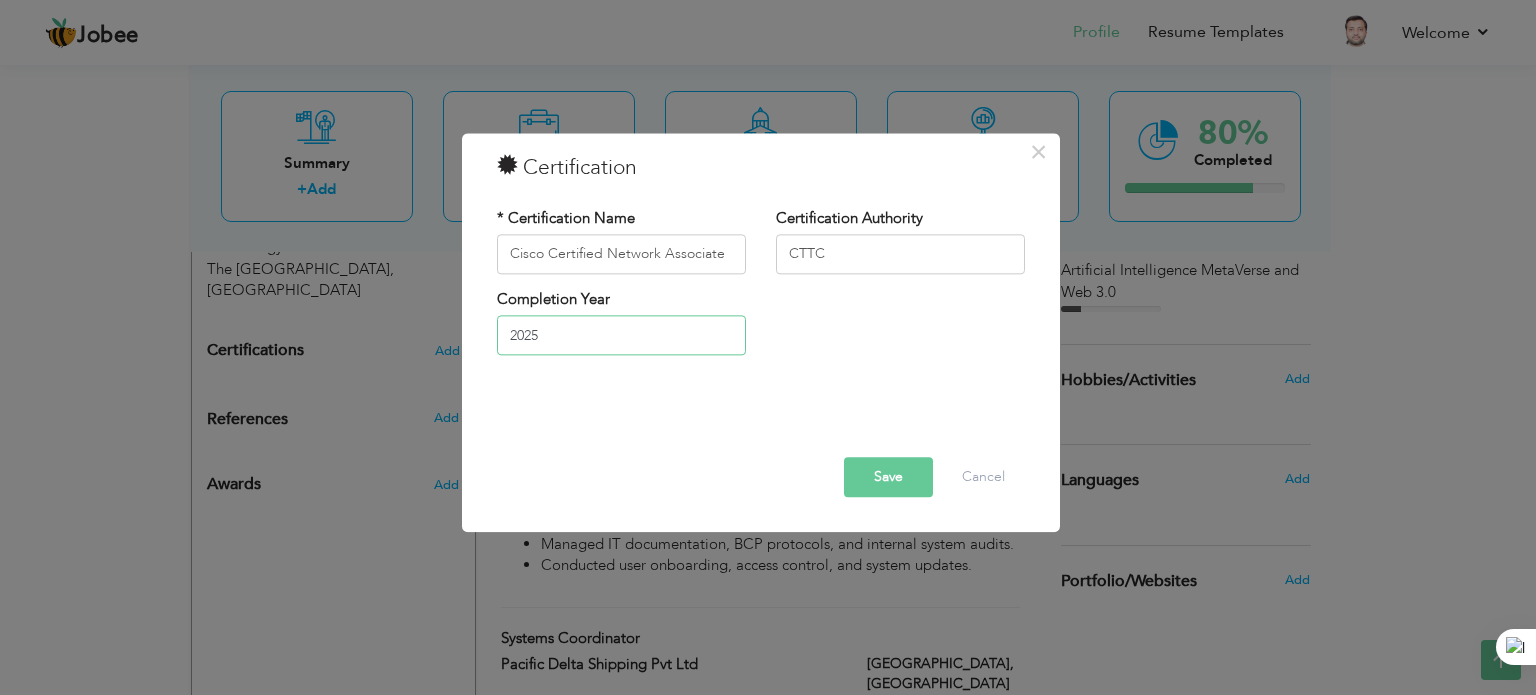 click on "2025" at bounding box center [621, 336] 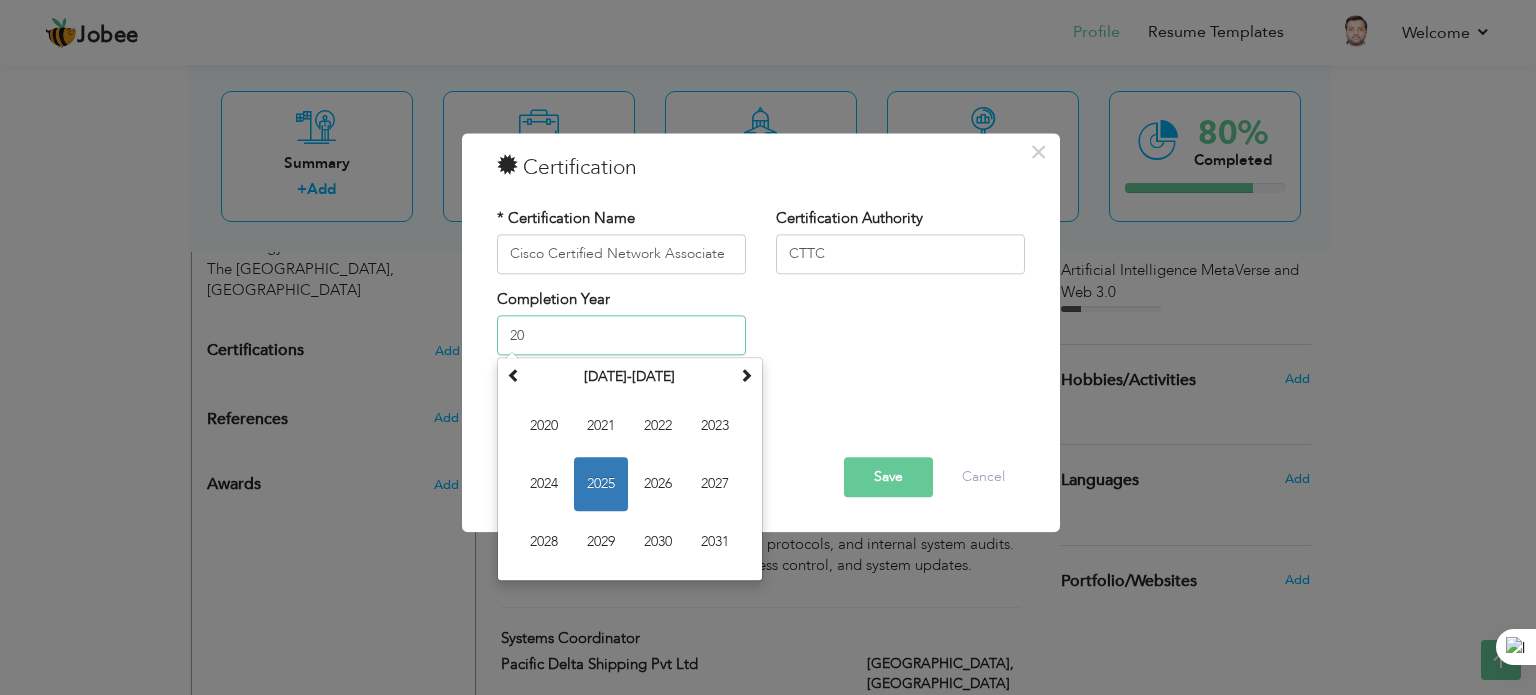 type on "2" 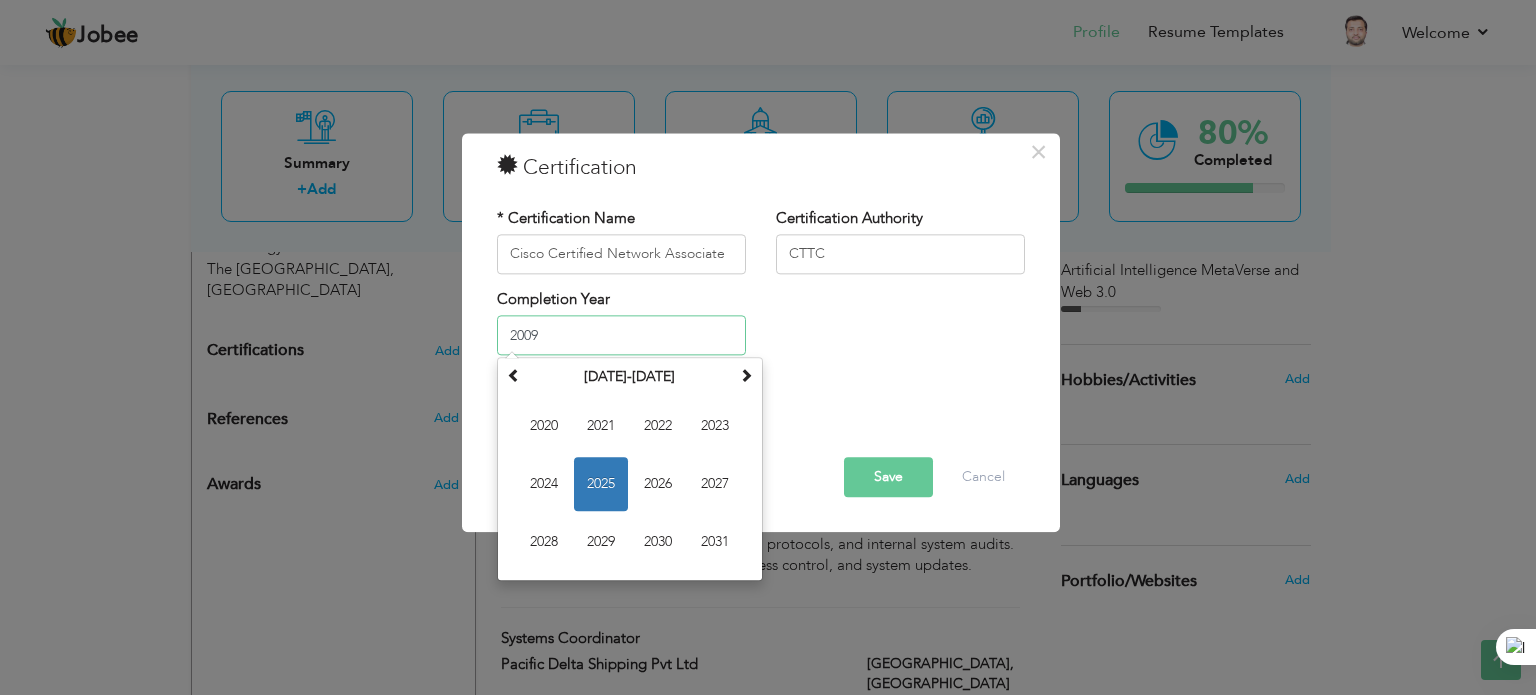 type on "2009" 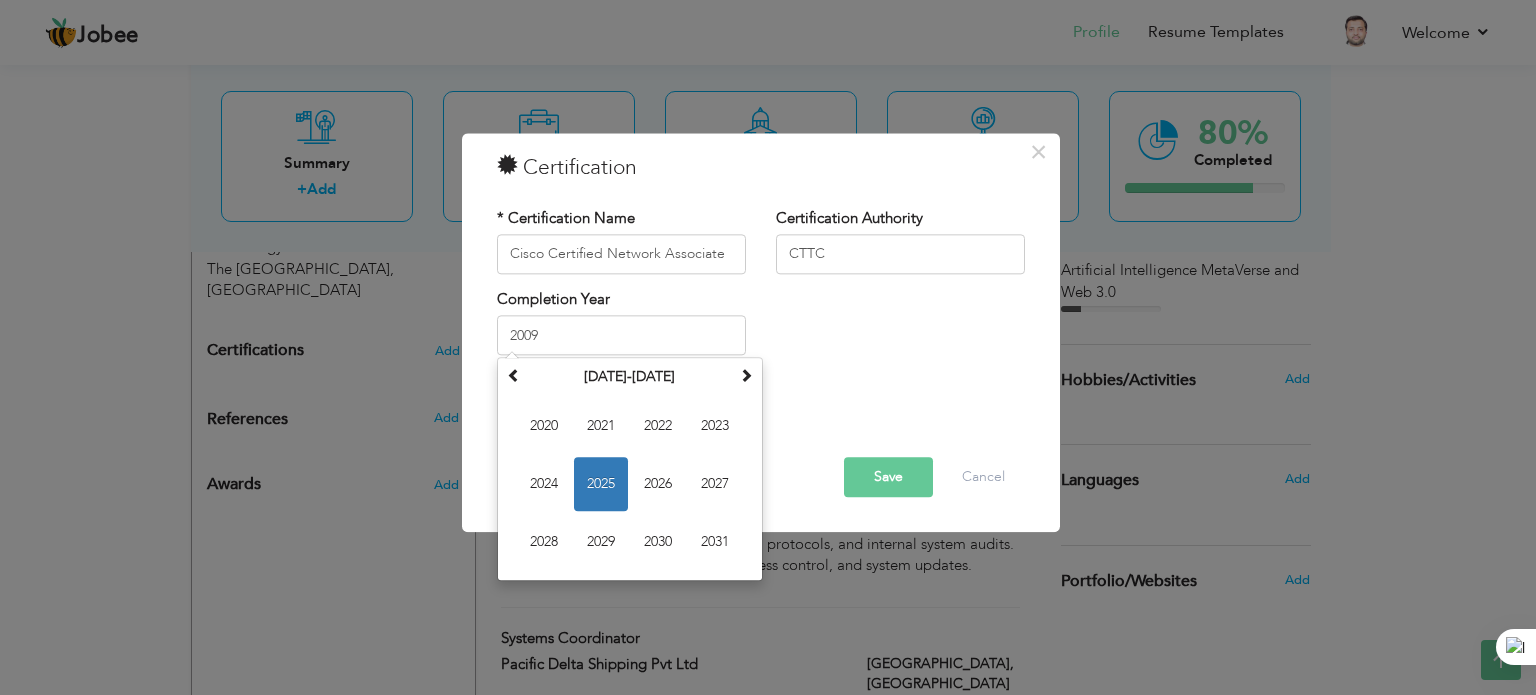 click on "Completion Year
2009 July 2025 Su Mo Tu We Th Fr Sa 29 30 1 2 3 4 5 6 7 8 9 10 11 12 13 14 15 16 17 18 19 20 21 22 23 24 25 26 27 28 29 30 31 1 2 3 4 5 6 7 8 9 2025 Jan Feb Mar Apr May Jun Jul Aug Sep Oct Nov Dec 2020-2031 2020 2021 2022 2023 2024 2025 2026 2027 2028 2029 2030 2031 2000-2107 2000 - 2011 2012 - 2023 2024 - 2035 2036 - 2047 2048 - 2059 2060 - 2071 2072 - 2083 2084 - 2095 2096 - 2107" at bounding box center [761, 329] 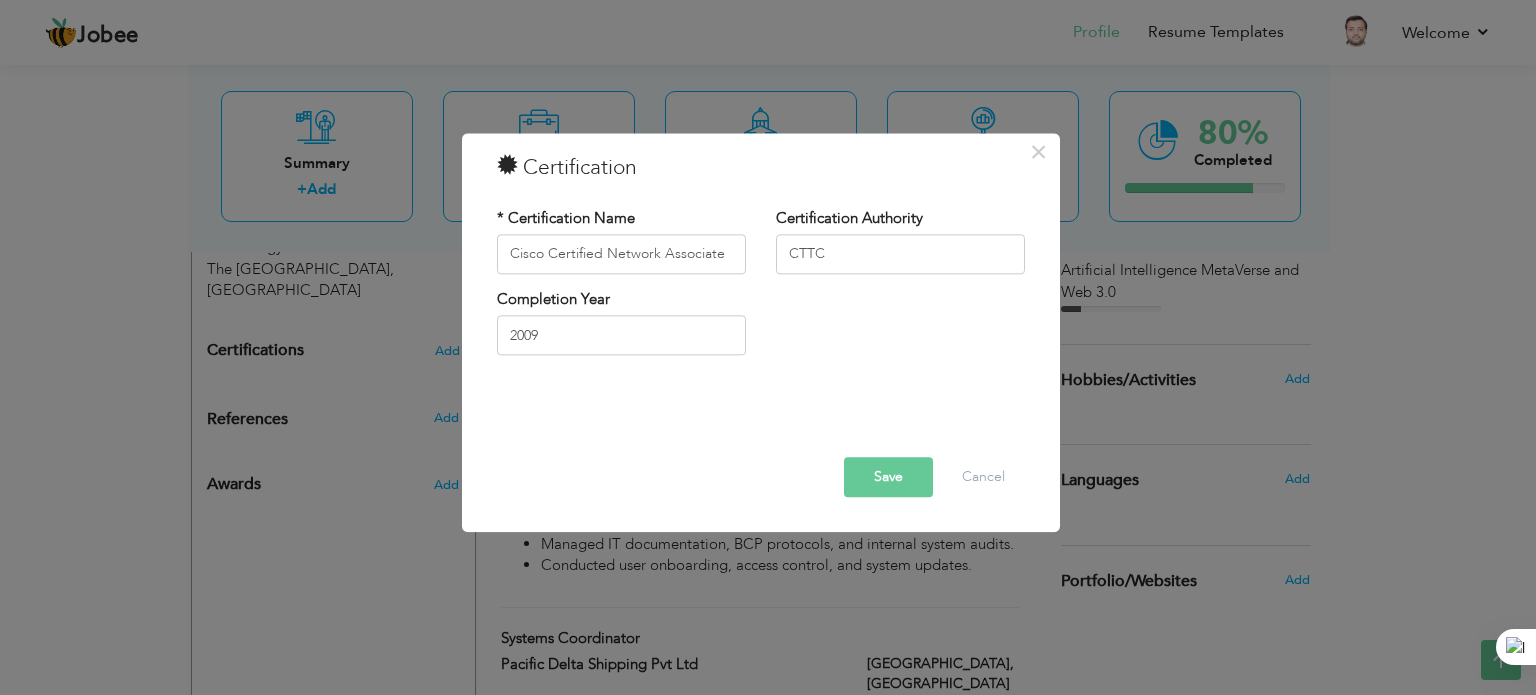 click on "Save" at bounding box center [888, 477] 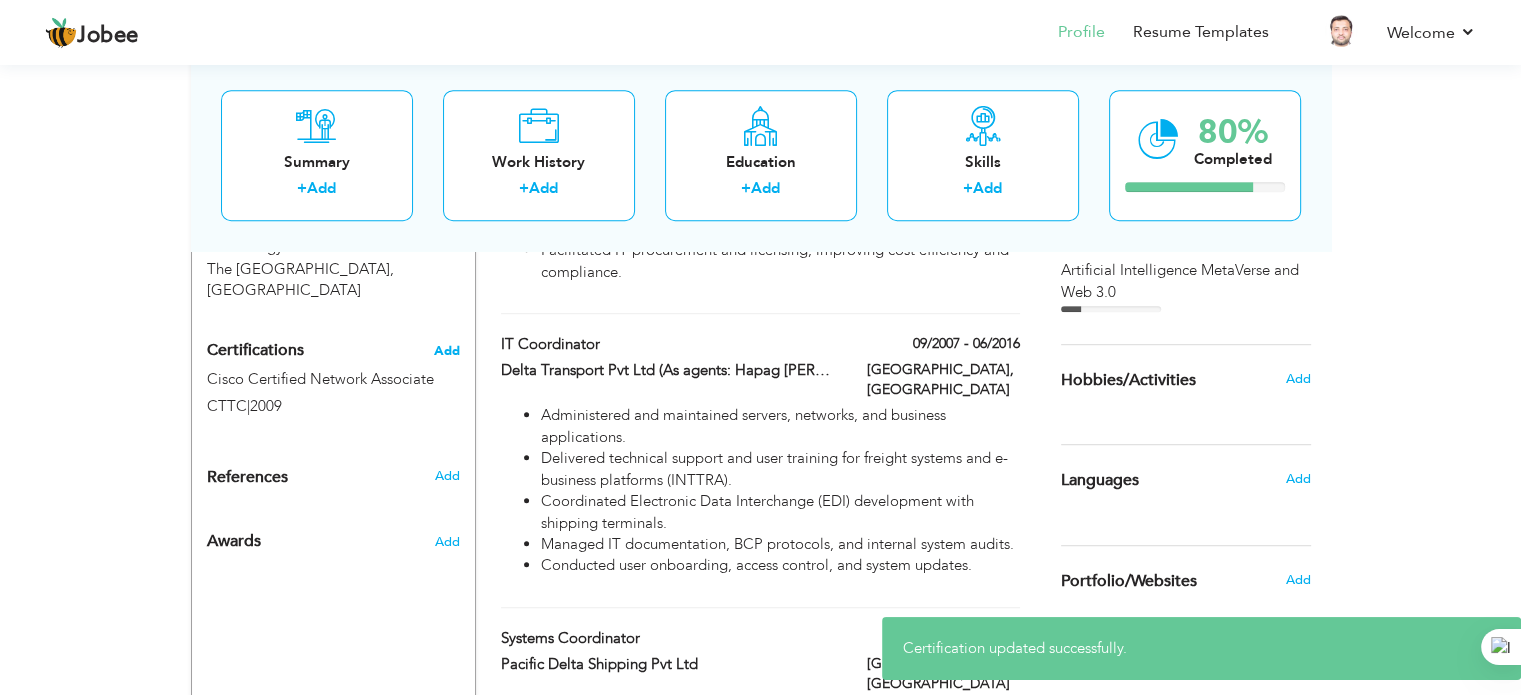 click on "Add" at bounding box center (447, 351) 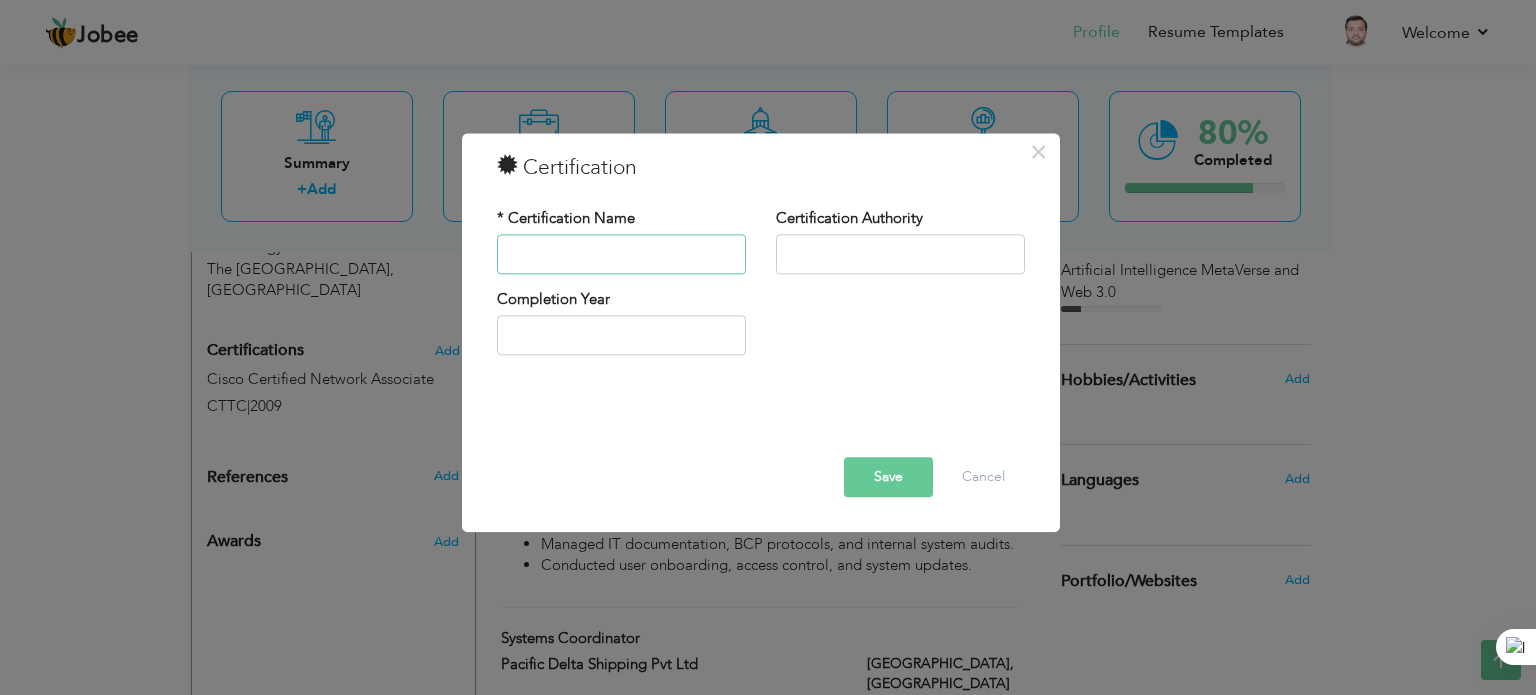 paste on "Microsoft Innovative Educator Expert 2020-21" 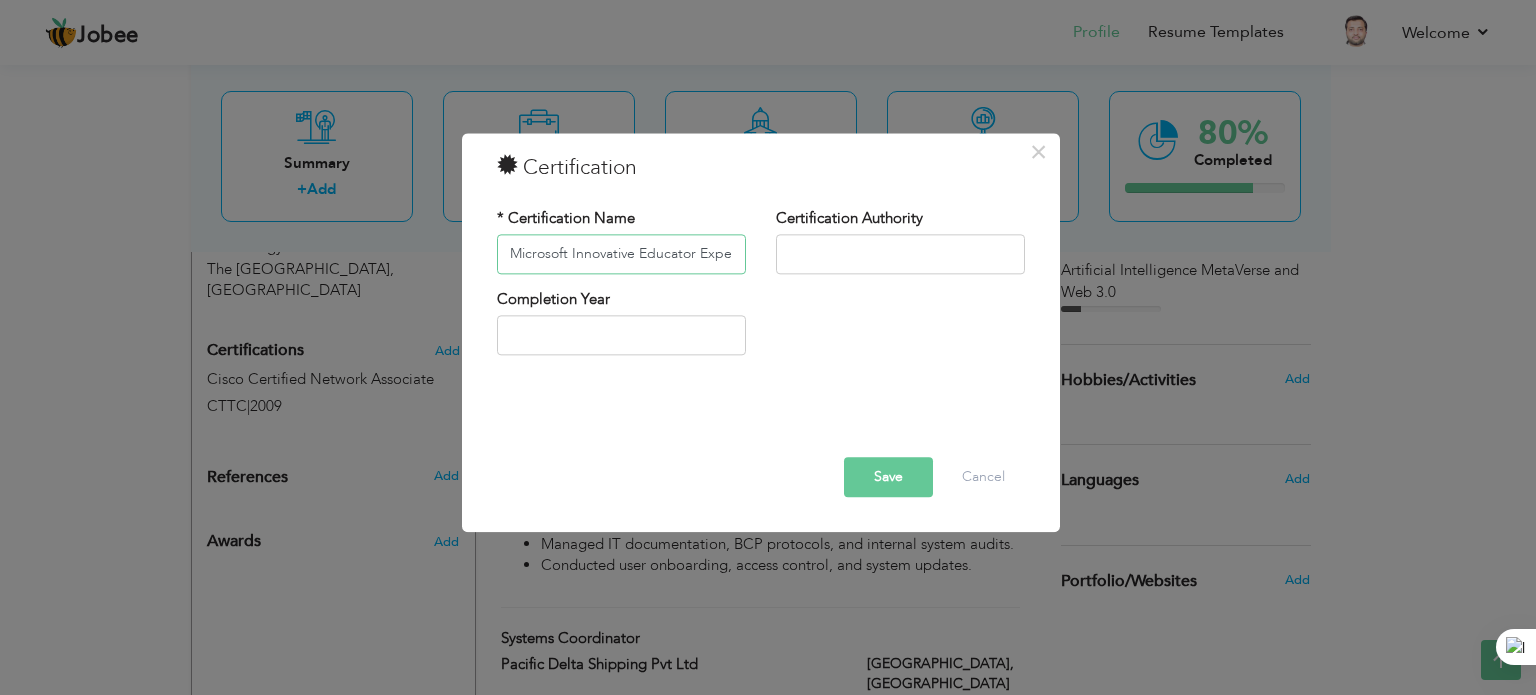 scroll, scrollTop: 0, scrollLeft: 57, axis: horizontal 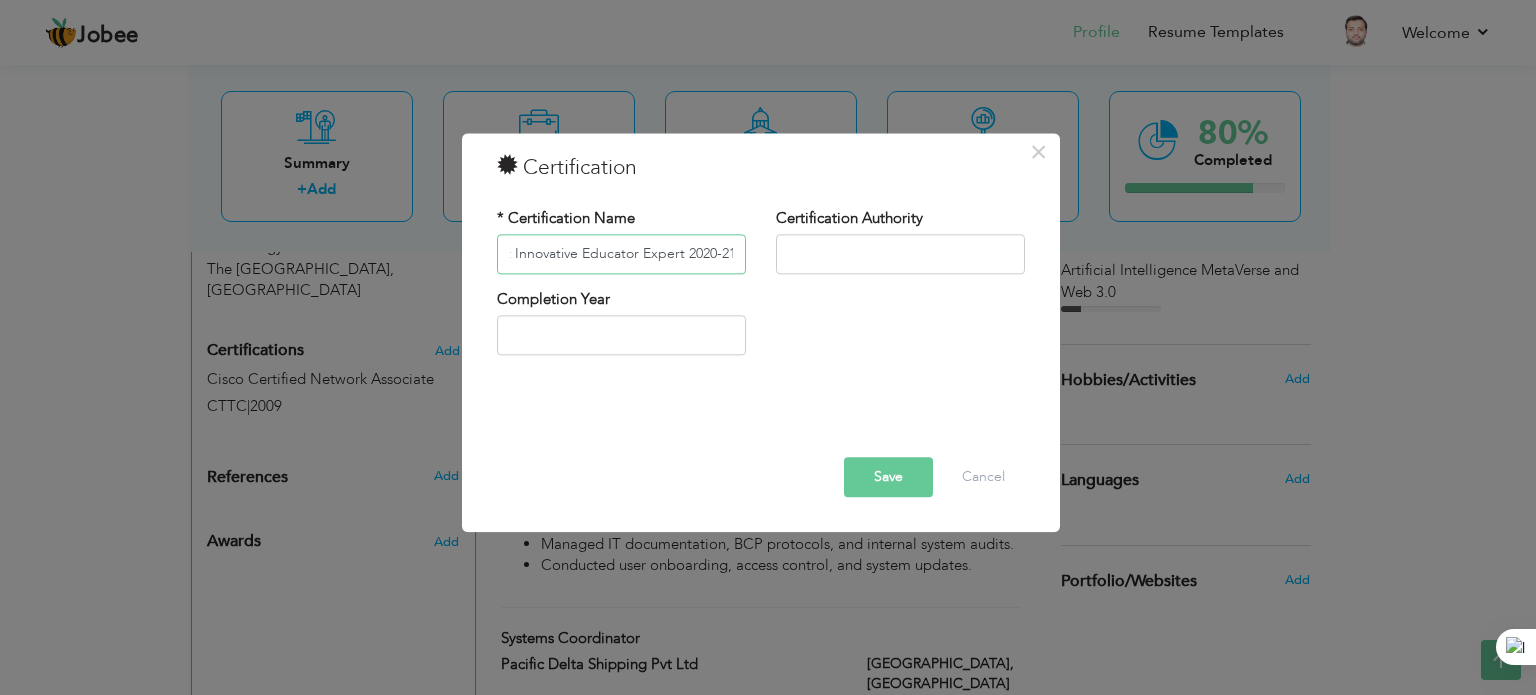 drag, startPoint x: 682, startPoint y: 250, endPoint x: 858, endPoint y: 251, distance: 176.00284 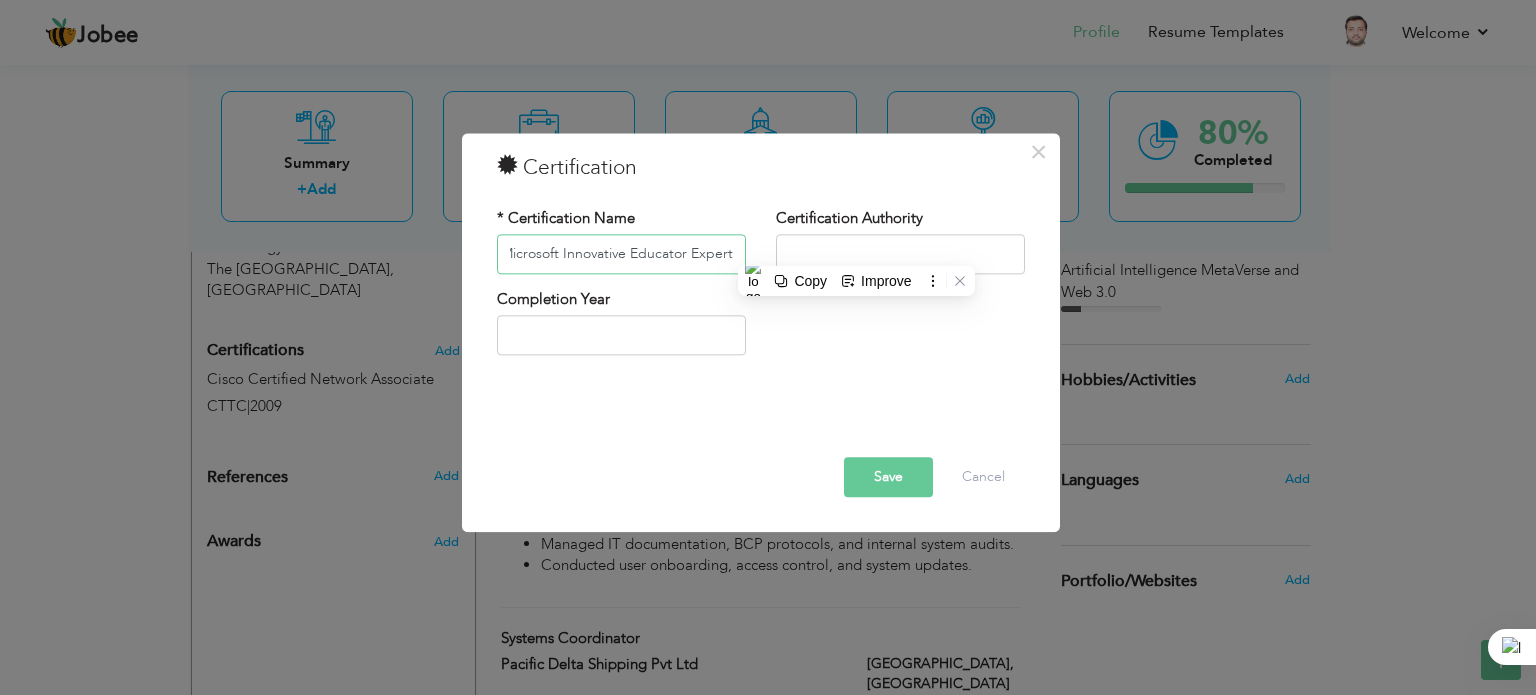 scroll, scrollTop: 0, scrollLeft: 5, axis: horizontal 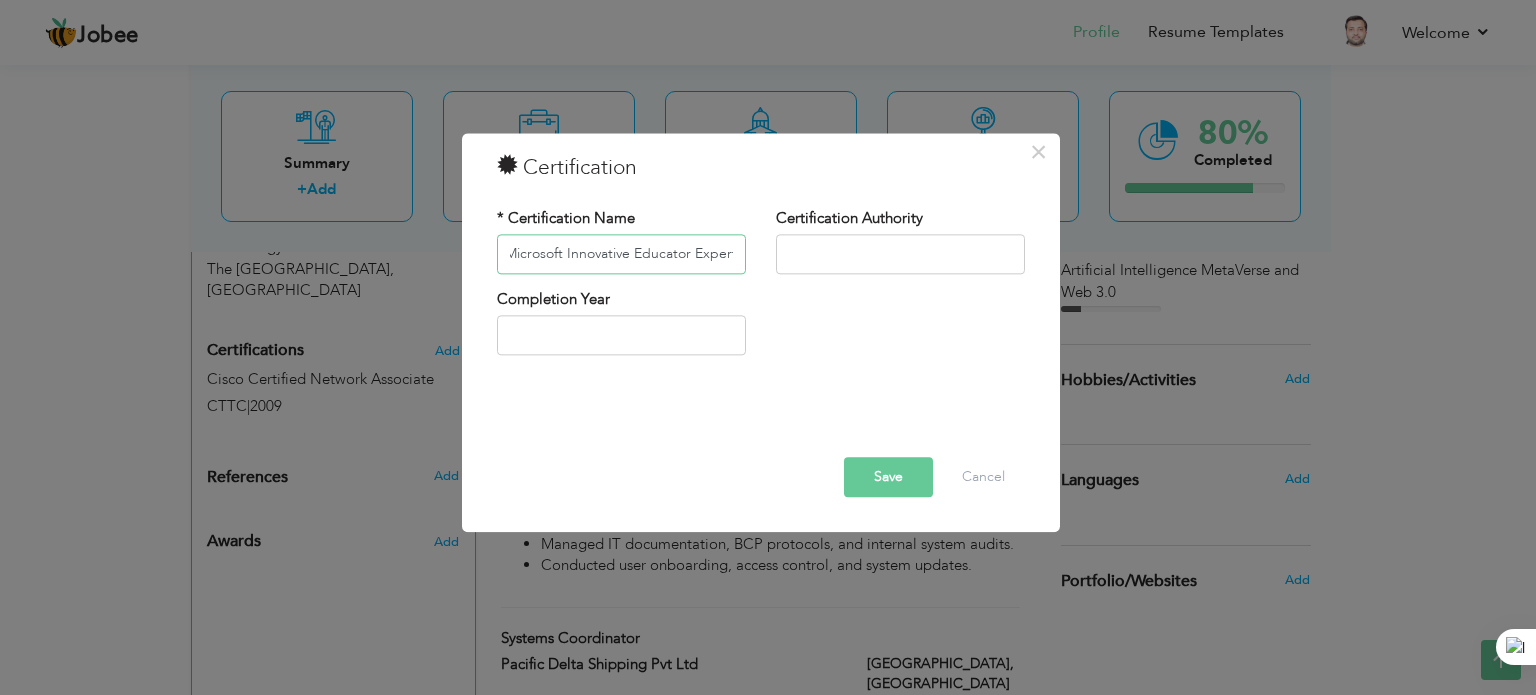 type on "Microsoft Innovative Educator Expert" 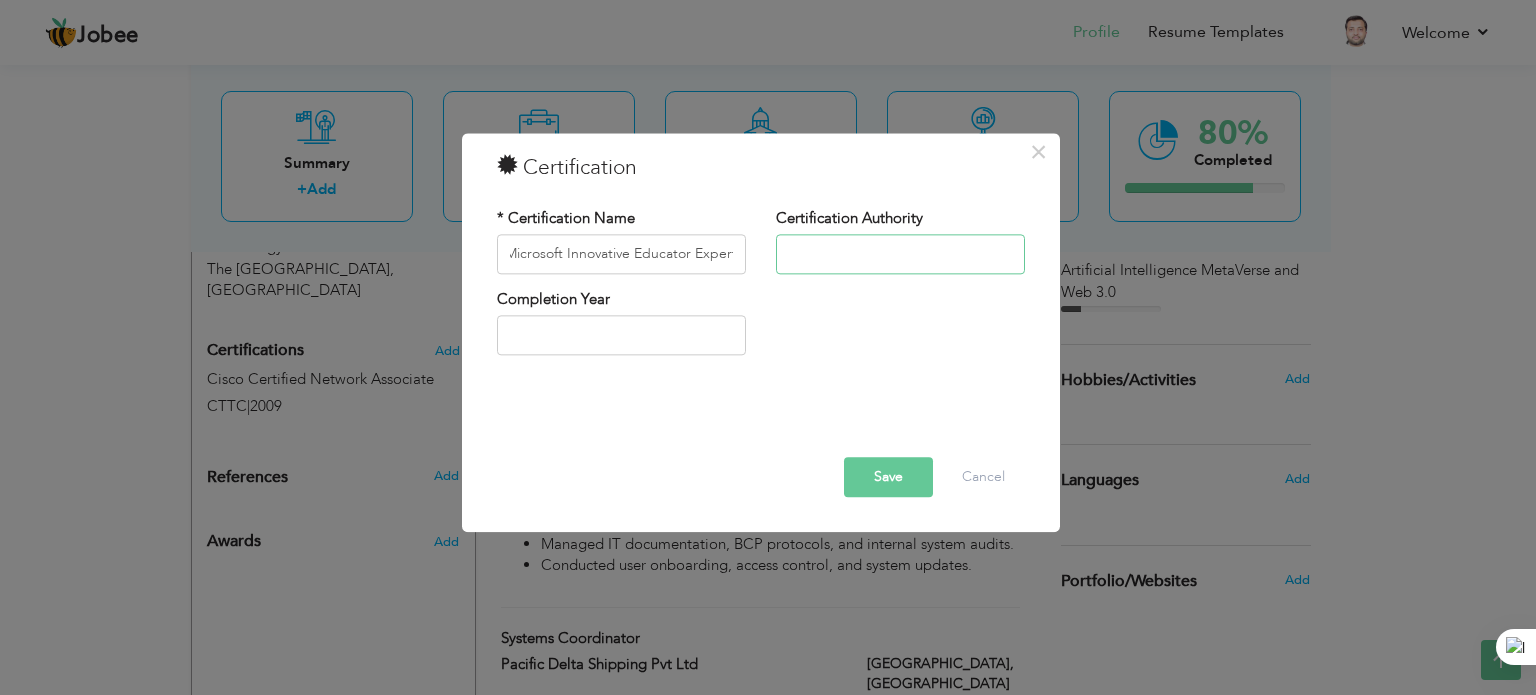 scroll, scrollTop: 0, scrollLeft: 0, axis: both 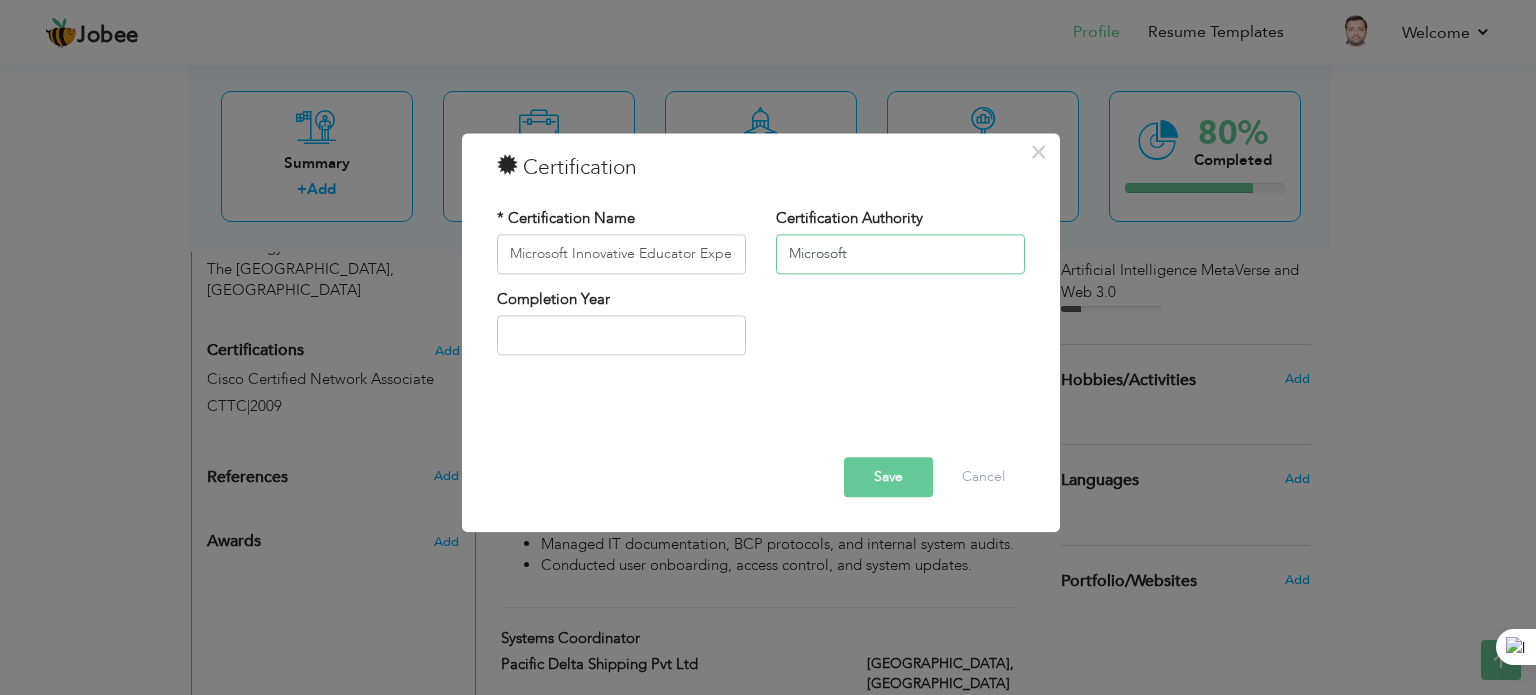 type on "Microsoft" 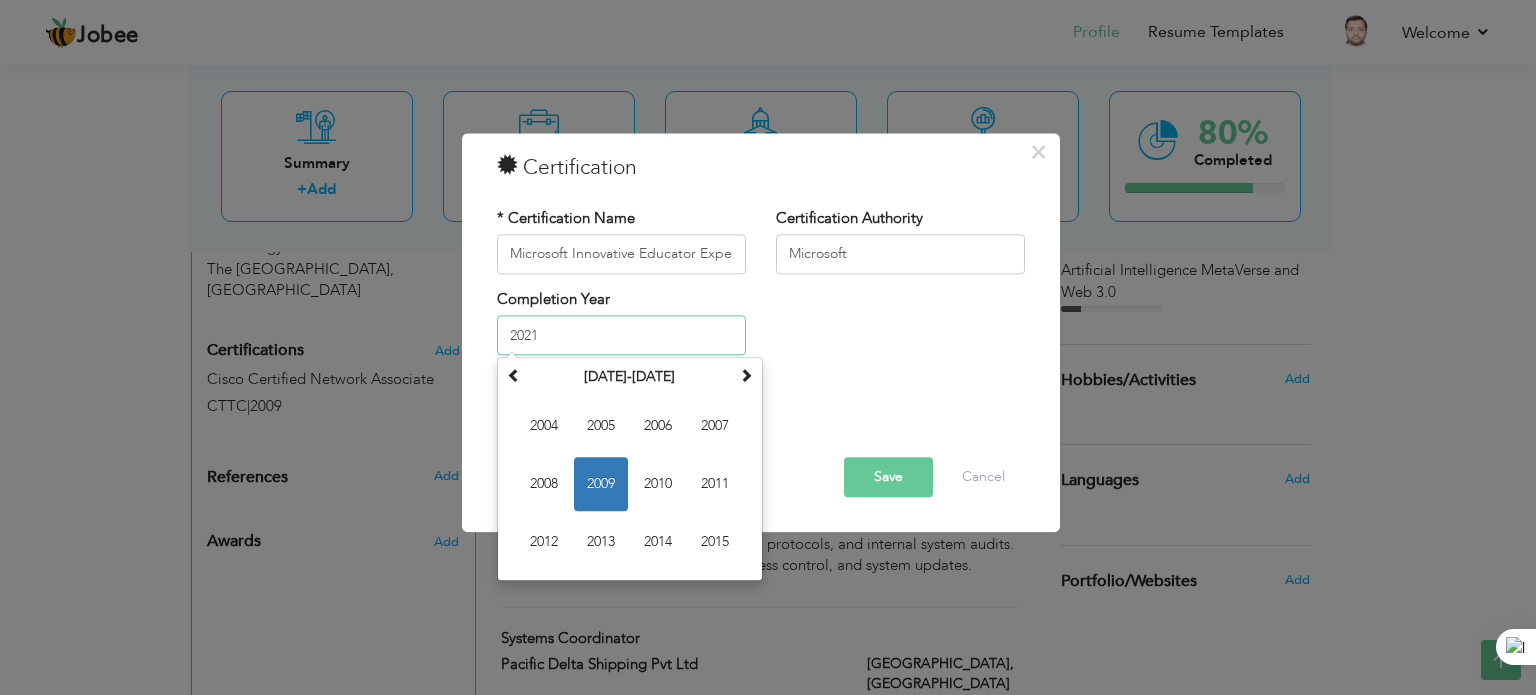 type on "2021" 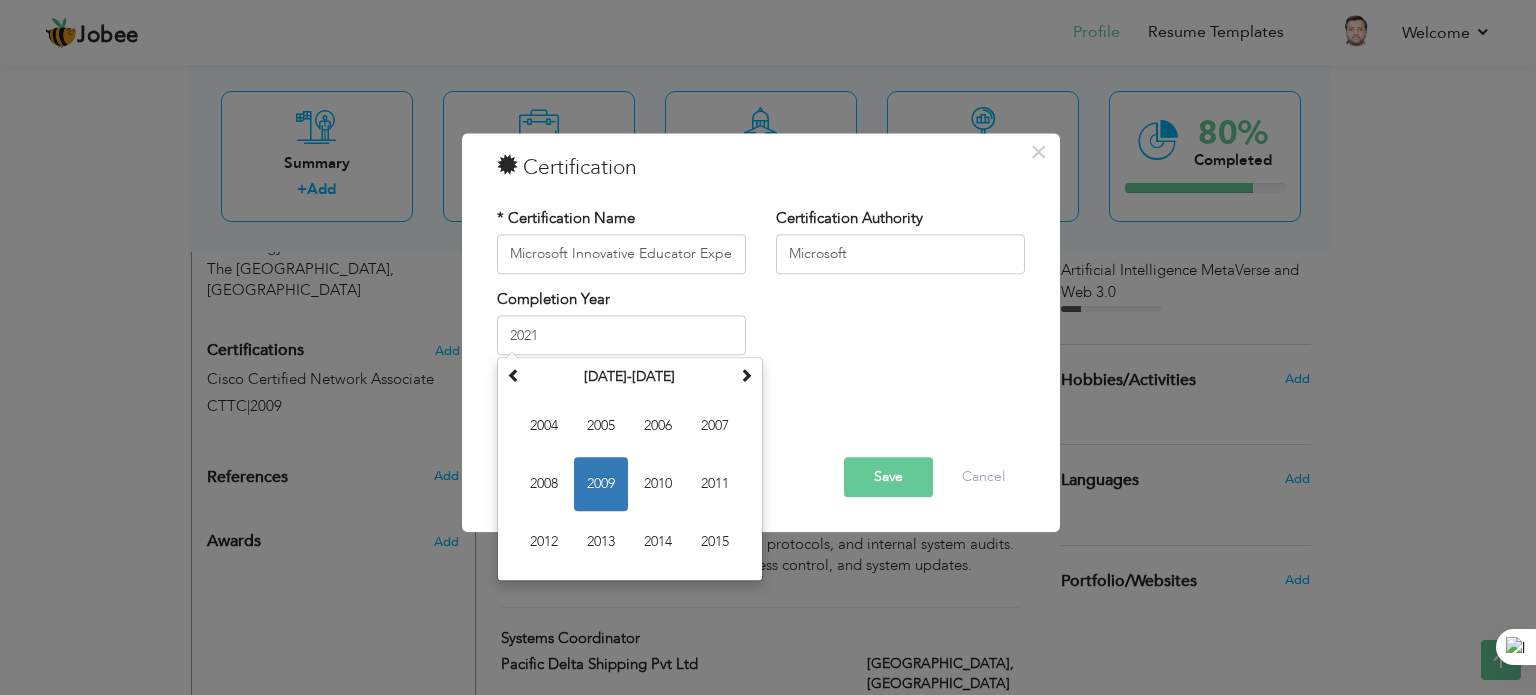 click on "Completion Year
2021 January 2009 Su Mo Tu We Th Fr Sa 28 29 30 31 1 2 3 4 5 6 7 8 9 10 11 12 13 14 15 16 17 18 19 20 21 22 23 24 25 26 27 28 29 30 31 1 2 3 4 5 6 7 2009 Jan Feb Mar Apr May Jun Jul Aug Sep Oct Nov Dec 2004-2015 2004 2005 2006 2007 2008 2009 2010 2011 2012 2013 2014 2015 2000-2107 2000 - 2011 2012 - 2023 2024 - 2035 2036 - 2047 2048 - 2059 2060 - 2071 2072 - 2083 2084 - 2095 2096 - 2107" at bounding box center [761, 329] 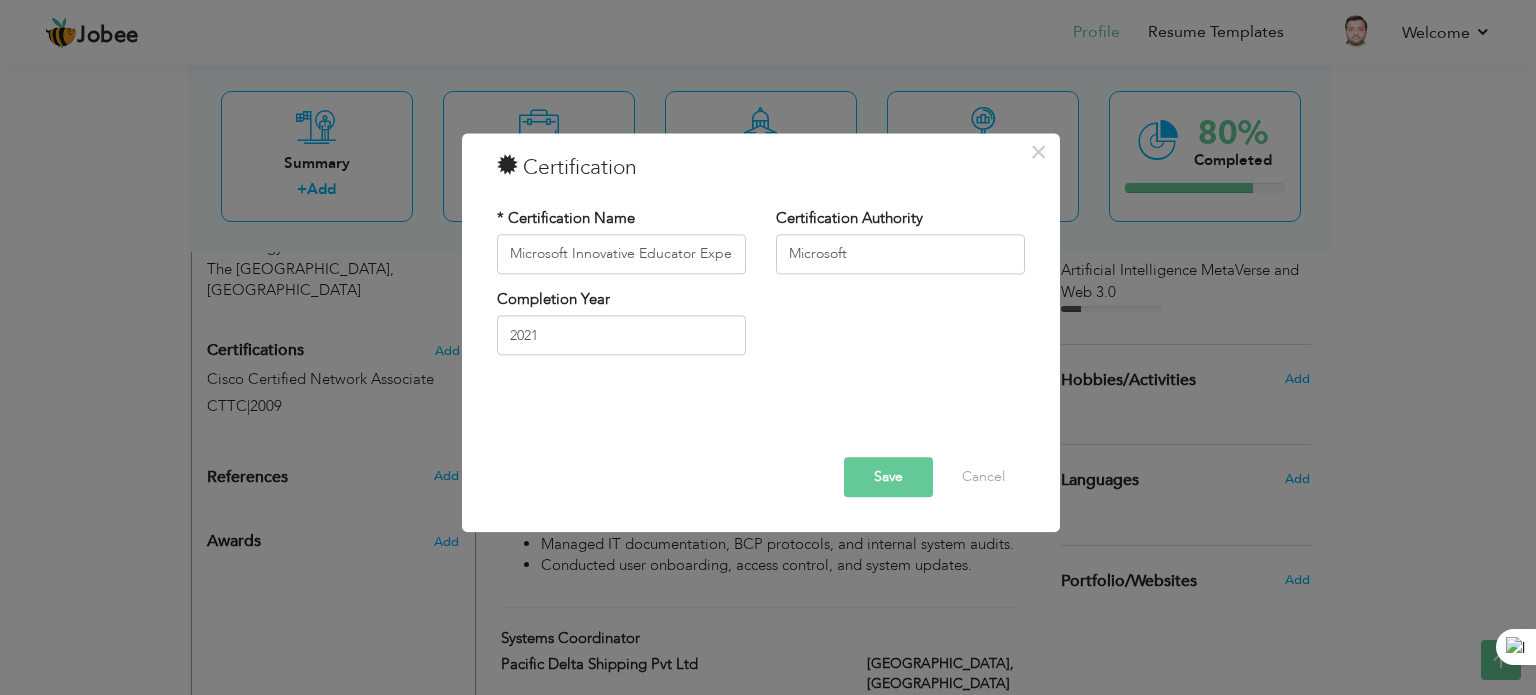 click on "Save" at bounding box center [888, 477] 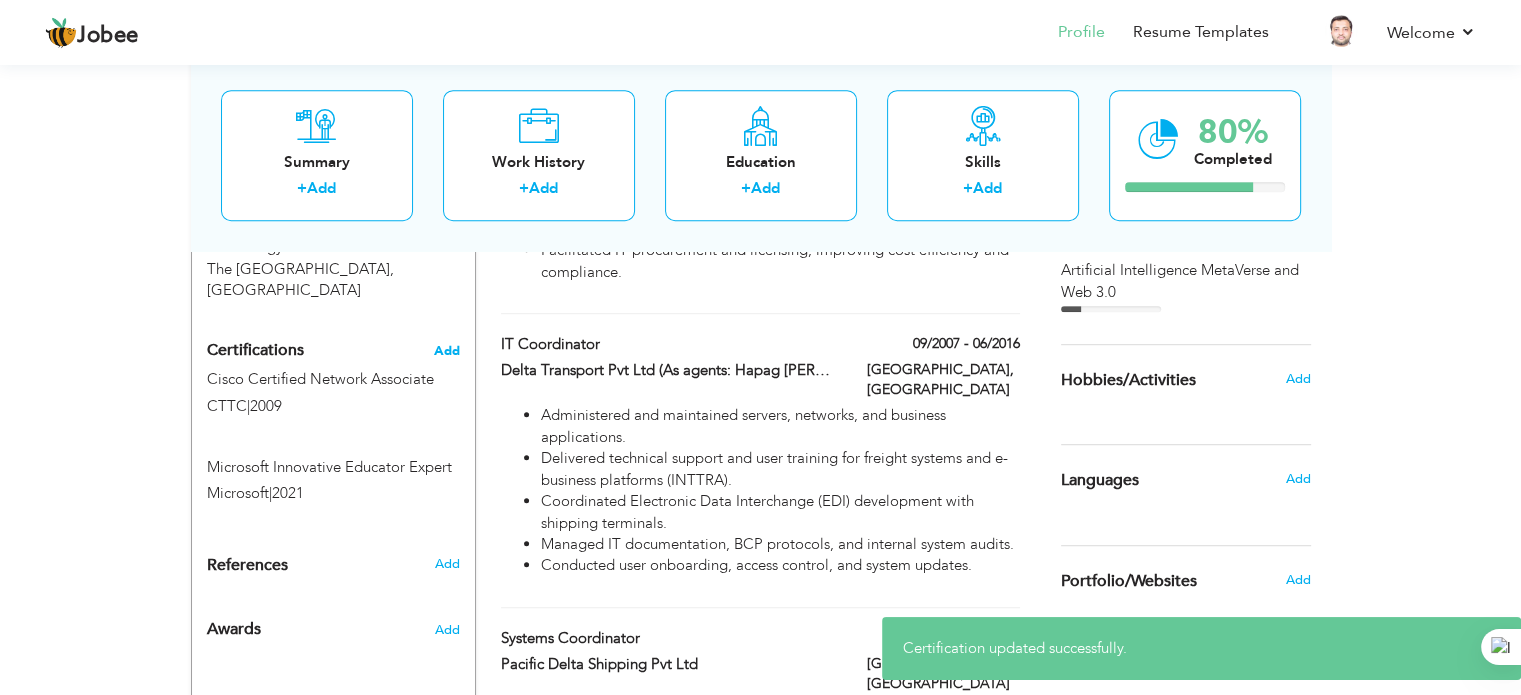 click on "Add" at bounding box center [447, 351] 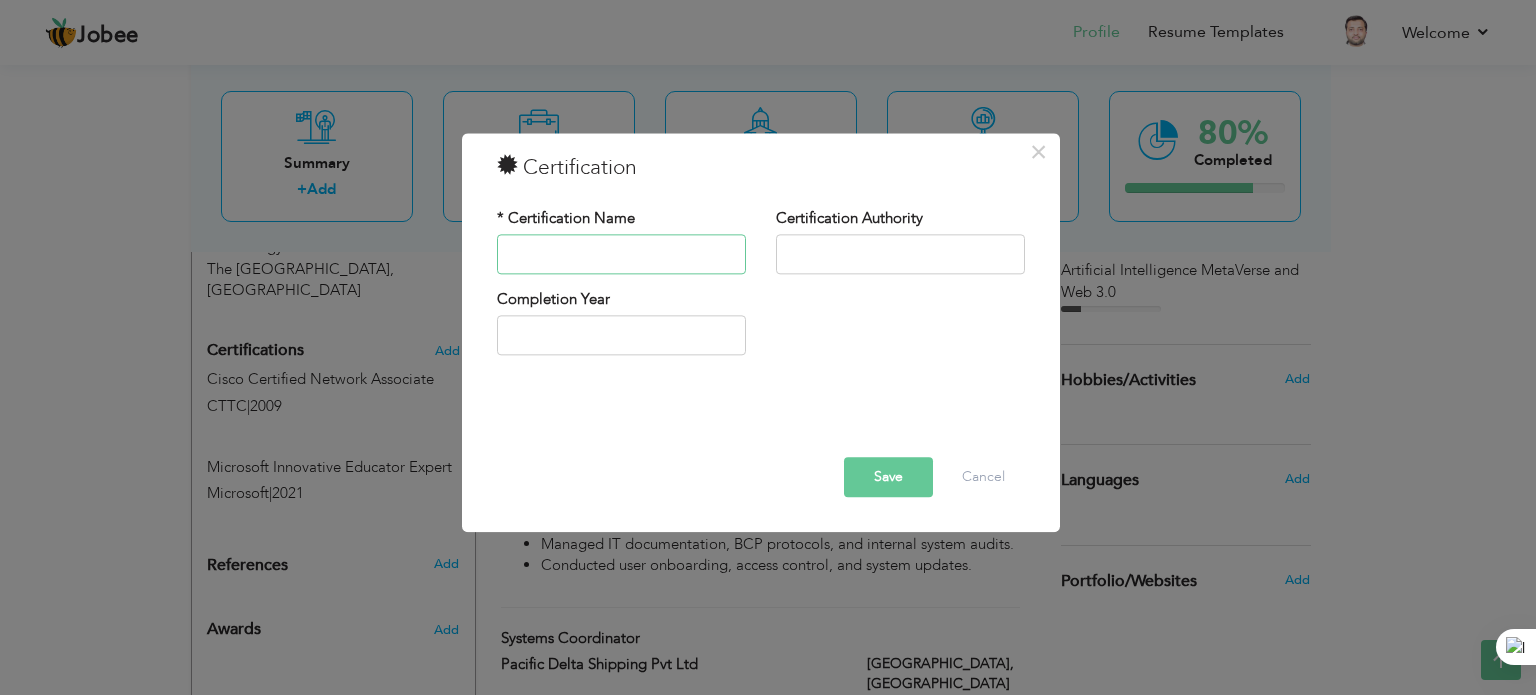 paste on "IT Security Foundations: Core Concepts" 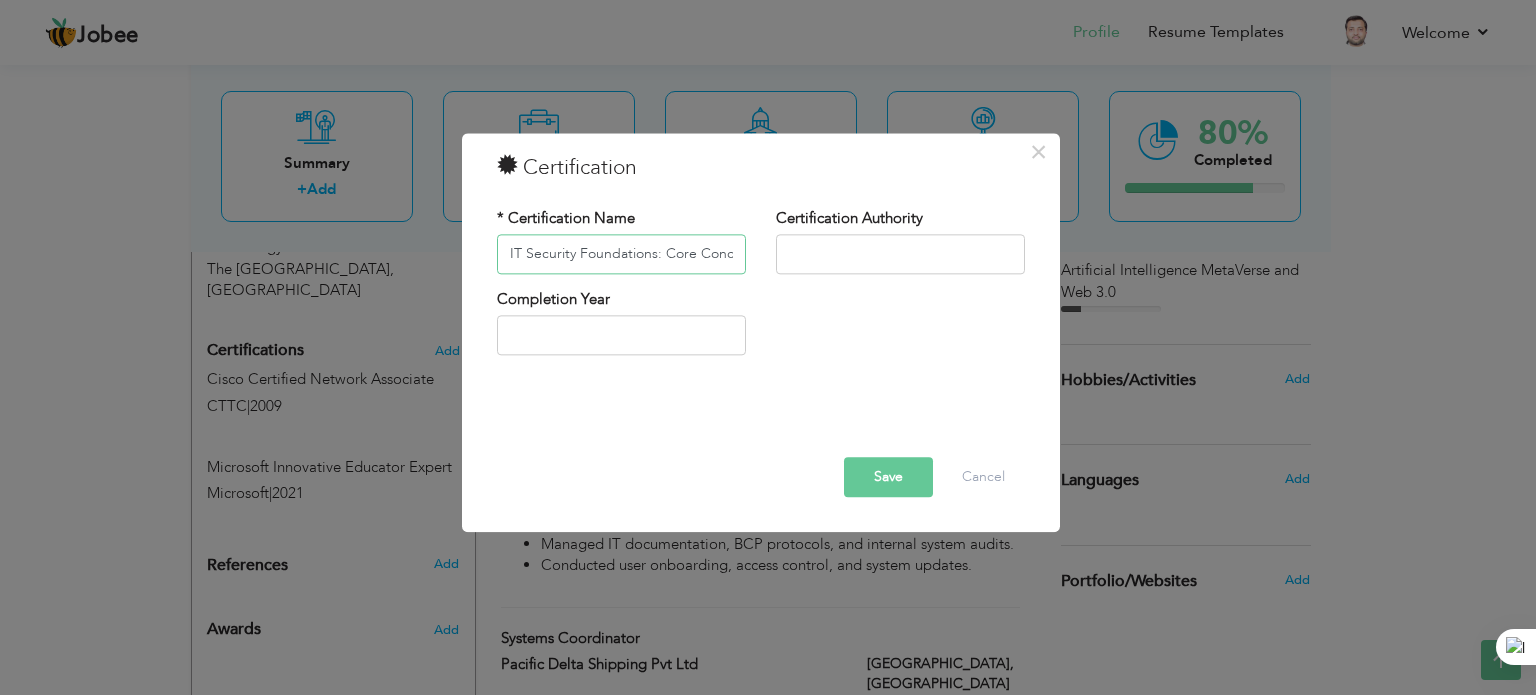 scroll, scrollTop: 0, scrollLeft: 22, axis: horizontal 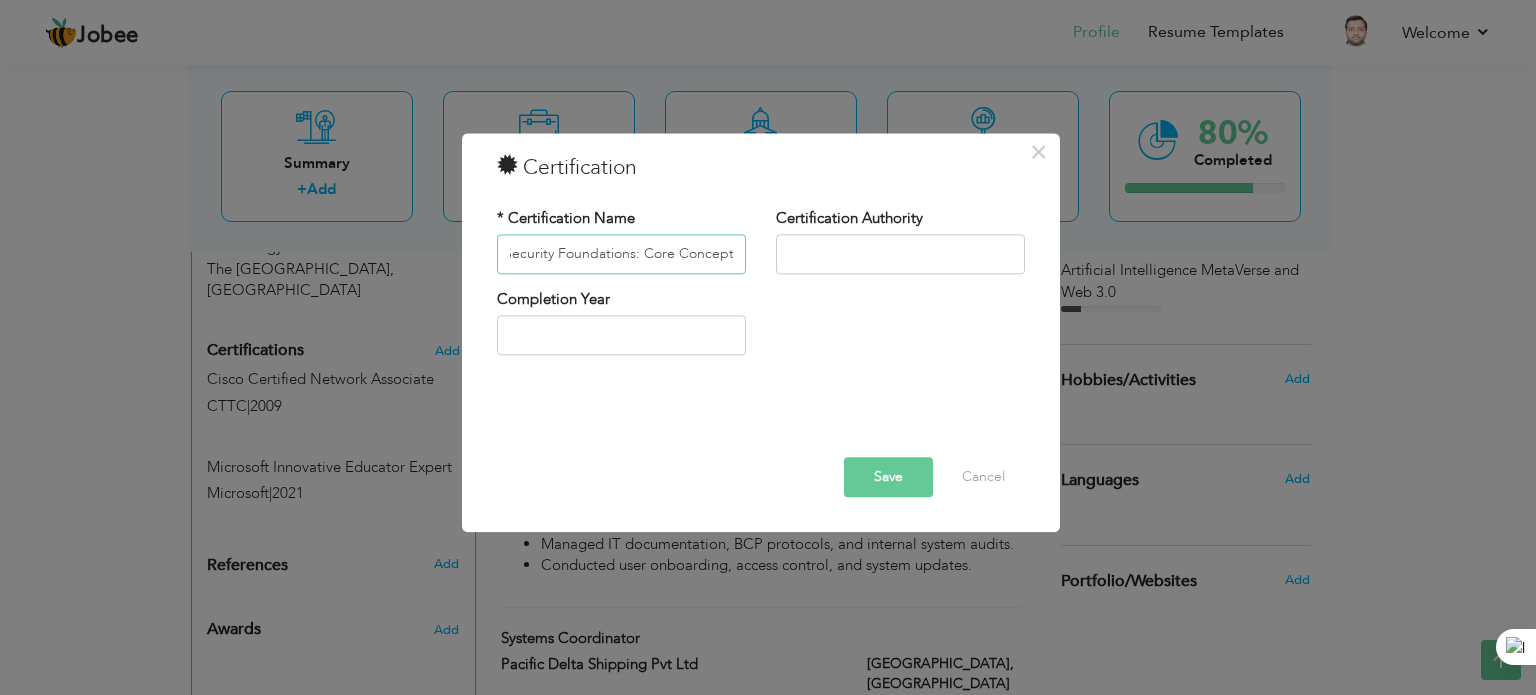 type on "IT Security Foundations: Core Concepts" 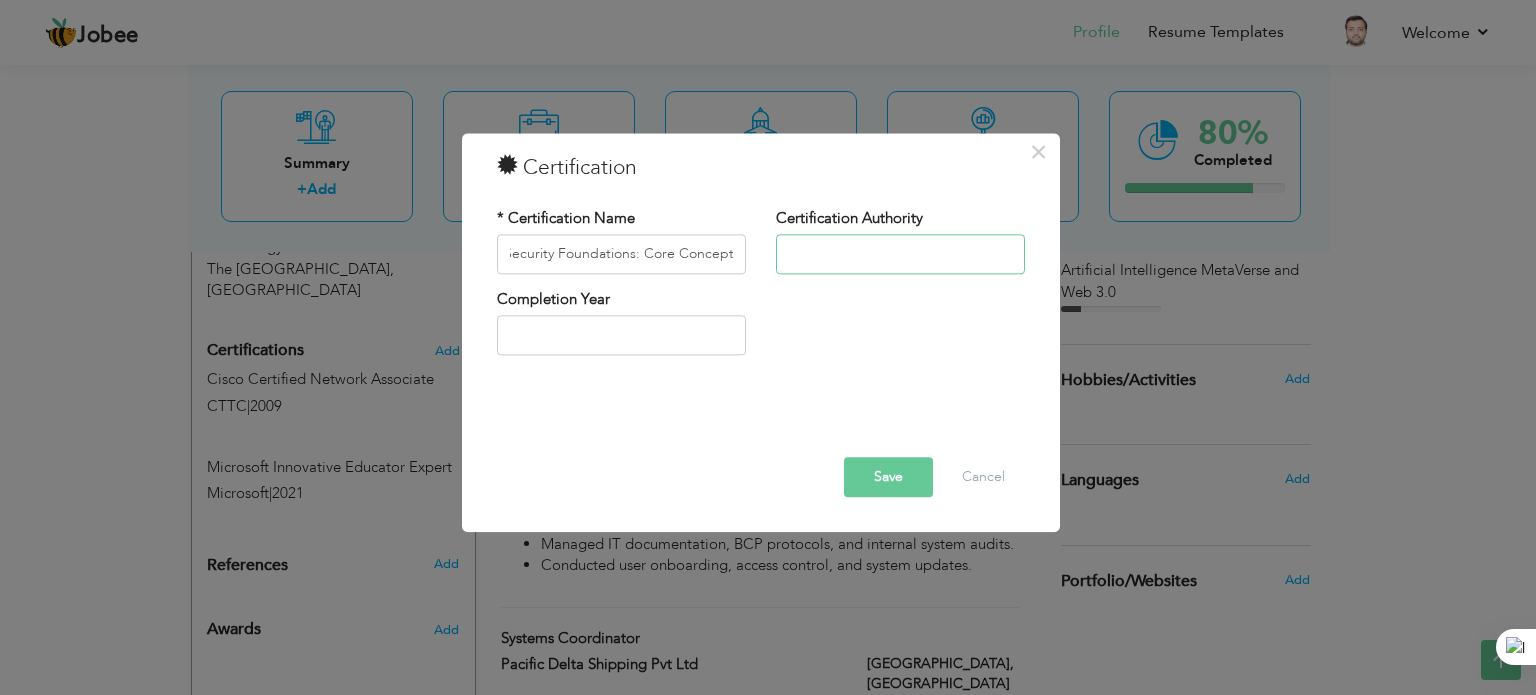 click at bounding box center [900, 254] 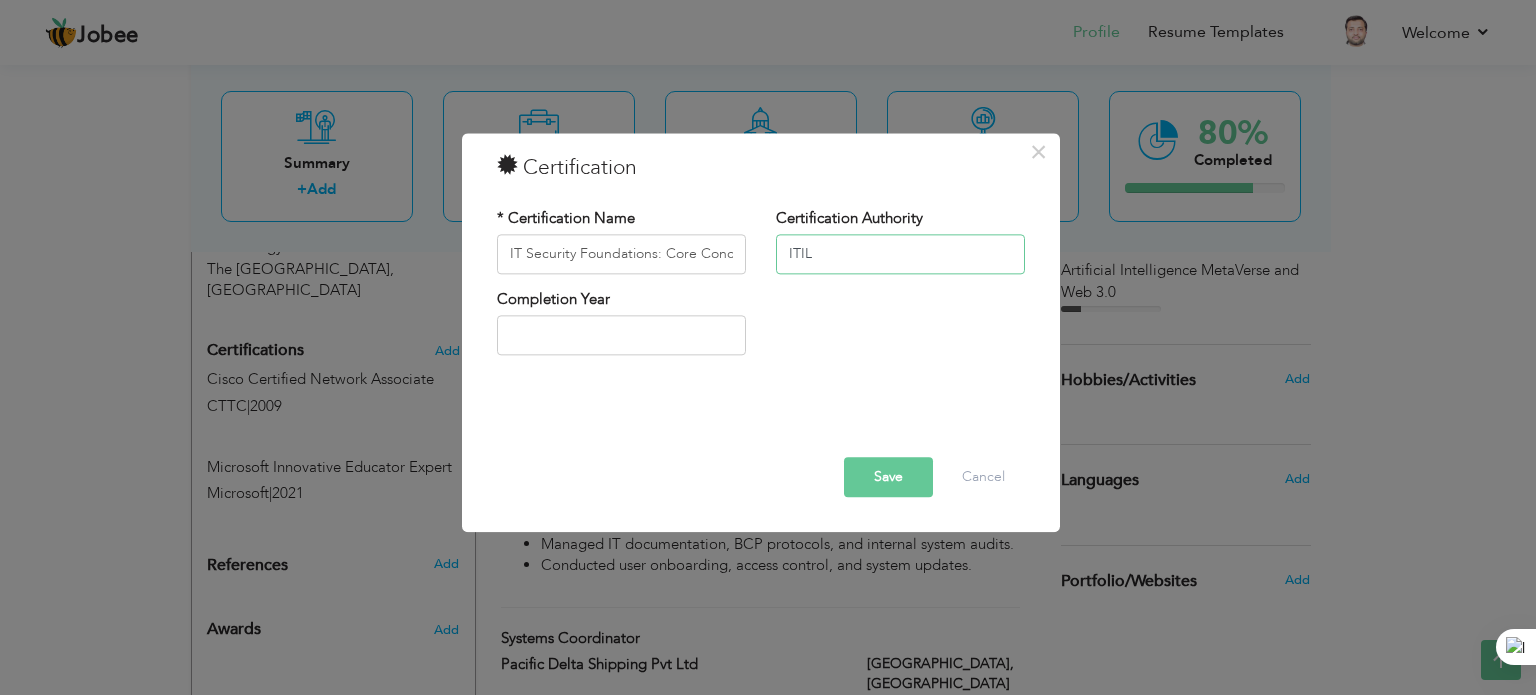 type on "ITIL" 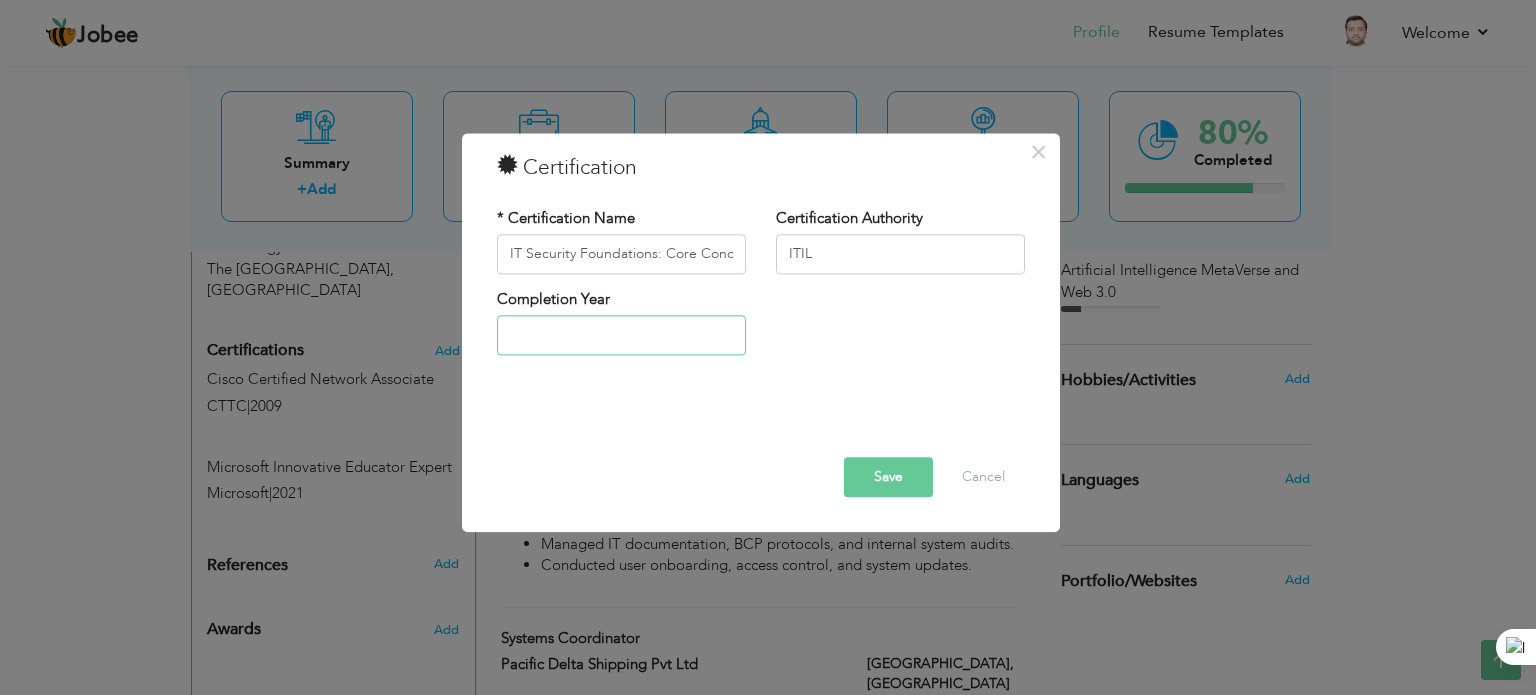click at bounding box center [621, 336] 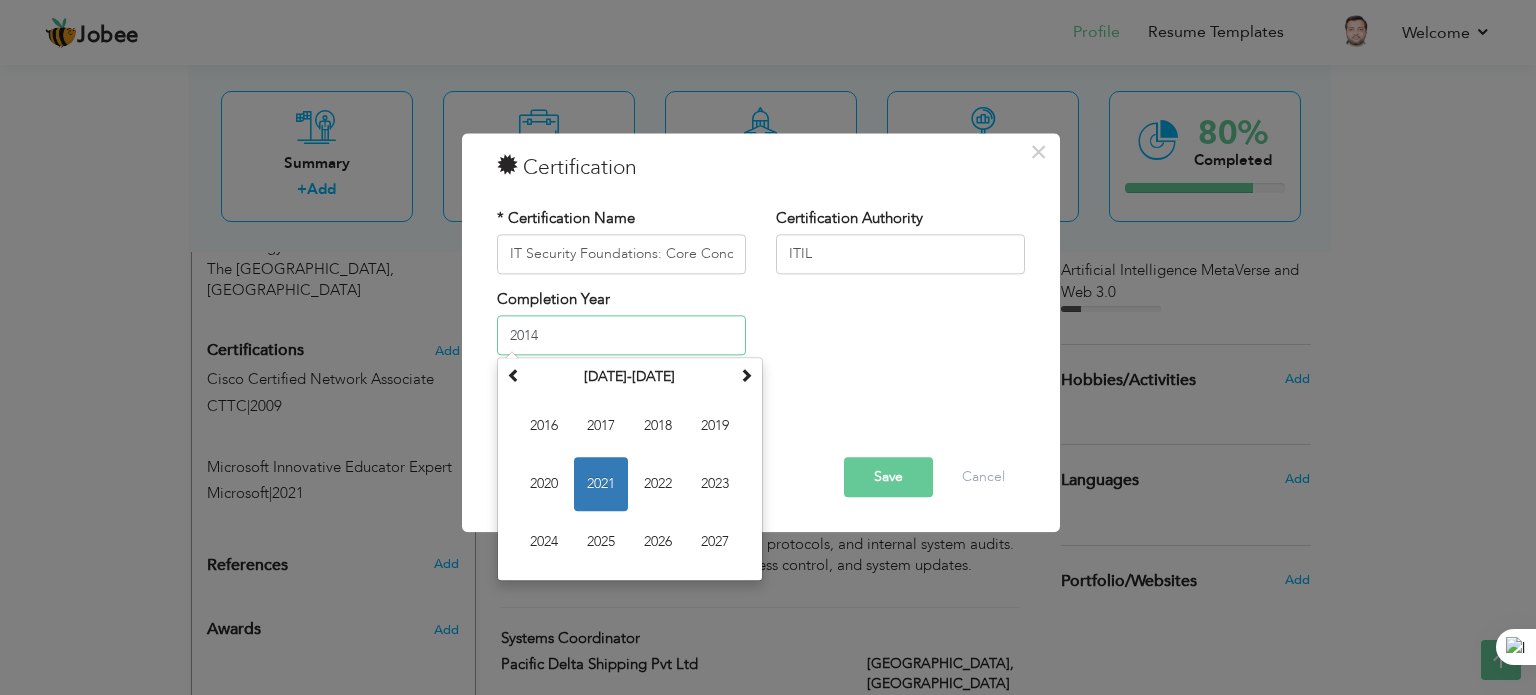 type on "2014" 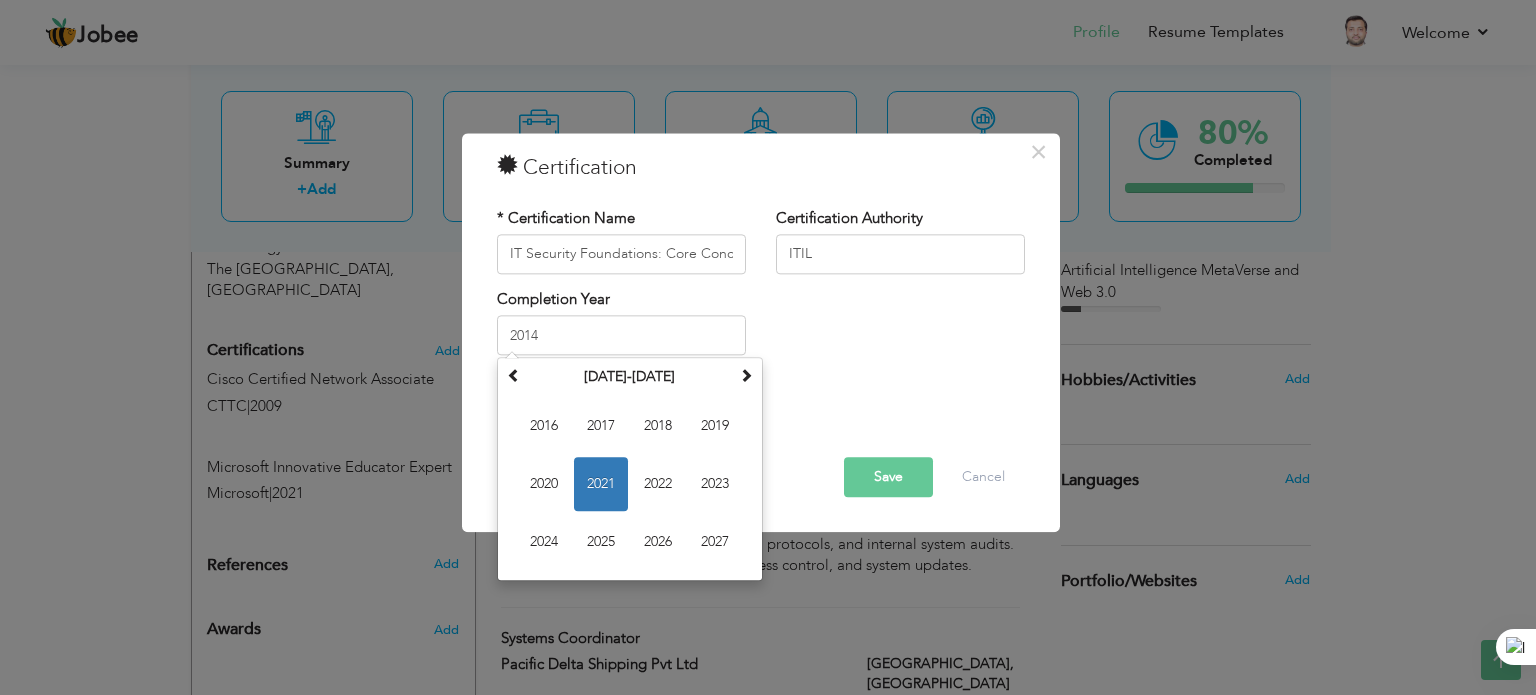 click on "Completion Year
2014 January 2021 Su Mo Tu We Th Fr Sa 27 28 29 30 31 1 2 3 4 5 6 7 8 9 10 11 12 13 14 15 16 17 18 19 20 21 22 23 24 25 26 27 28 29 30 31 1 2 3 4 5 6 2021 Jan Feb Mar Apr May Jun Jul Aug Sep Oct Nov Dec 2016-2027 2016 2017 2018 2019 2020 2021 2022 2023 2024 2025 2026 2027 2000-2107 2000 - 2011 2012 - 2023 2024 - 2035 2036 - 2047 2048 - 2059 2060 - 2071 2072 - 2083 2084 - 2095 2096 - 2107" at bounding box center (761, 329) 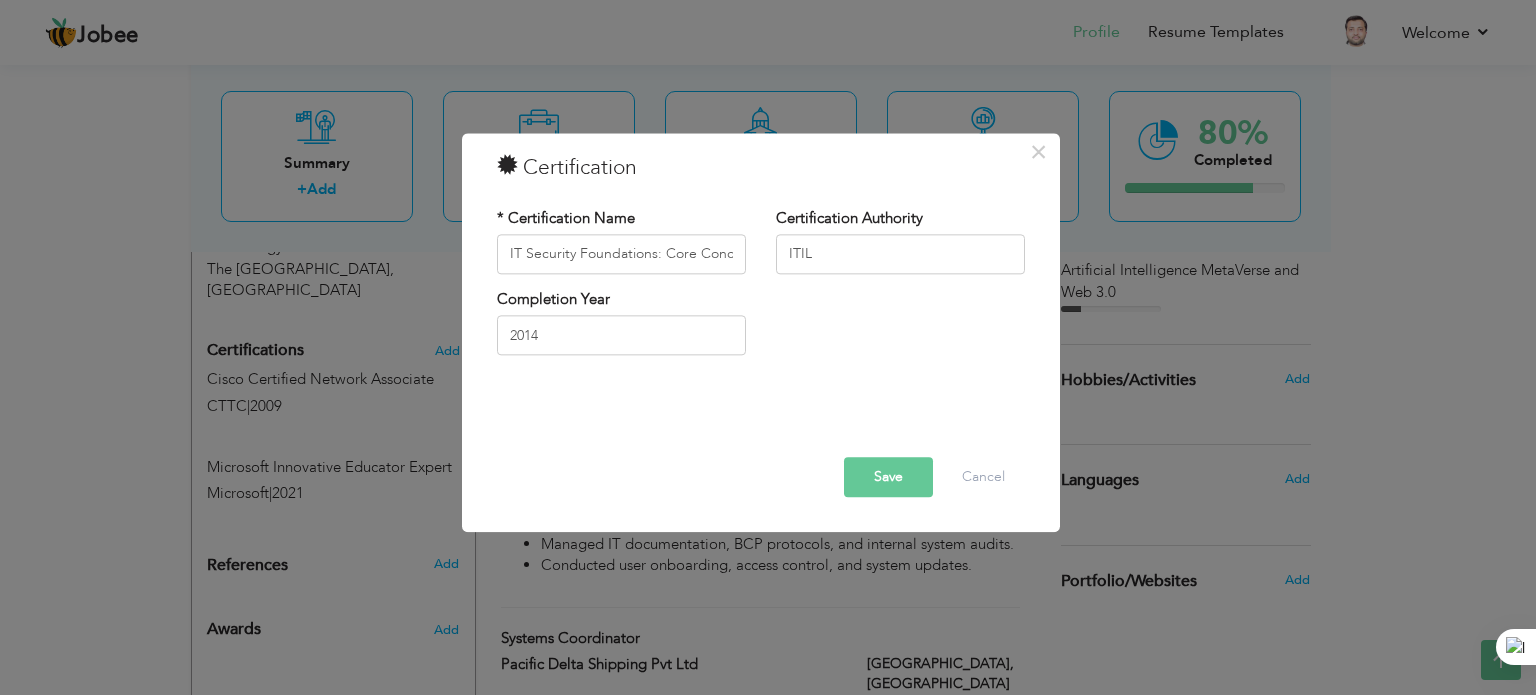 click on "Save" at bounding box center (888, 477) 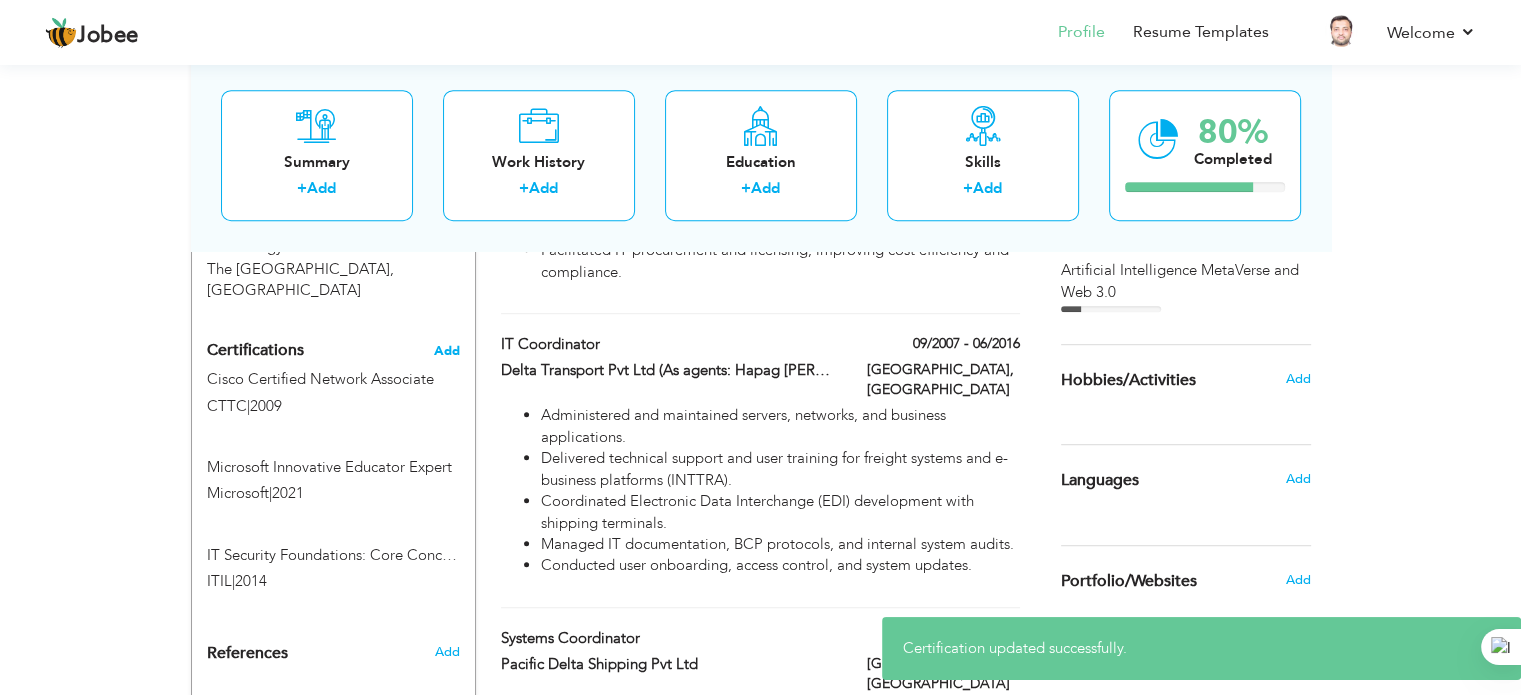 click on "Add" at bounding box center [447, 351] 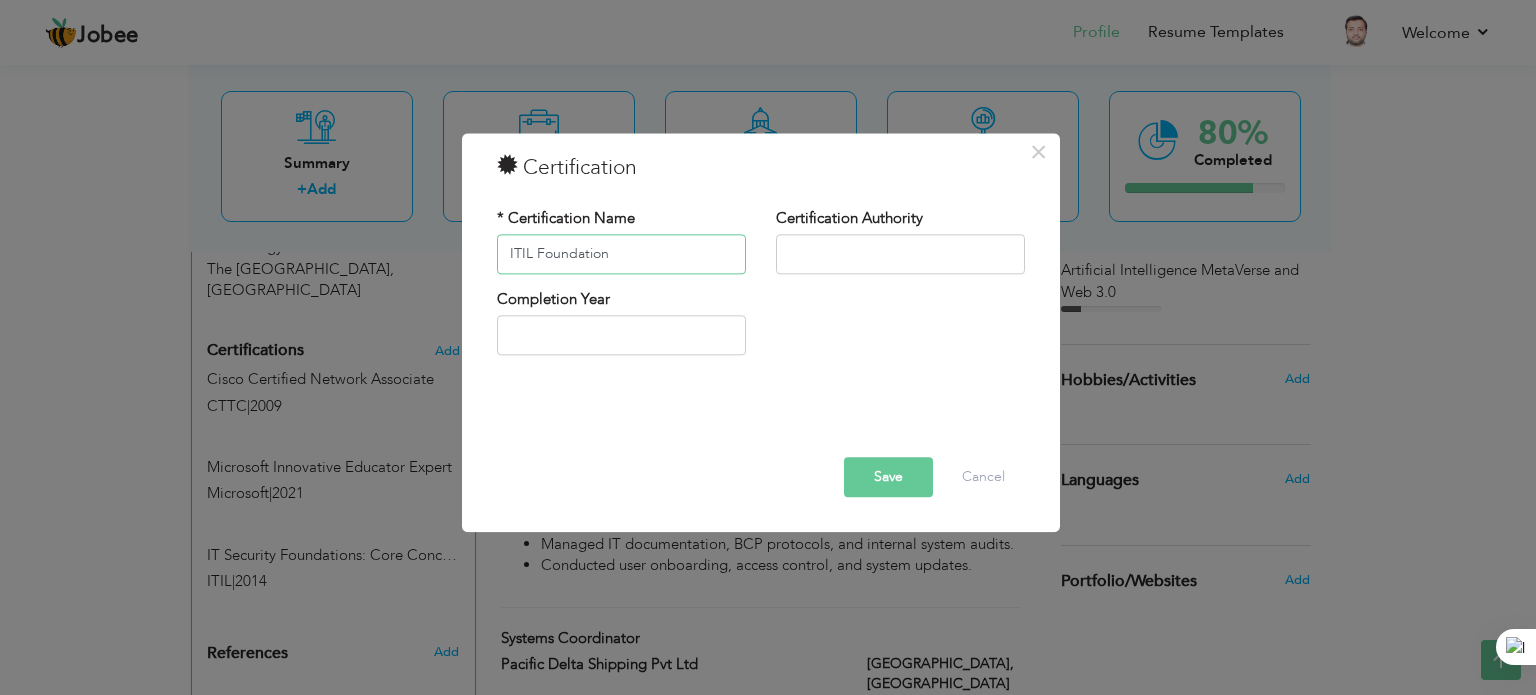 type on "ITIL Foundation" 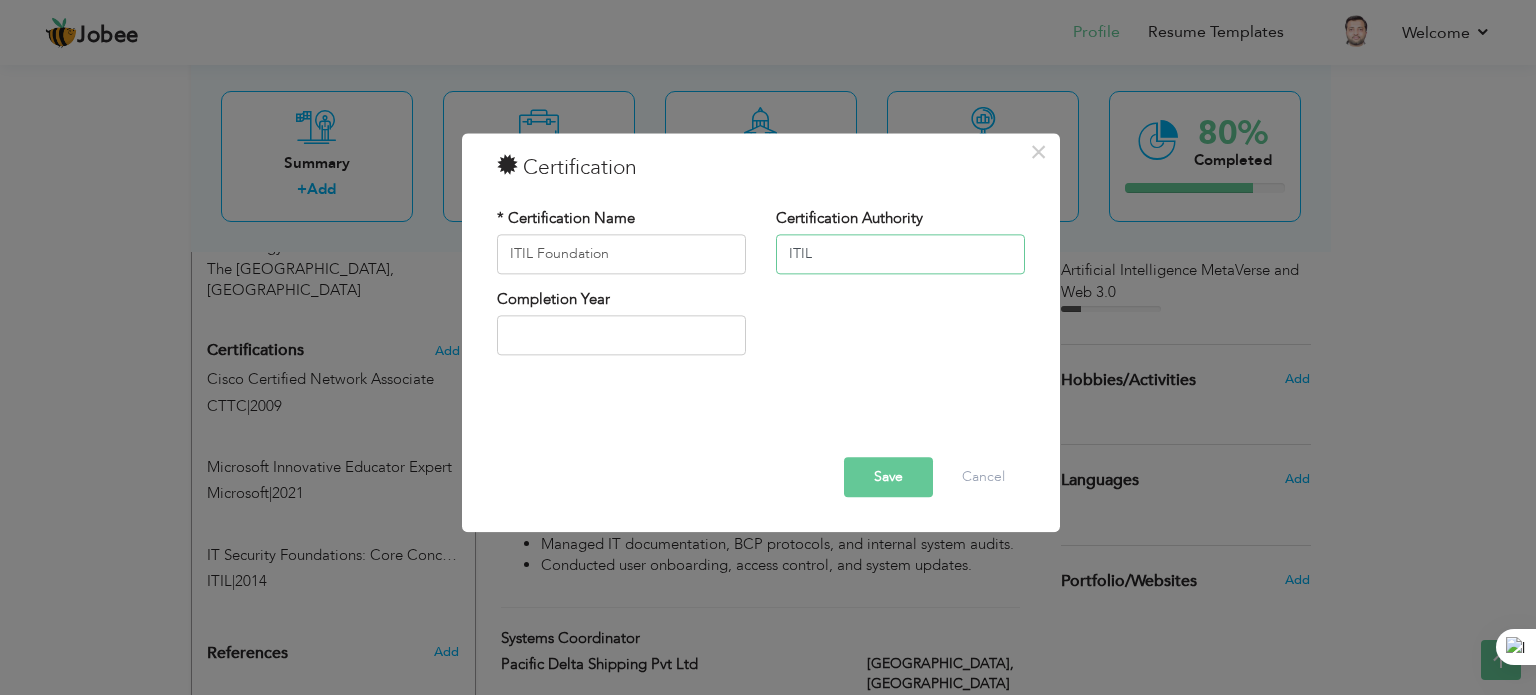 type on "ITIL" 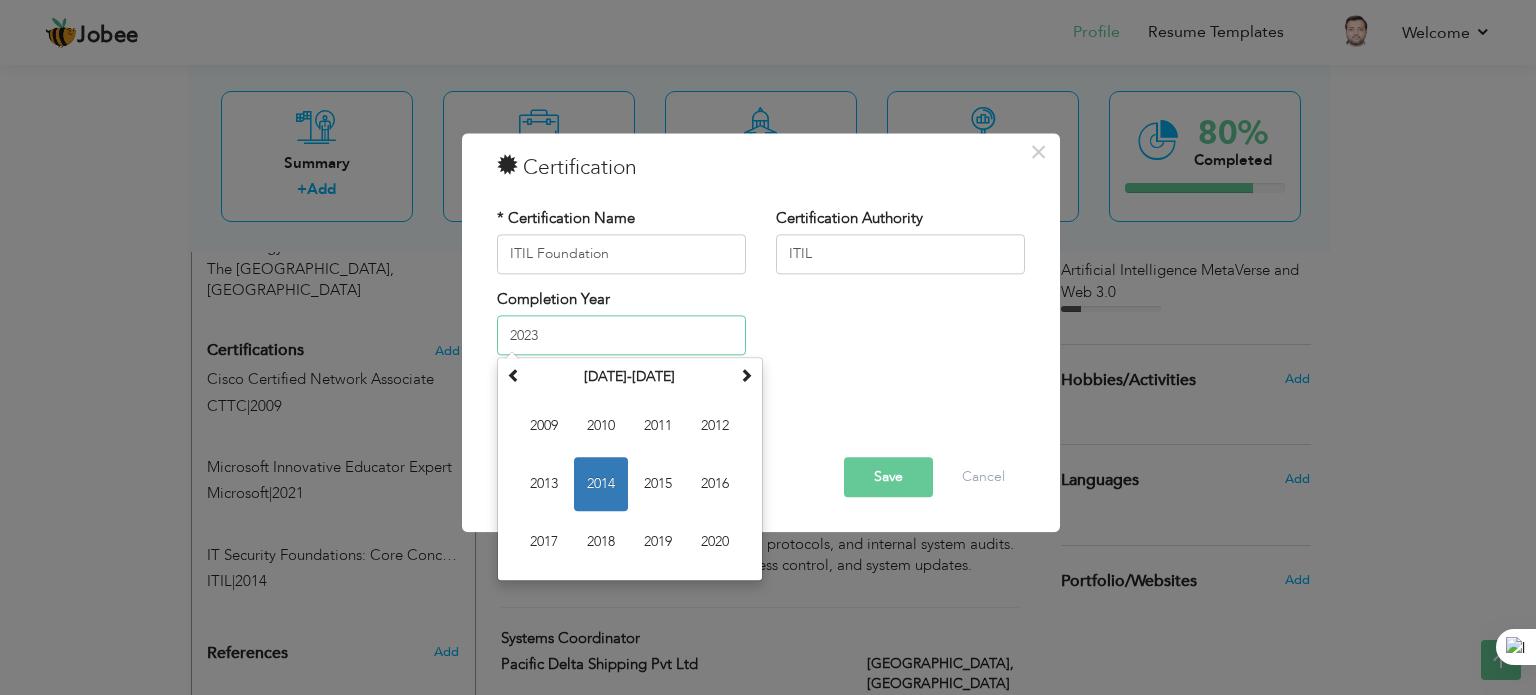 type on "2023" 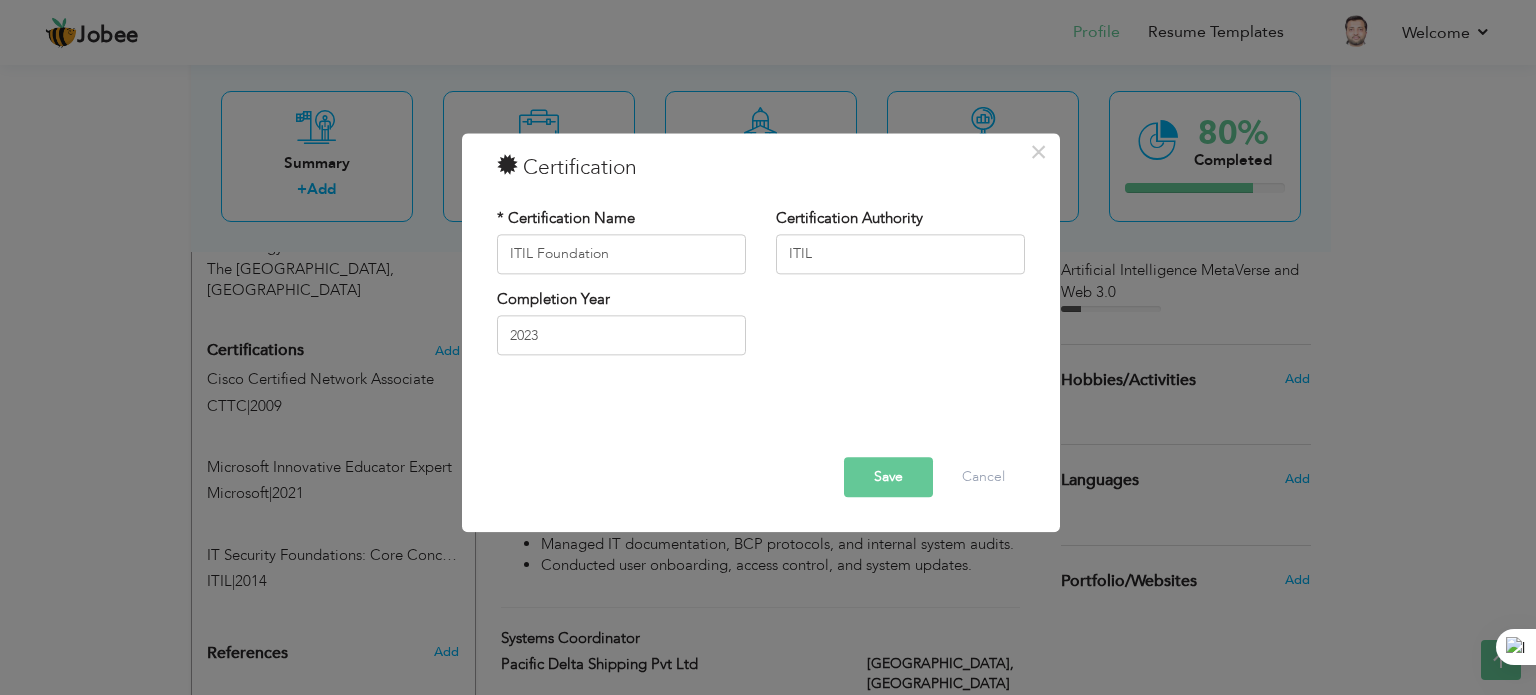 click on "Completion Year
2023" at bounding box center [761, 329] 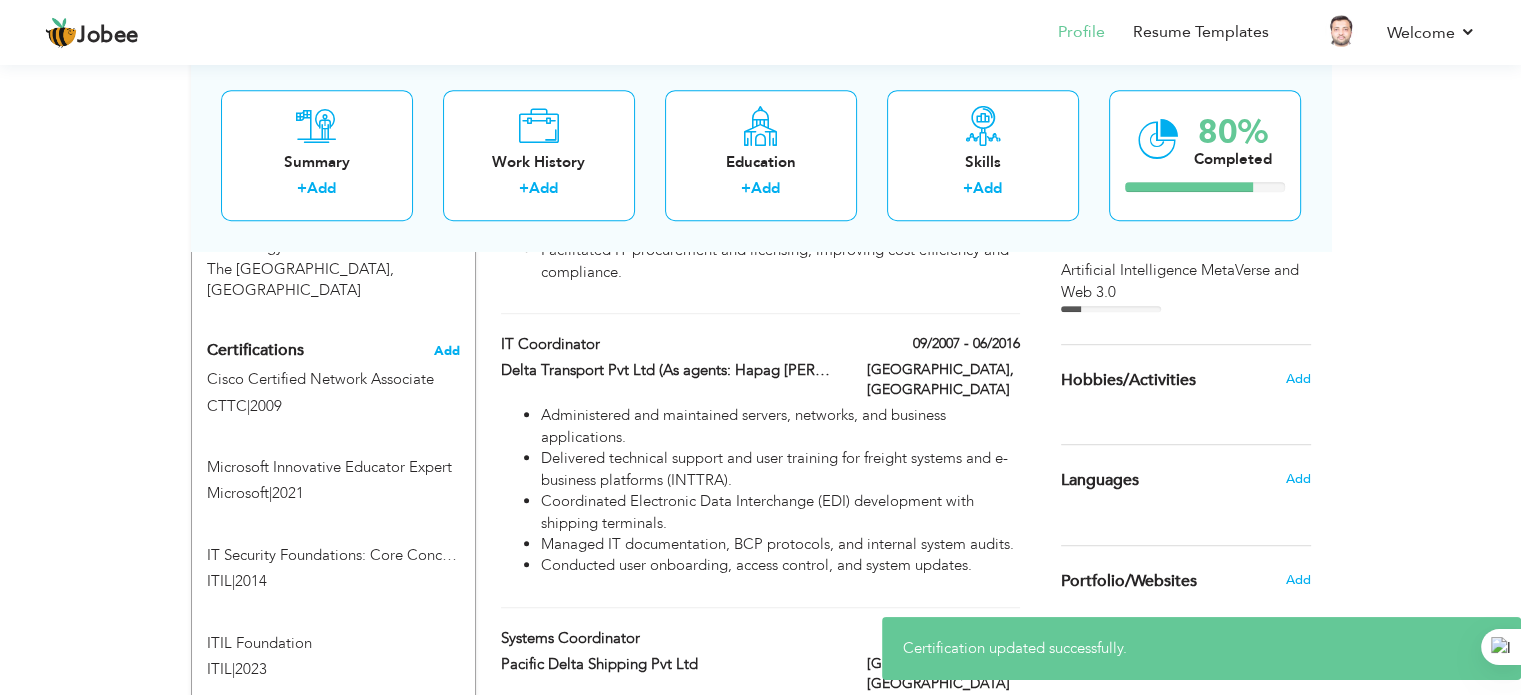click on "Add" at bounding box center [447, 351] 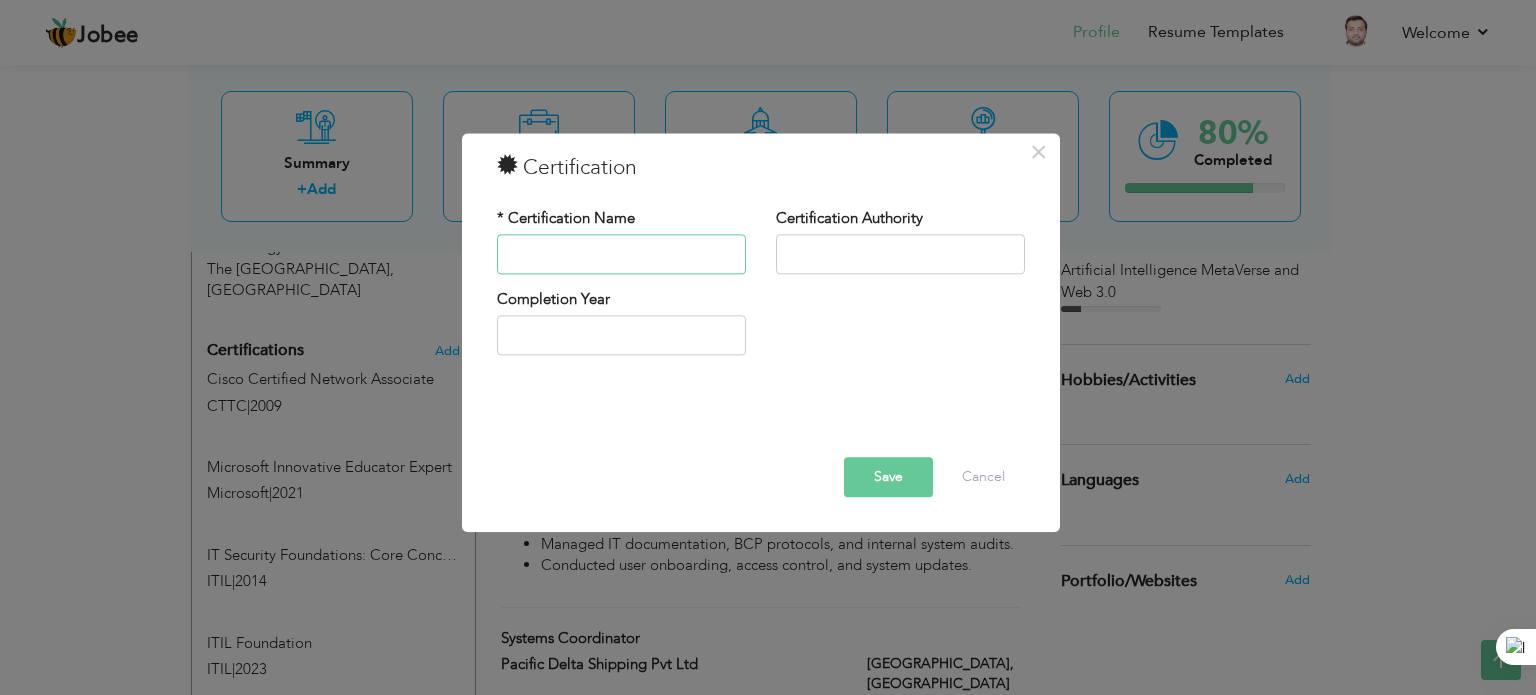 paste on "Microsoft 365 Administrator" 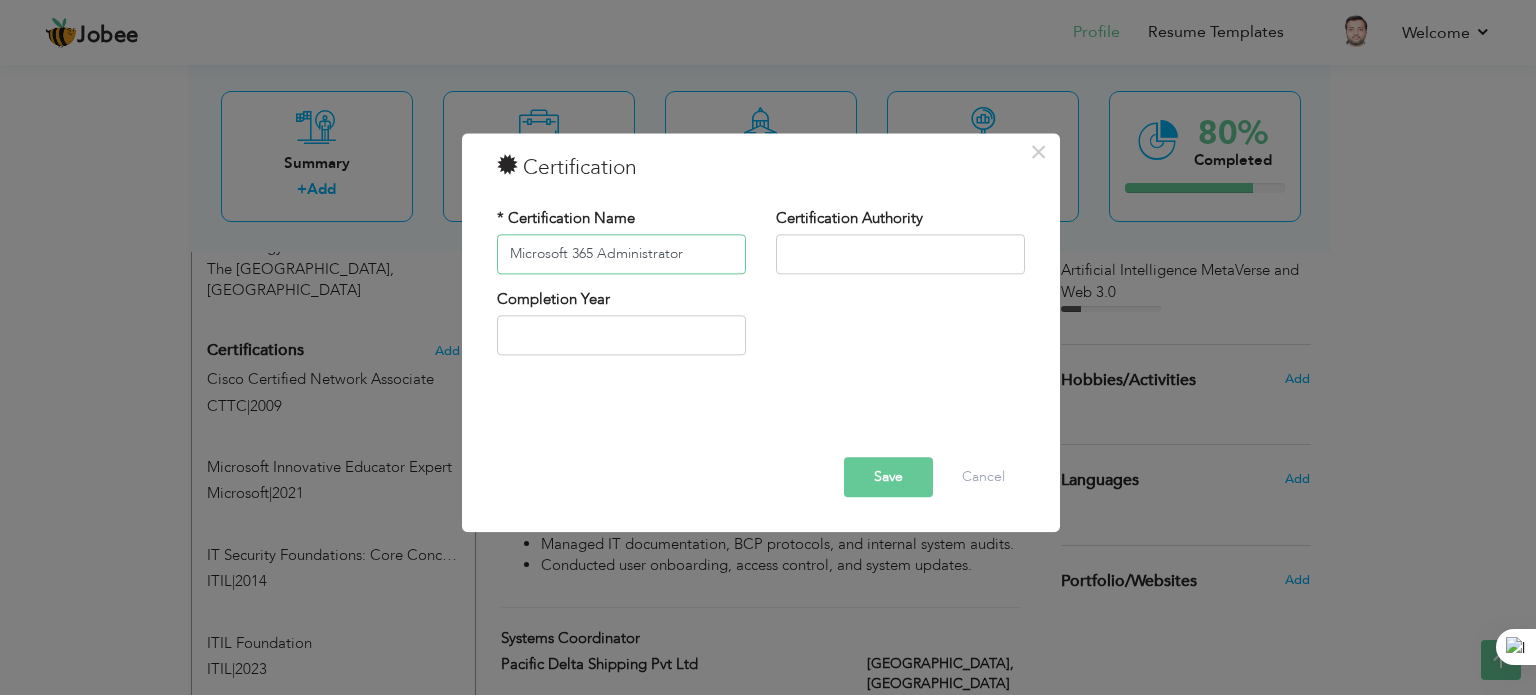 type on "Microsoft 365 Administrator" 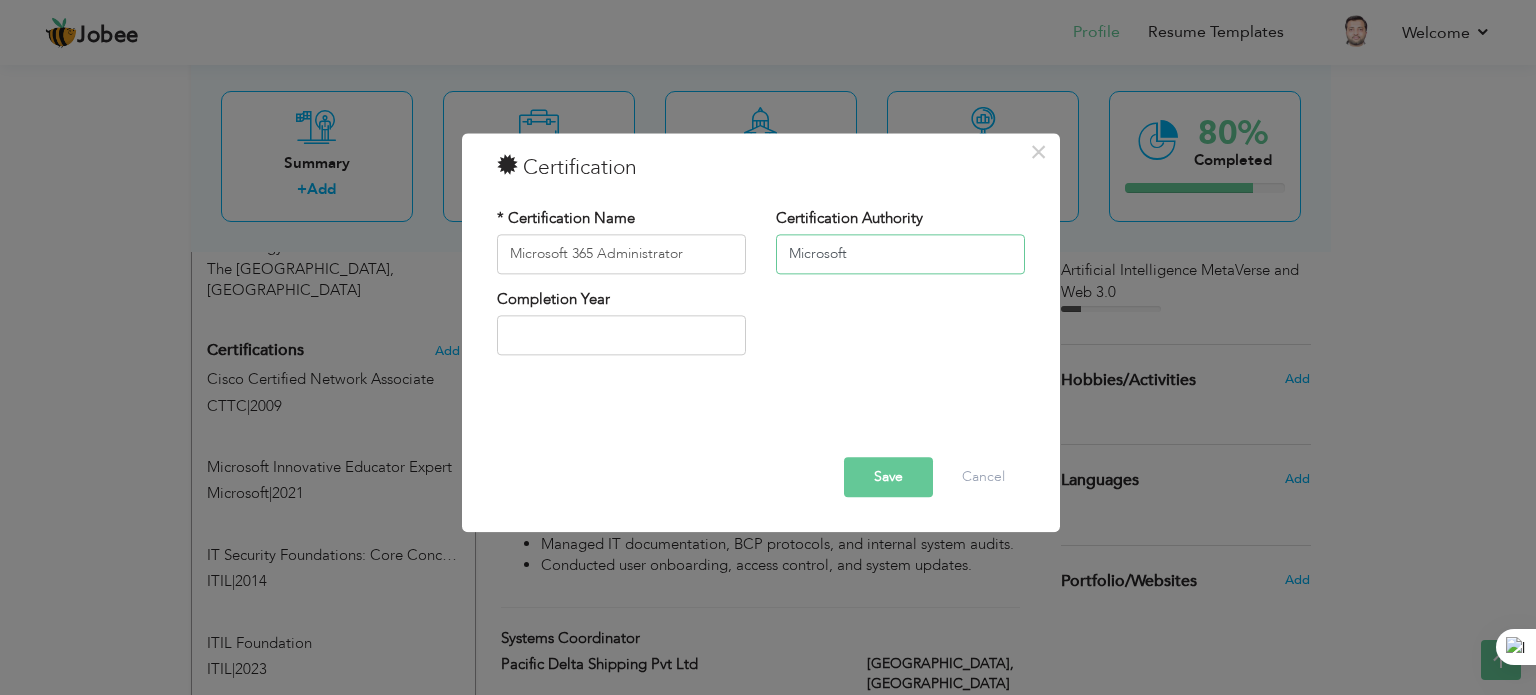 type on "Microsoft" 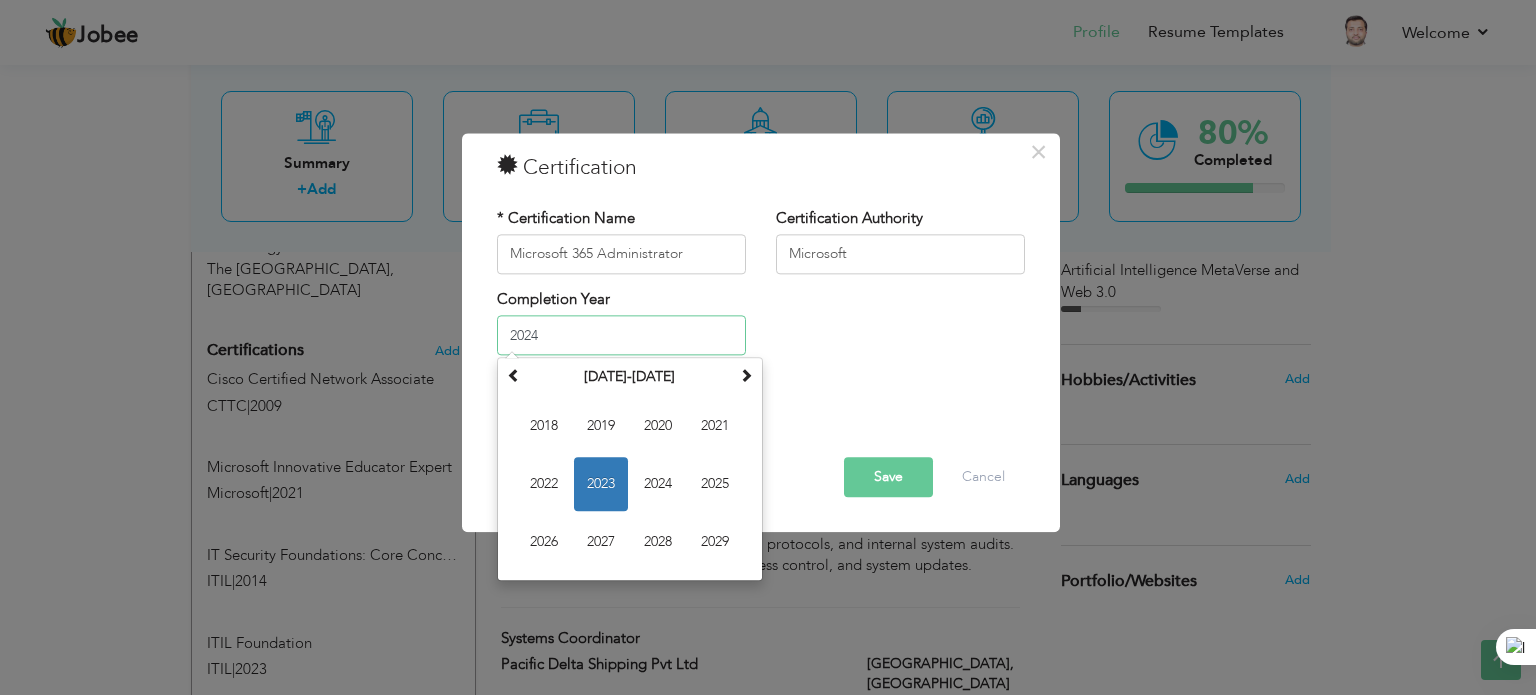 type on "2024" 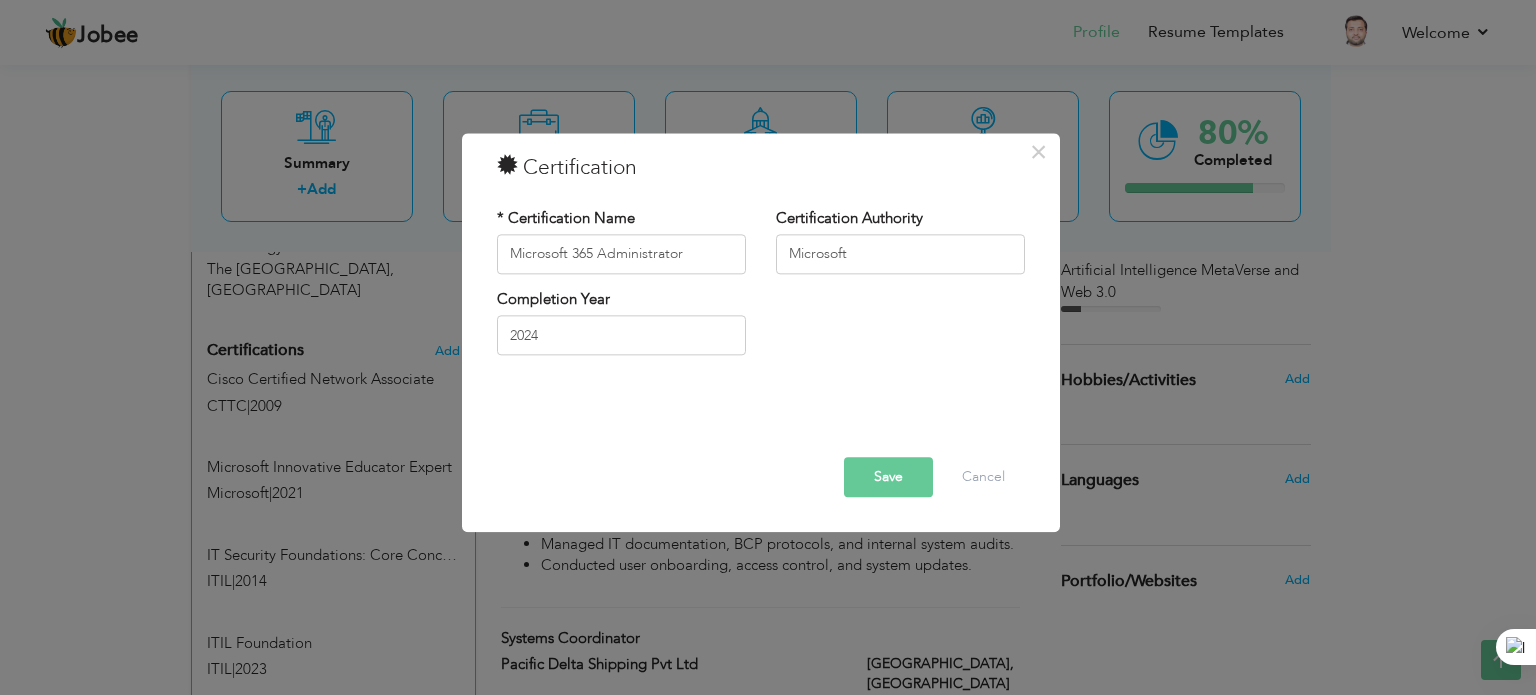 click on "Completion Year
2024" at bounding box center (761, 329) 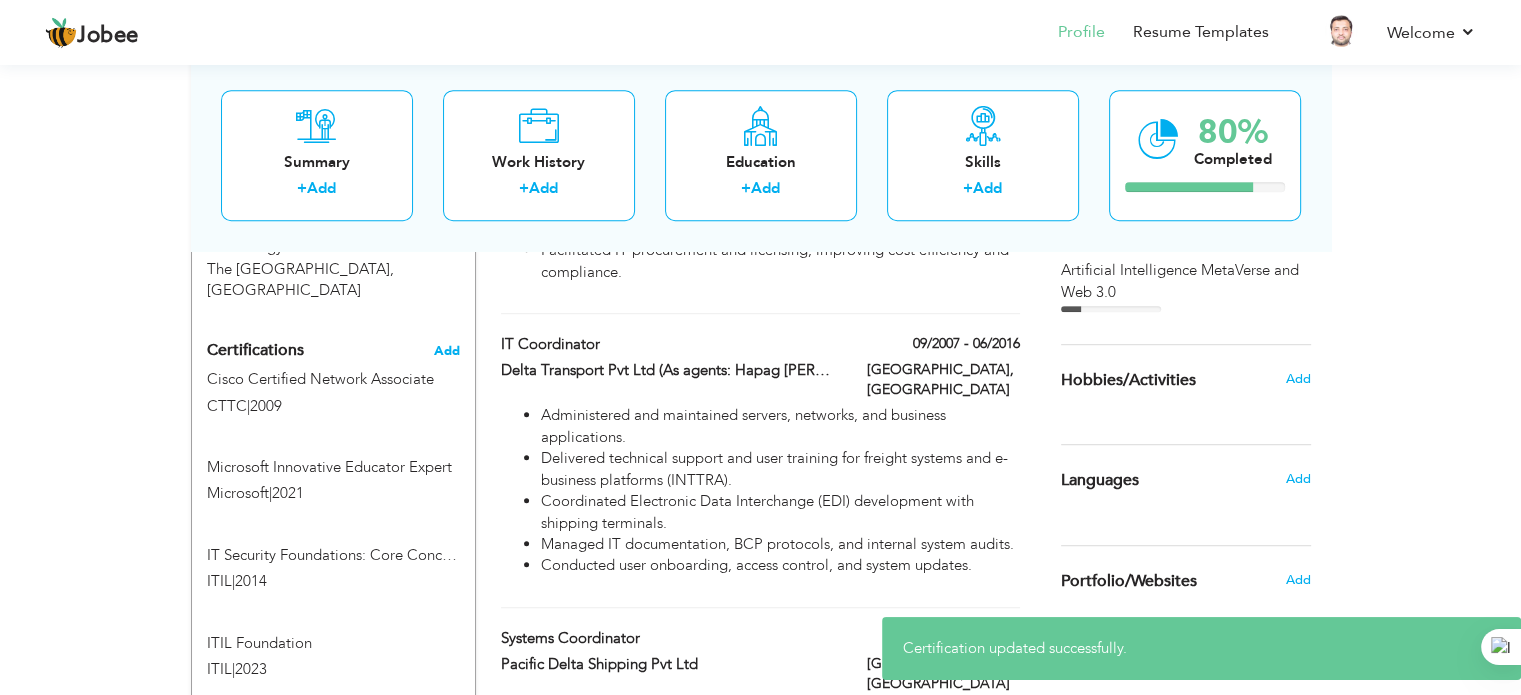 click on "Add" at bounding box center [447, 351] 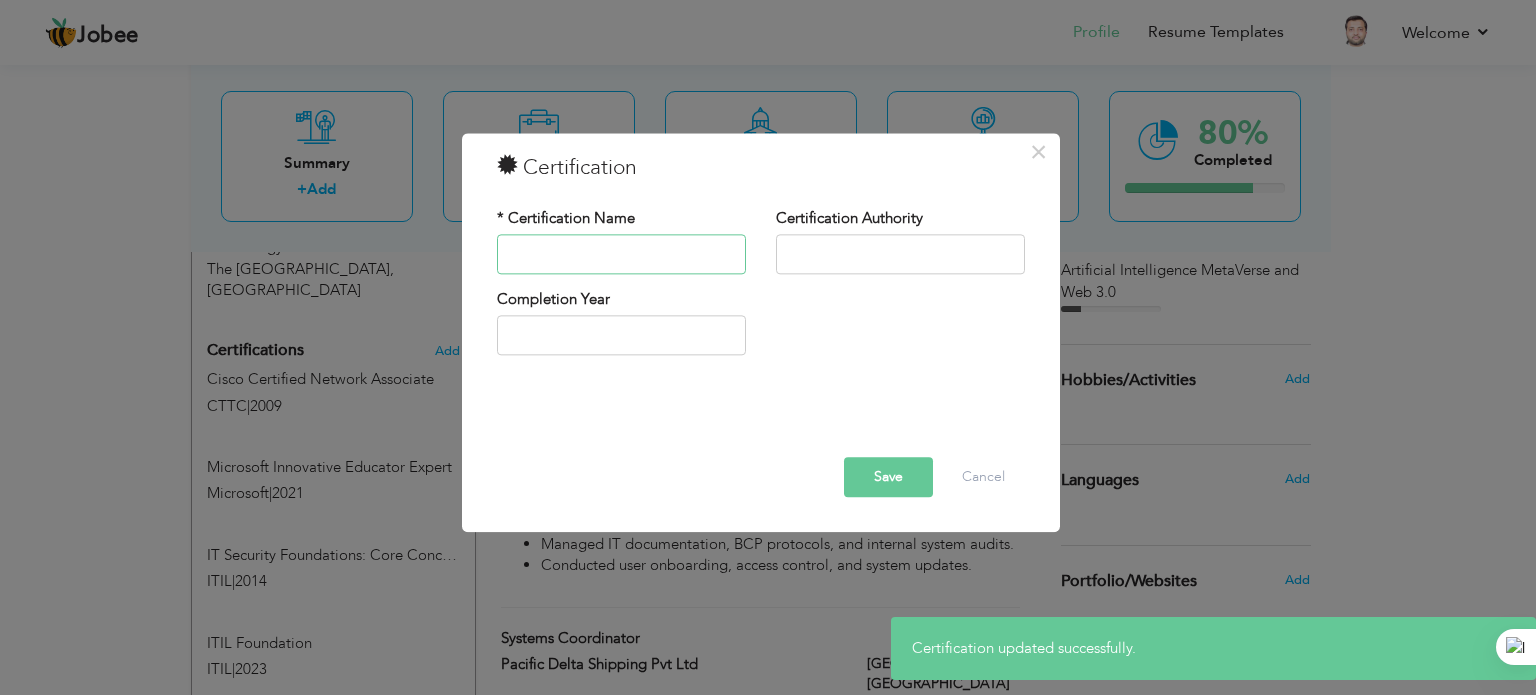 click at bounding box center (621, 254) 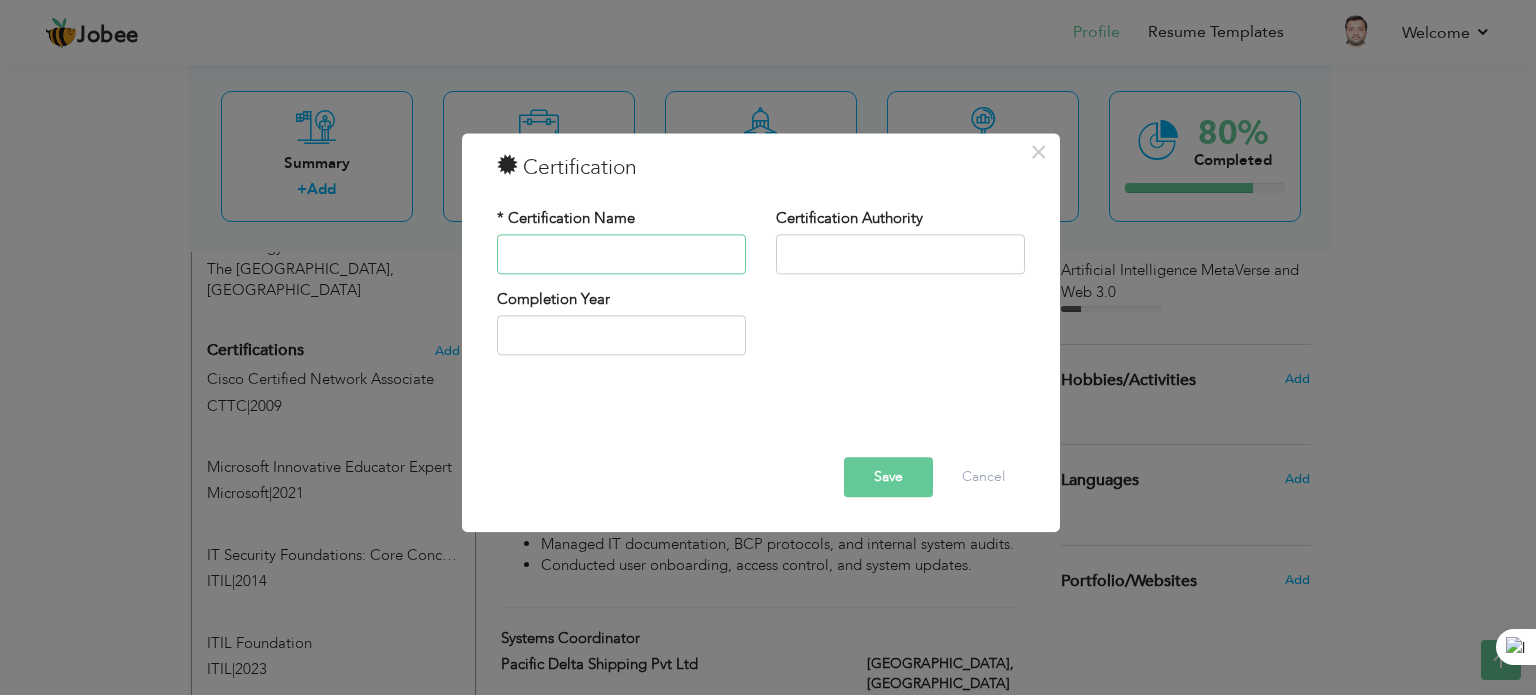 paste on "Google AI Essentials" 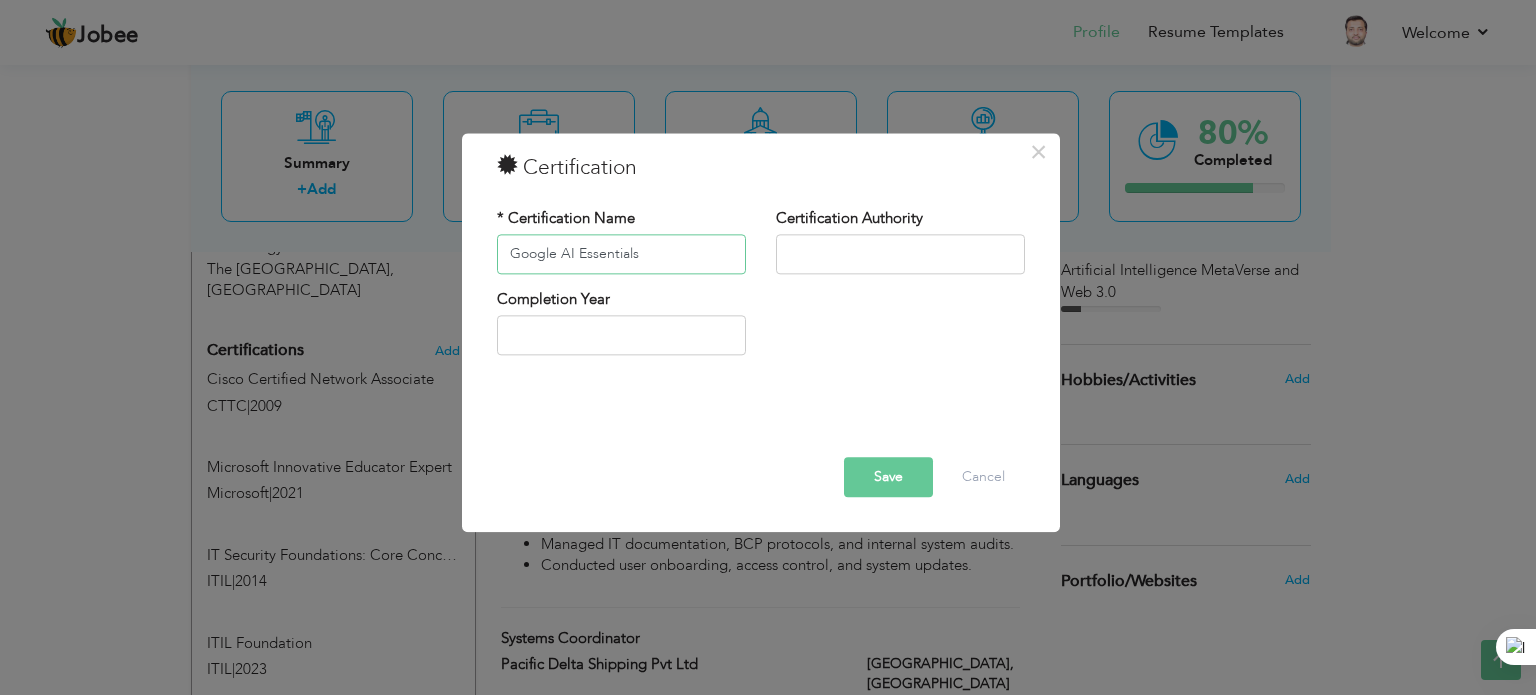 type on "Google AI Essentials" 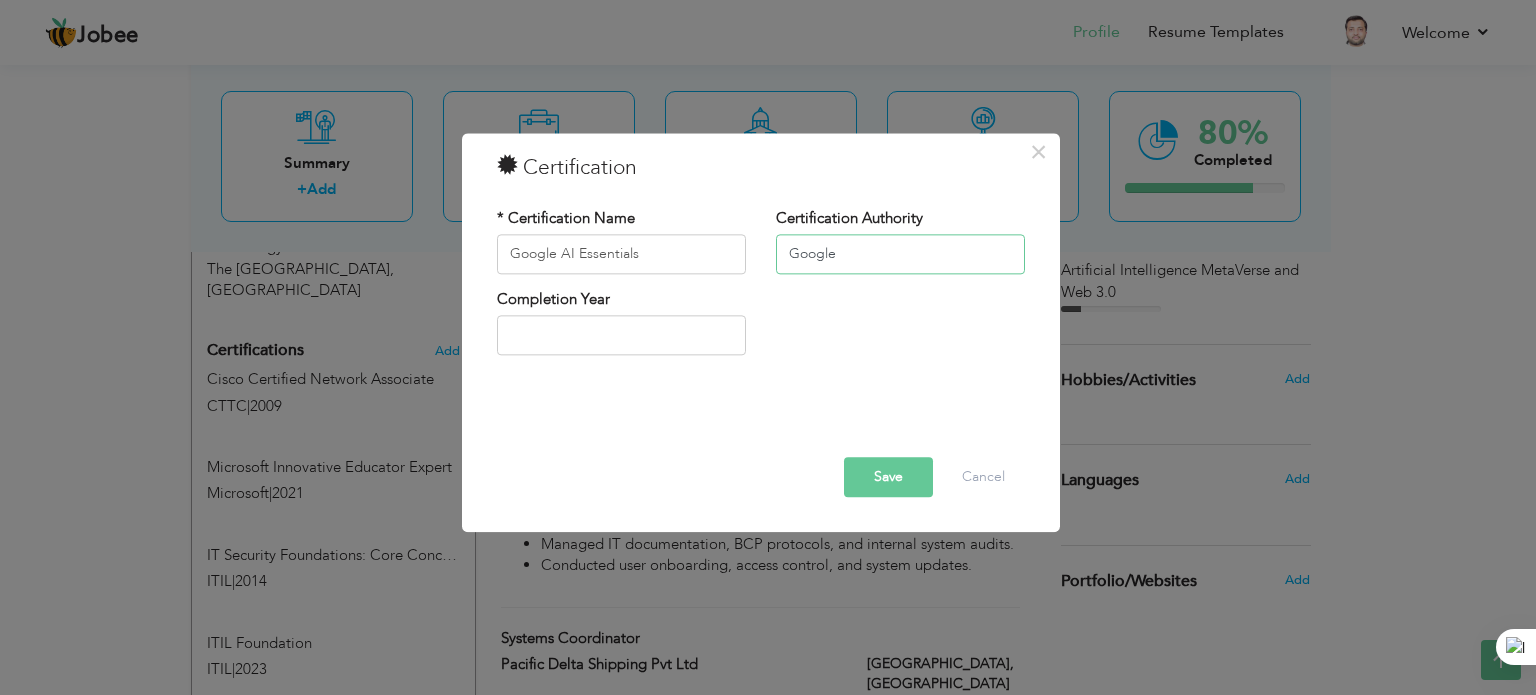 type on "Google" 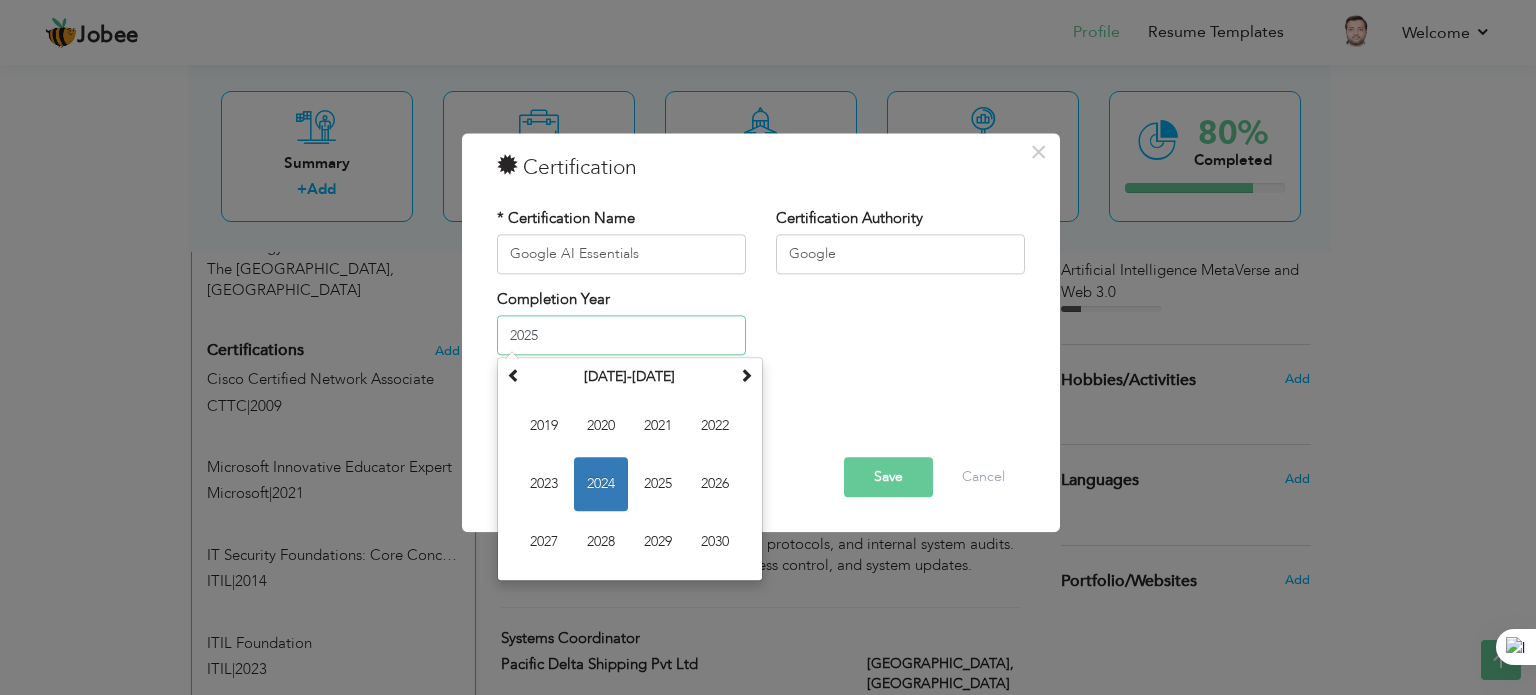 type on "2025" 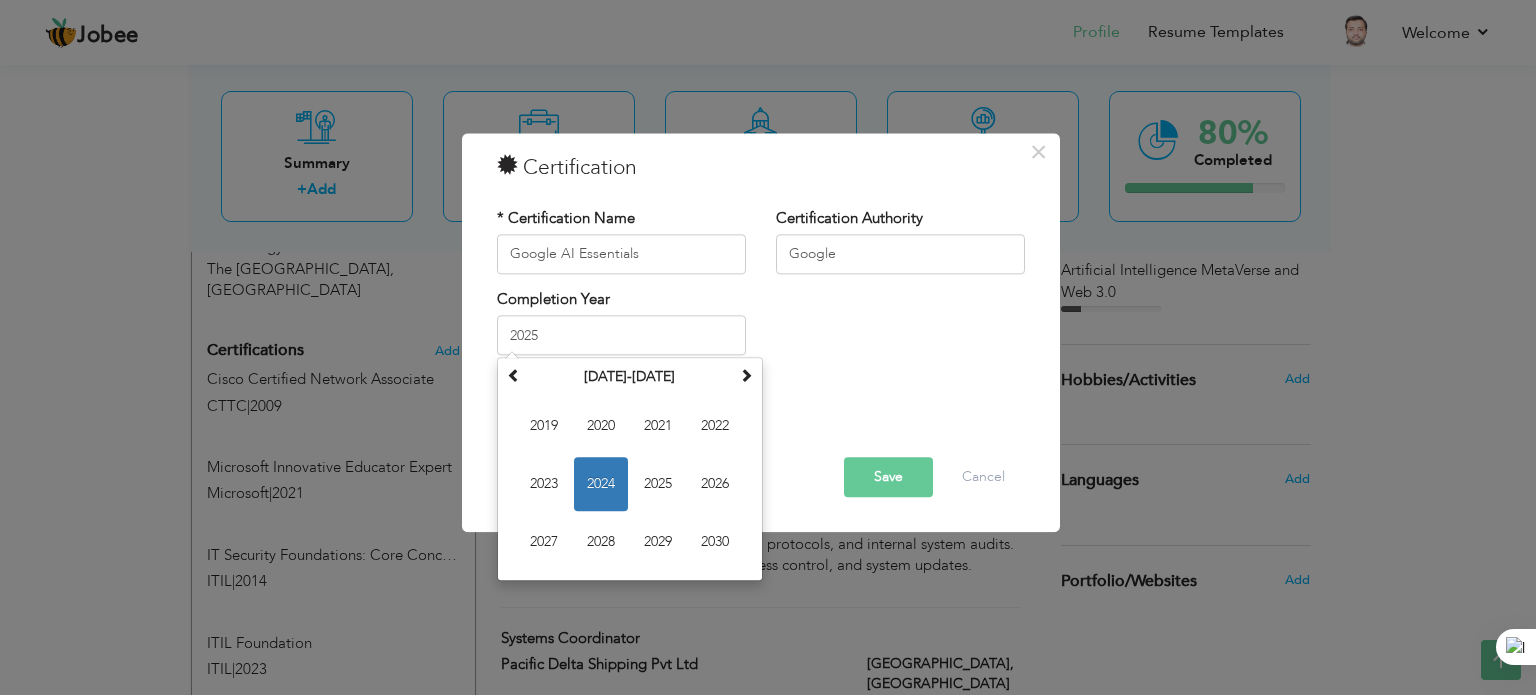 click on "Completion Year
2025 January 2024 Su Mo Tu We Th Fr Sa 31 1 2 3 4 5 6 7 8 9 10 11 12 13 14 15 16 17 18 19 20 21 22 23 24 25 26 27 28 29 30 31 1 2 3 4 5 6 7 8 9 10 2024 Jan Feb Mar Apr May Jun Jul Aug Sep Oct Nov Dec 2019-2030 2019 2020 2021 2022 2023 2024 2025 2026 2027 2028 2029 2030 2000-2107 2000 - 2011 2012 - 2023 2024 - 2035 2036 - 2047 2048 - 2059 2060 - 2071 2072 - 2083 2084 - 2095 2096 - 2107" at bounding box center [761, 329] 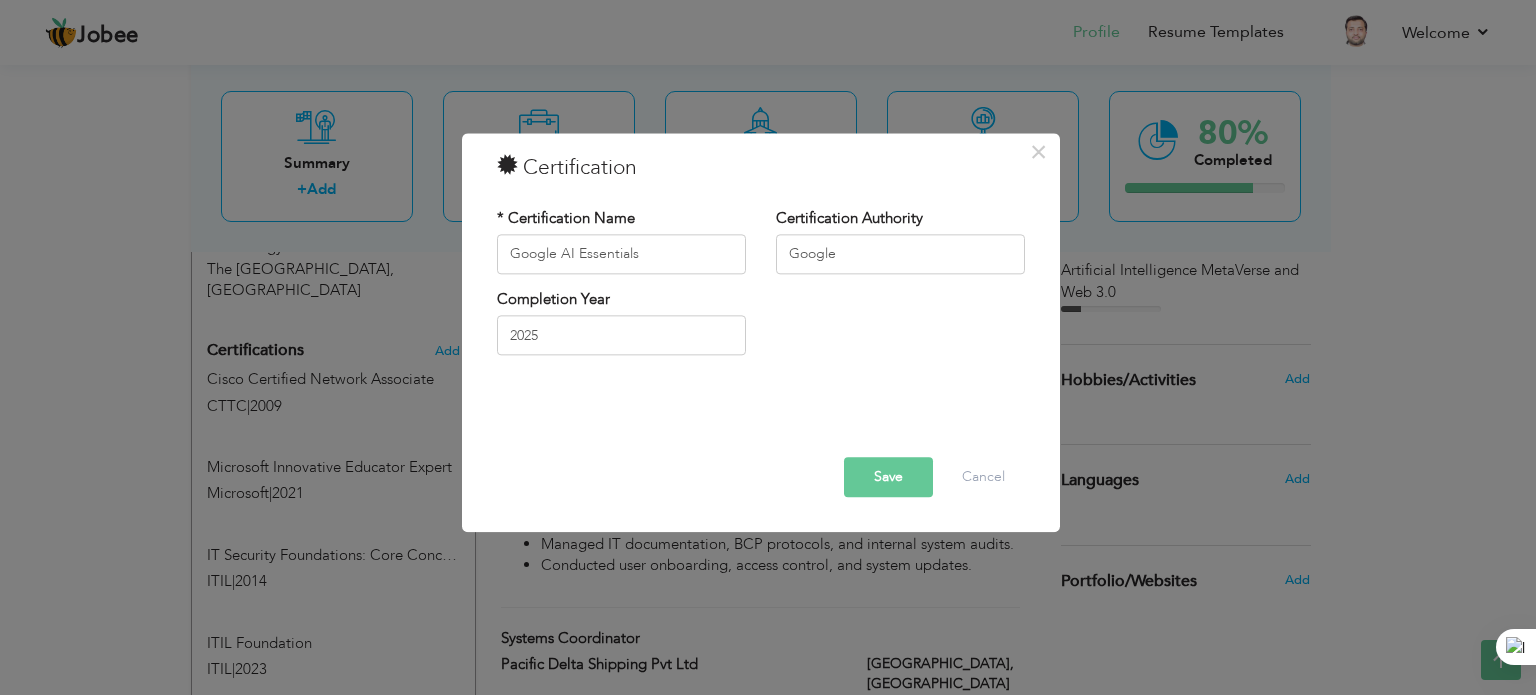 click on "Save" at bounding box center (888, 477) 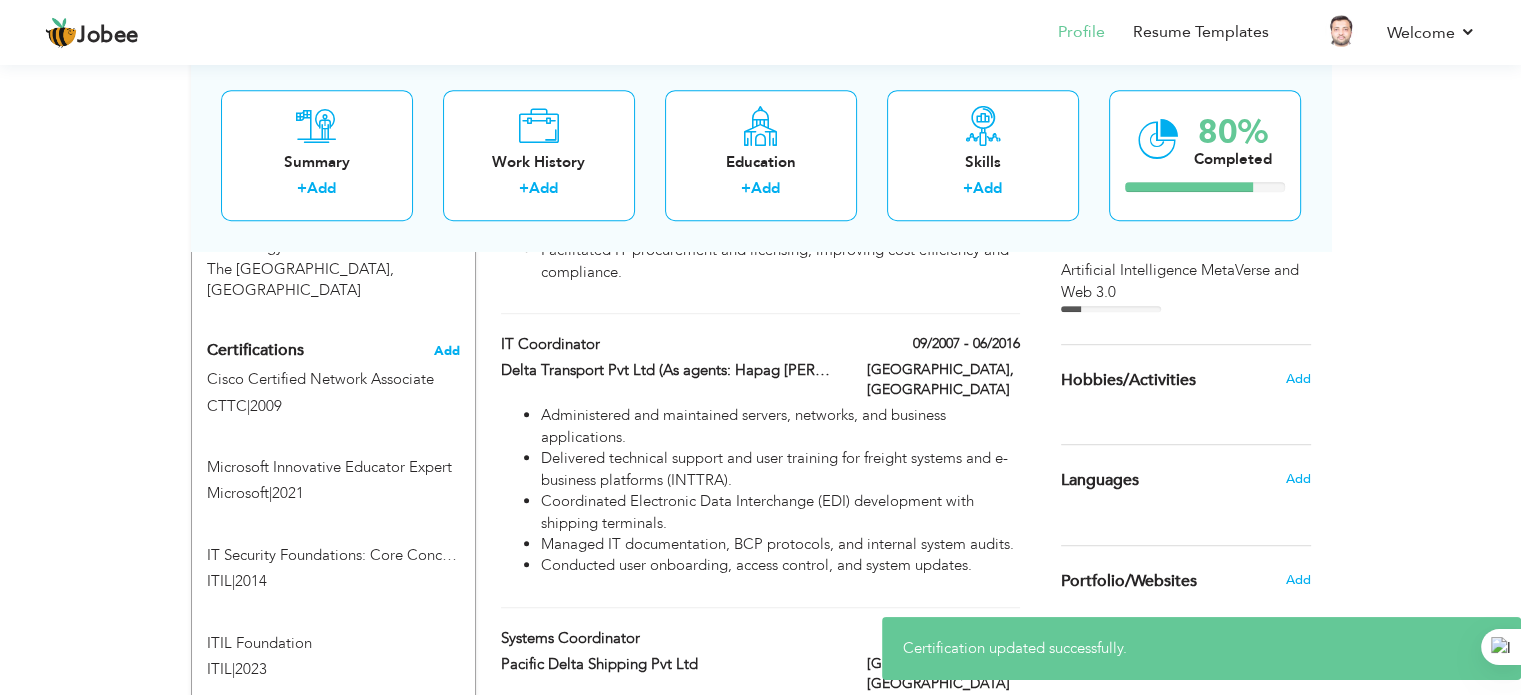 click on "Add" at bounding box center (447, 351) 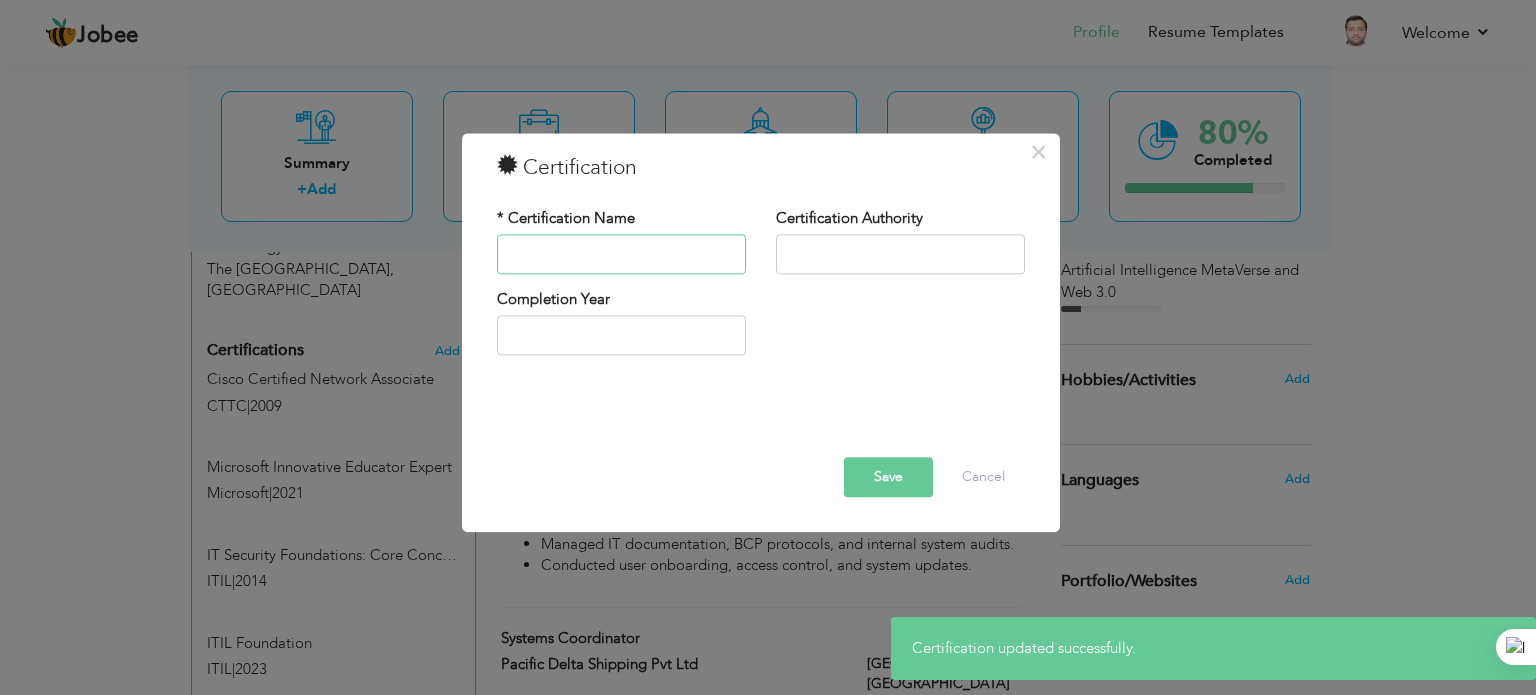 click at bounding box center (621, 254) 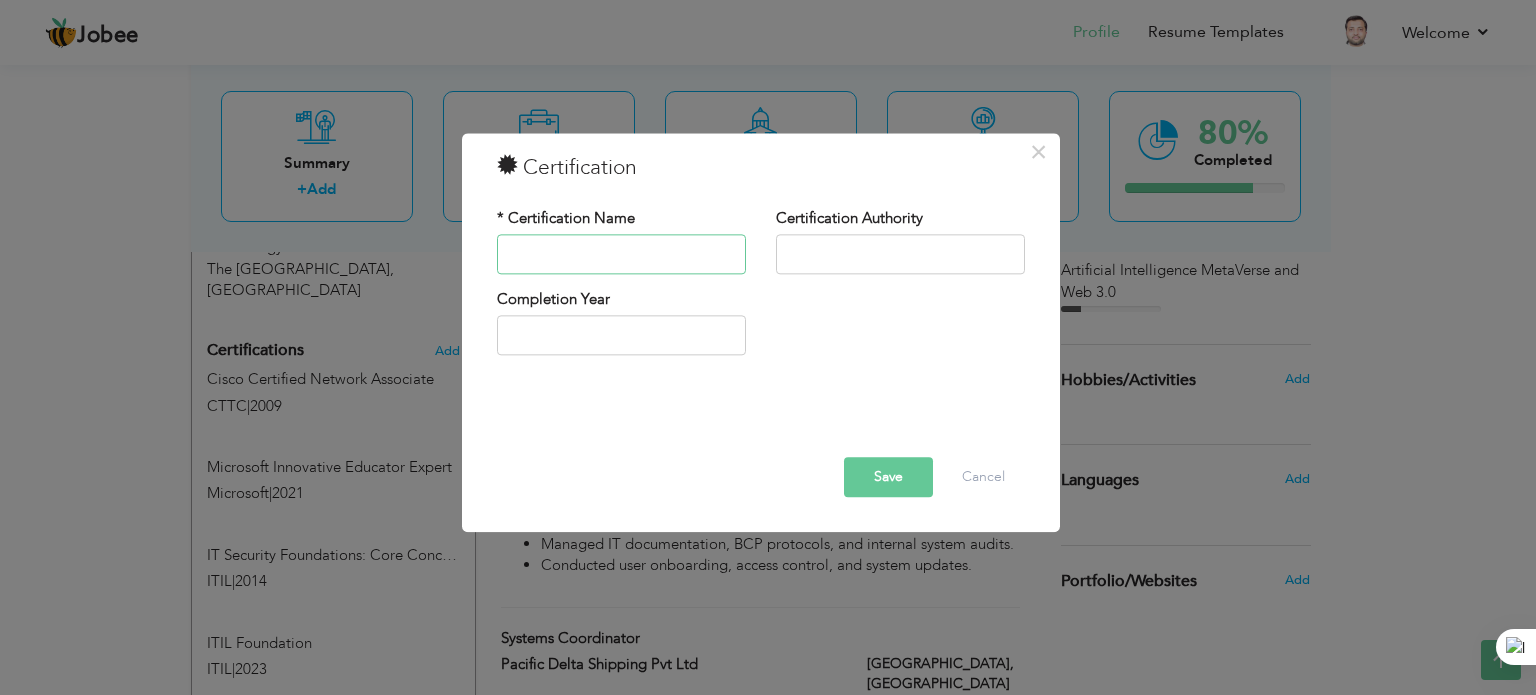 paste on "Introduction to Information Security" 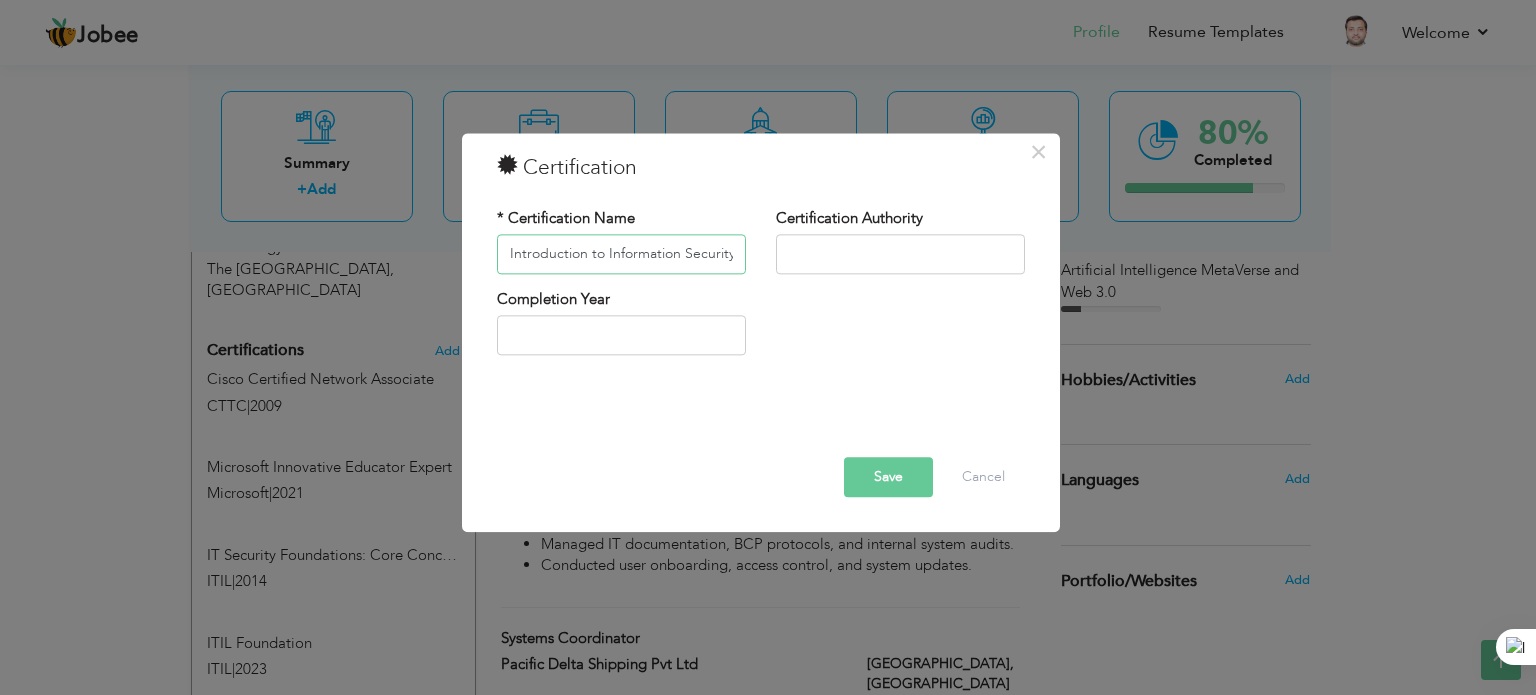 type on "Introduction to Information Security" 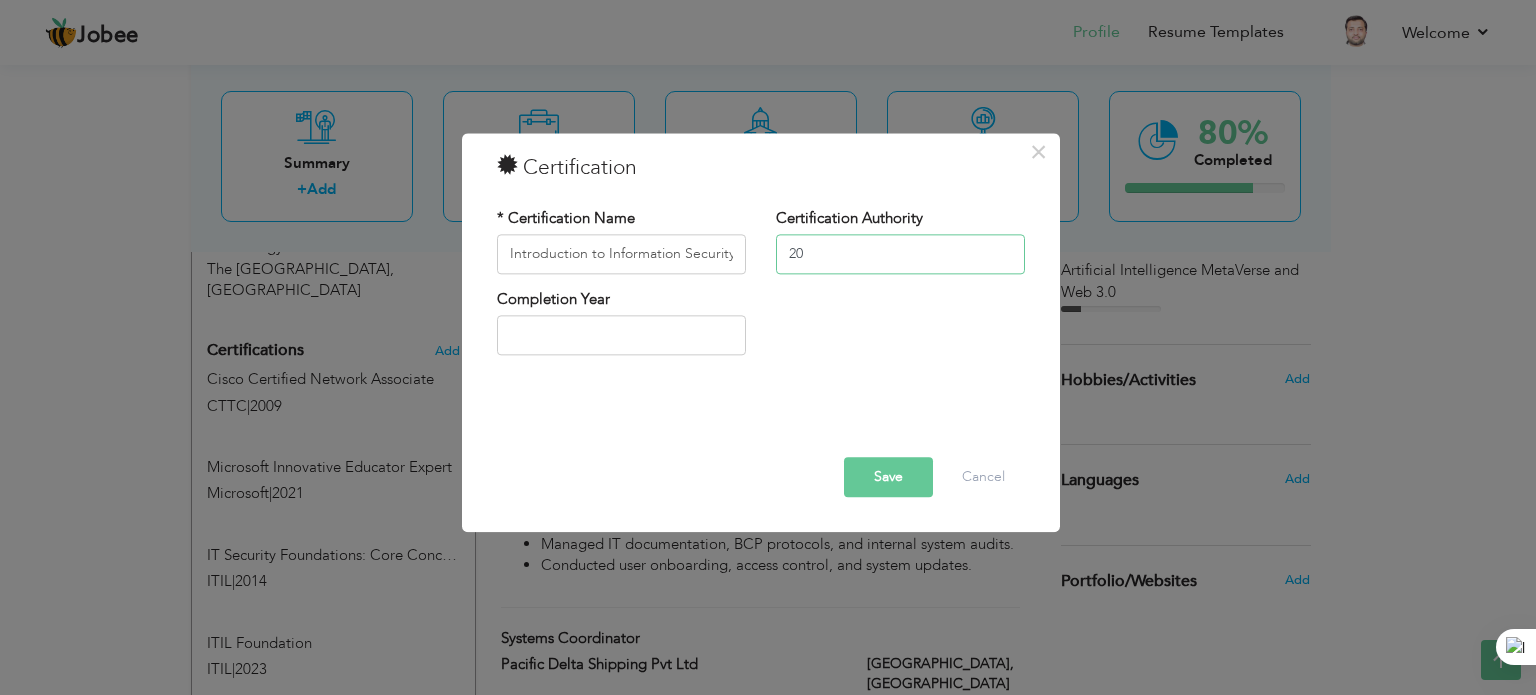 type on "2" 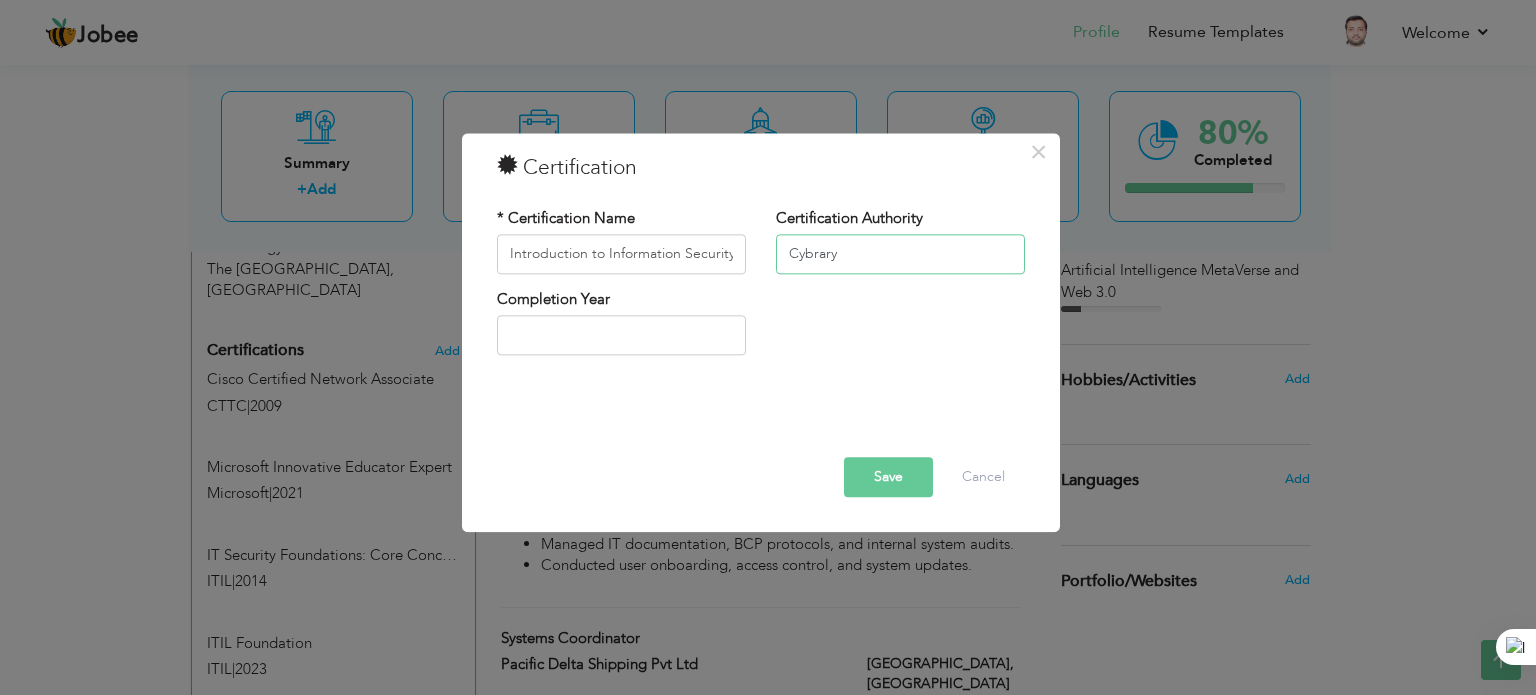 type on "Cybrary" 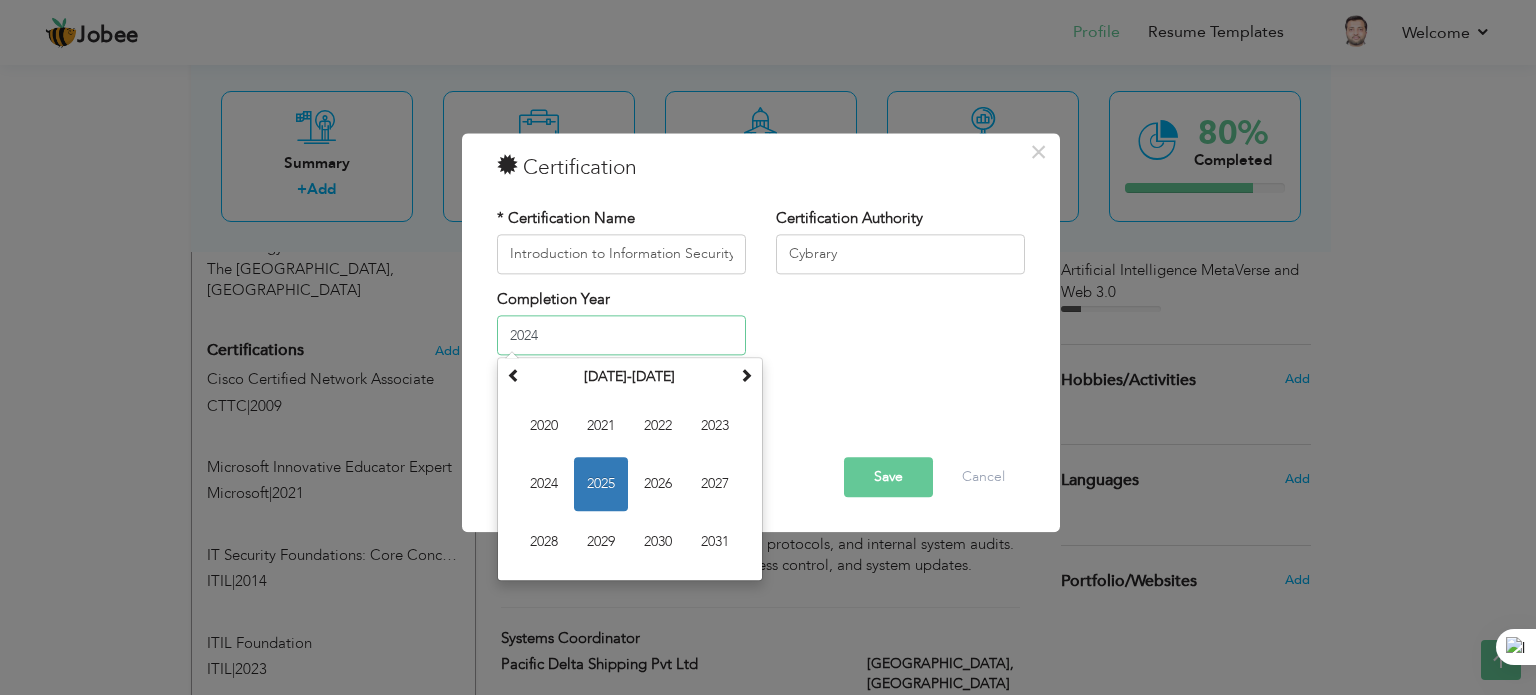 type on "2024" 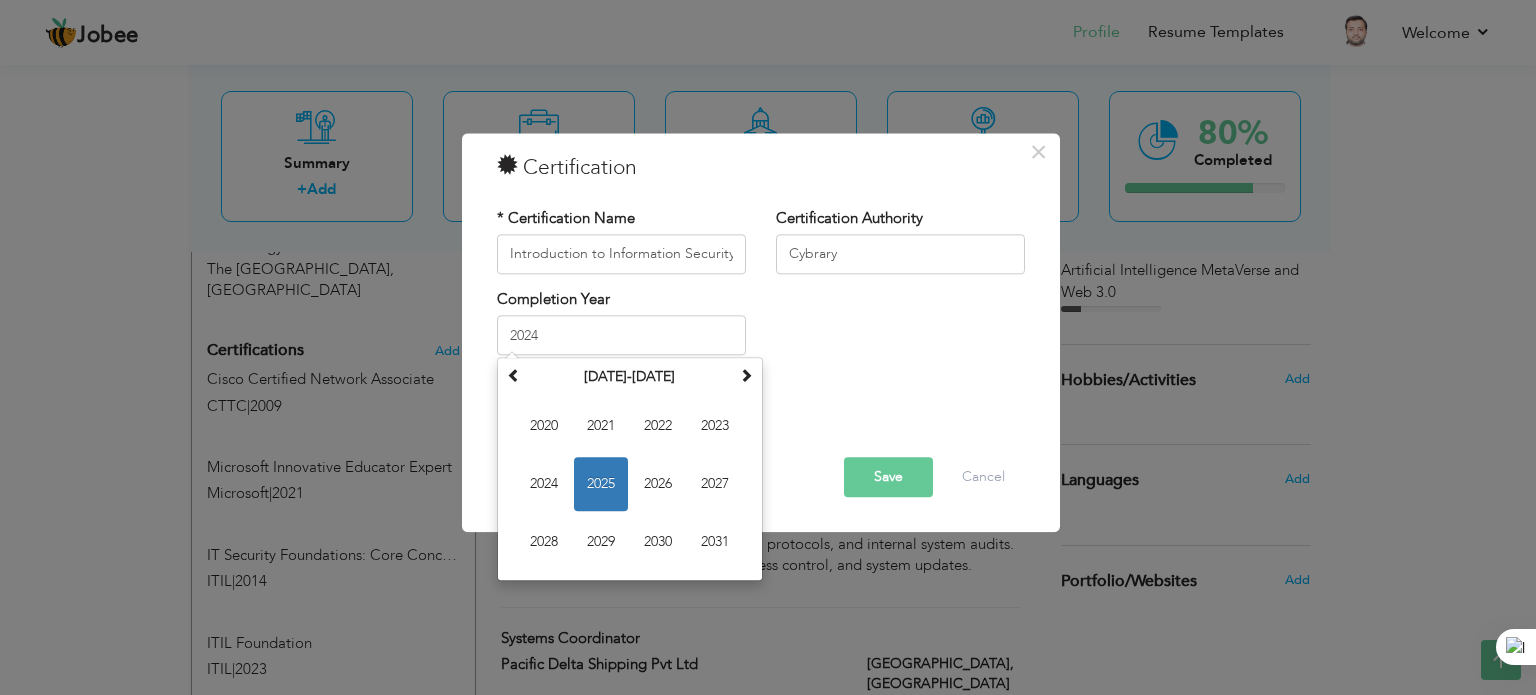 click on "Completion Year
2024 January 2025 Su Mo Tu We Th Fr Sa 29 30 31 1 2 3 4 5 6 7 8 9 10 11 12 13 14 15 16 17 18 19 20 21 22 23 24 25 26 27 28 29 30 31 1 2 3 4 5 6 7 8 2025 Jan Feb Mar Apr May Jun Jul Aug Sep Oct Nov Dec 2020-2031 2020 2021 2022 2023 2024 2025 2026 2027 2028 2029 2030 2031 2000-2107 2000 - 2011 2012 - 2023 2024 - 2035 2036 - 2047 2048 - 2059 2060 - 2071 2072 - 2083 2084 - 2095 2096 - 2107" at bounding box center [761, 329] 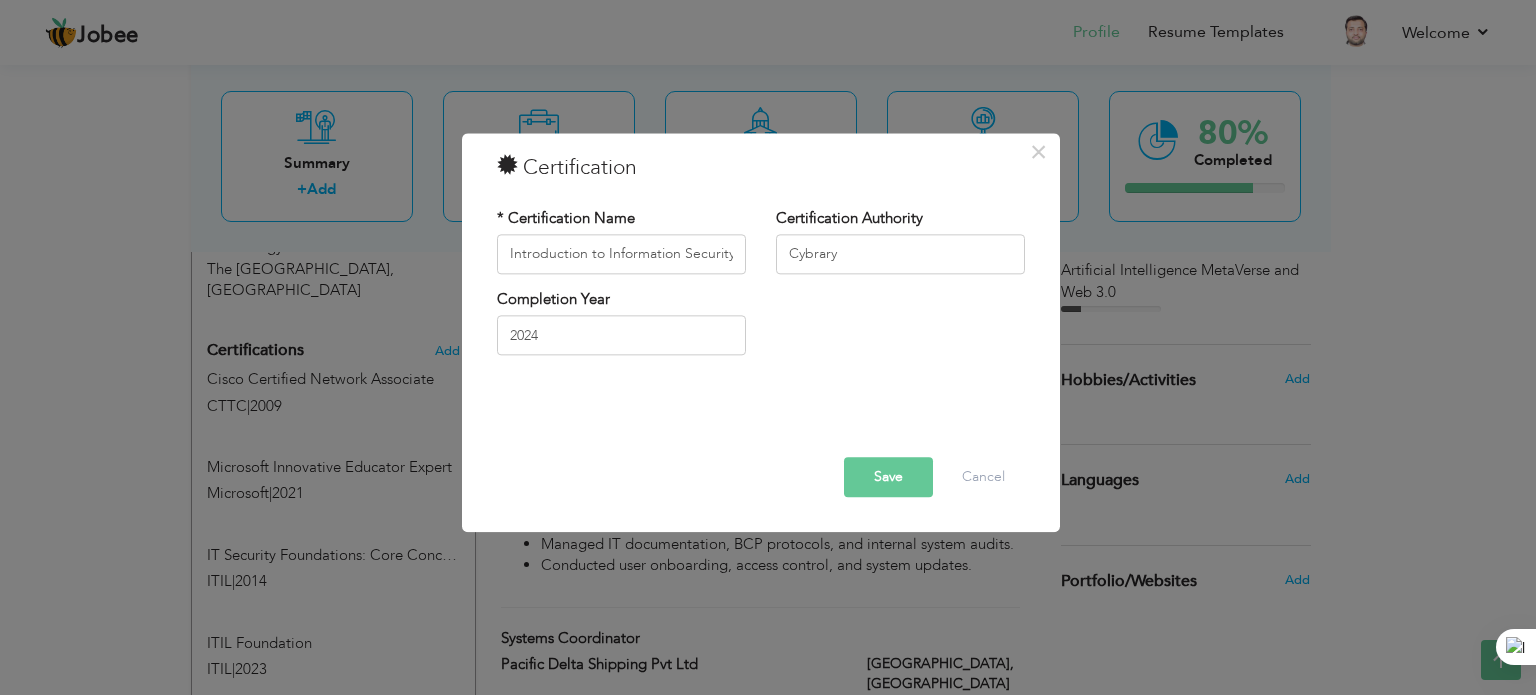 click on "Save" at bounding box center [888, 477] 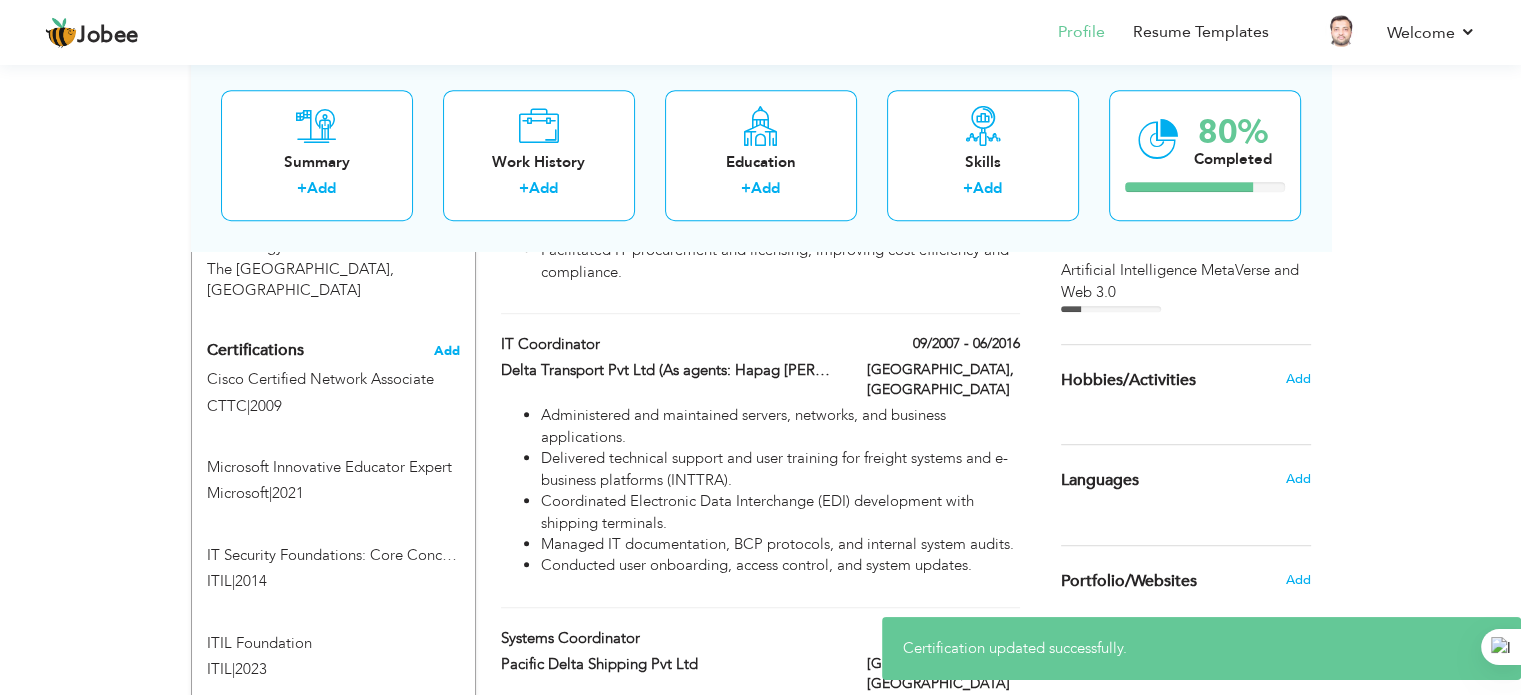 click on "Add" at bounding box center (447, 351) 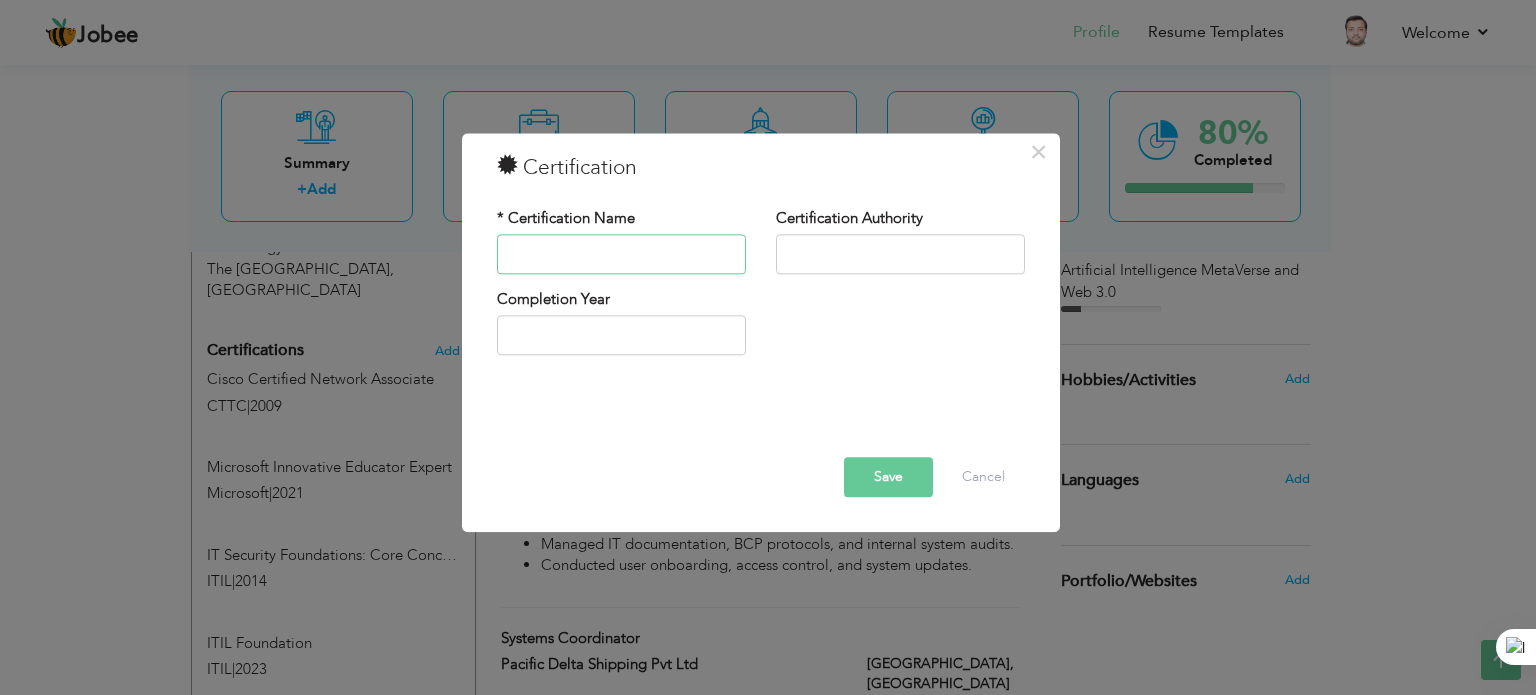 paste on "Sustainable Development Goals (UN SDGs)" 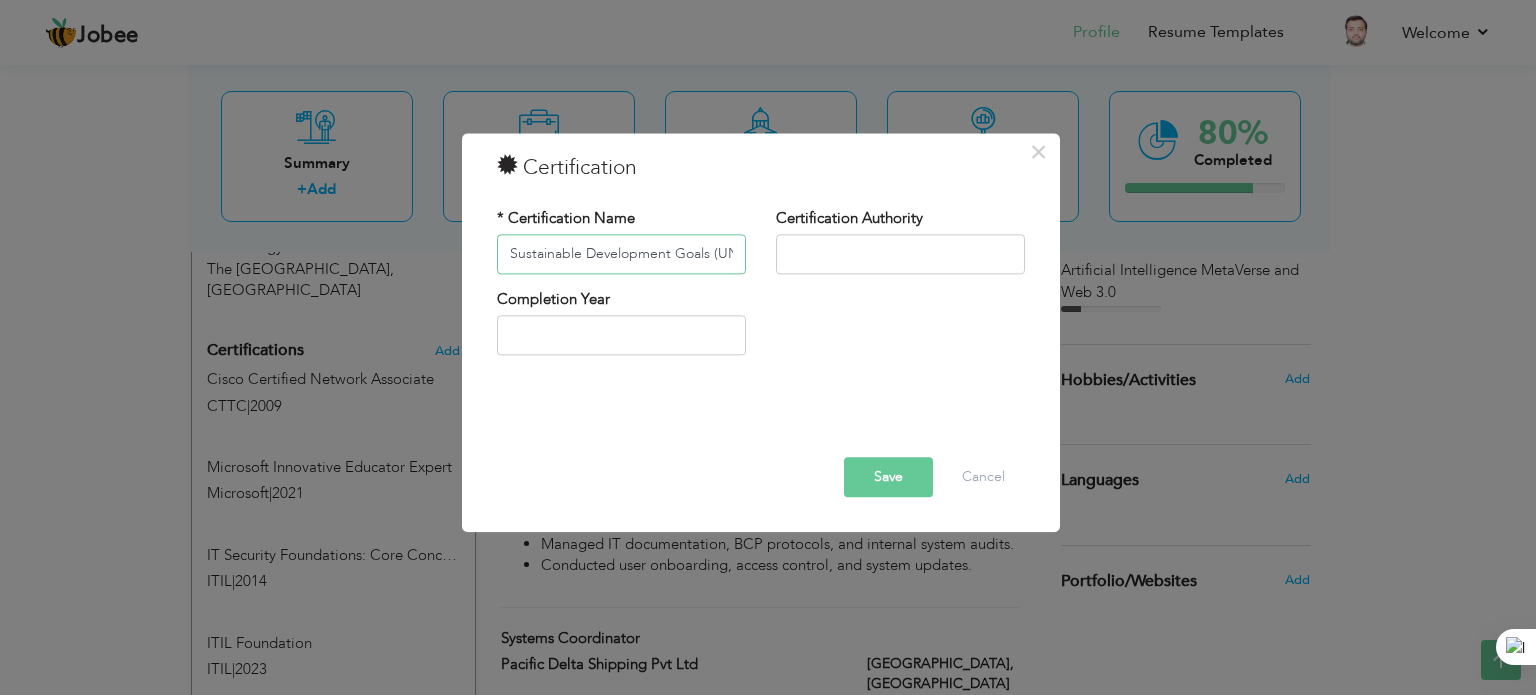 scroll, scrollTop: 0, scrollLeft: 45, axis: horizontal 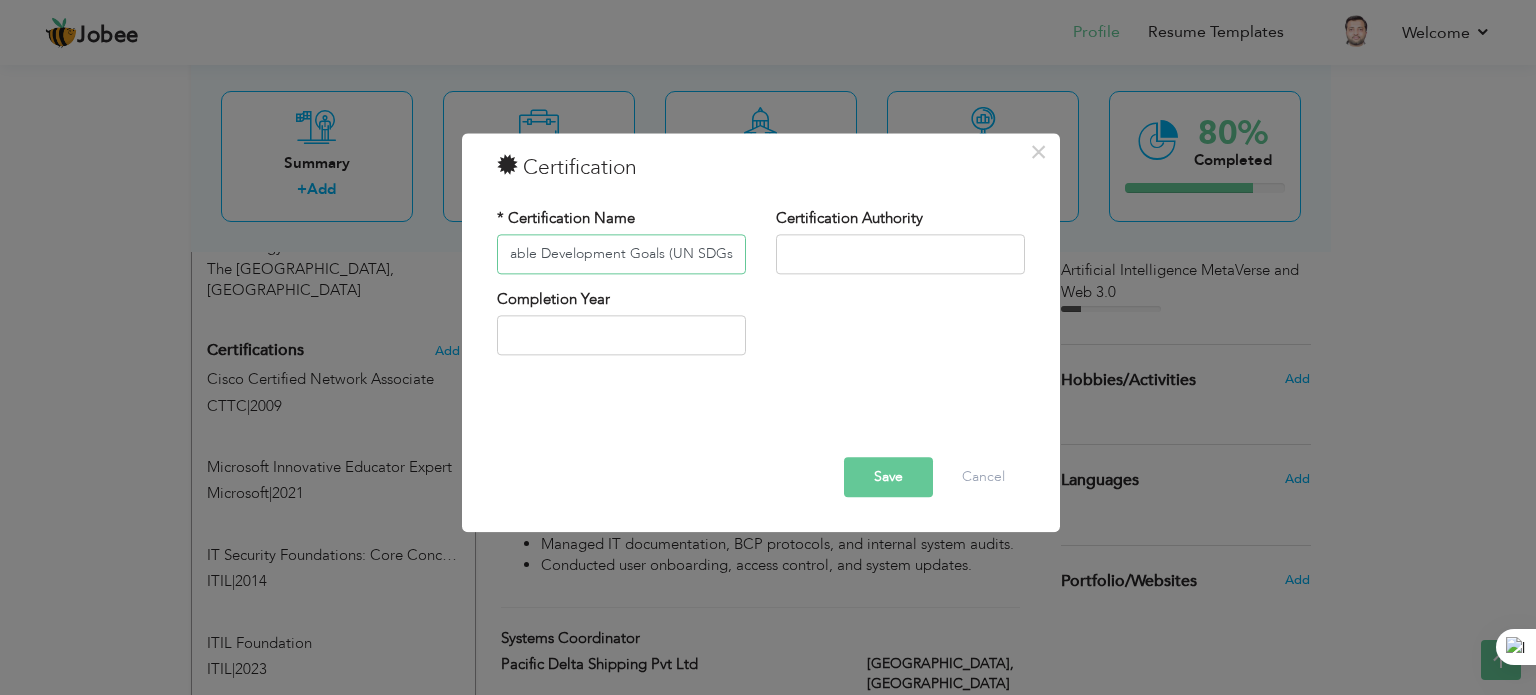 type on "Sustainable Development Goals (UN SDGs)" 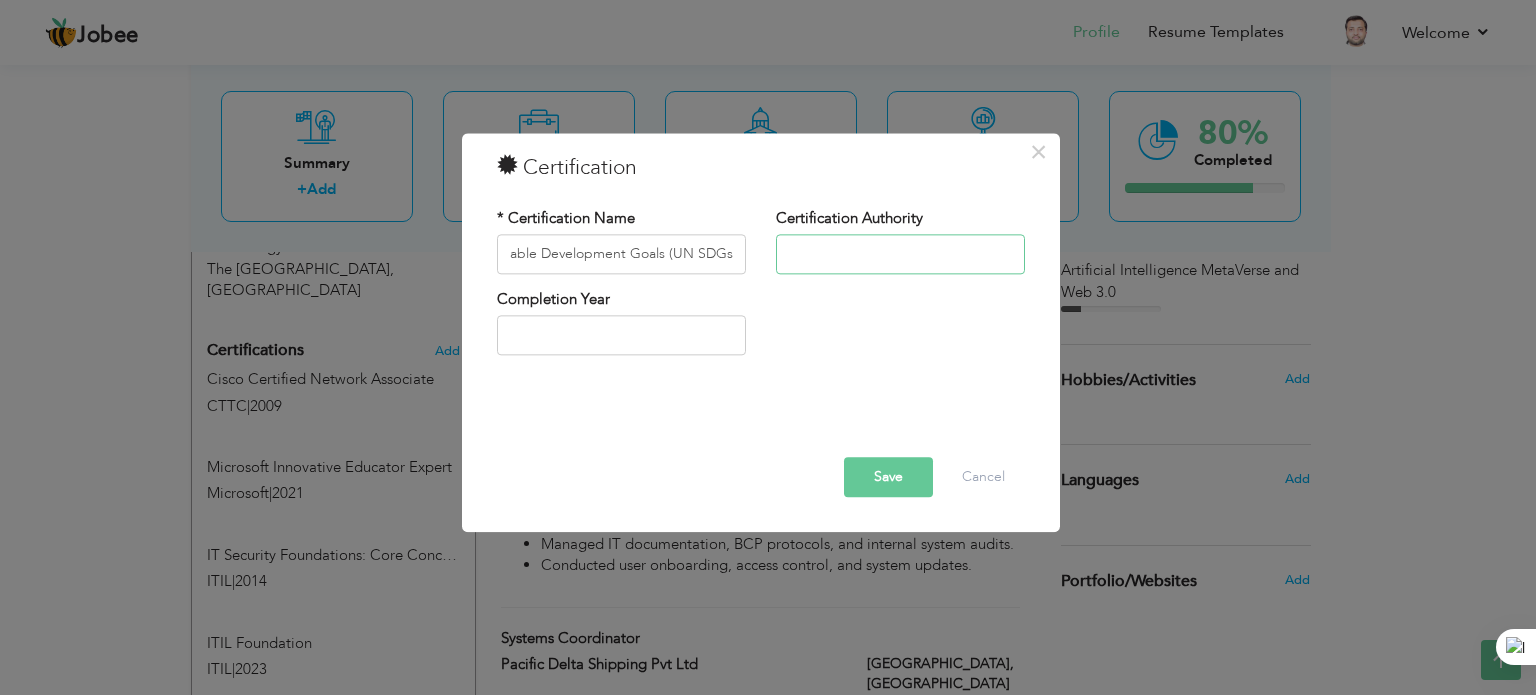 scroll, scrollTop: 0, scrollLeft: 0, axis: both 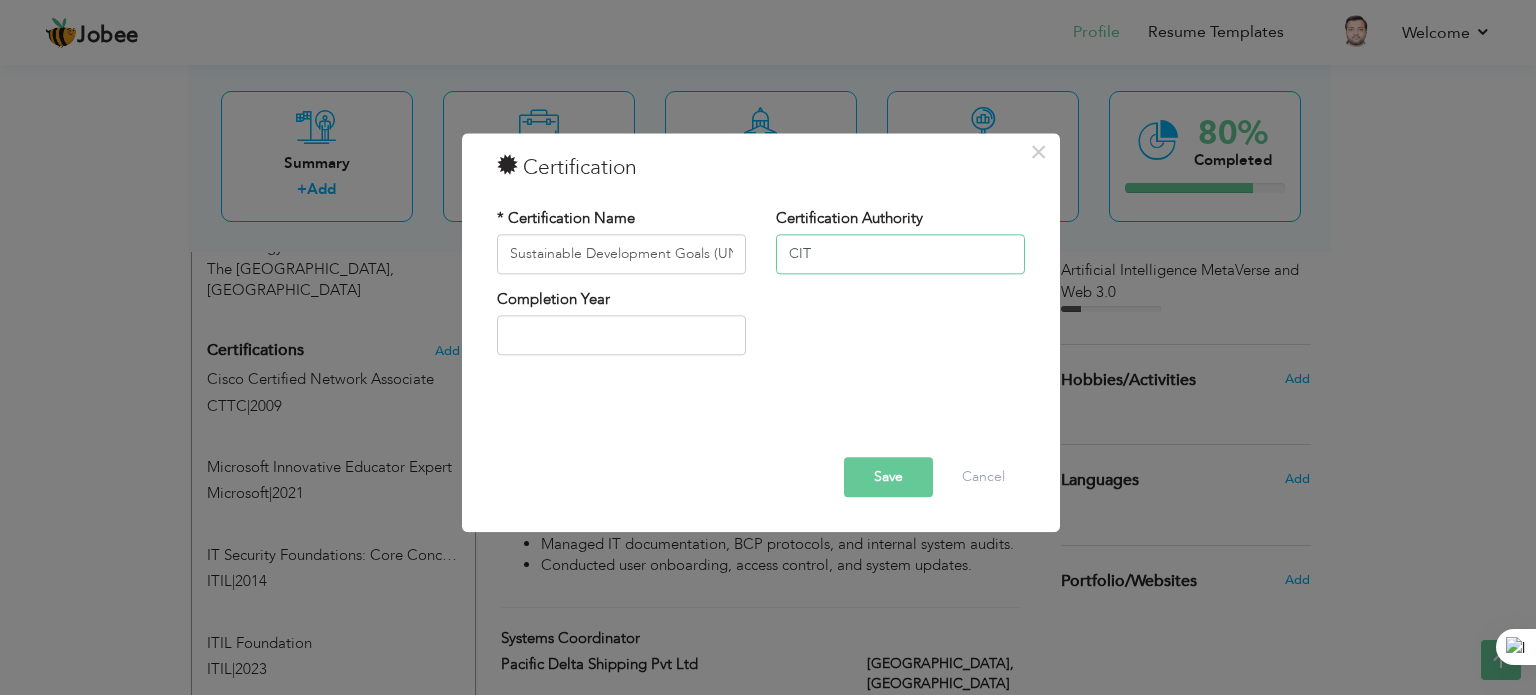 type on "CIT" 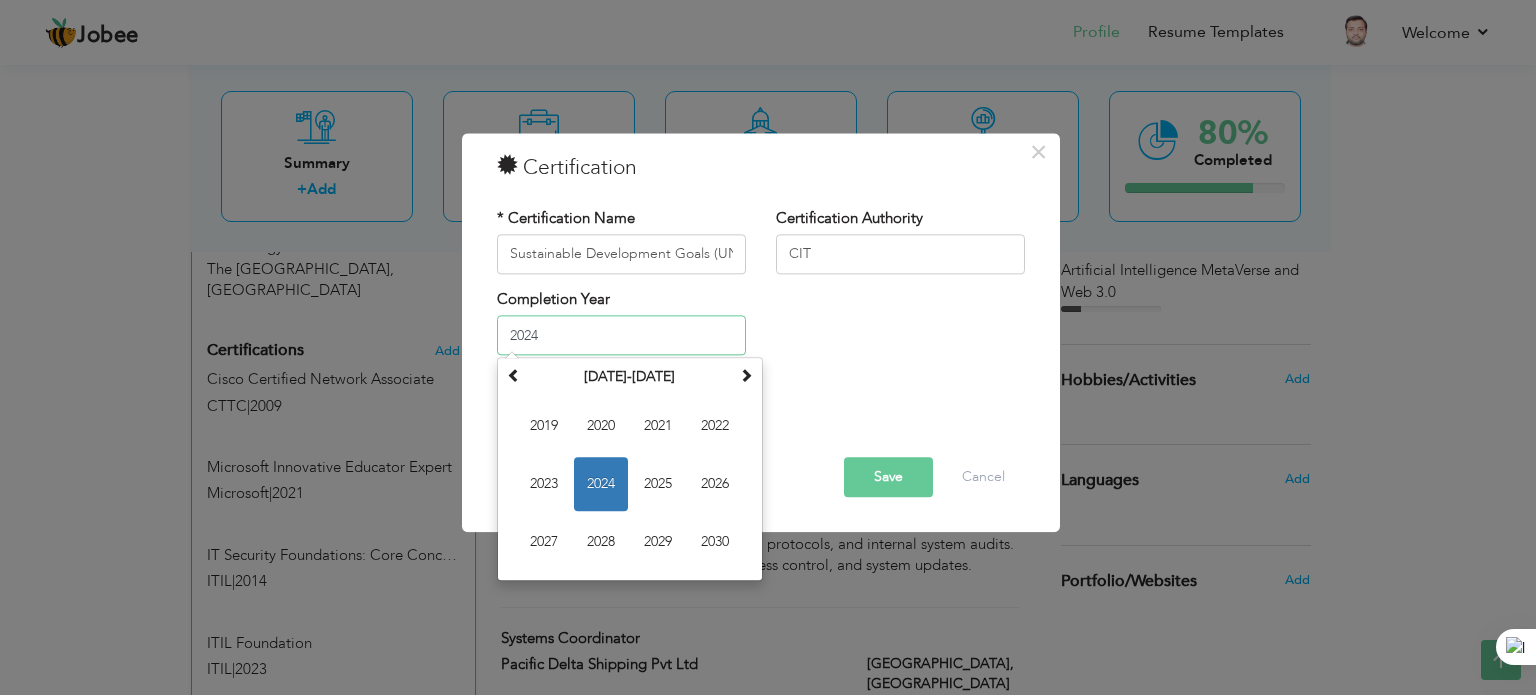 type on "2024" 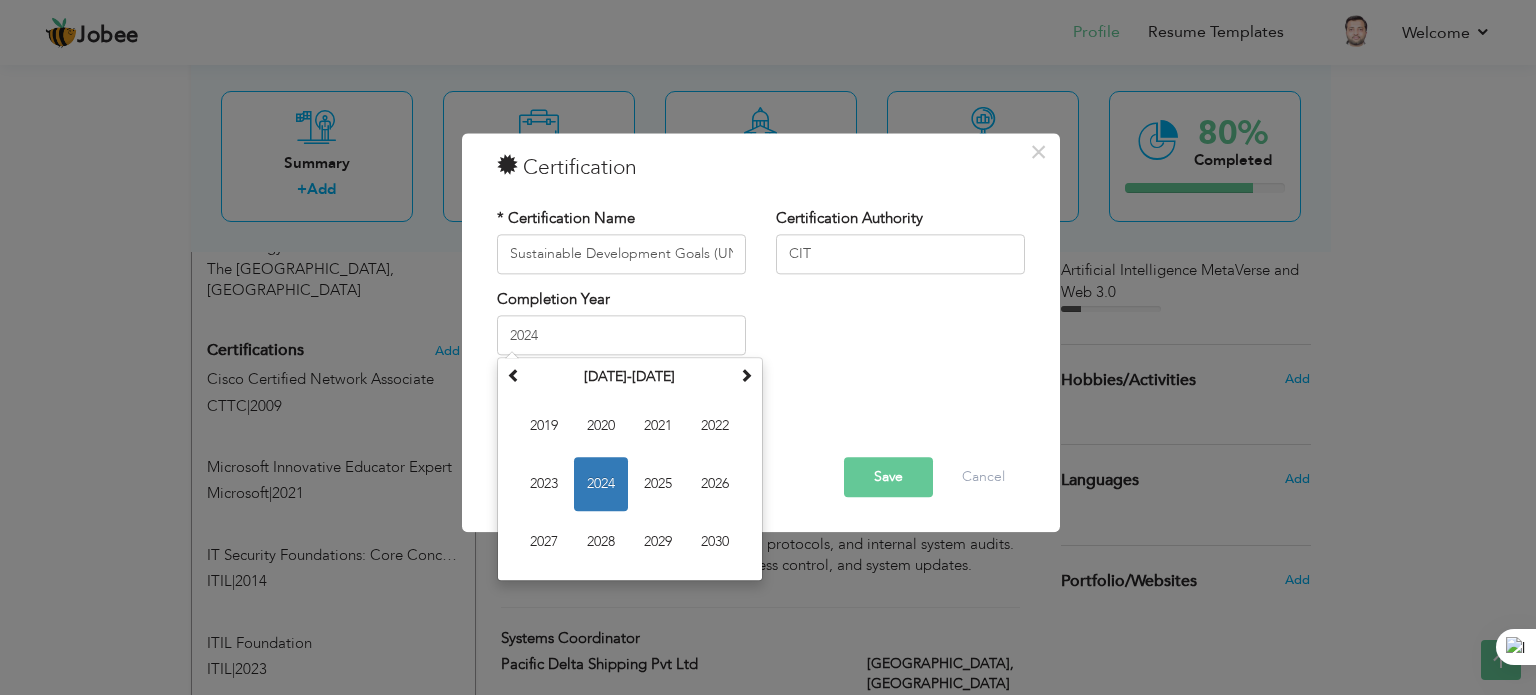 type 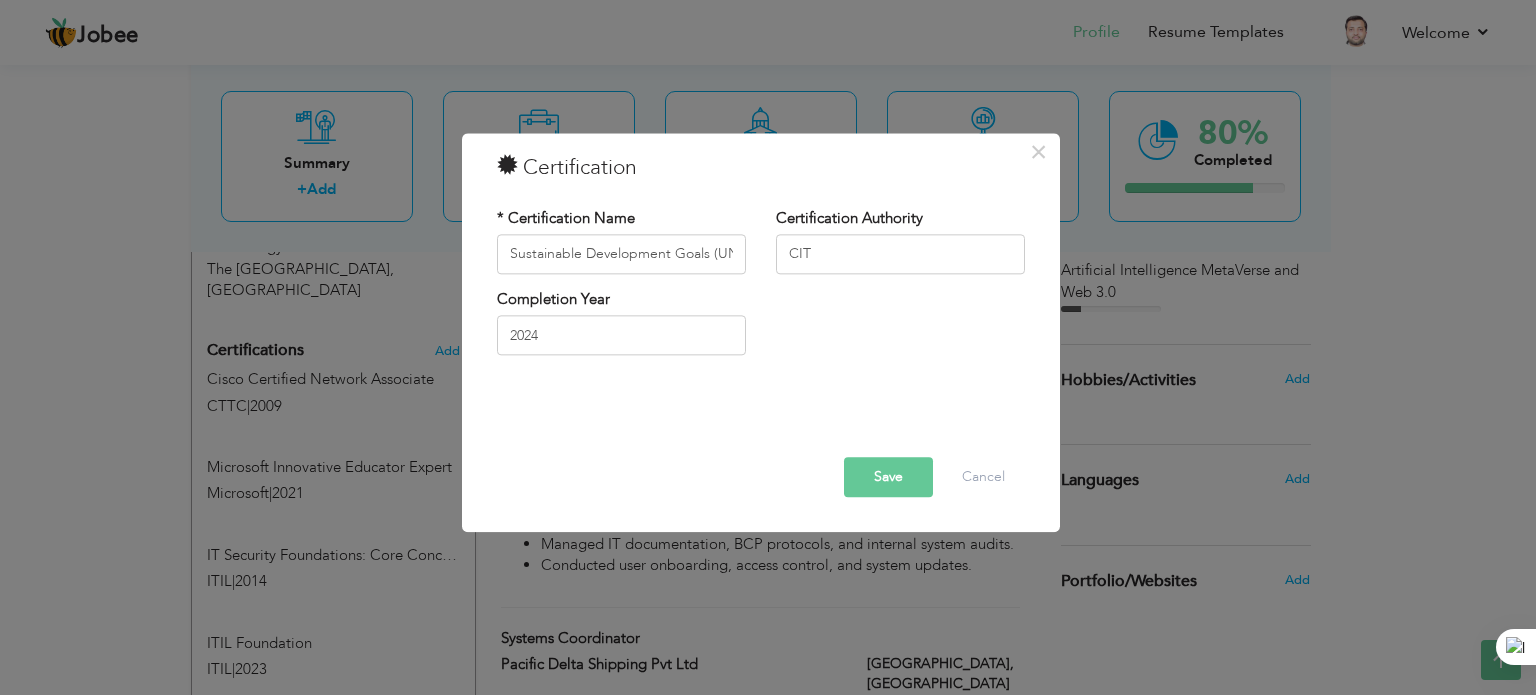 click on "Save" at bounding box center [888, 477] 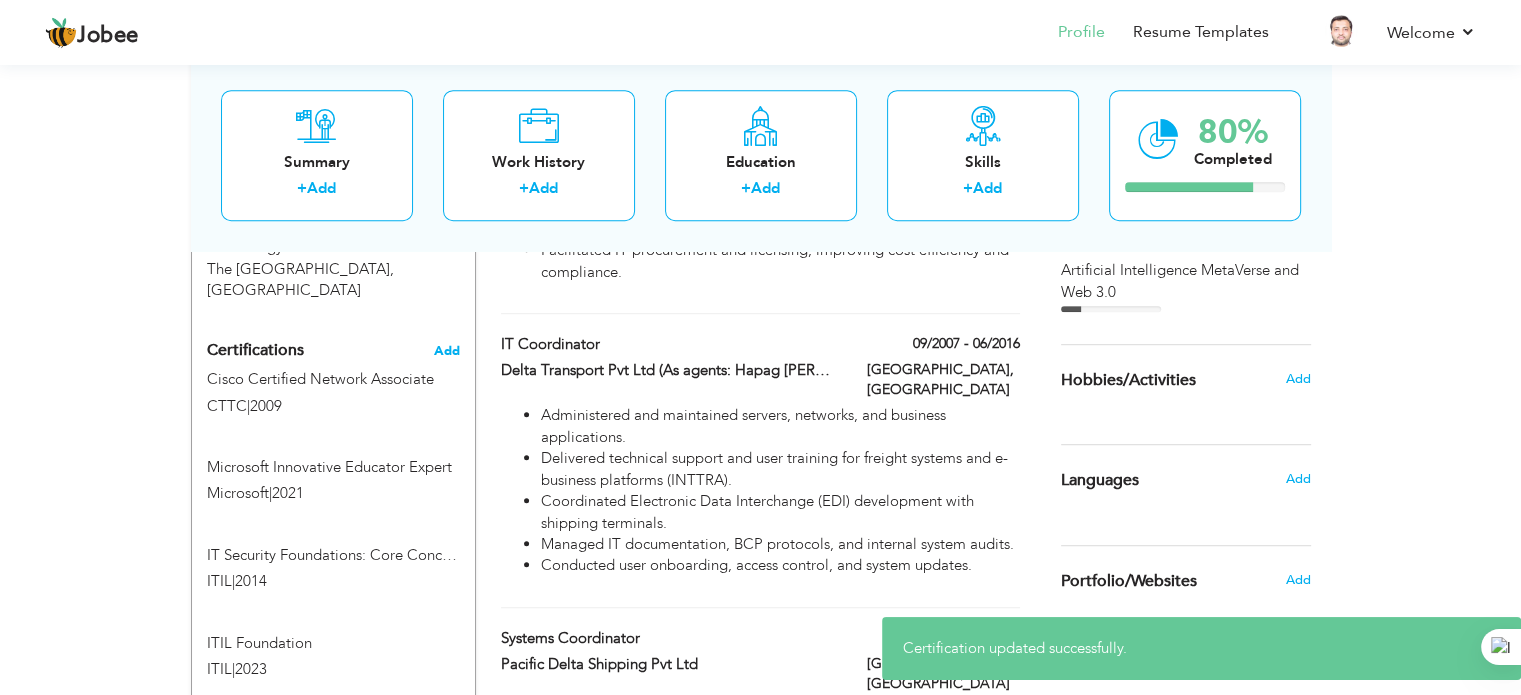 click on "Add" at bounding box center (447, 351) 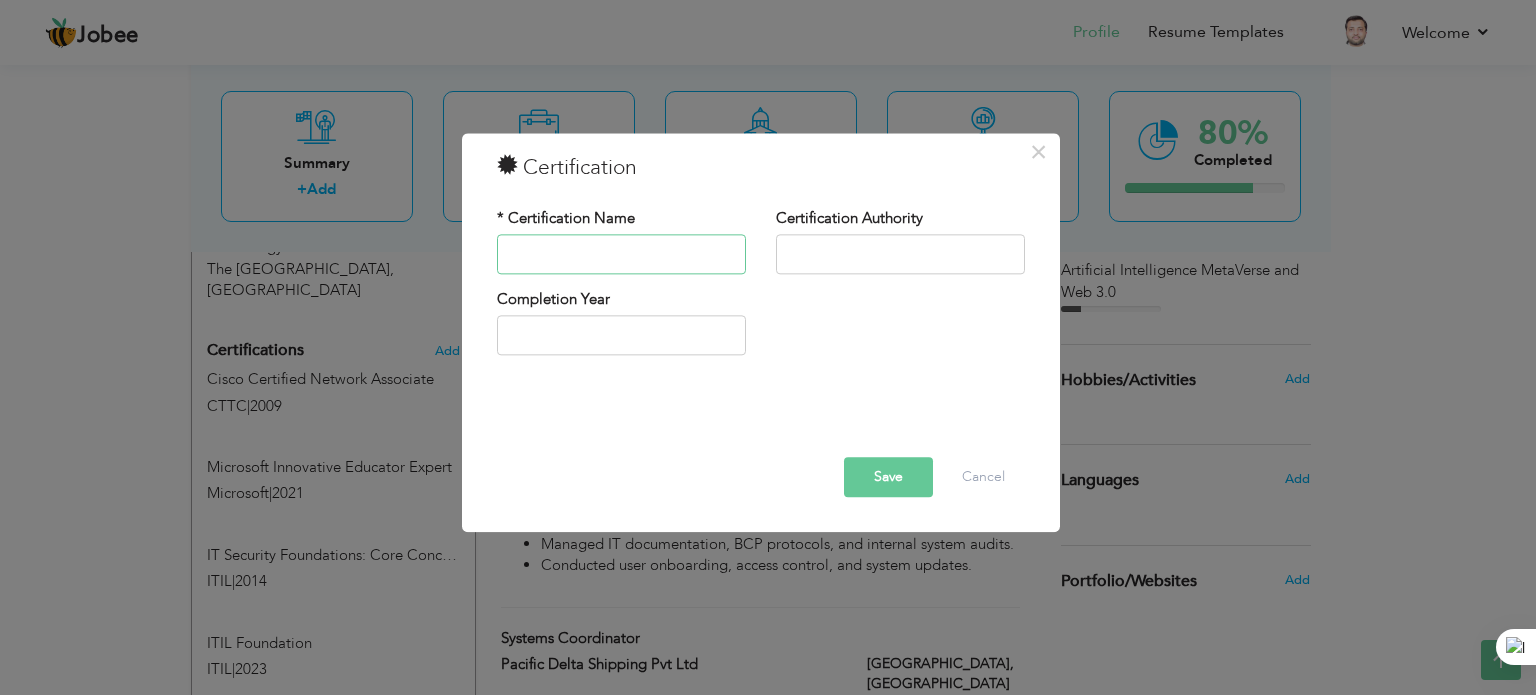 paste on "Governor’s Initiative on Artificial Intelligence, Metaverse & Web 3.0" 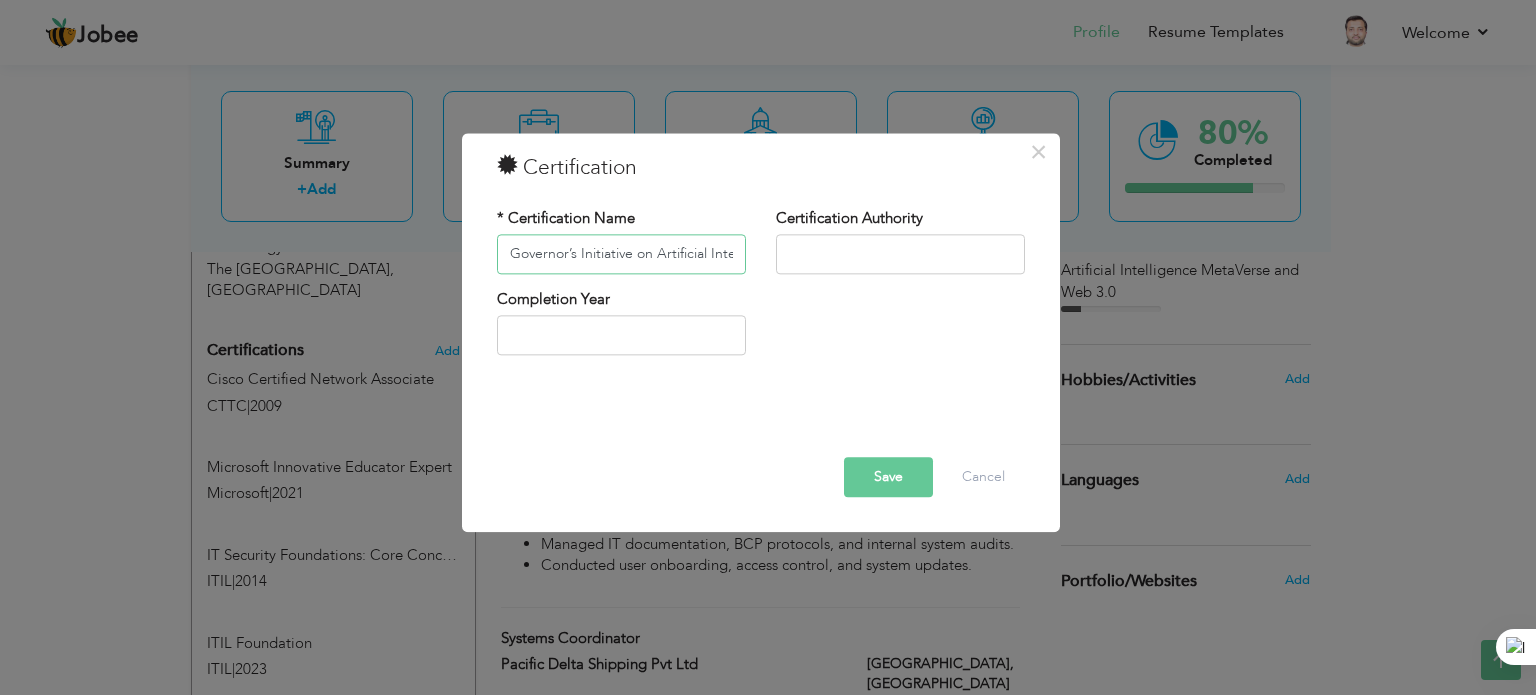 scroll, scrollTop: 0, scrollLeft: 189, axis: horizontal 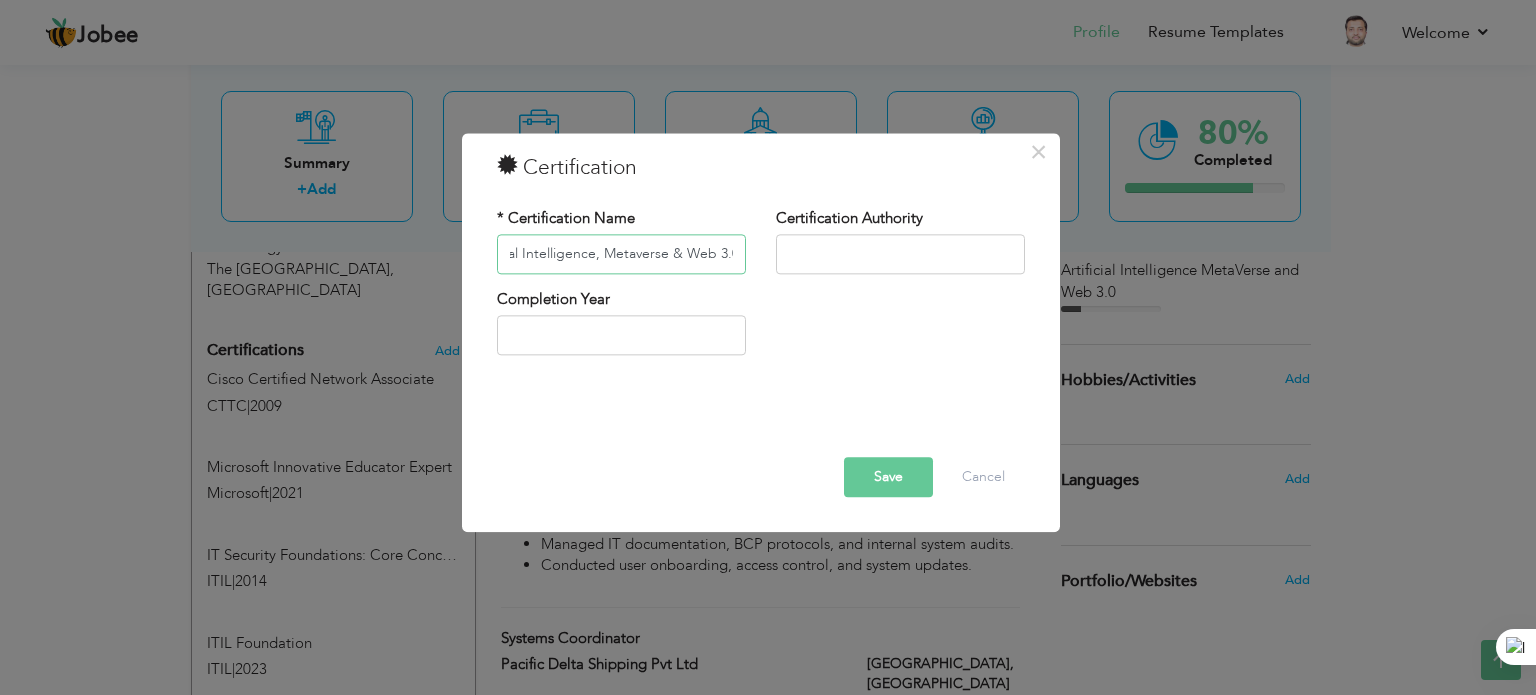 type on "Governor’s Initiative on Artificial Intelligence, Metaverse & Web 3.0" 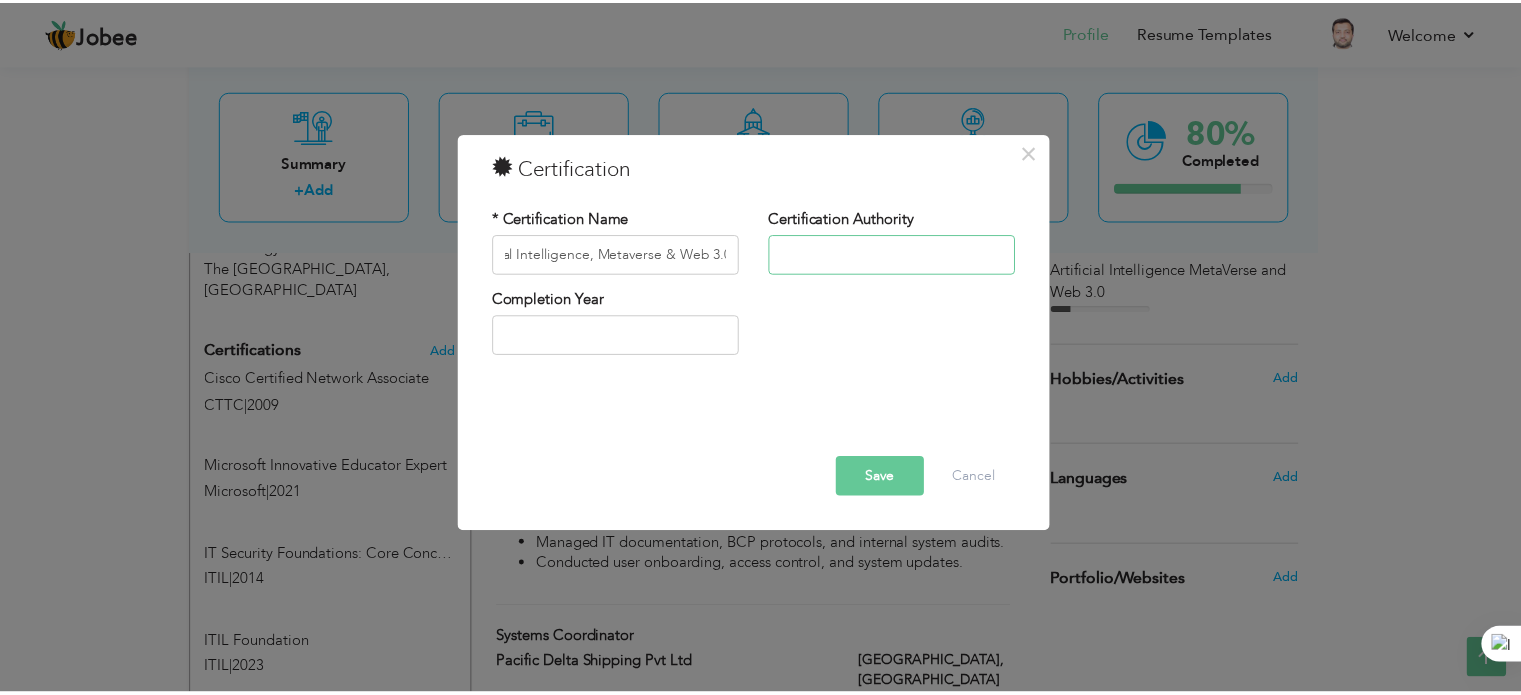 scroll, scrollTop: 0, scrollLeft: 0, axis: both 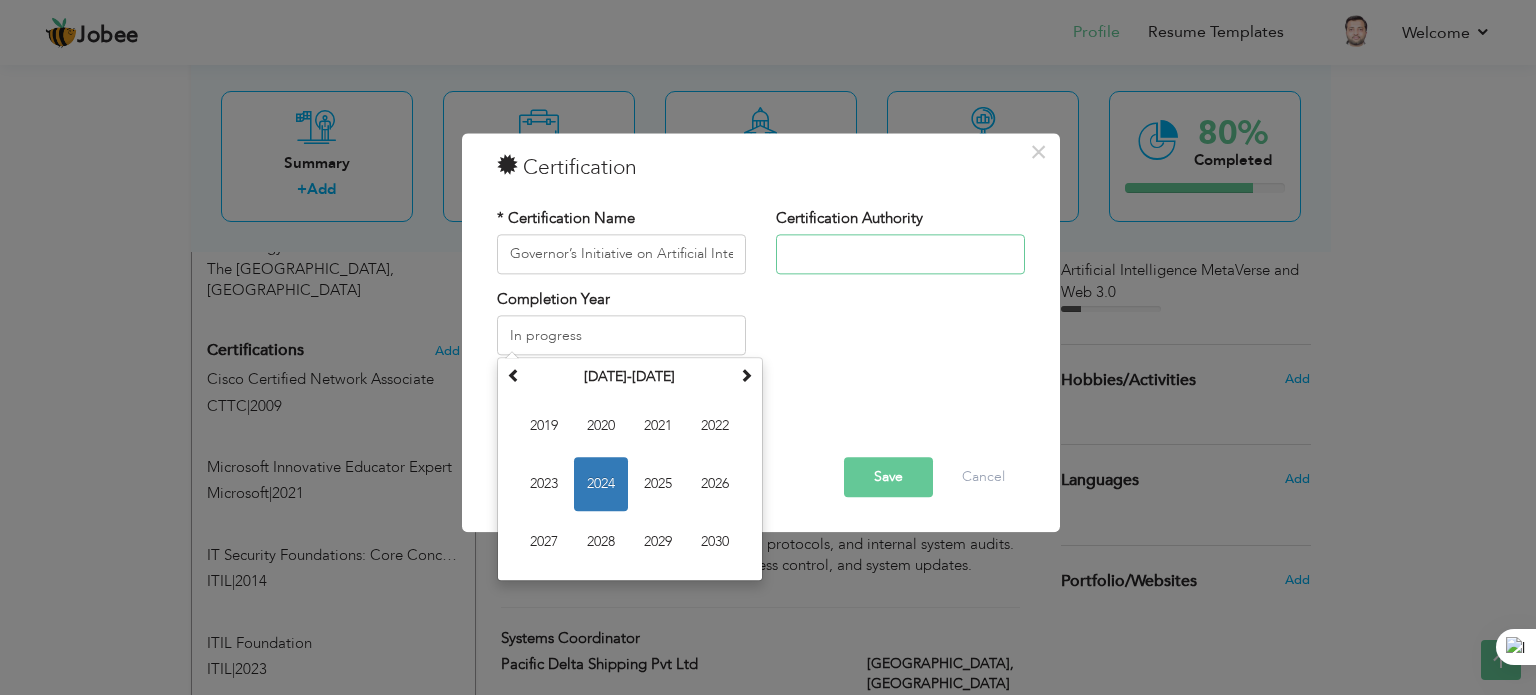 type on "2024" 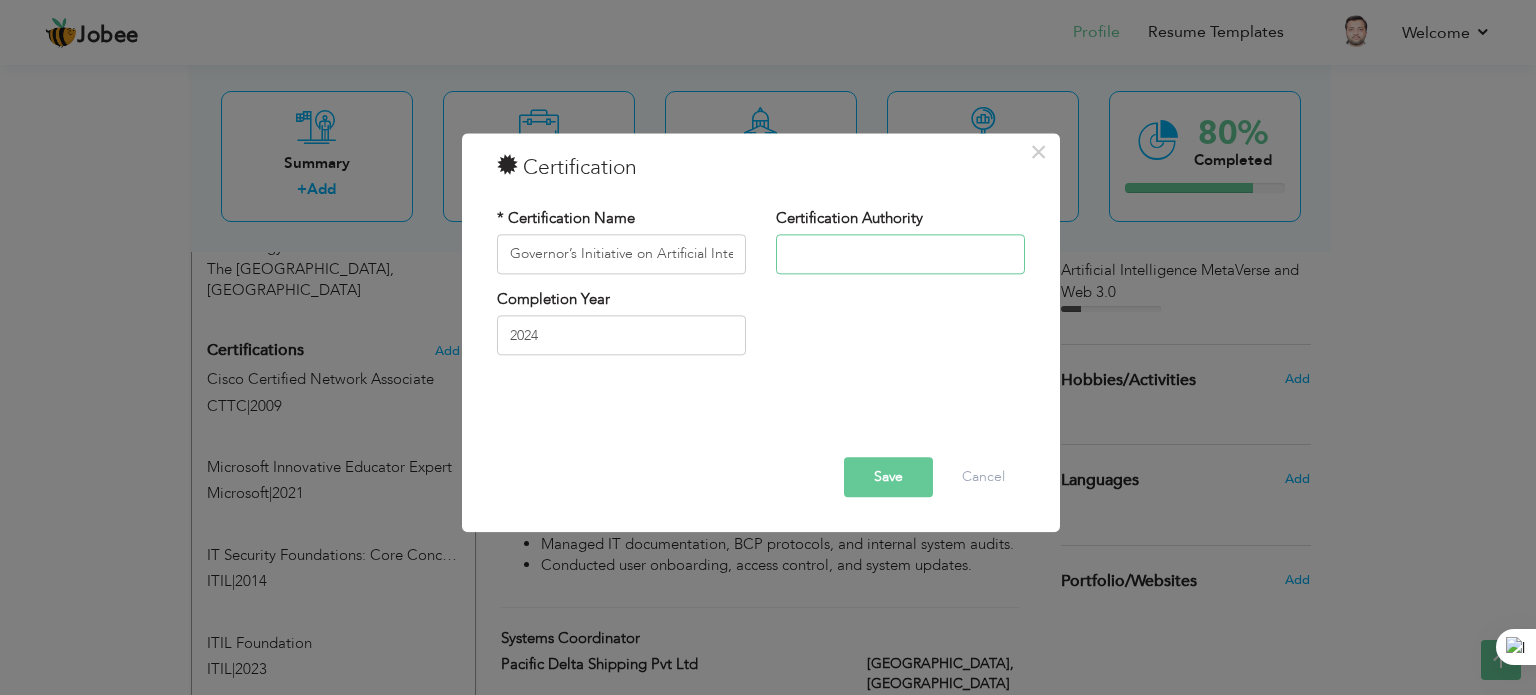 click at bounding box center (900, 254) 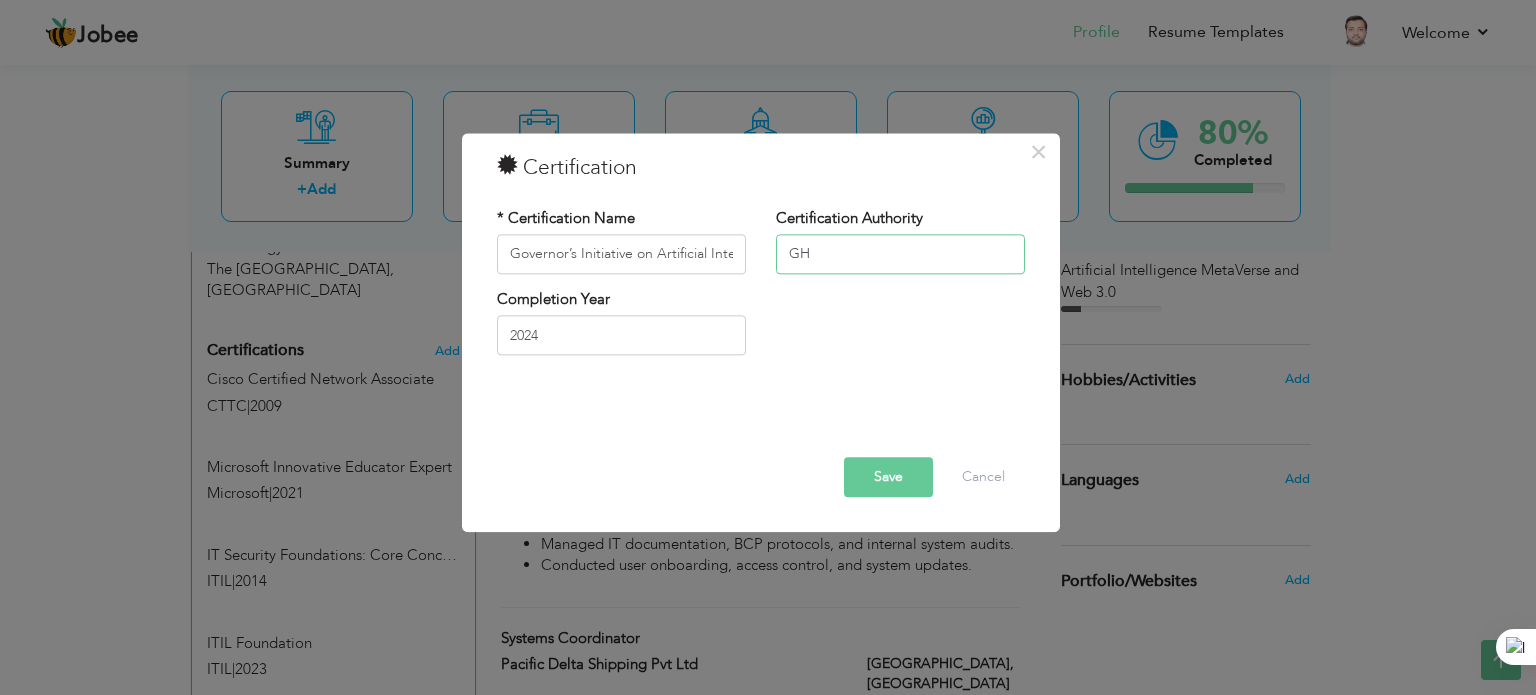 type on "G" 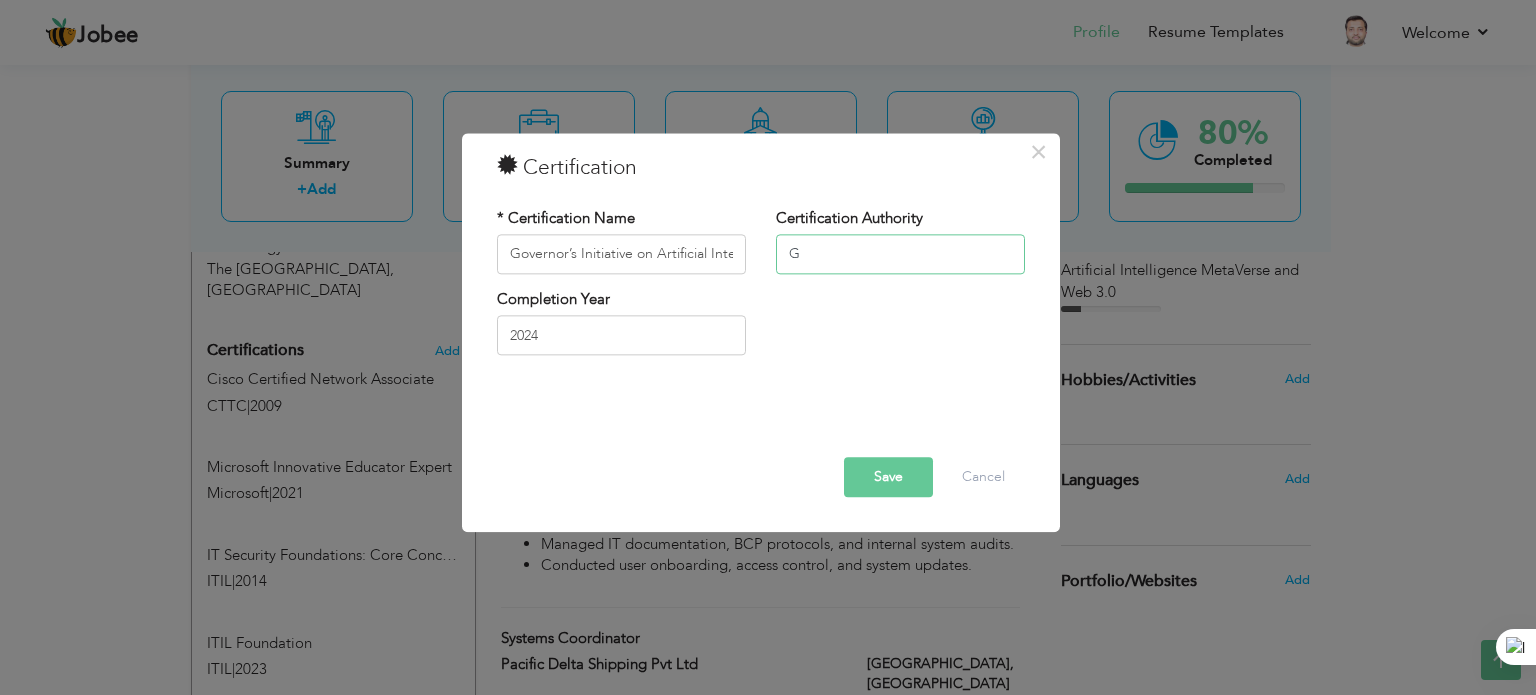 type 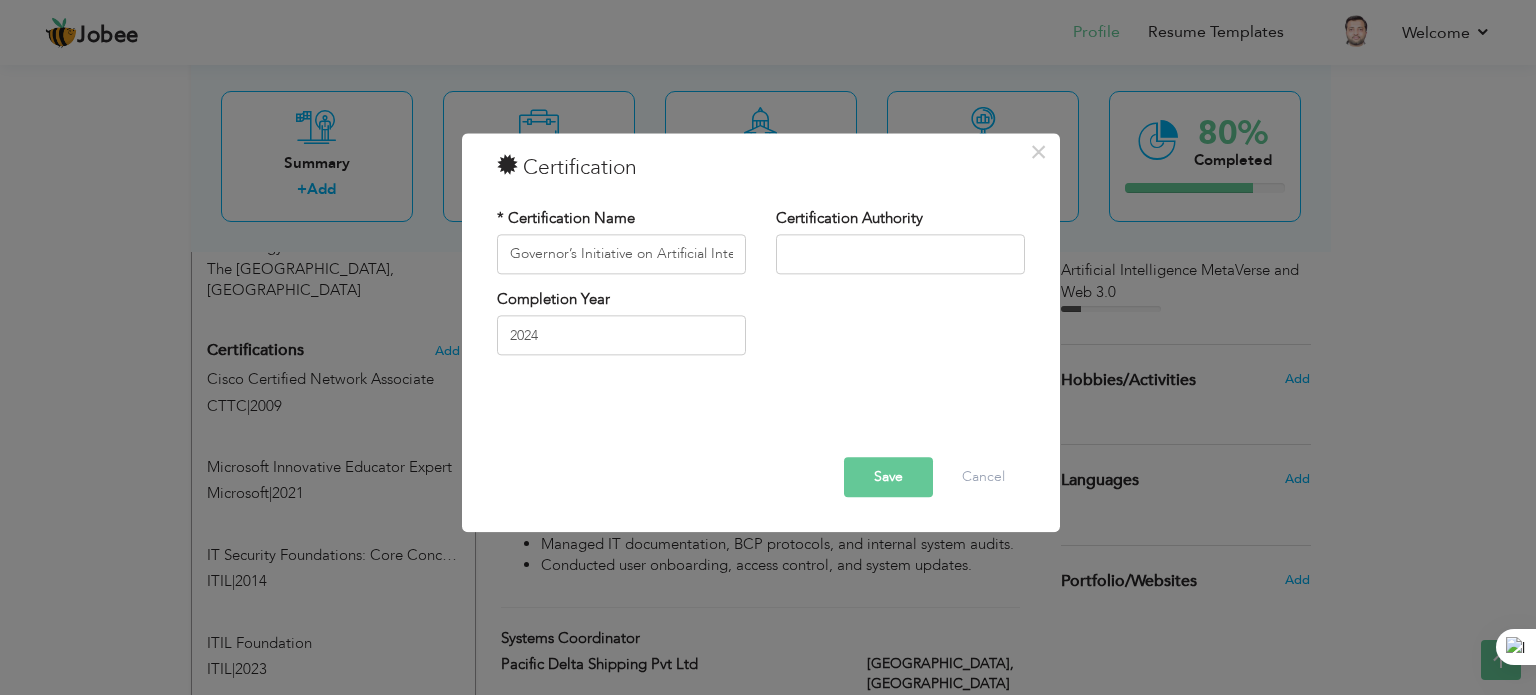 click on "Save" at bounding box center (888, 477) 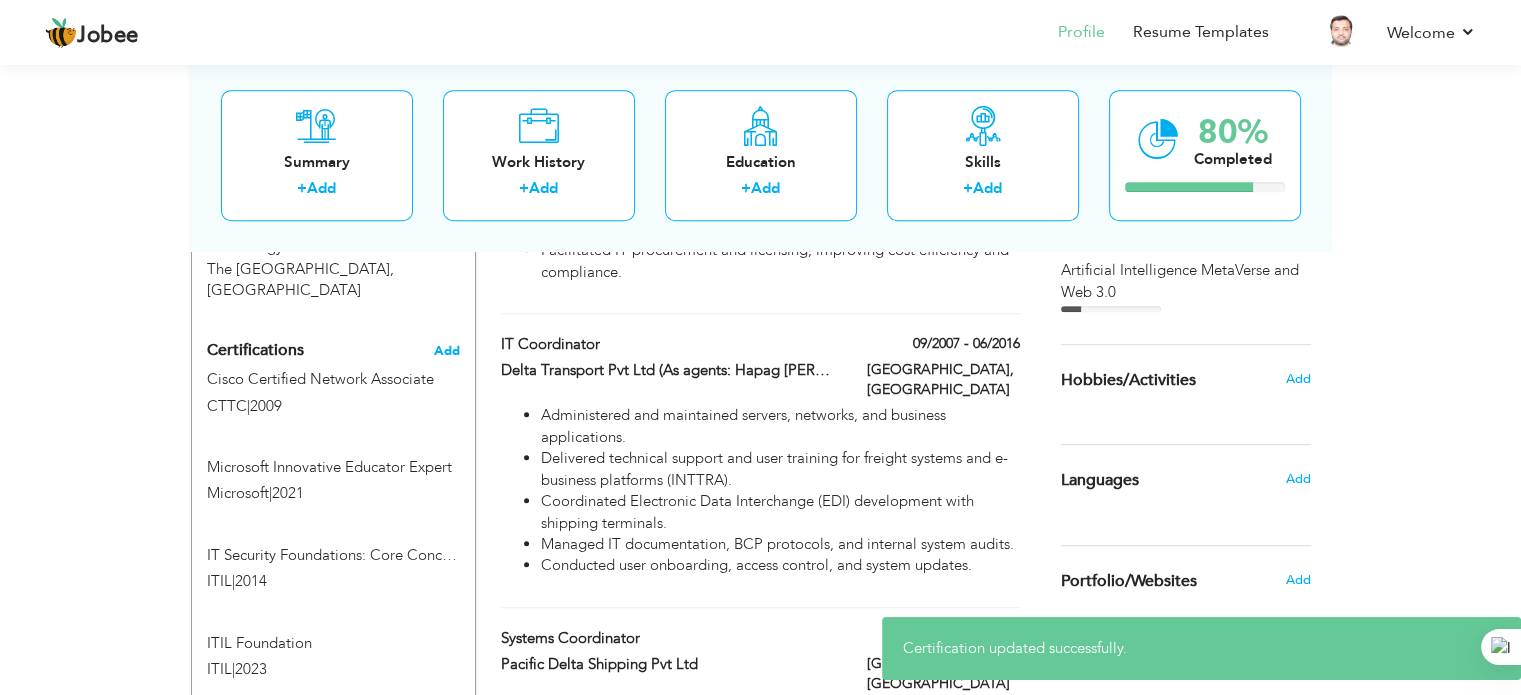 click on "Add" at bounding box center (447, 351) 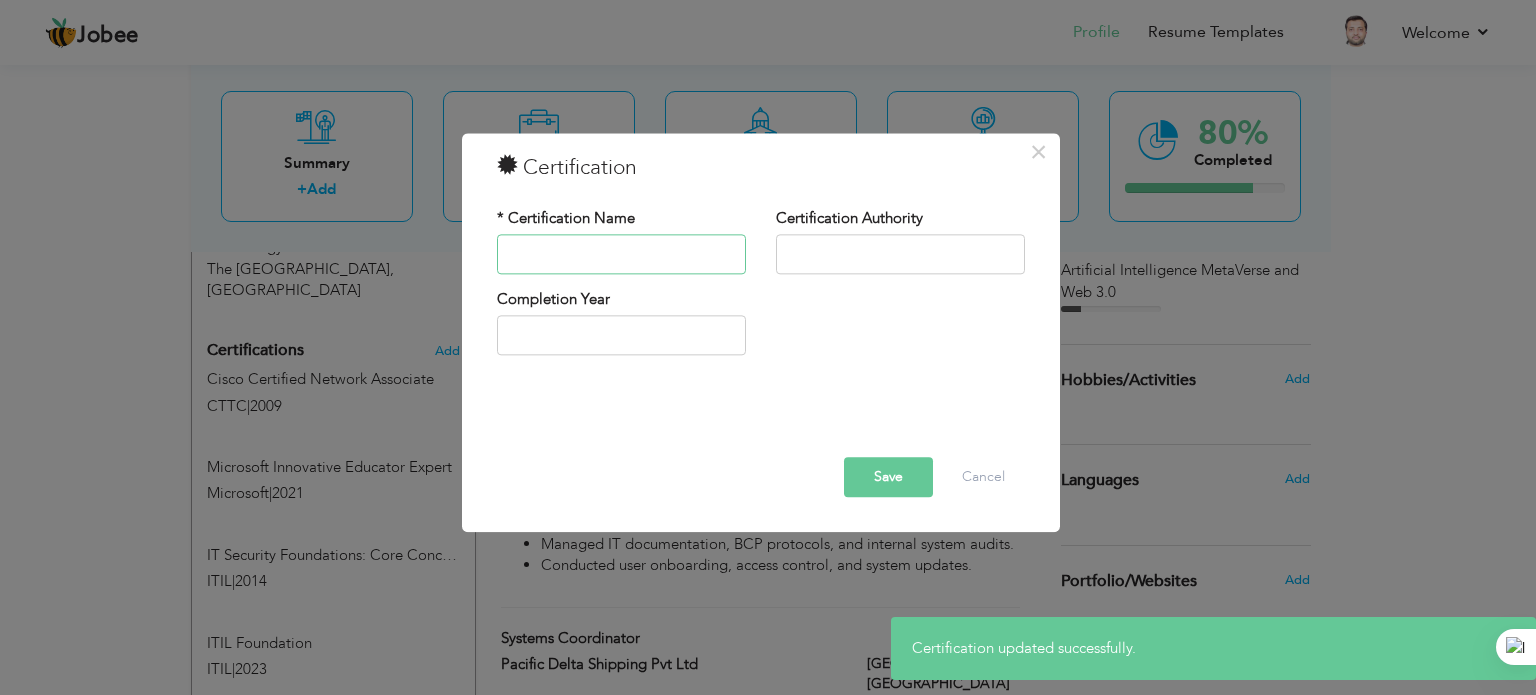 click at bounding box center [621, 254] 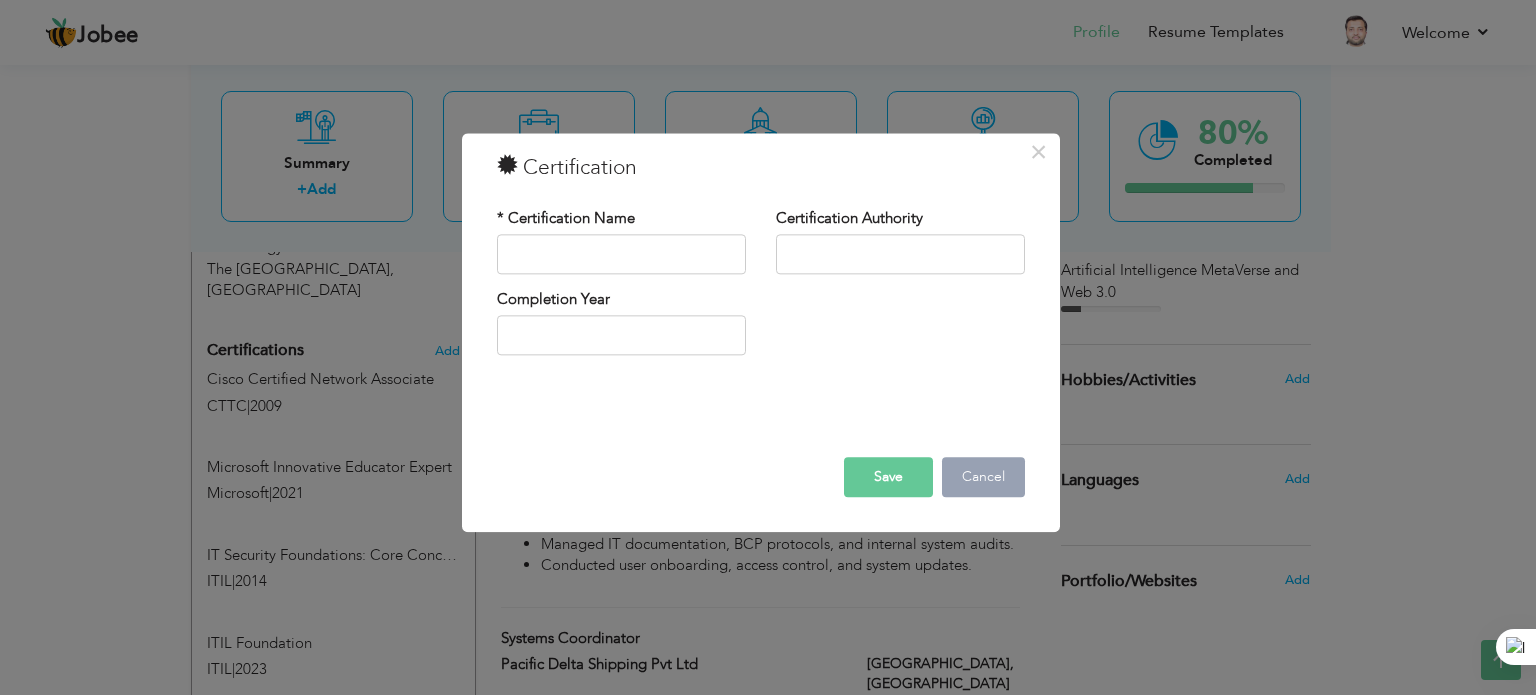 click on "Cancel" at bounding box center (983, 477) 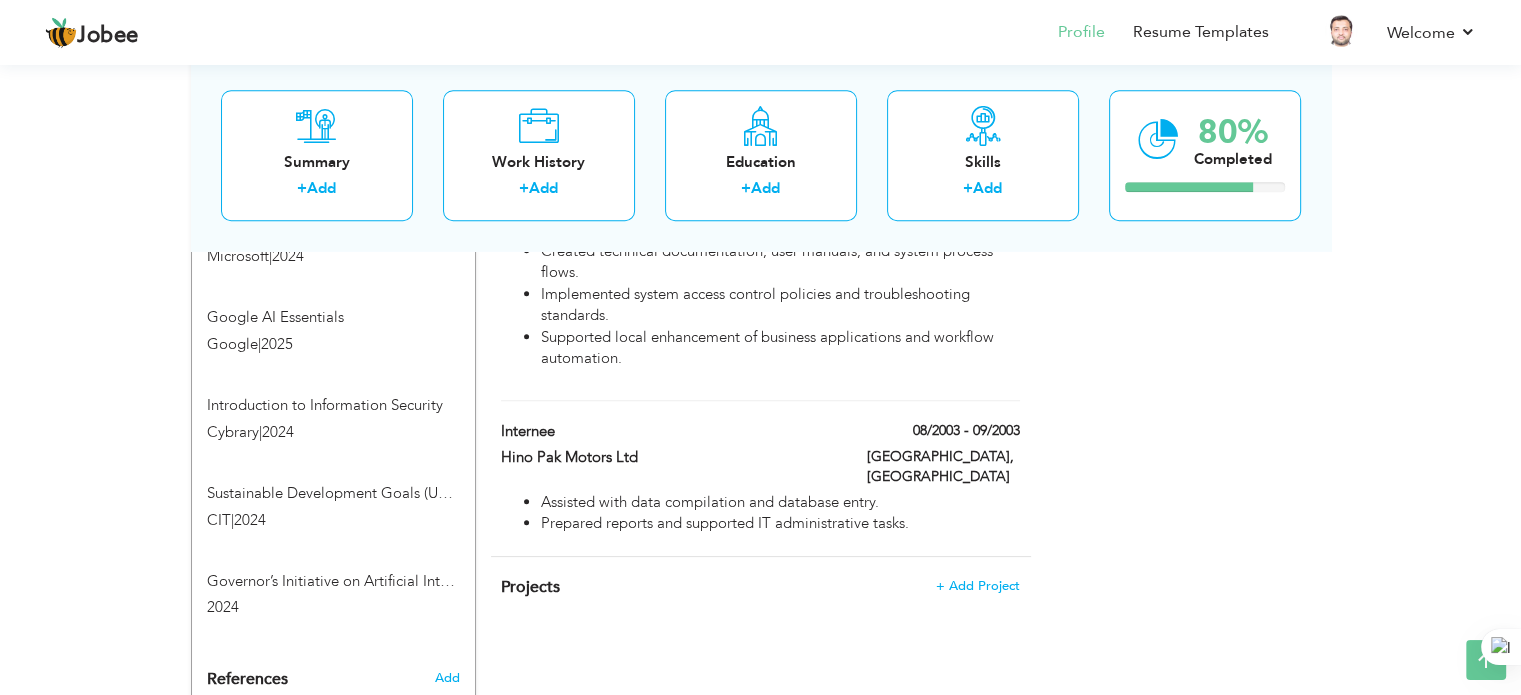 scroll, scrollTop: 1754, scrollLeft: 0, axis: vertical 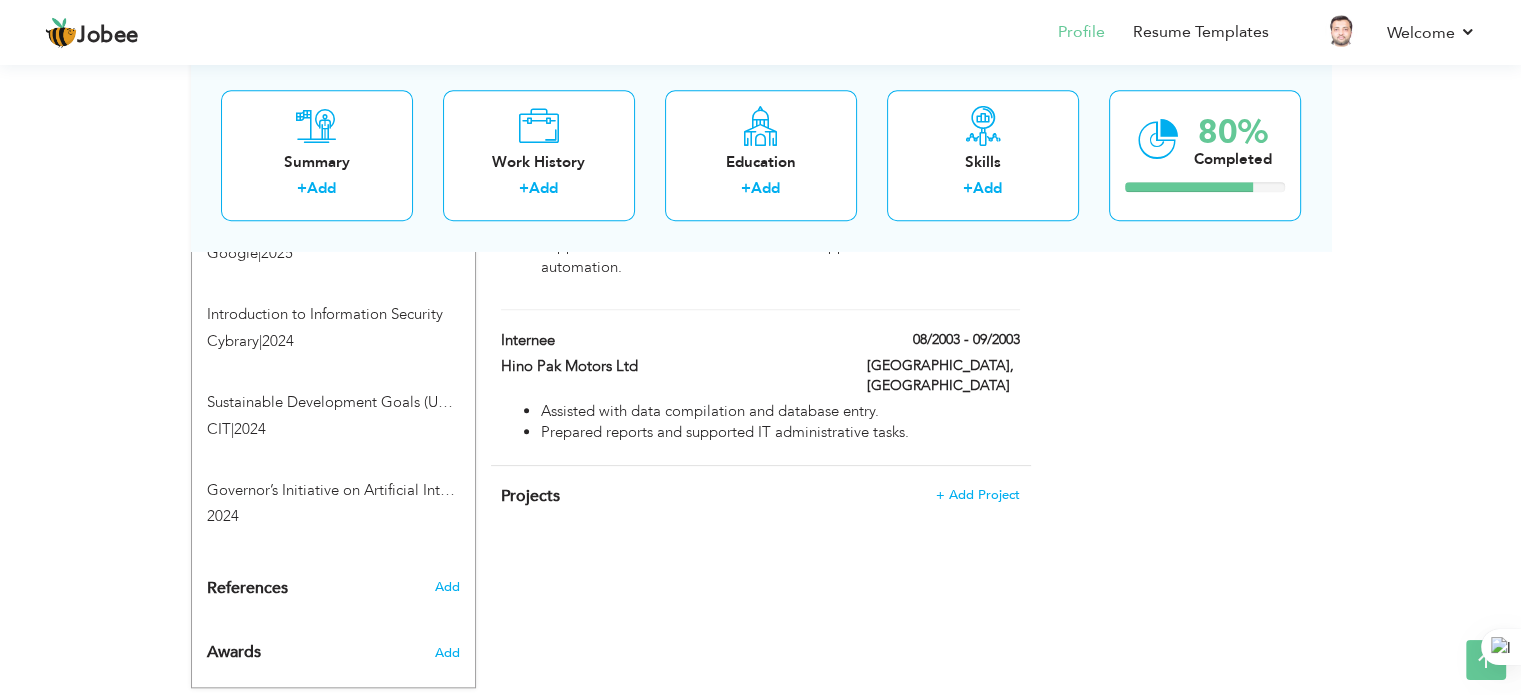click on "Add" at bounding box center [450, 587] 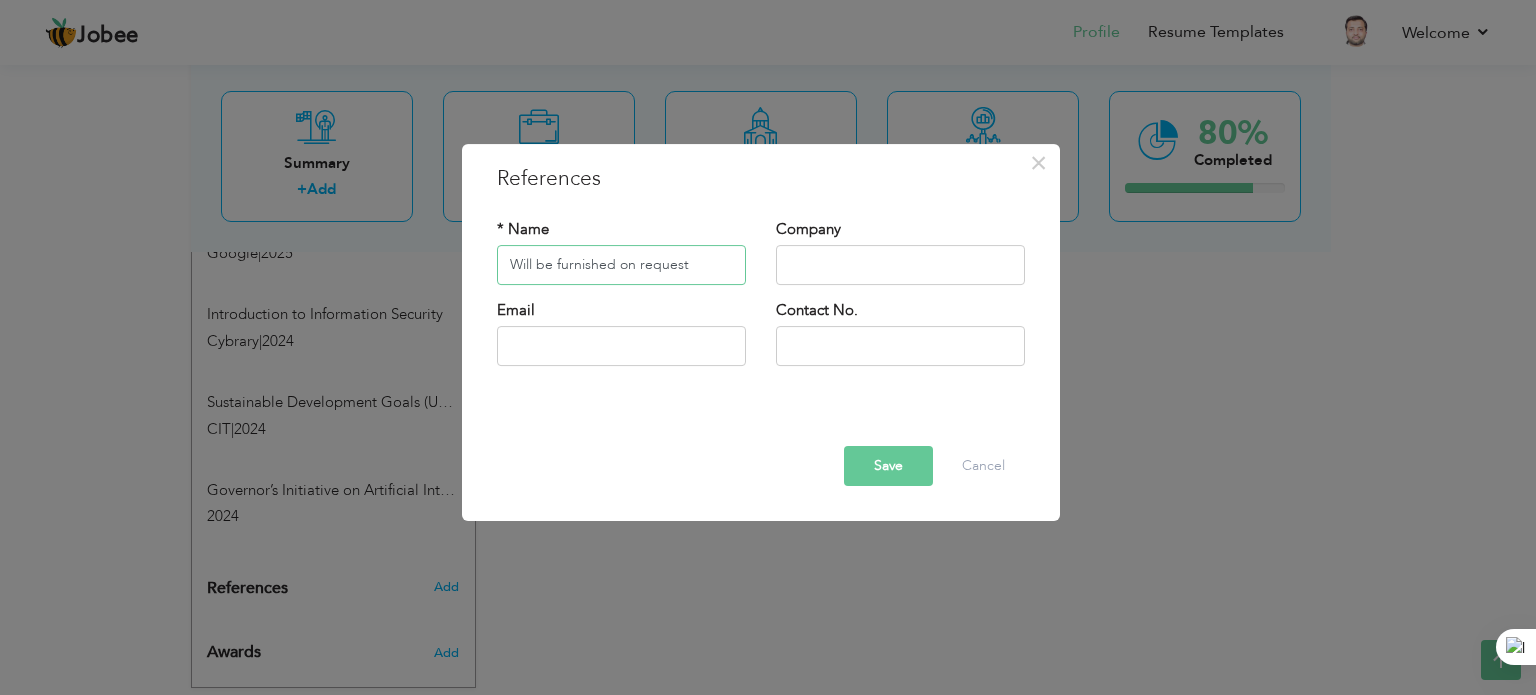 type on "Will be furnished on request" 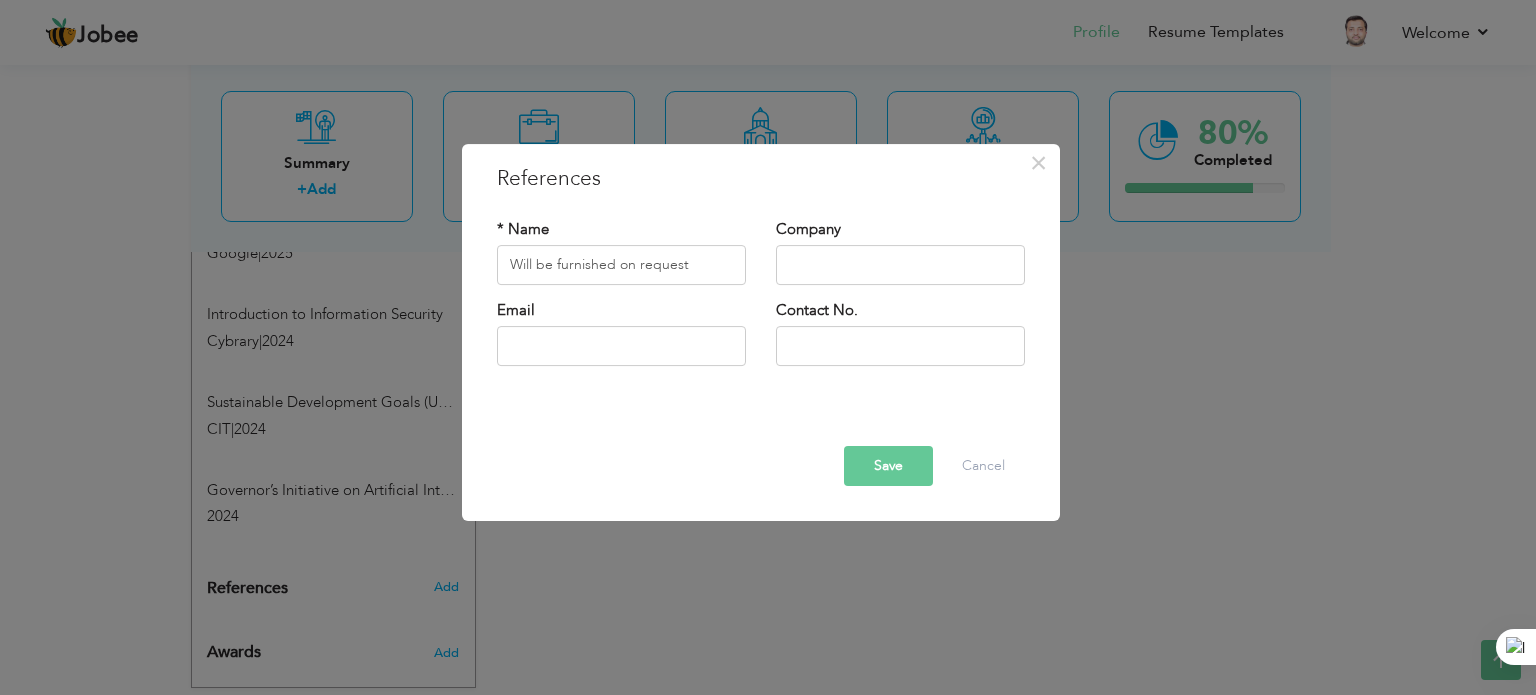 click on "Save" at bounding box center [888, 466] 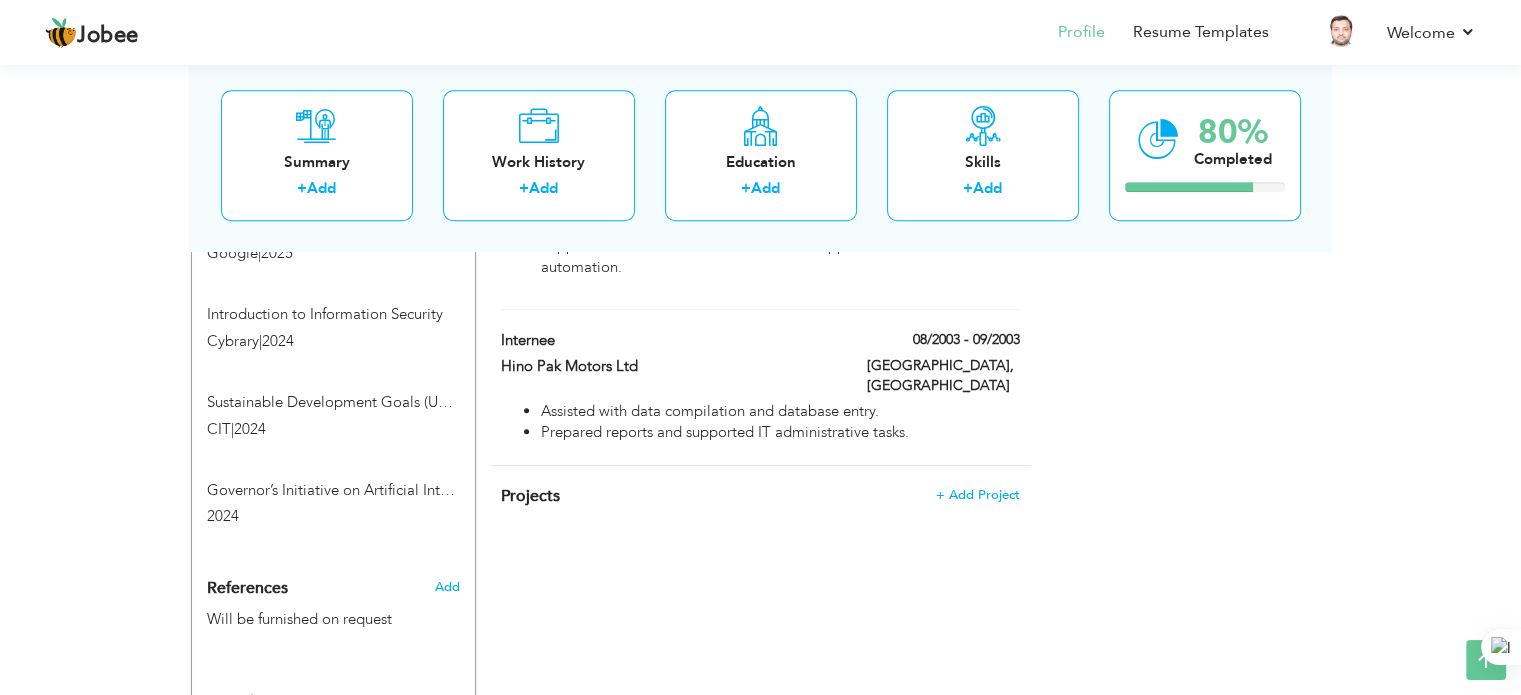 scroll, scrollTop: 1805, scrollLeft: 0, axis: vertical 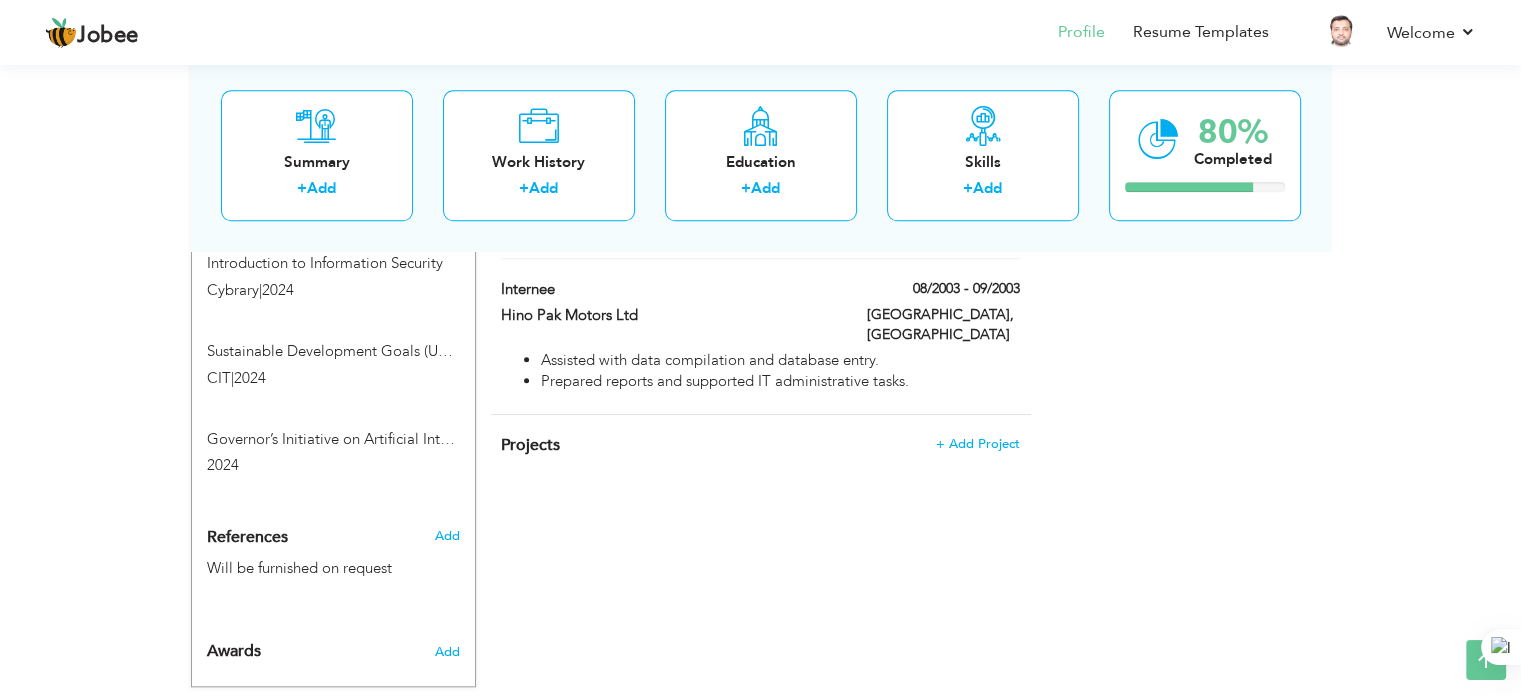click on "Awards" at bounding box center (310, 647) 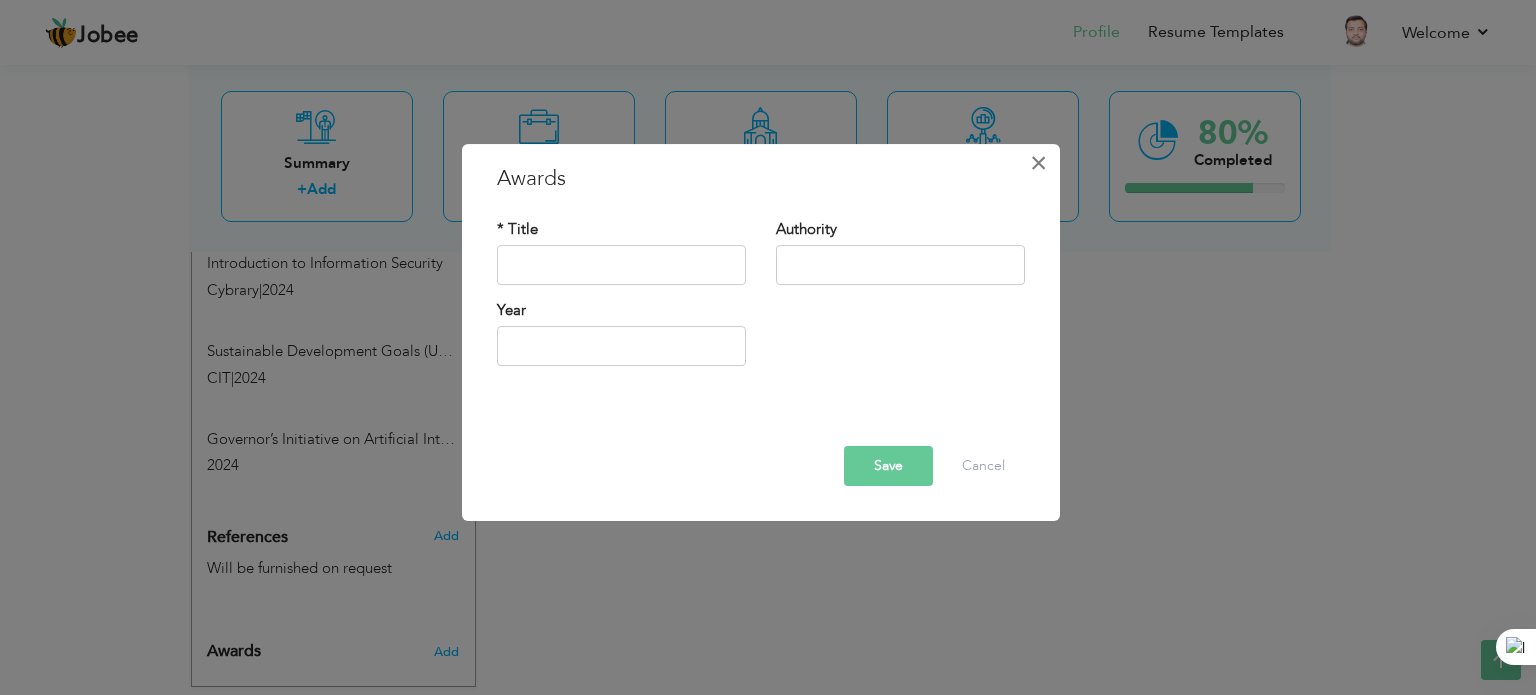click on "×" at bounding box center (1038, 163) 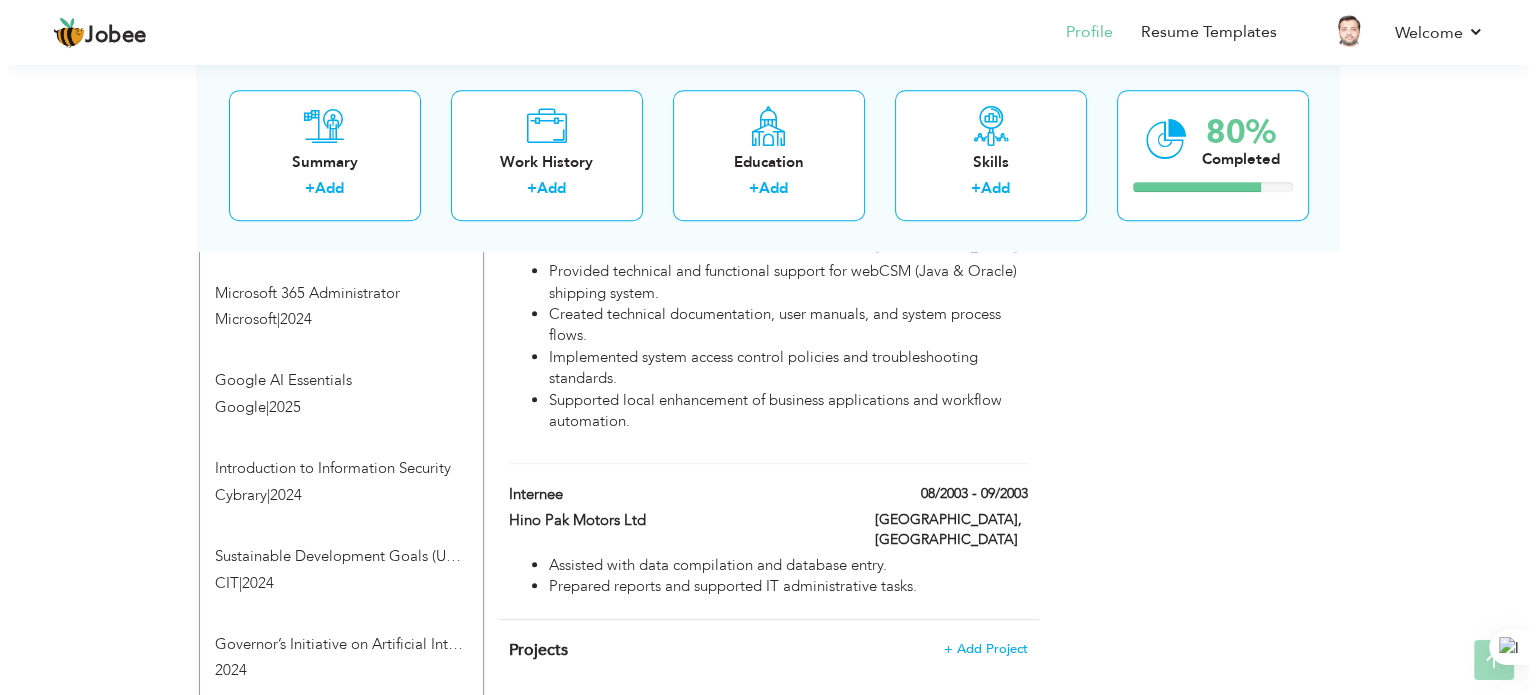 scroll, scrollTop: 1805, scrollLeft: 0, axis: vertical 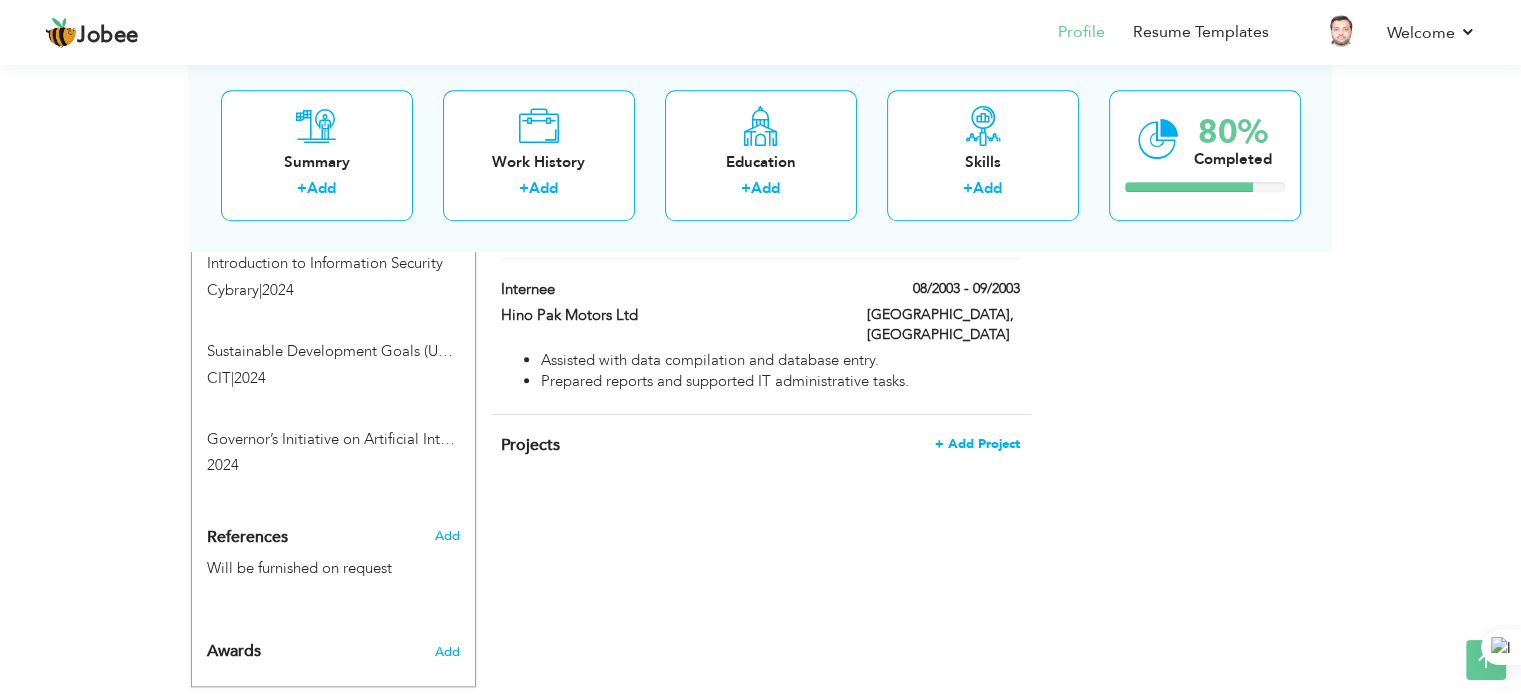 click on "+ Add Project" at bounding box center [977, 444] 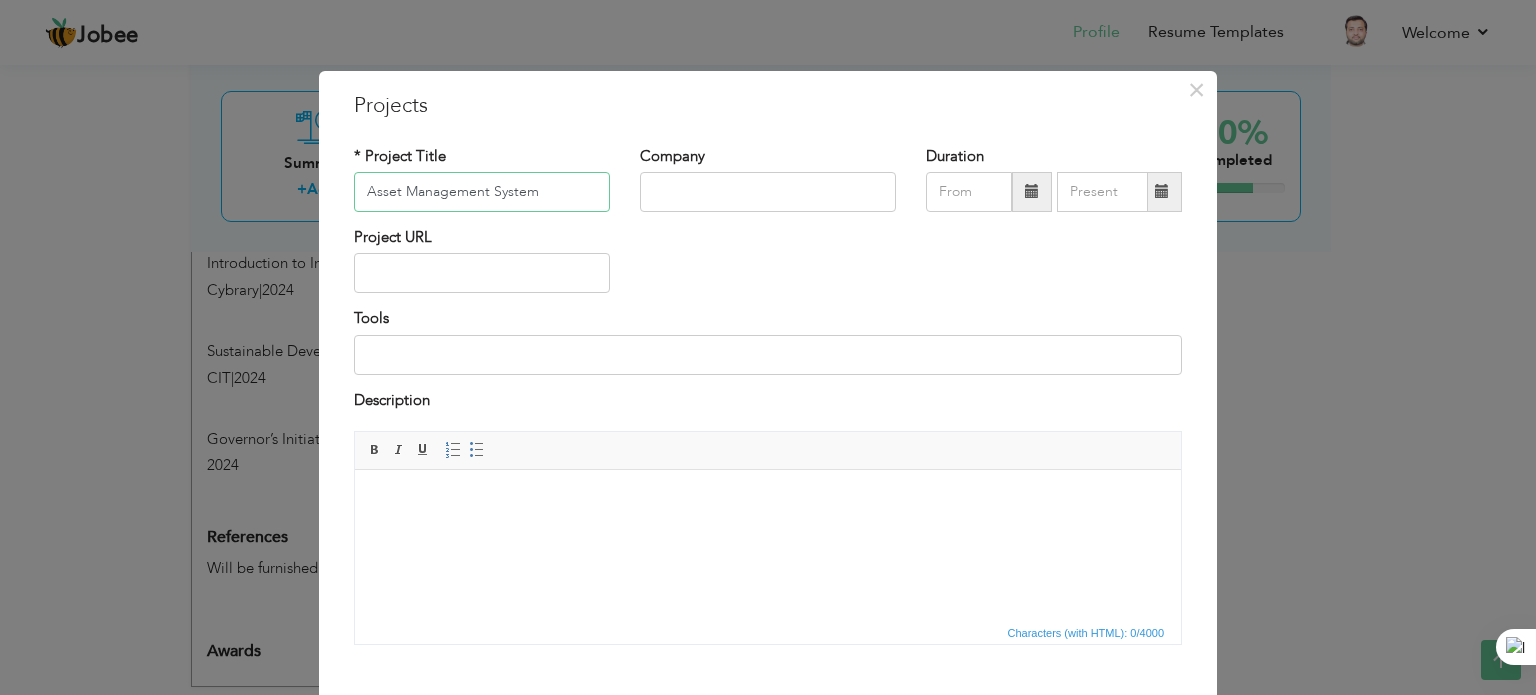 type on "Asset Management System" 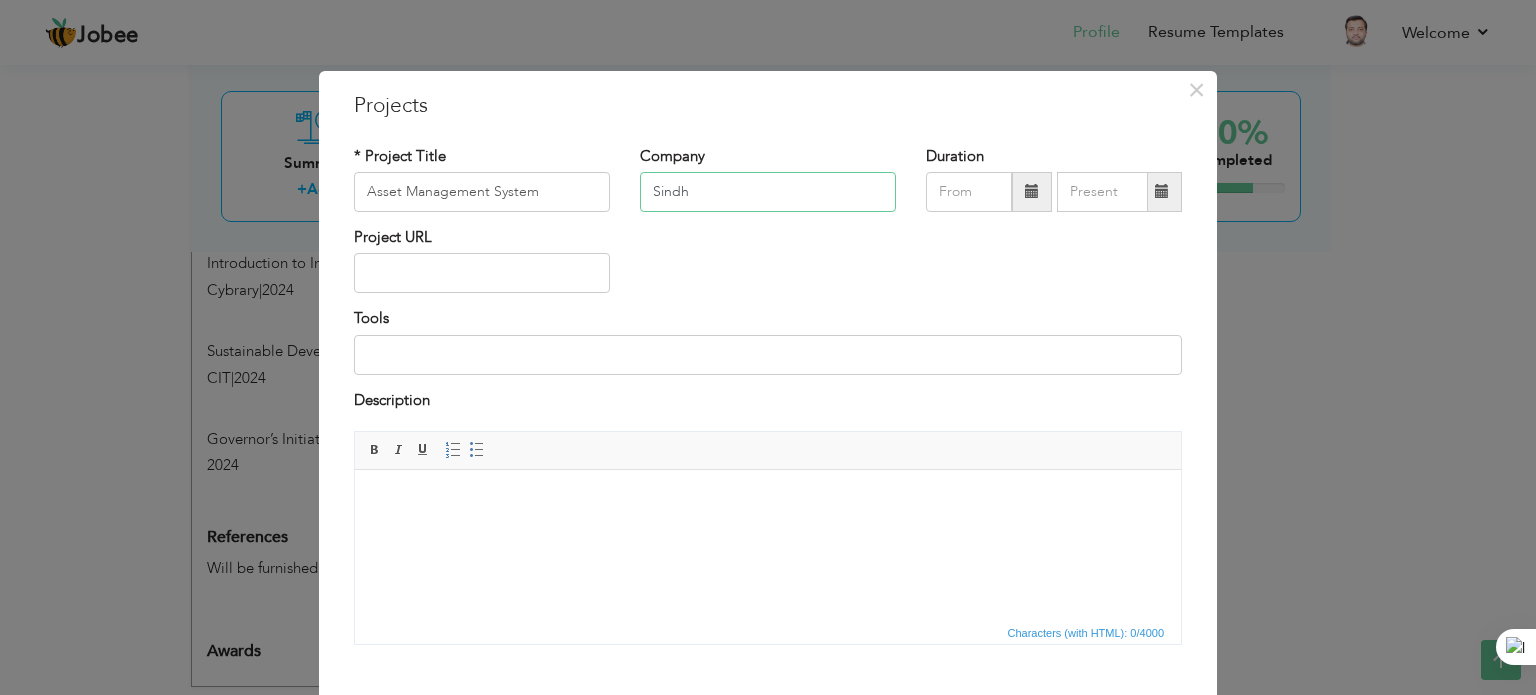 type on "Sindh Education Foundation" 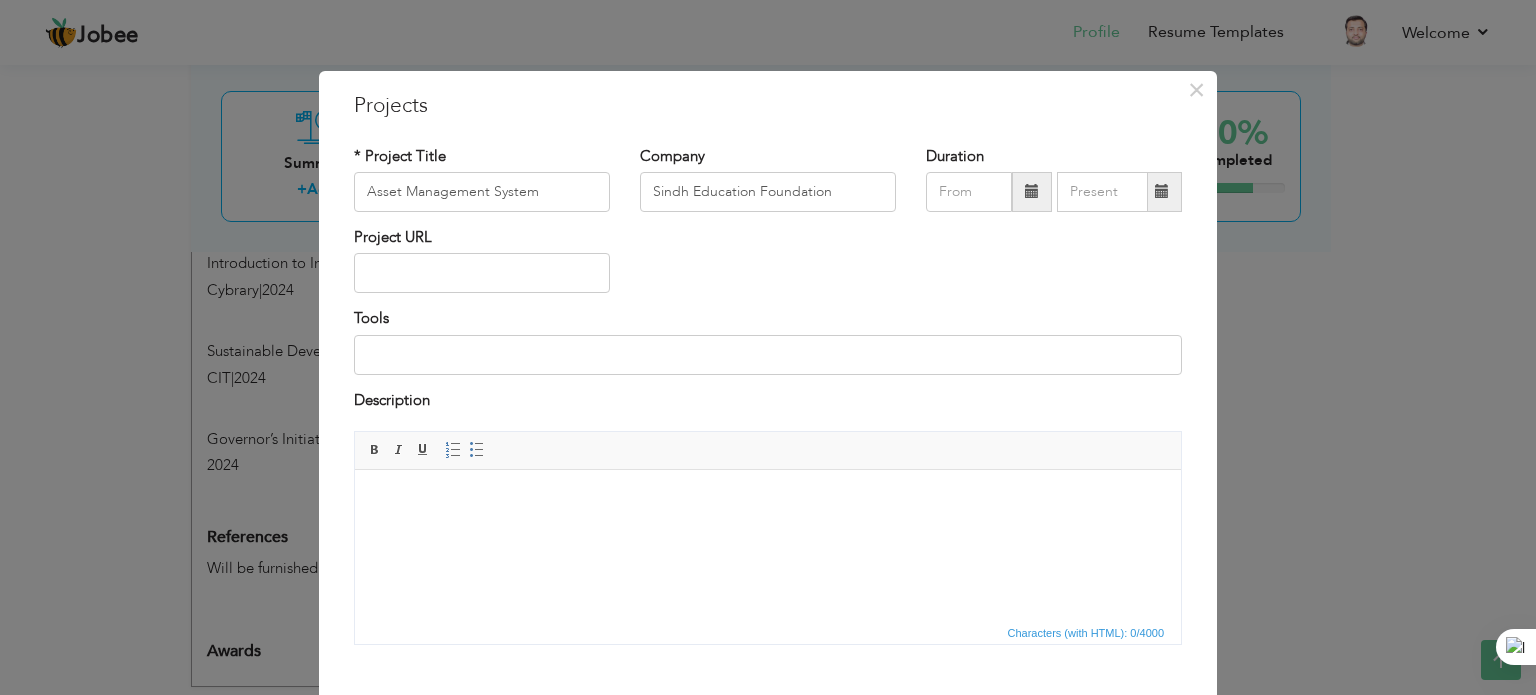click at bounding box center (1032, 191) 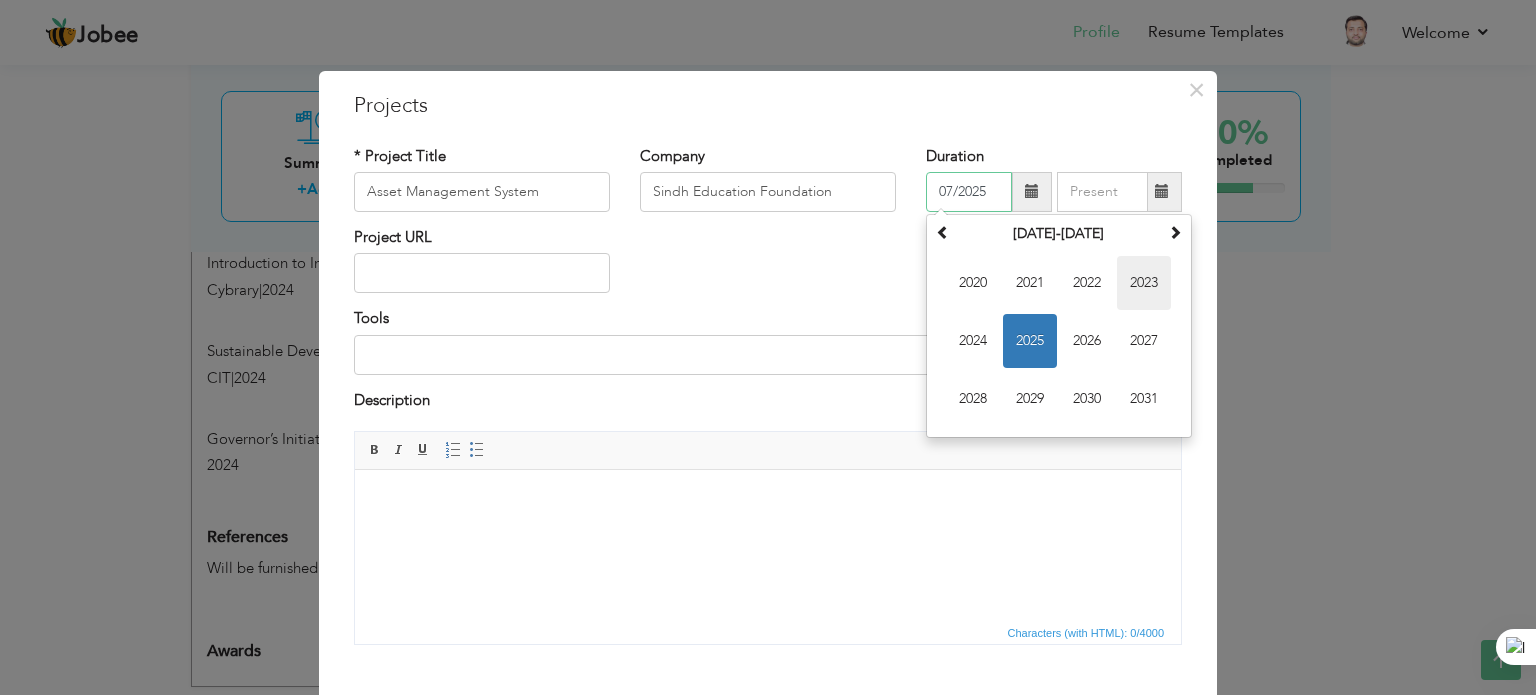 click on "2023" at bounding box center [1144, 283] 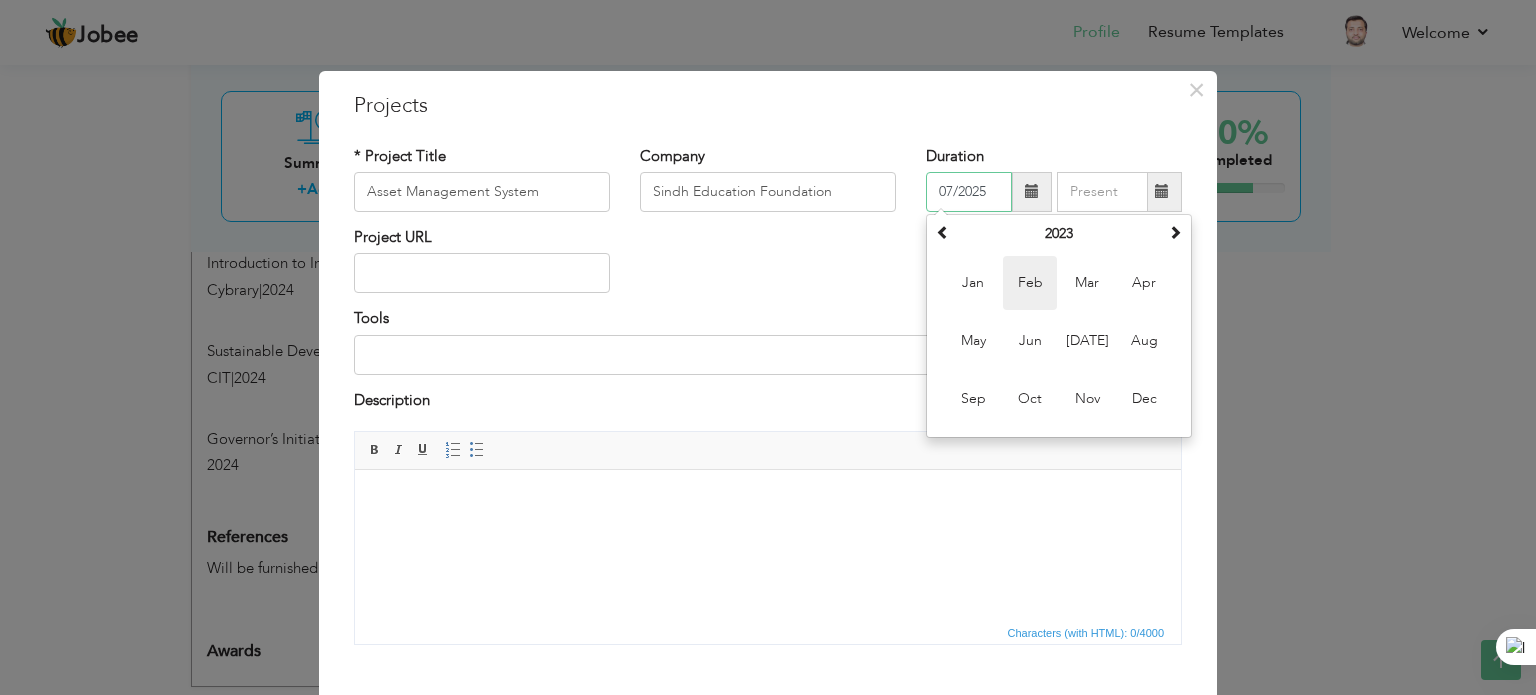 click on "Feb" at bounding box center [1030, 283] 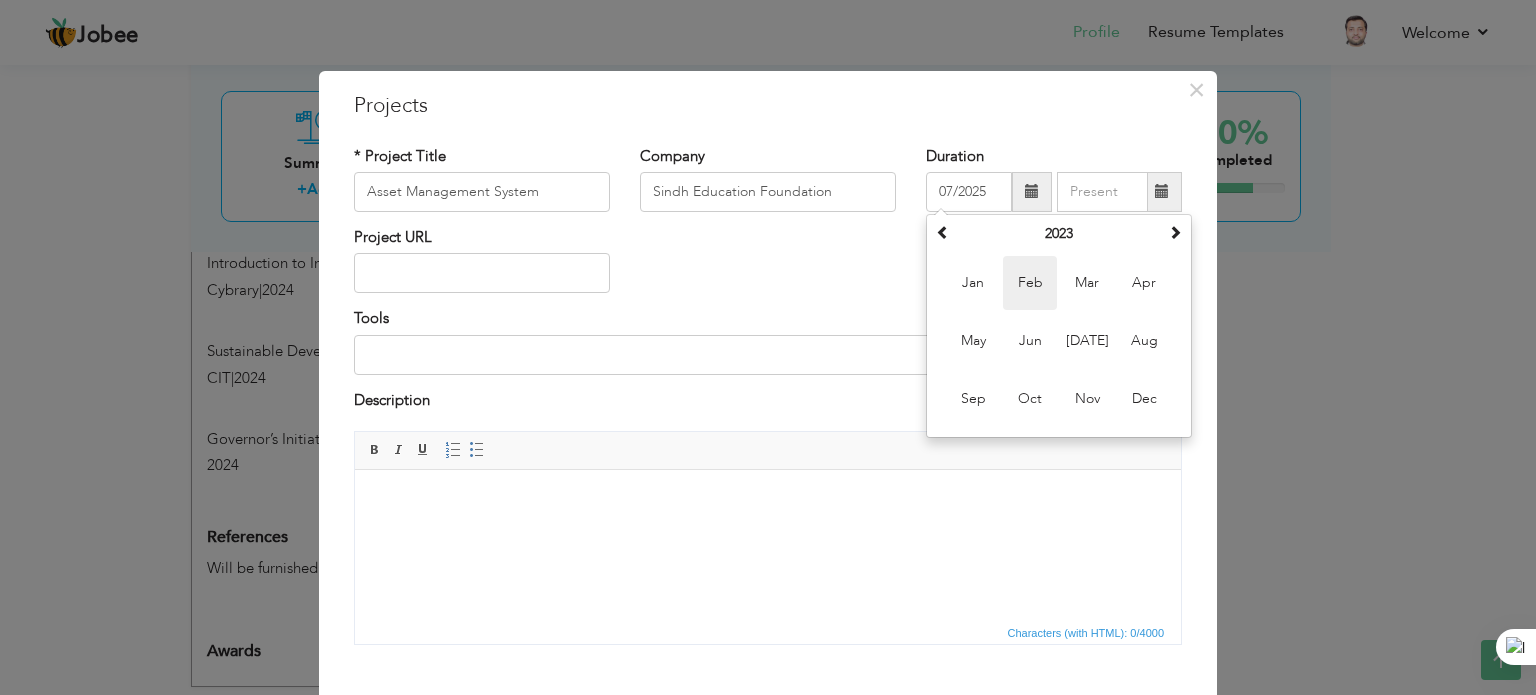 type on "02/2023" 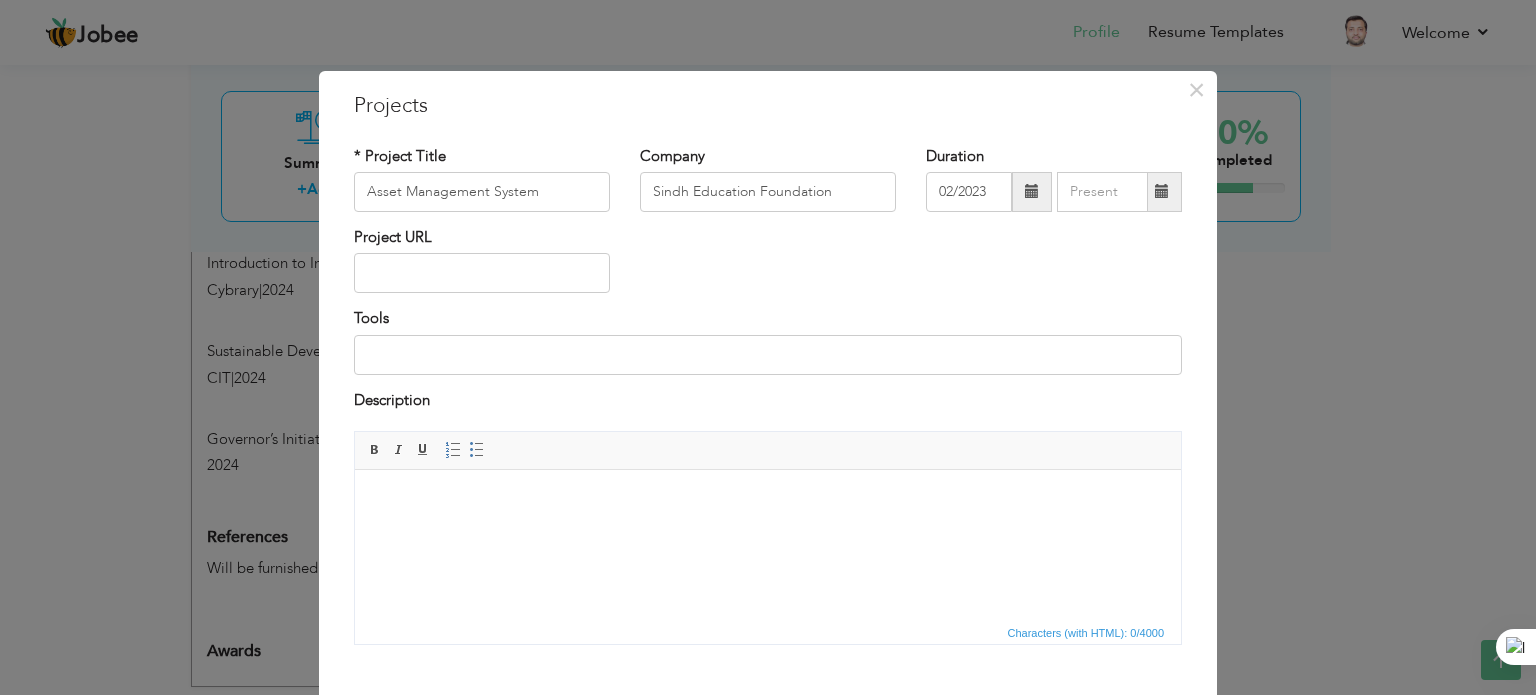 click at bounding box center (1162, 191) 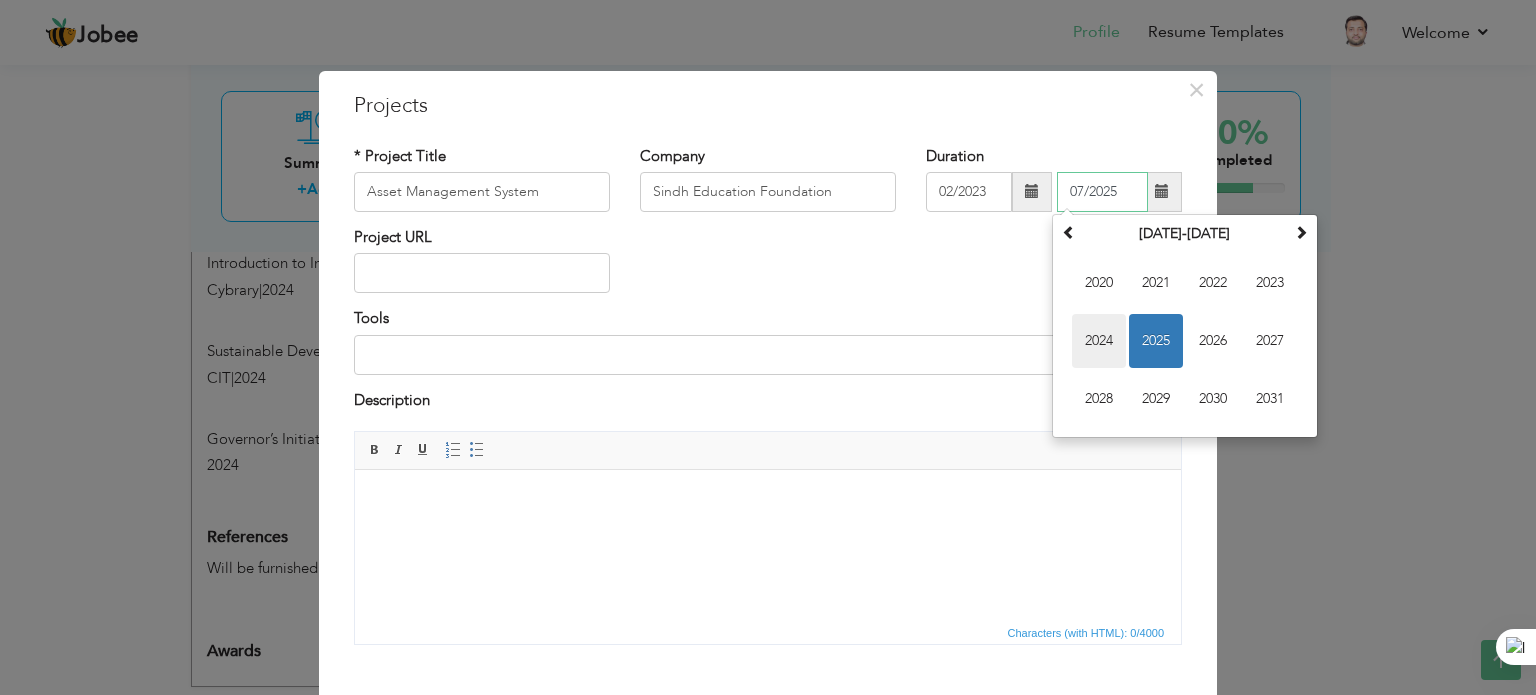click on "2024" at bounding box center [1099, 341] 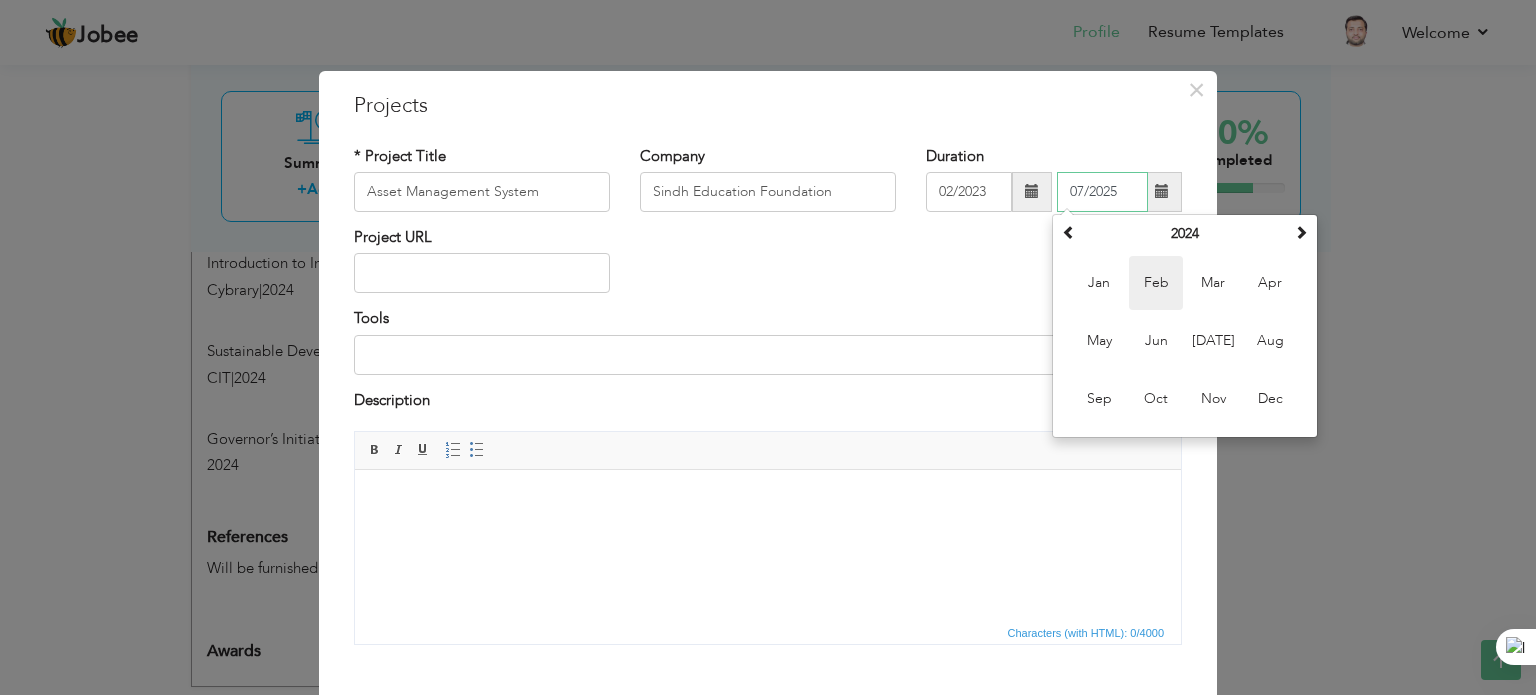 click on "Feb" at bounding box center [1156, 283] 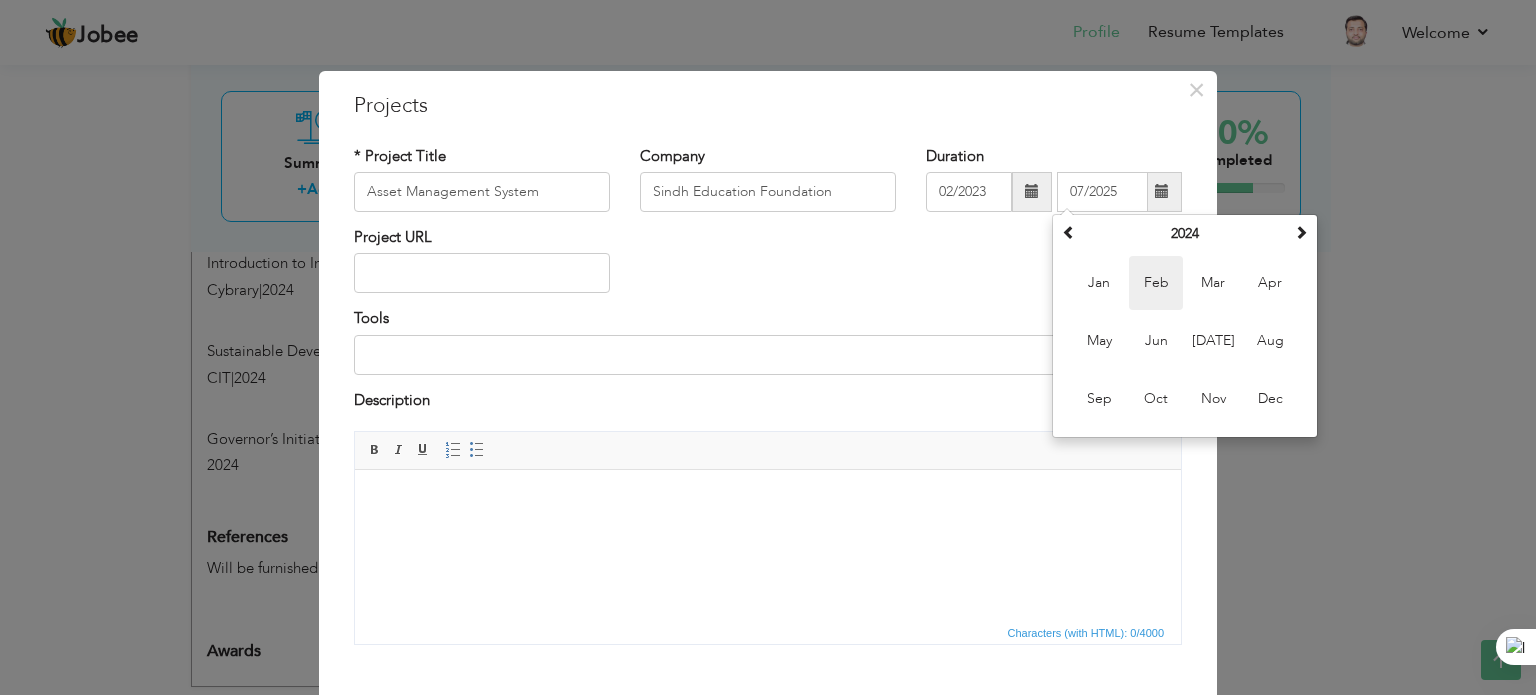 type on "02/2024" 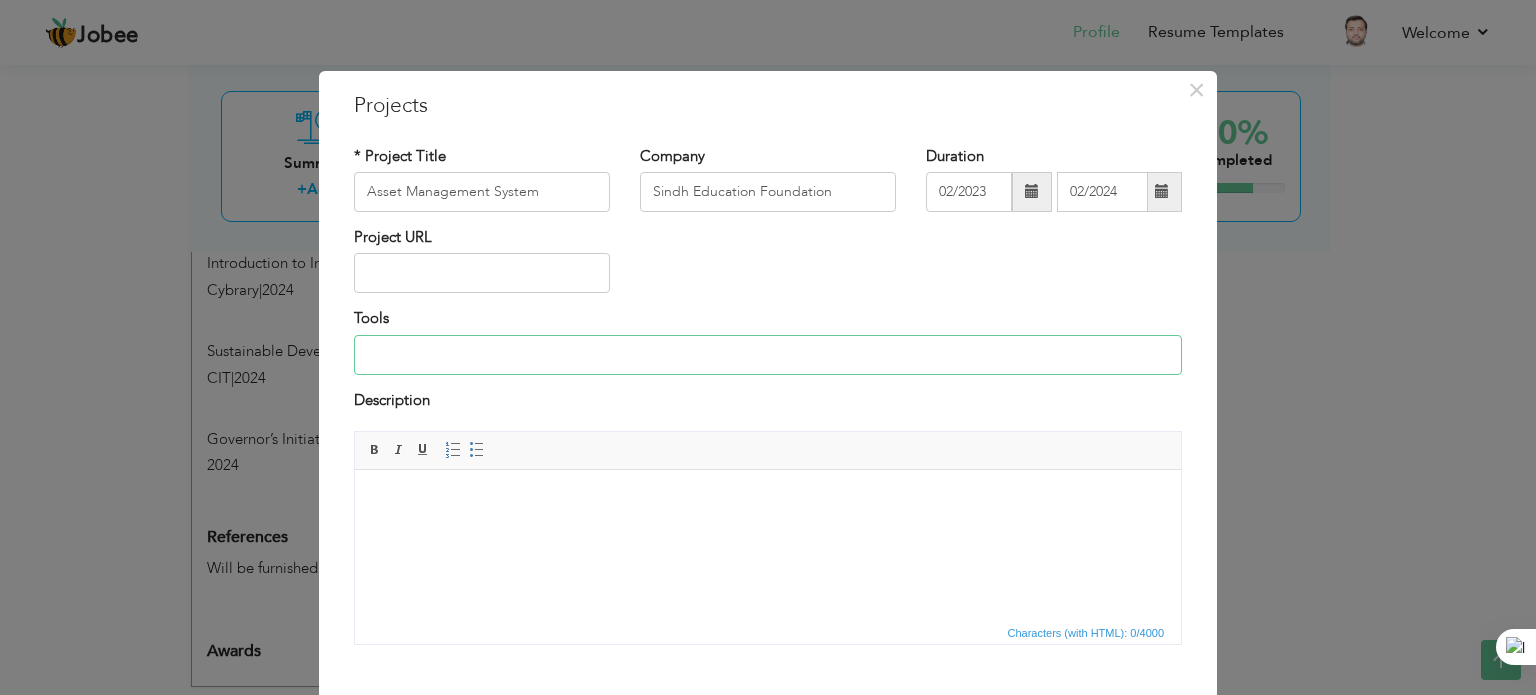 click at bounding box center (768, 355) 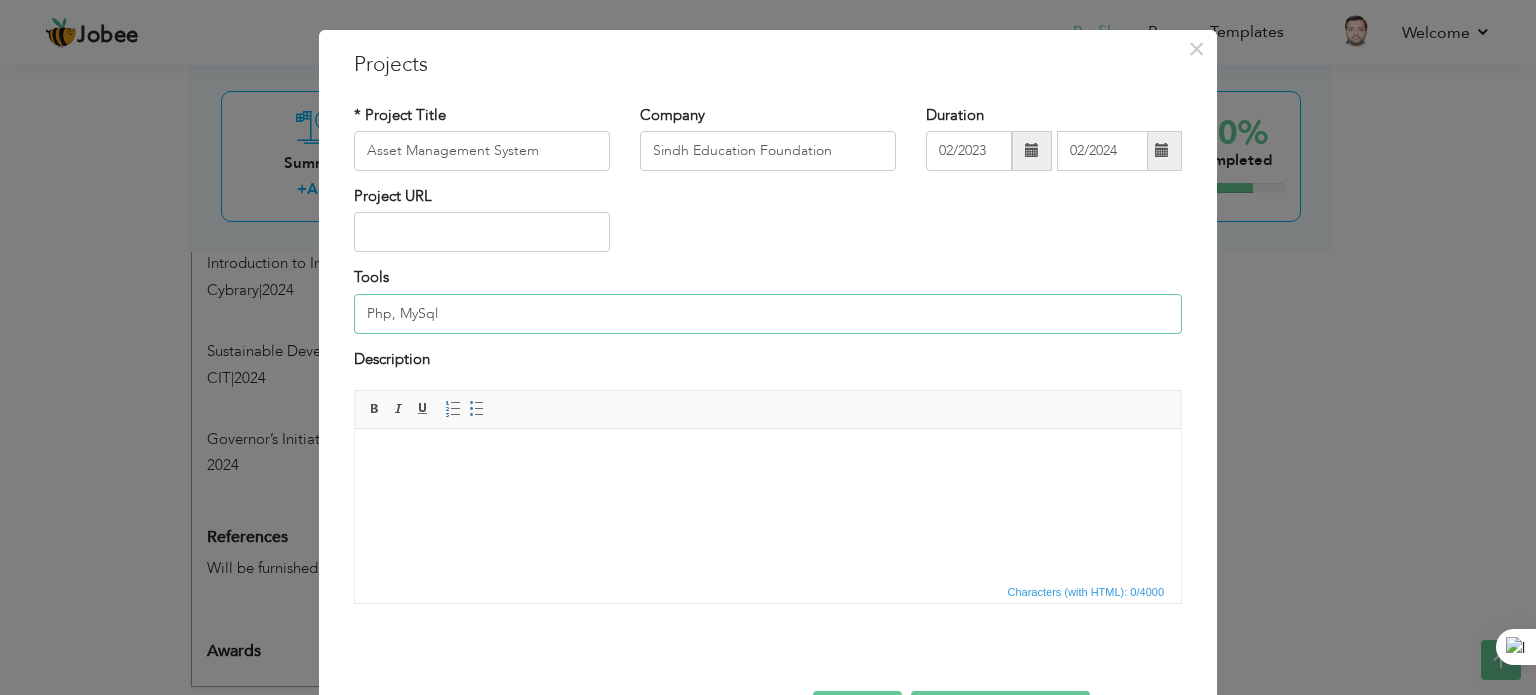 scroll, scrollTop: 111, scrollLeft: 0, axis: vertical 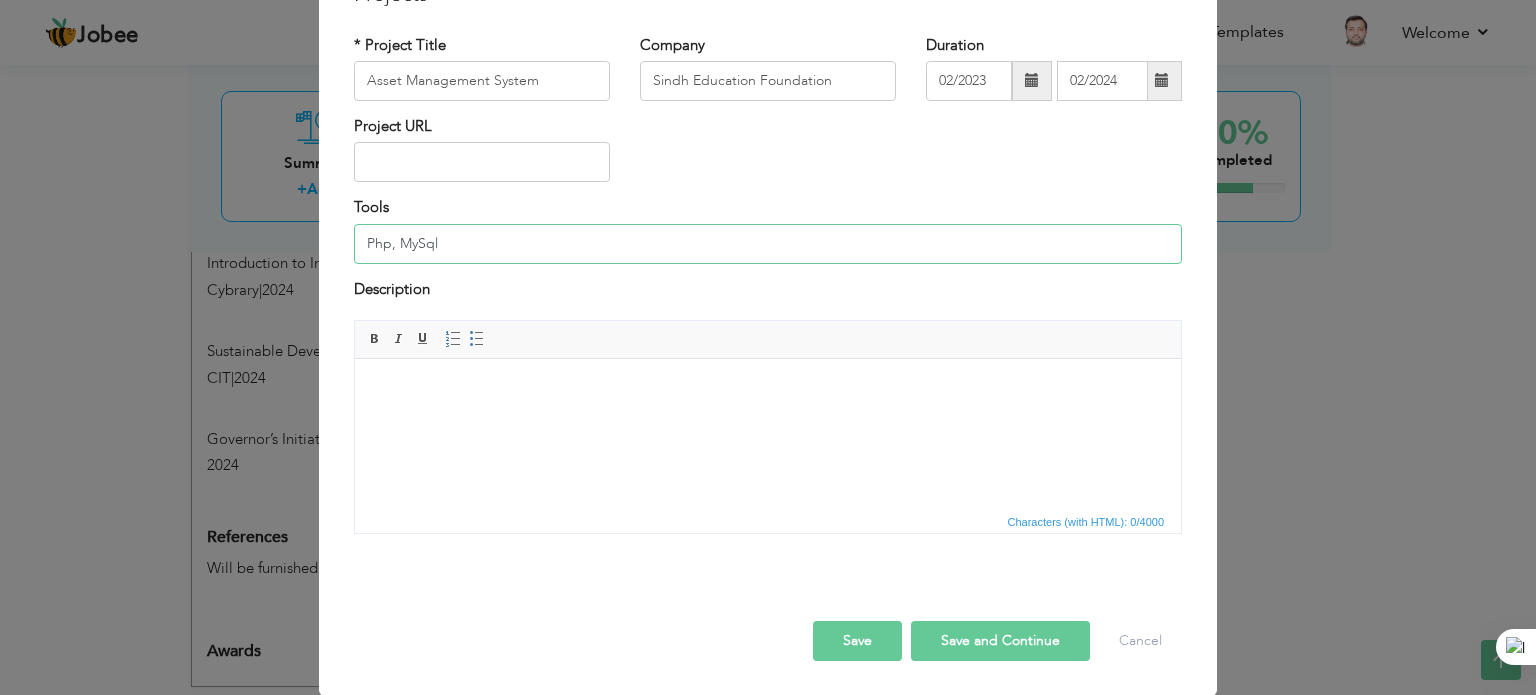 type on "Php, MySql" 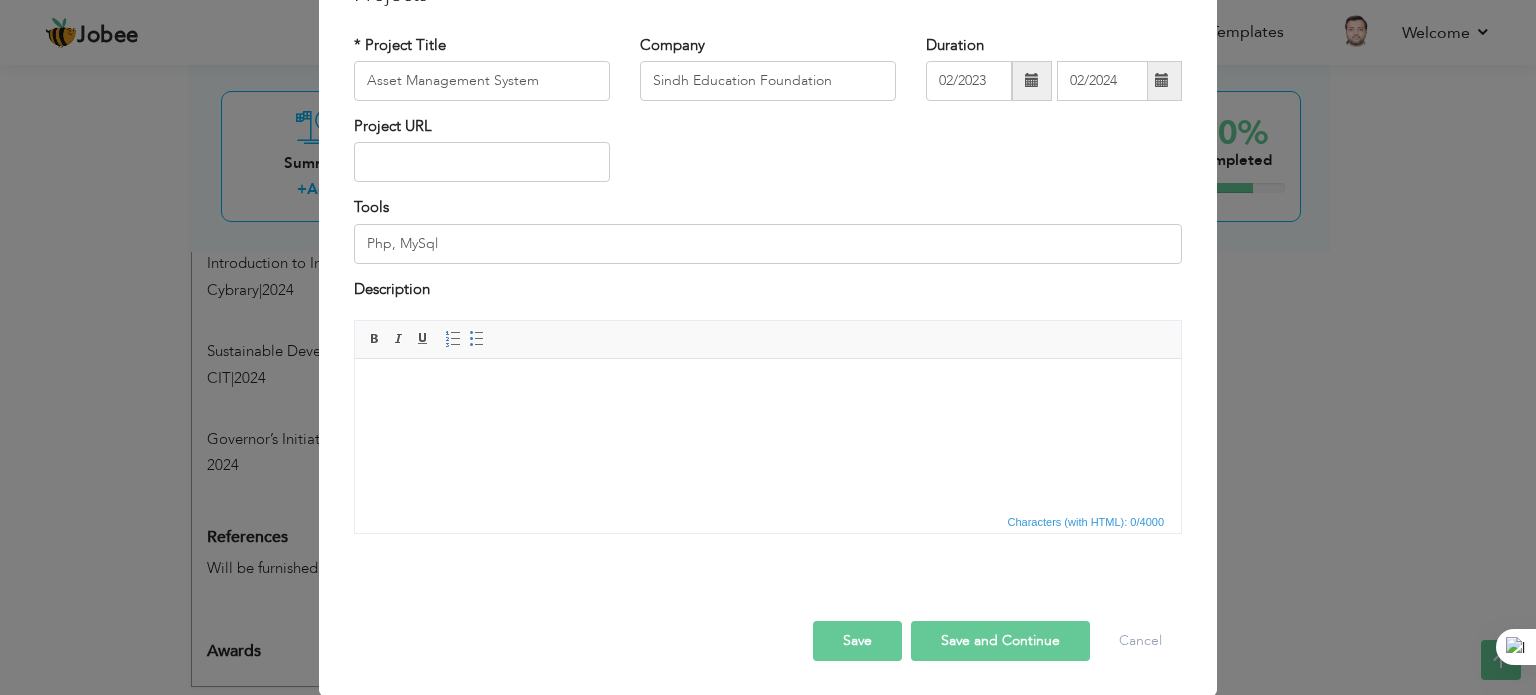 click at bounding box center (768, 389) 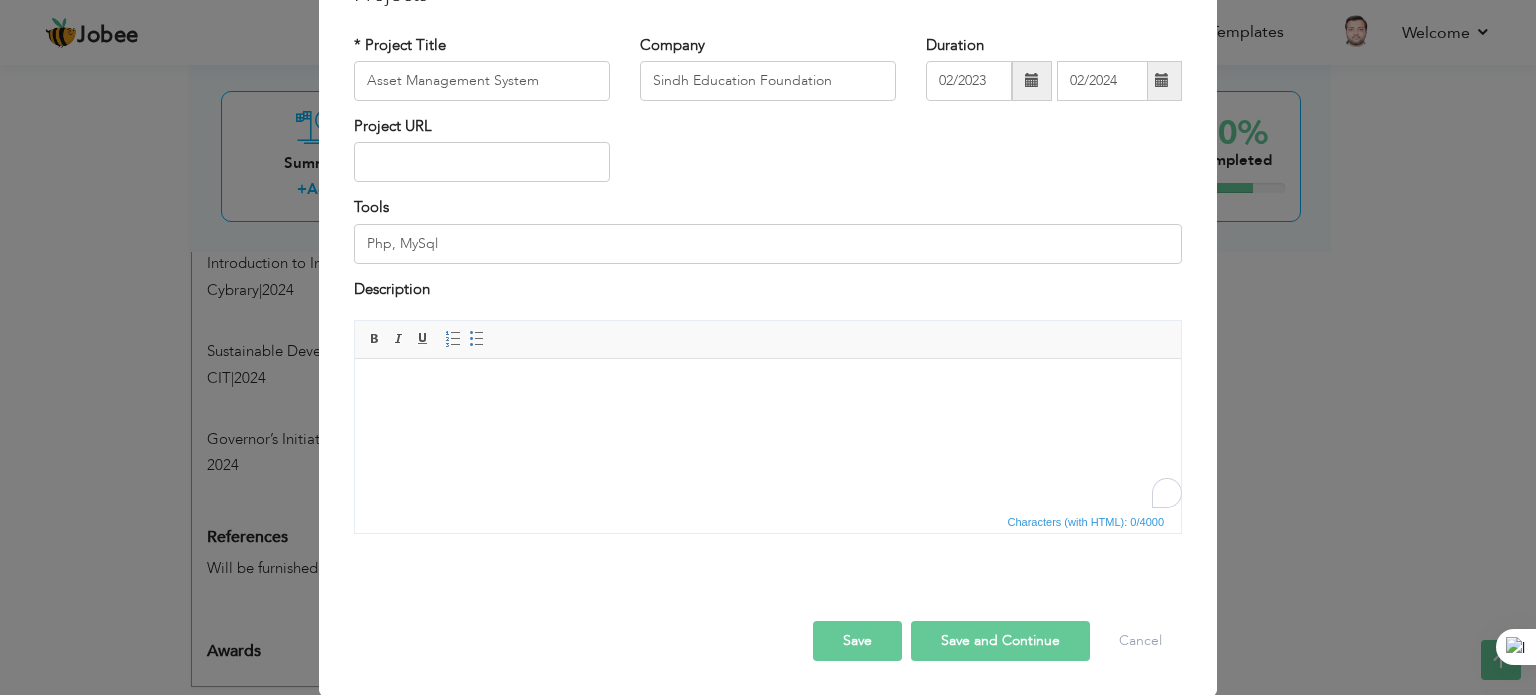 type 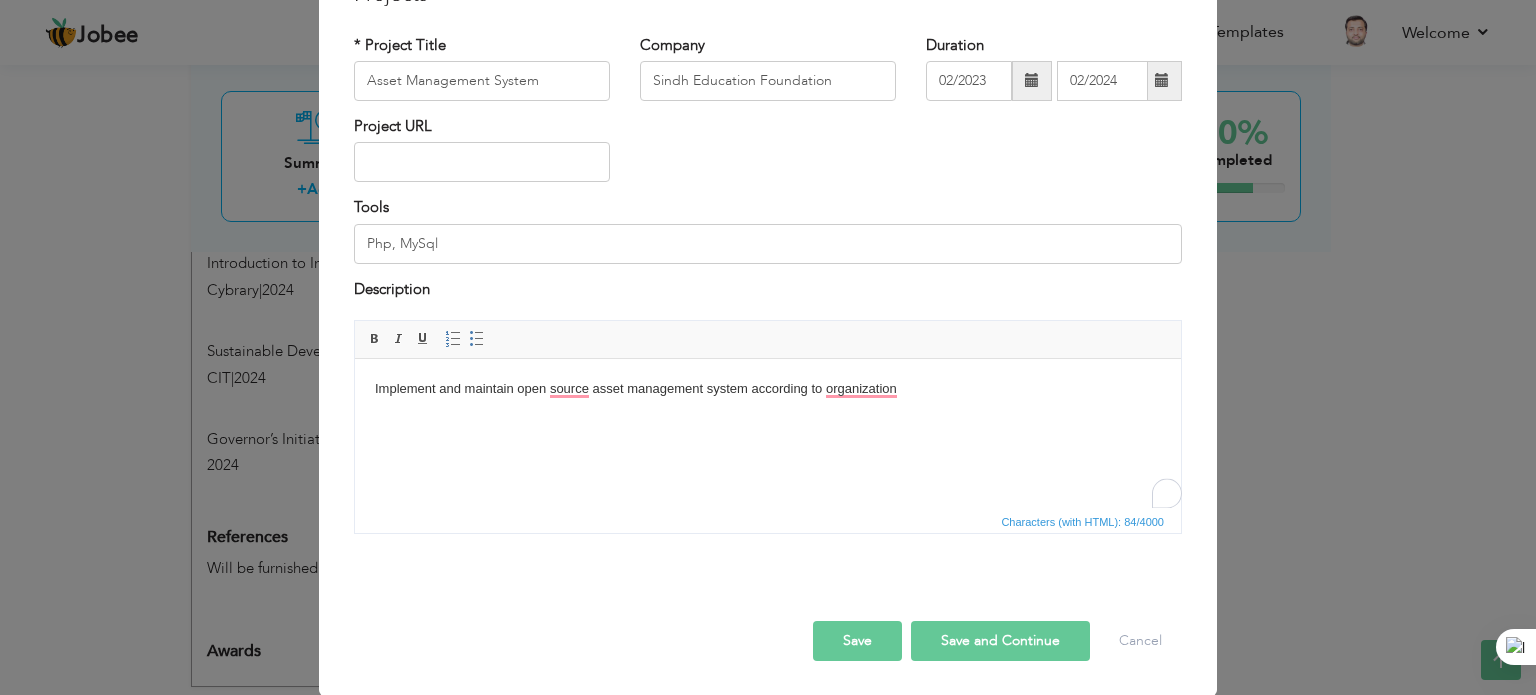 click on "Implement and maintain open source asset management system according to organization" at bounding box center [768, 389] 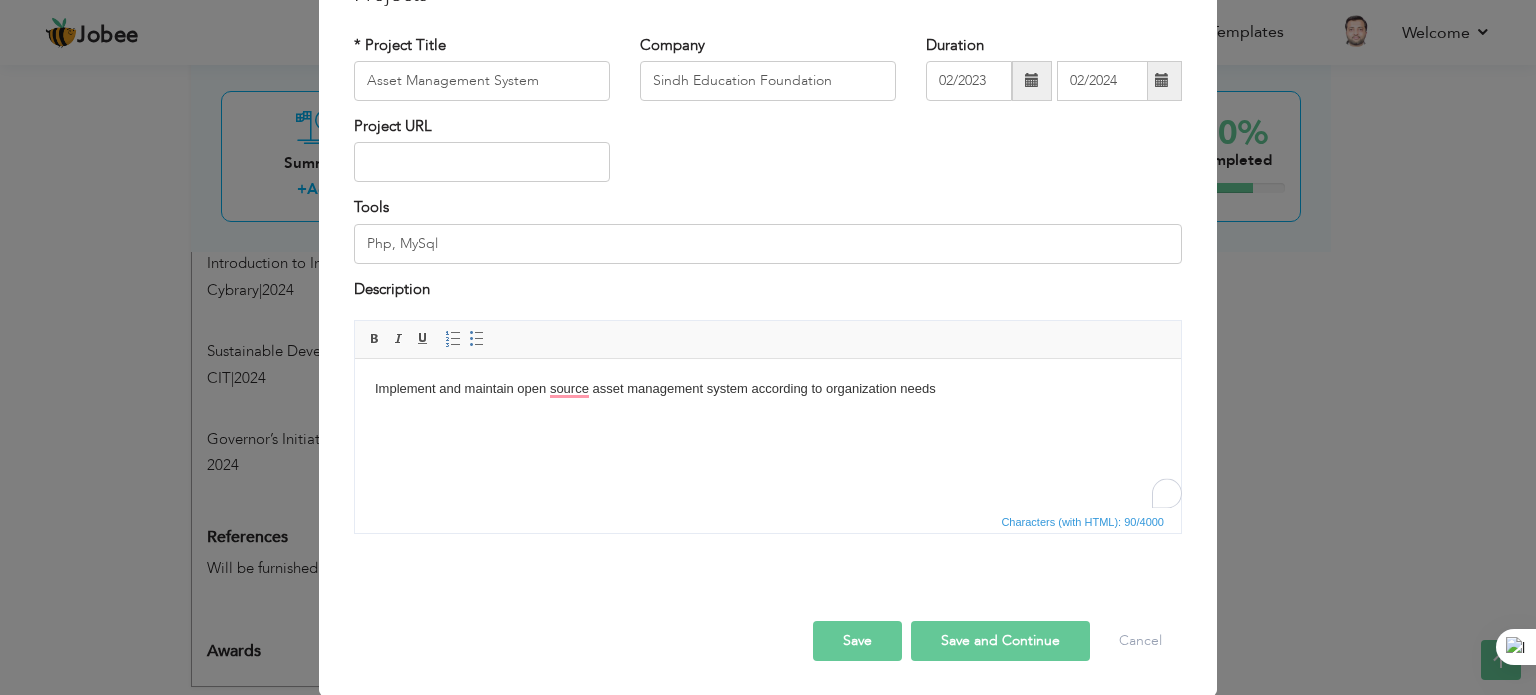 click on "Save" at bounding box center (857, 641) 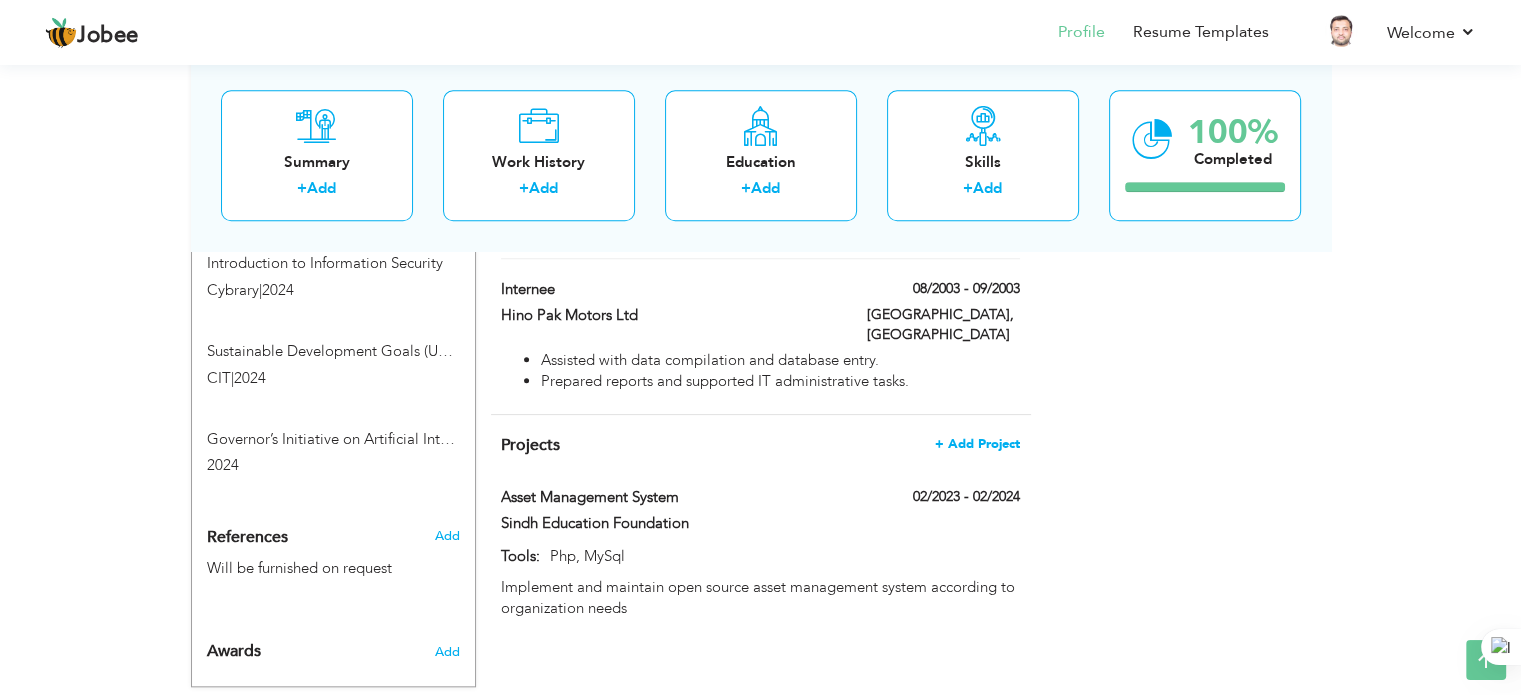 click on "+ Add Project" at bounding box center (977, 444) 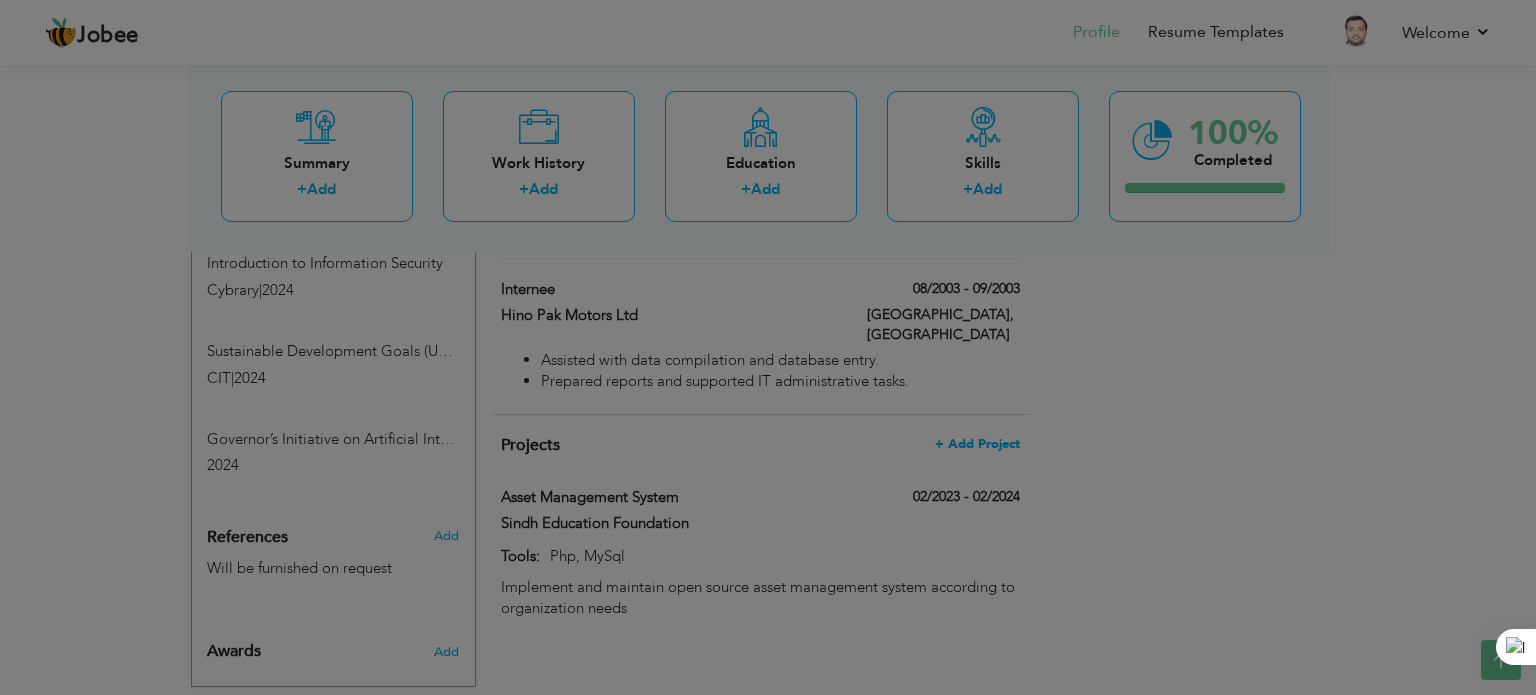 scroll, scrollTop: 0, scrollLeft: 0, axis: both 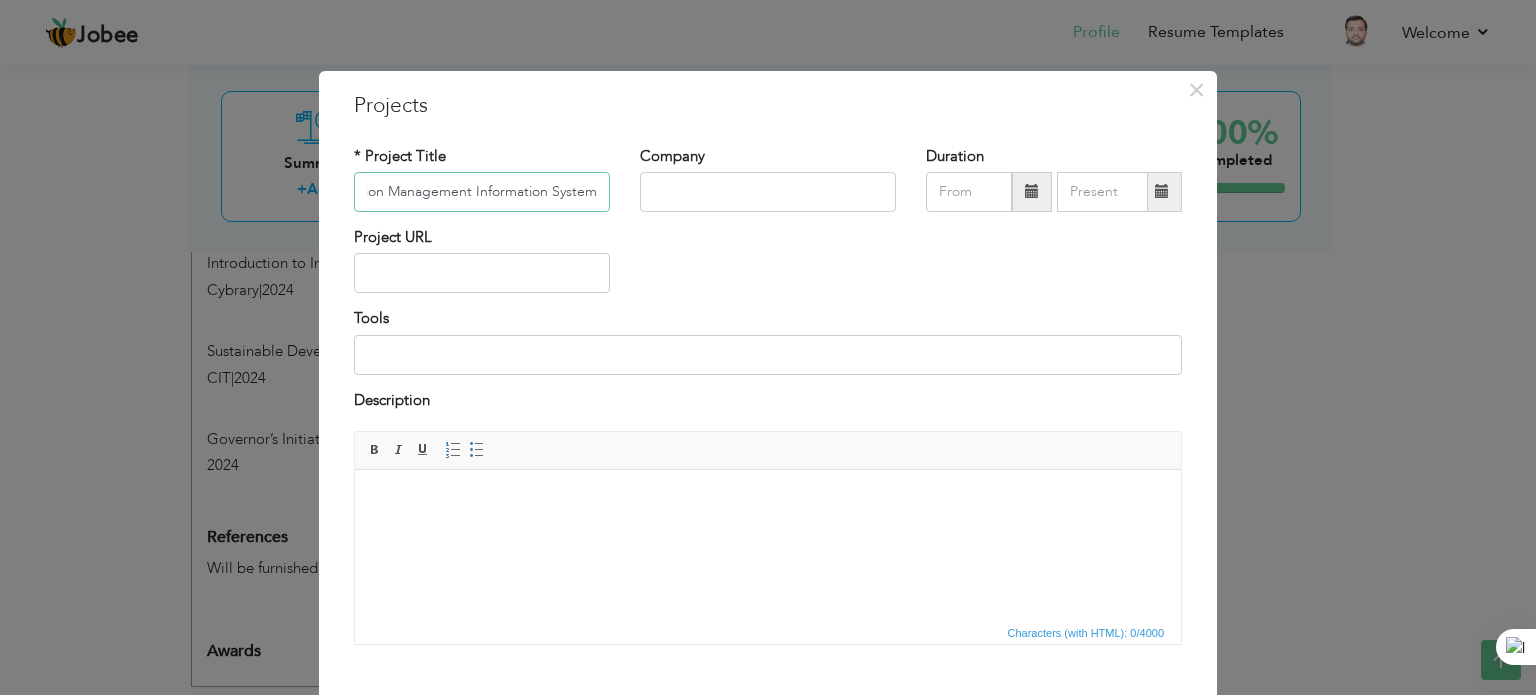 type on "Education Management Information System" 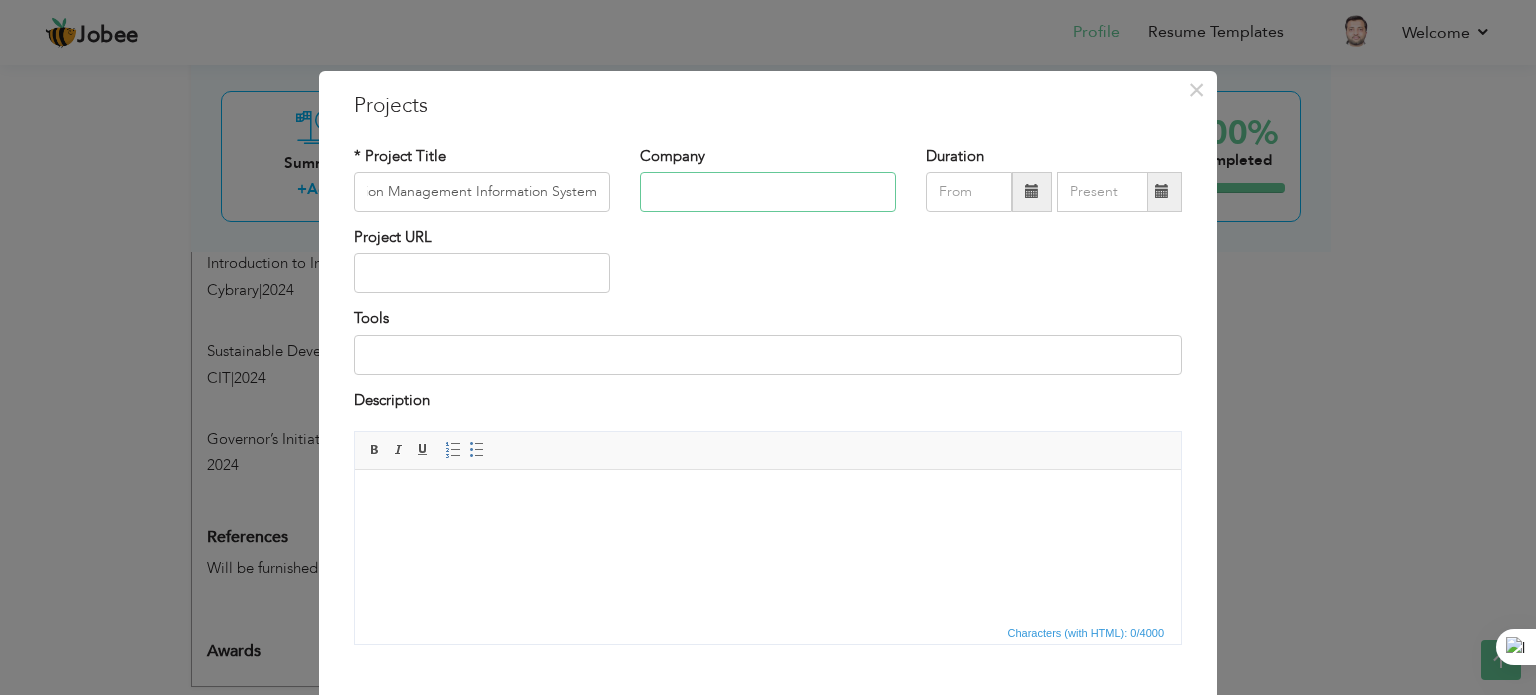 scroll, scrollTop: 0, scrollLeft: 0, axis: both 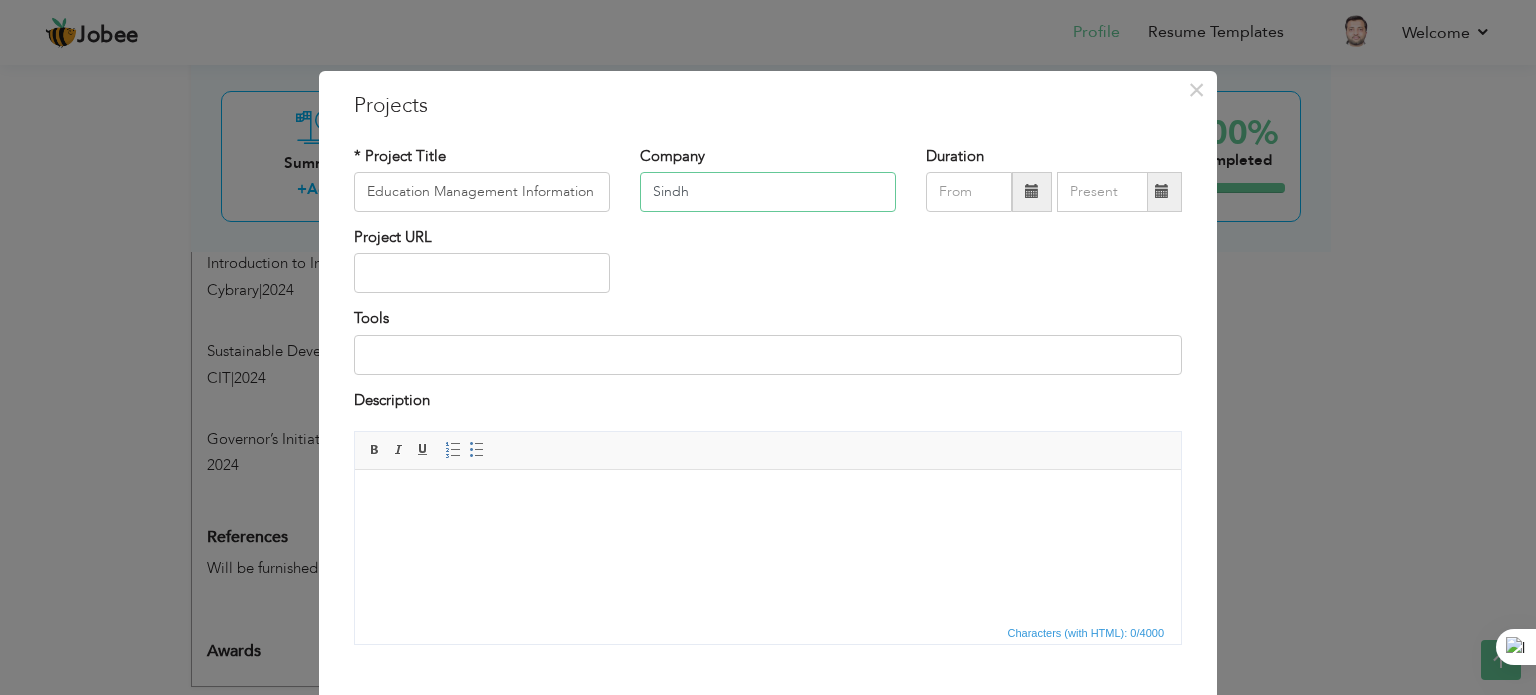 type on "Sindh Education Foundation" 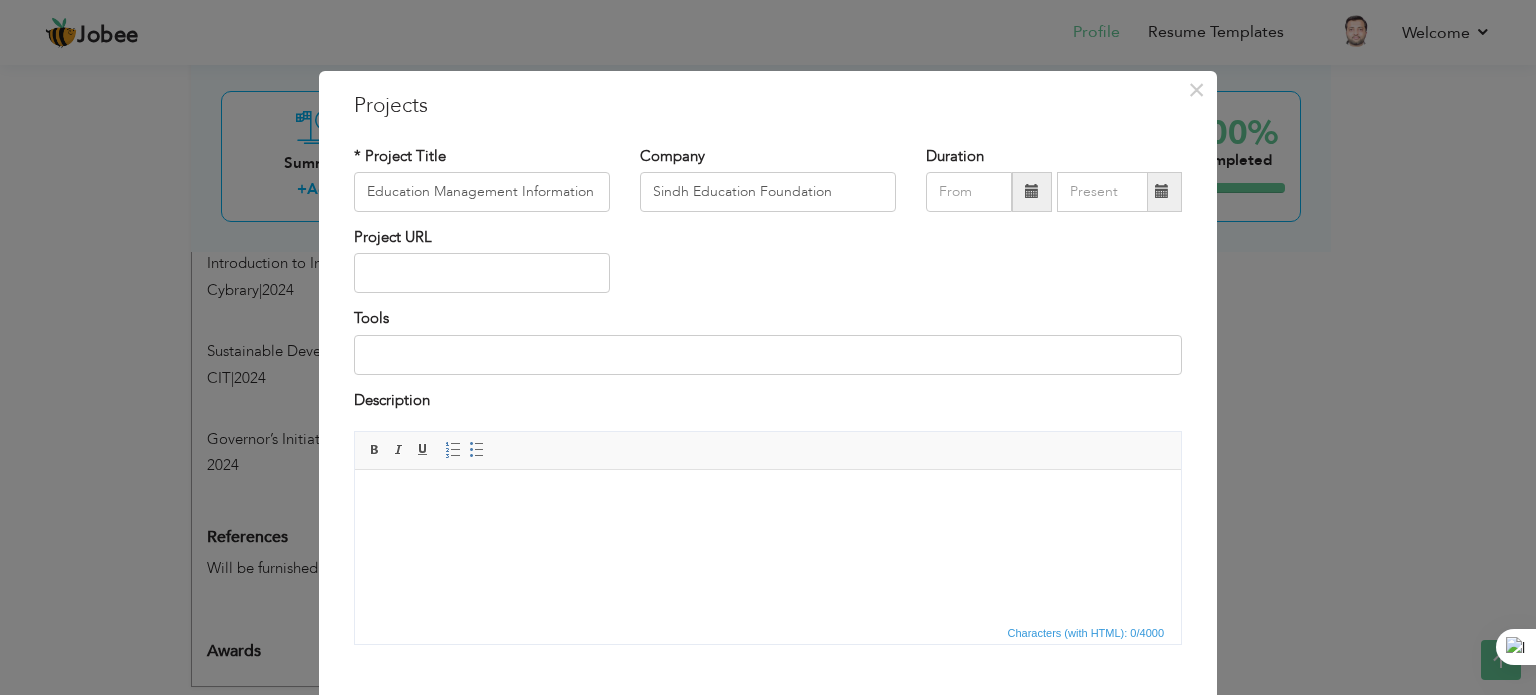 click at bounding box center [1032, 191] 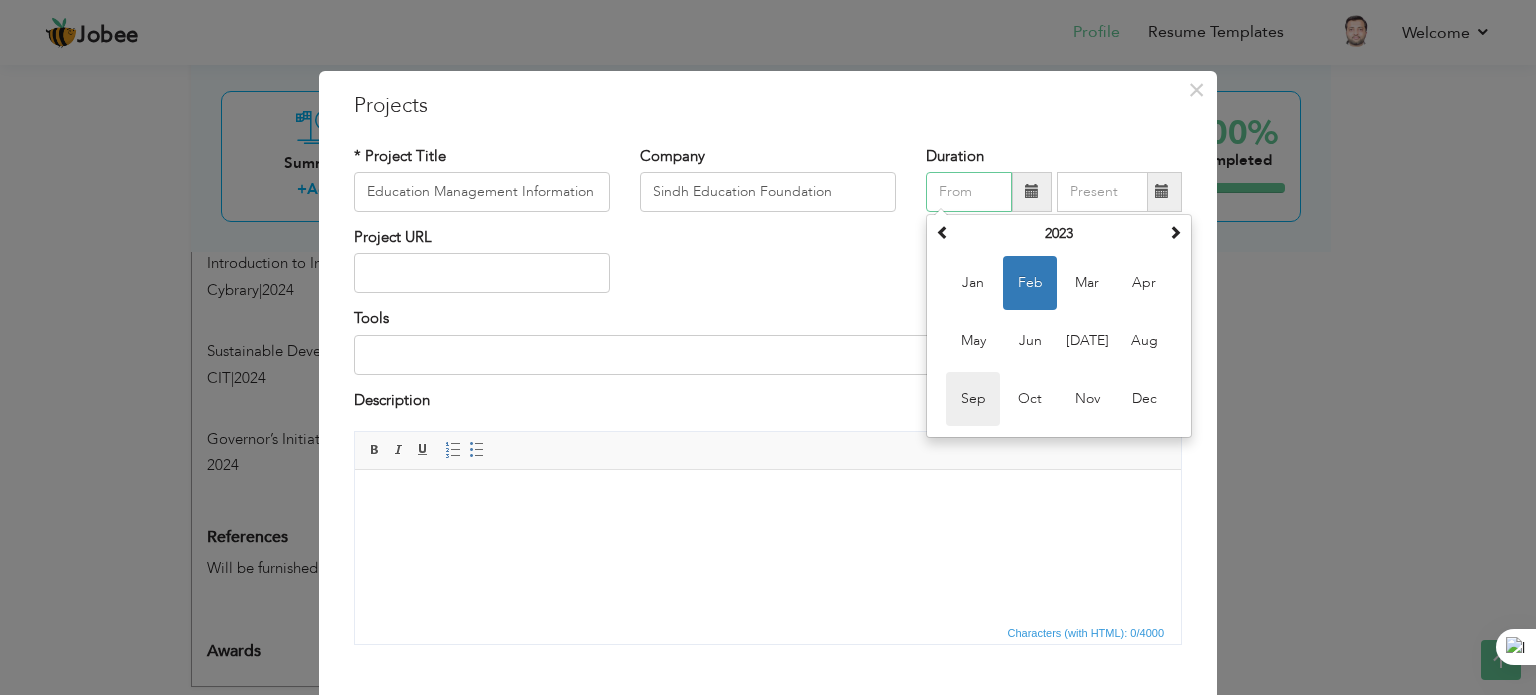 click on "Sep" at bounding box center (973, 399) 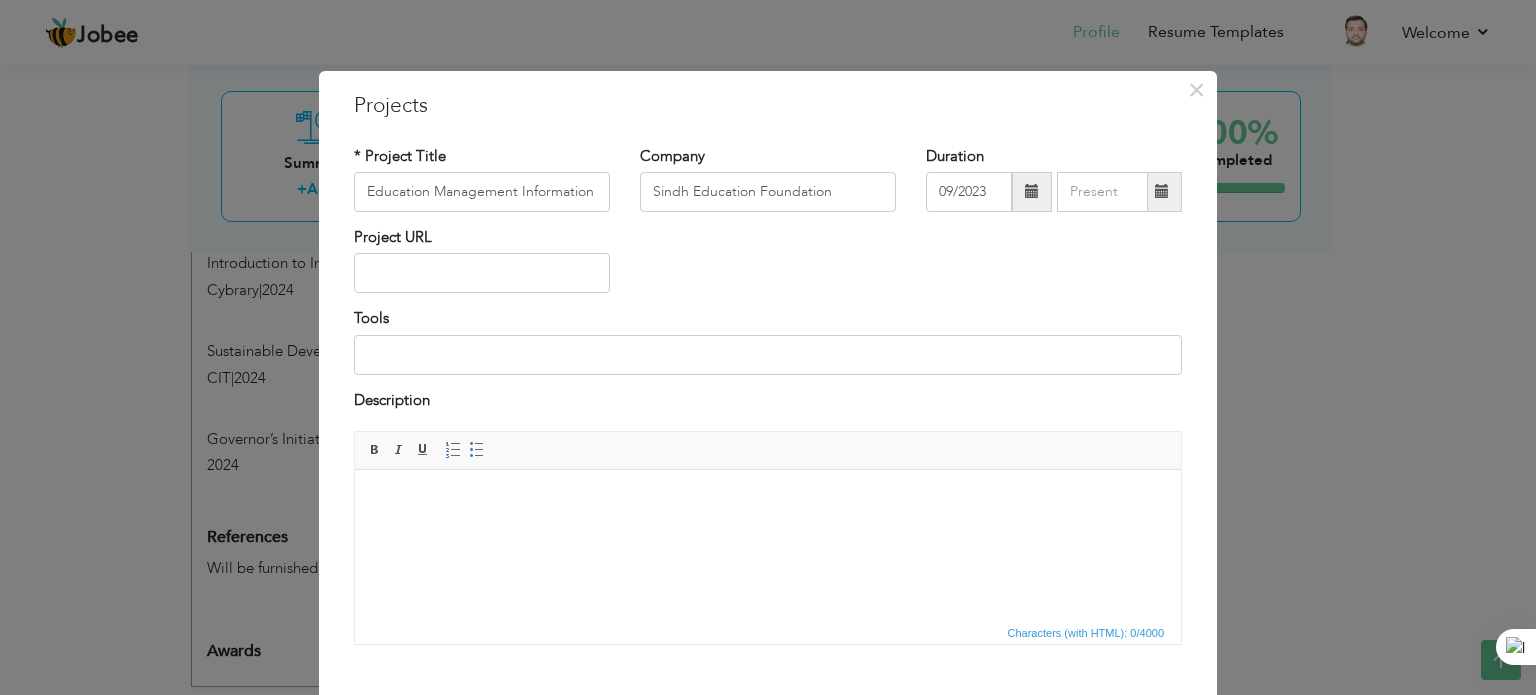 click at bounding box center (1032, 192) 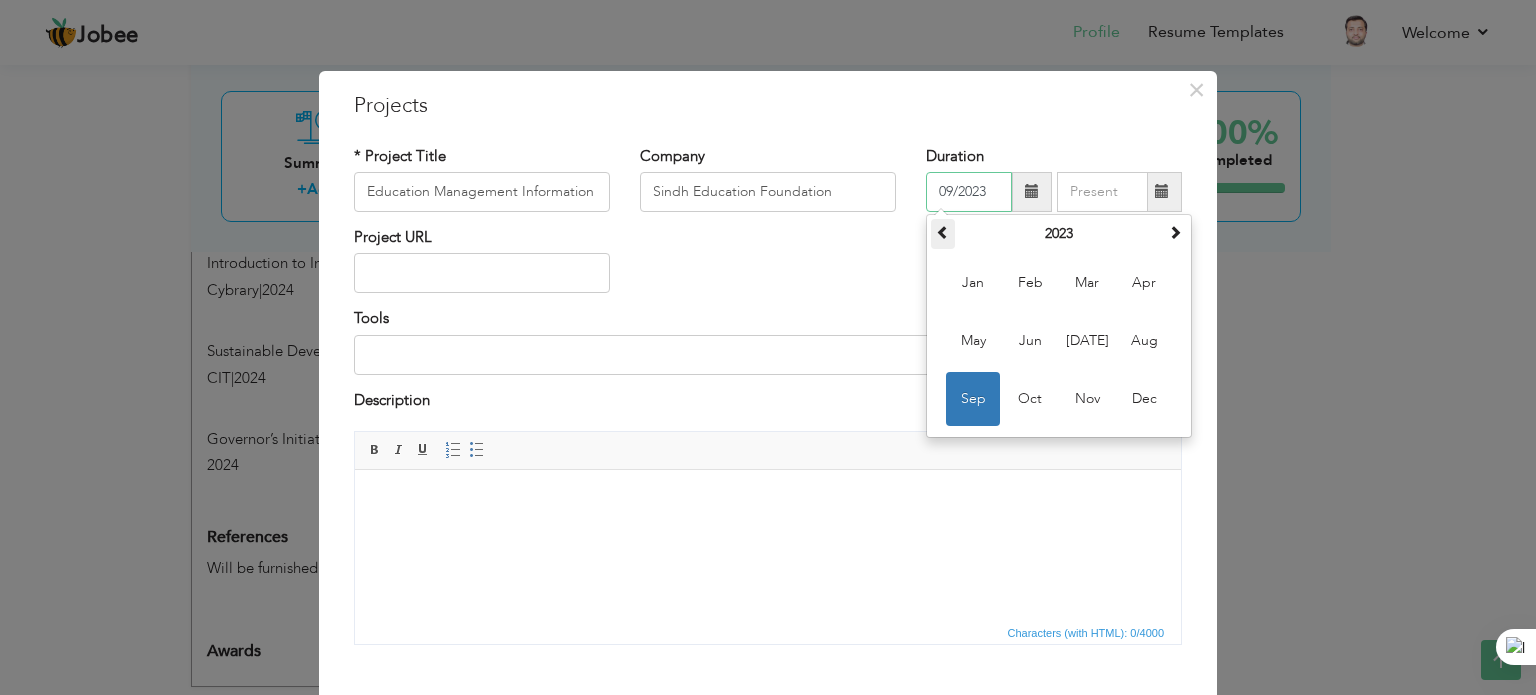 click at bounding box center [943, 232] 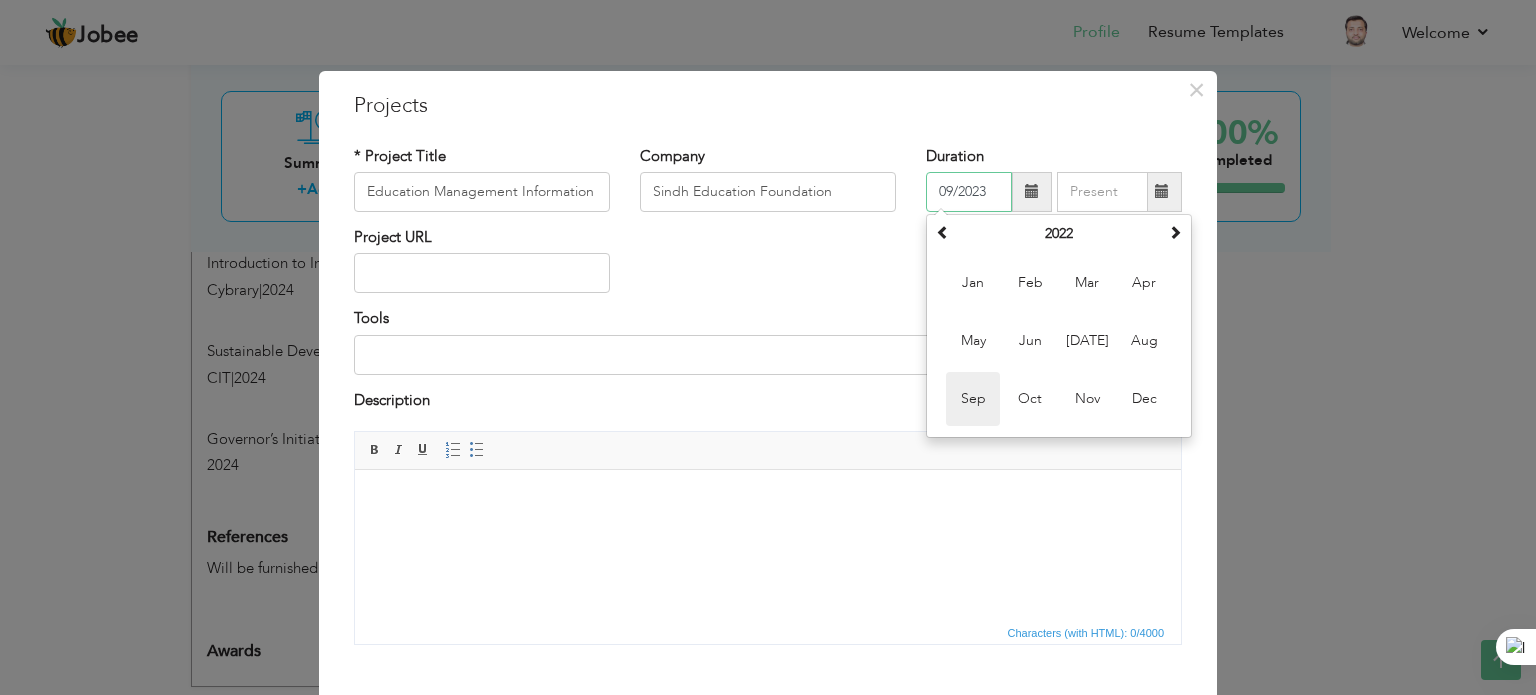 click on "Sep" at bounding box center [973, 399] 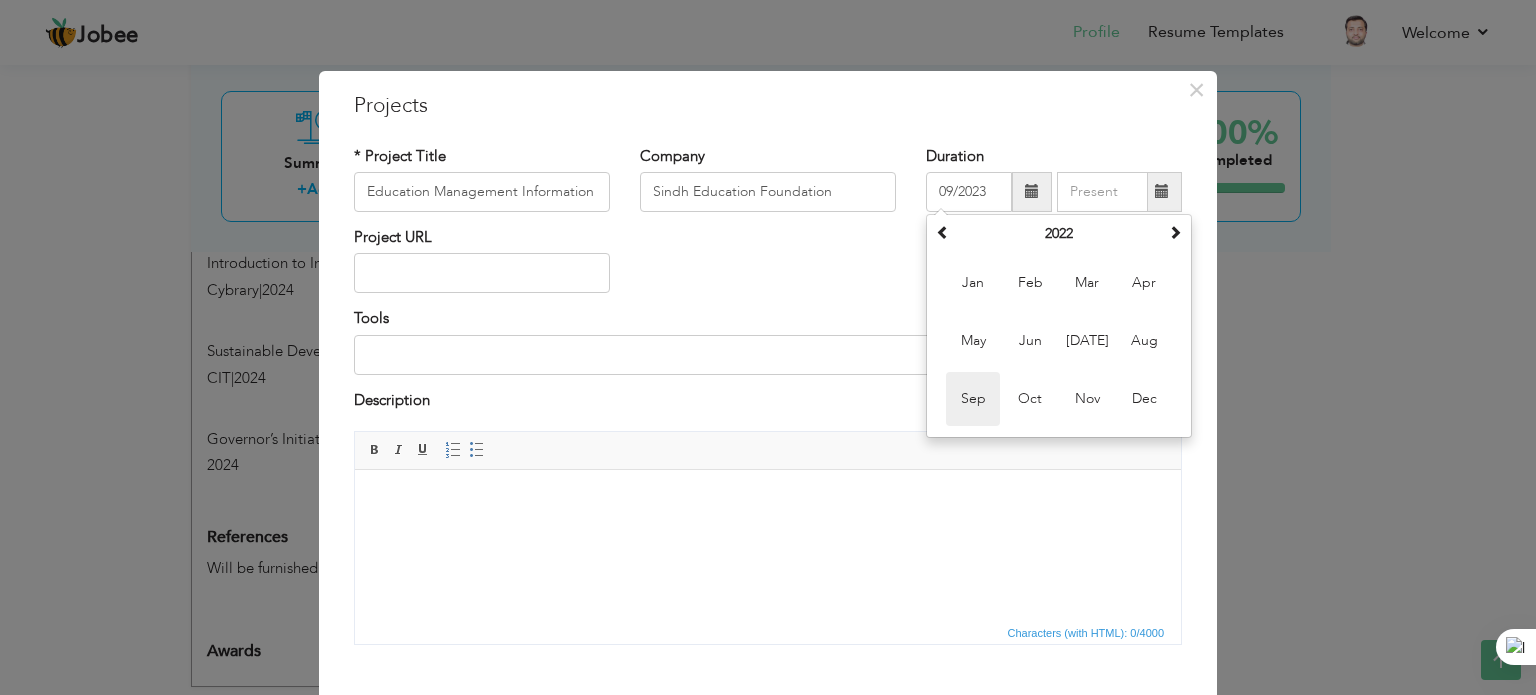 type on "09/2022" 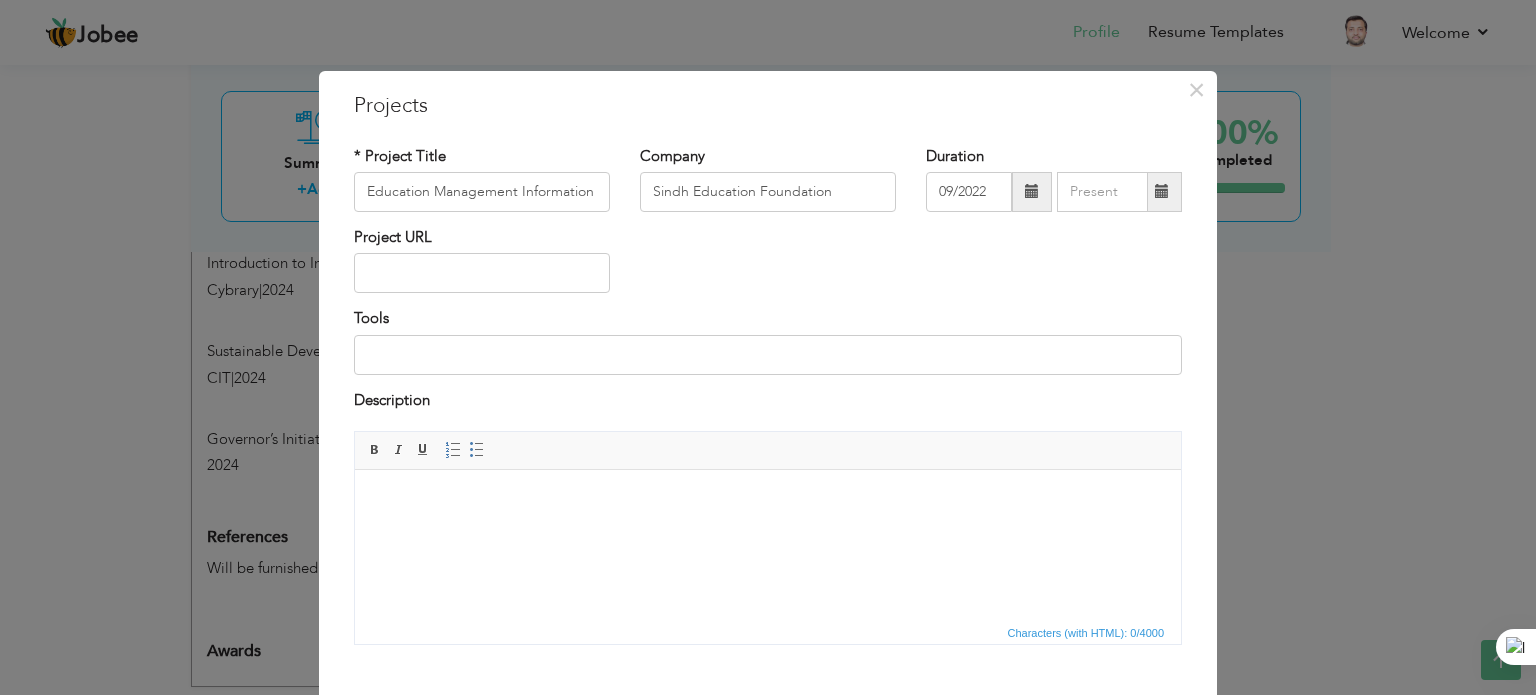 click at bounding box center (1162, 191) 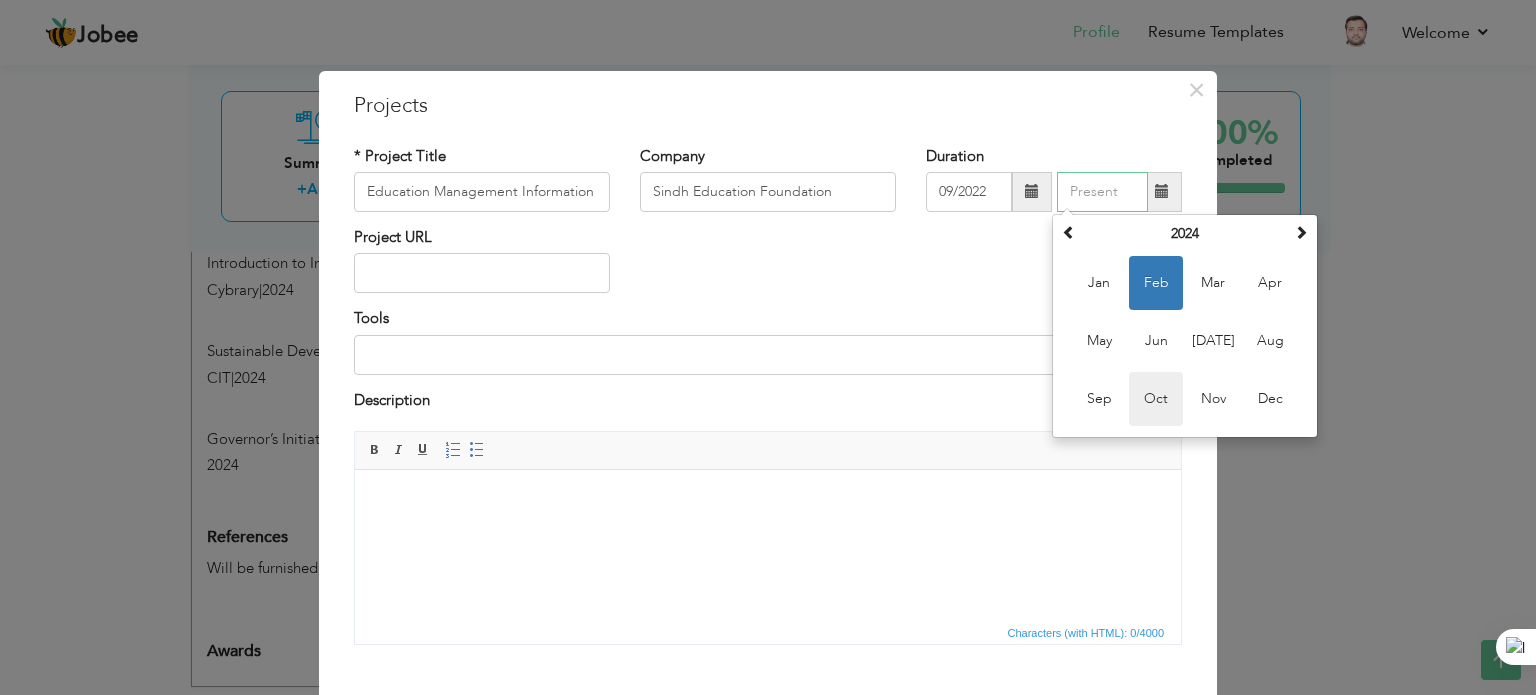 click on "Oct" at bounding box center (1156, 399) 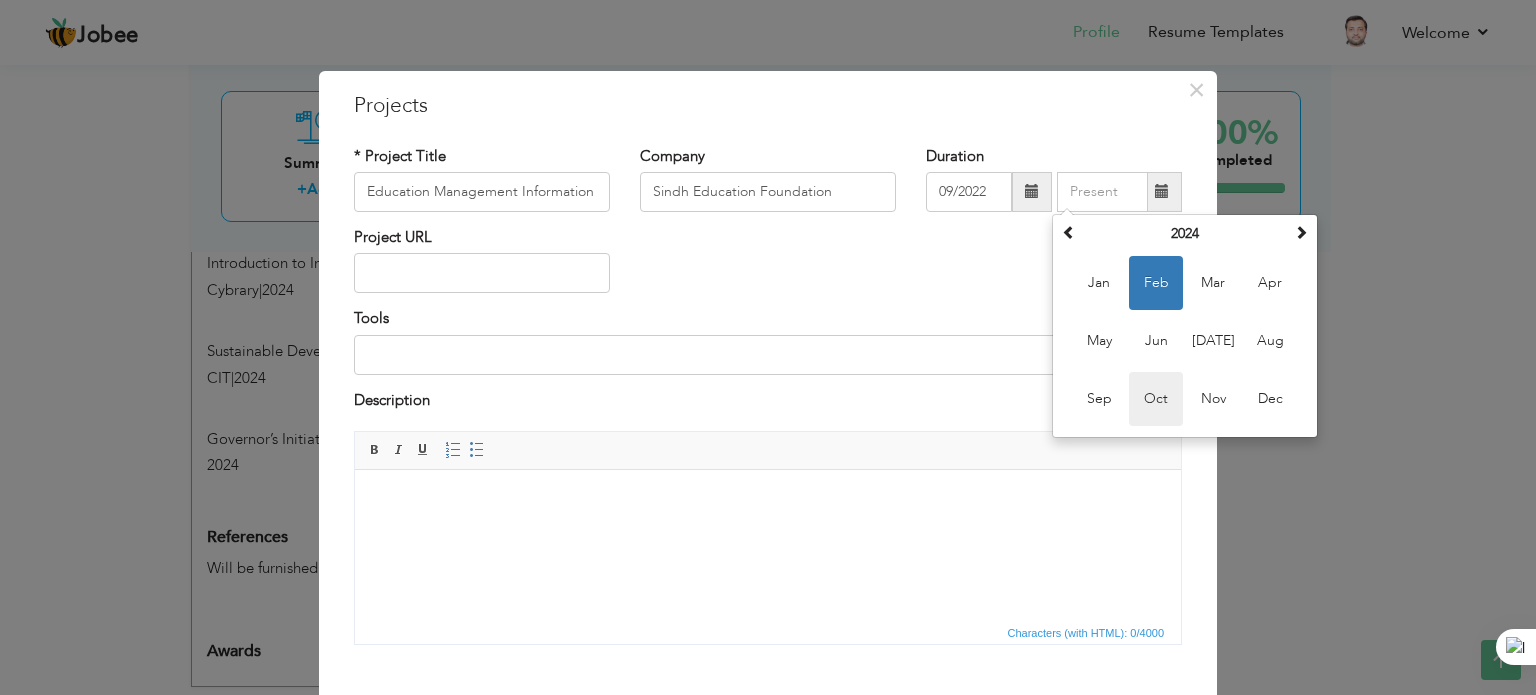 type on "10/2024" 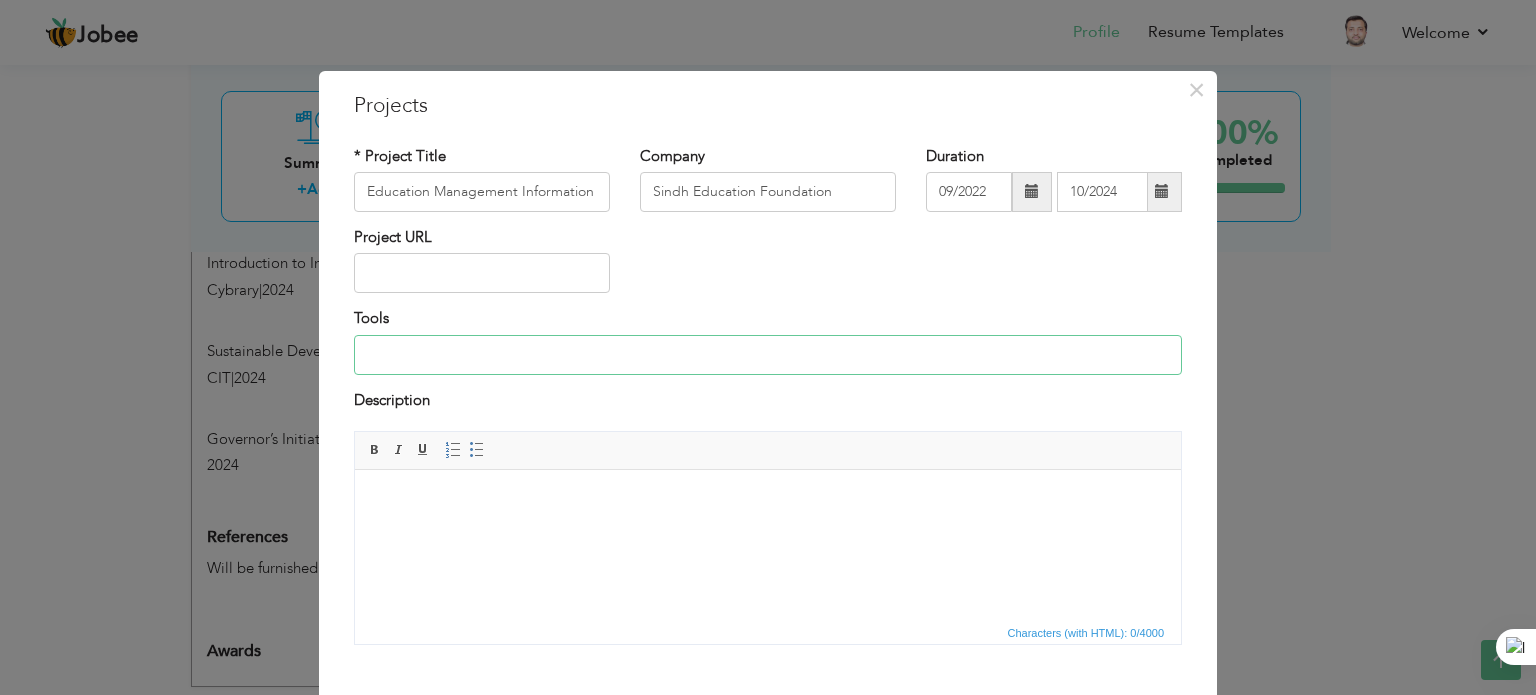 click at bounding box center [768, 355] 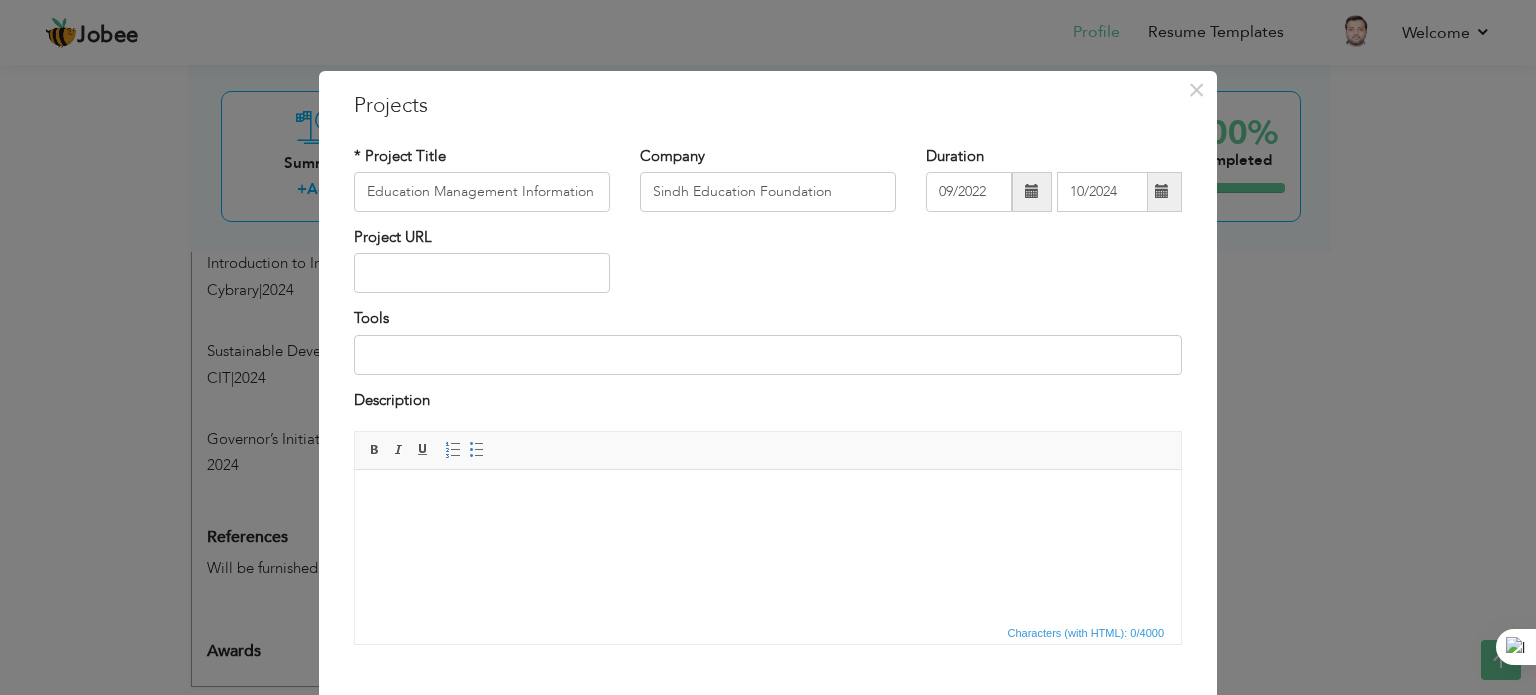 click at bounding box center (768, 500) 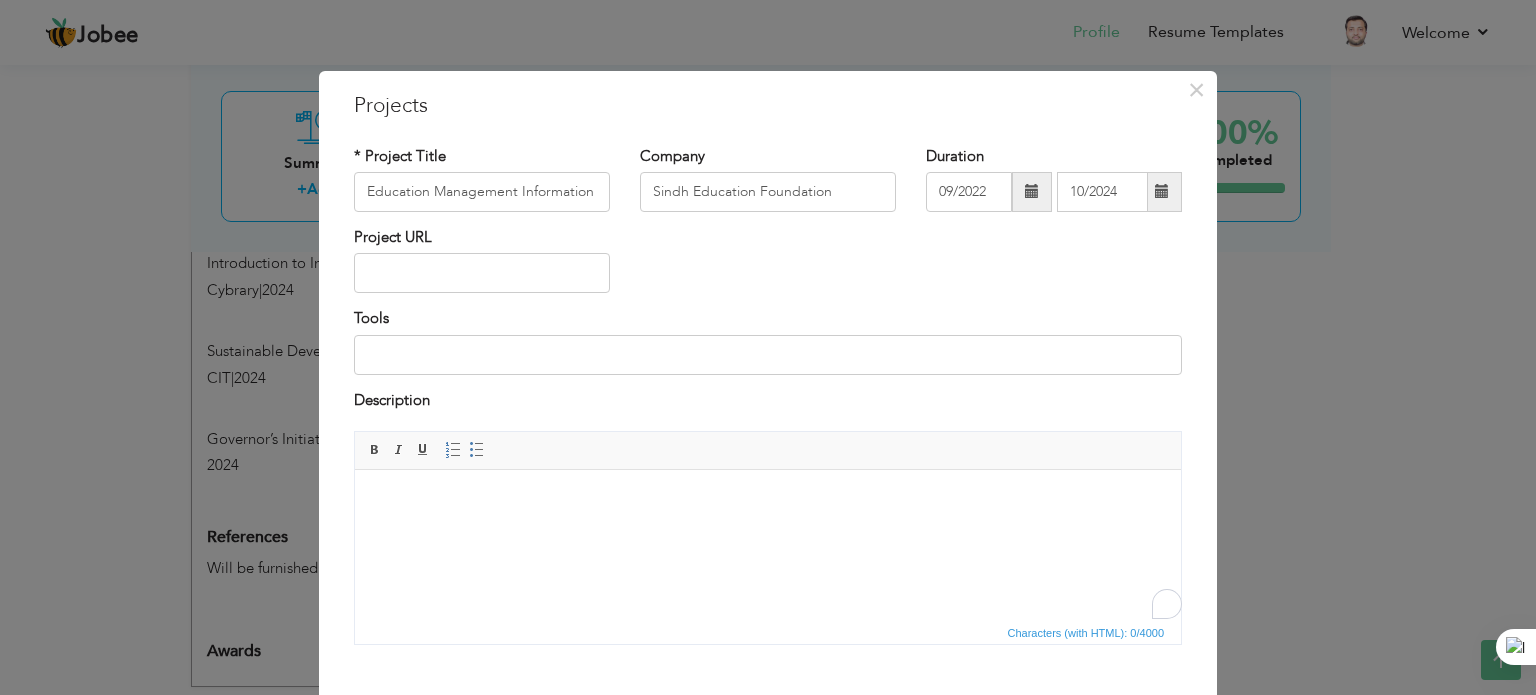 type 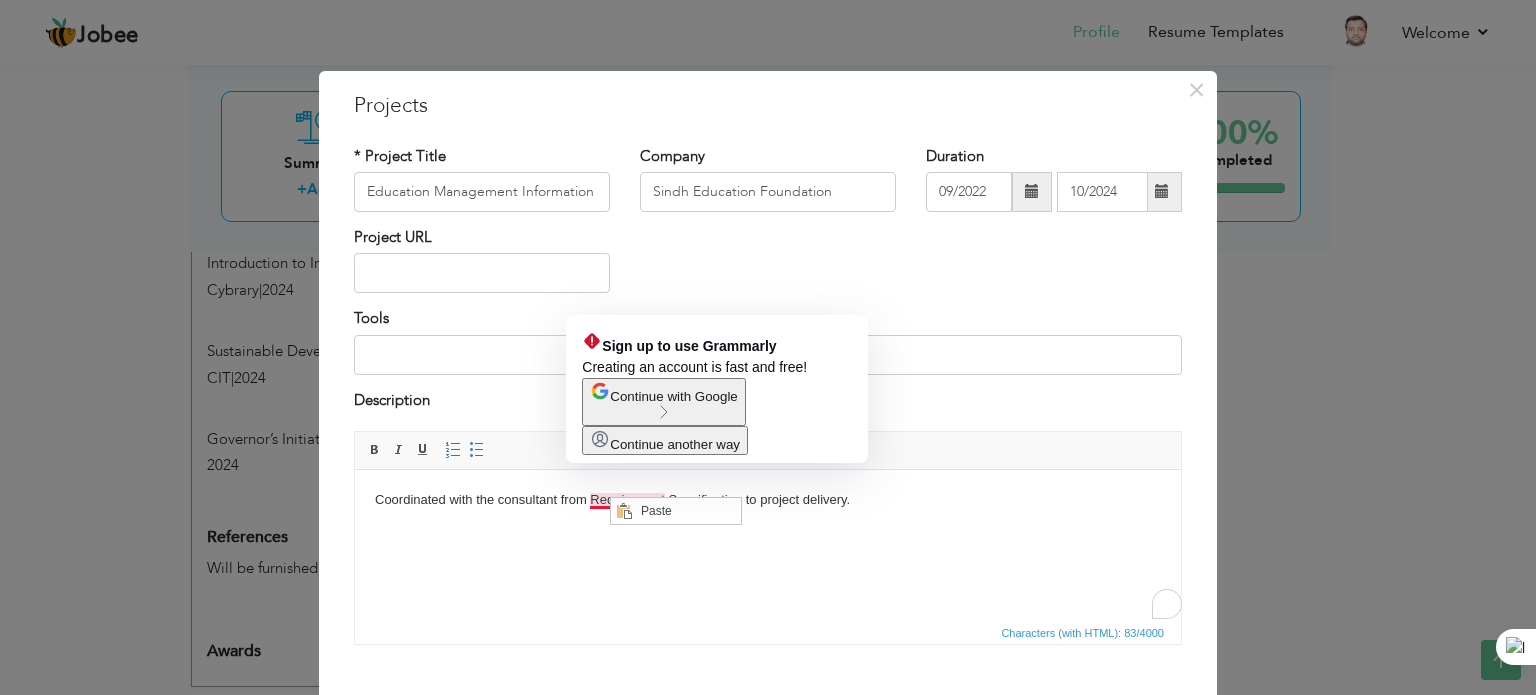 scroll, scrollTop: 0, scrollLeft: 0, axis: both 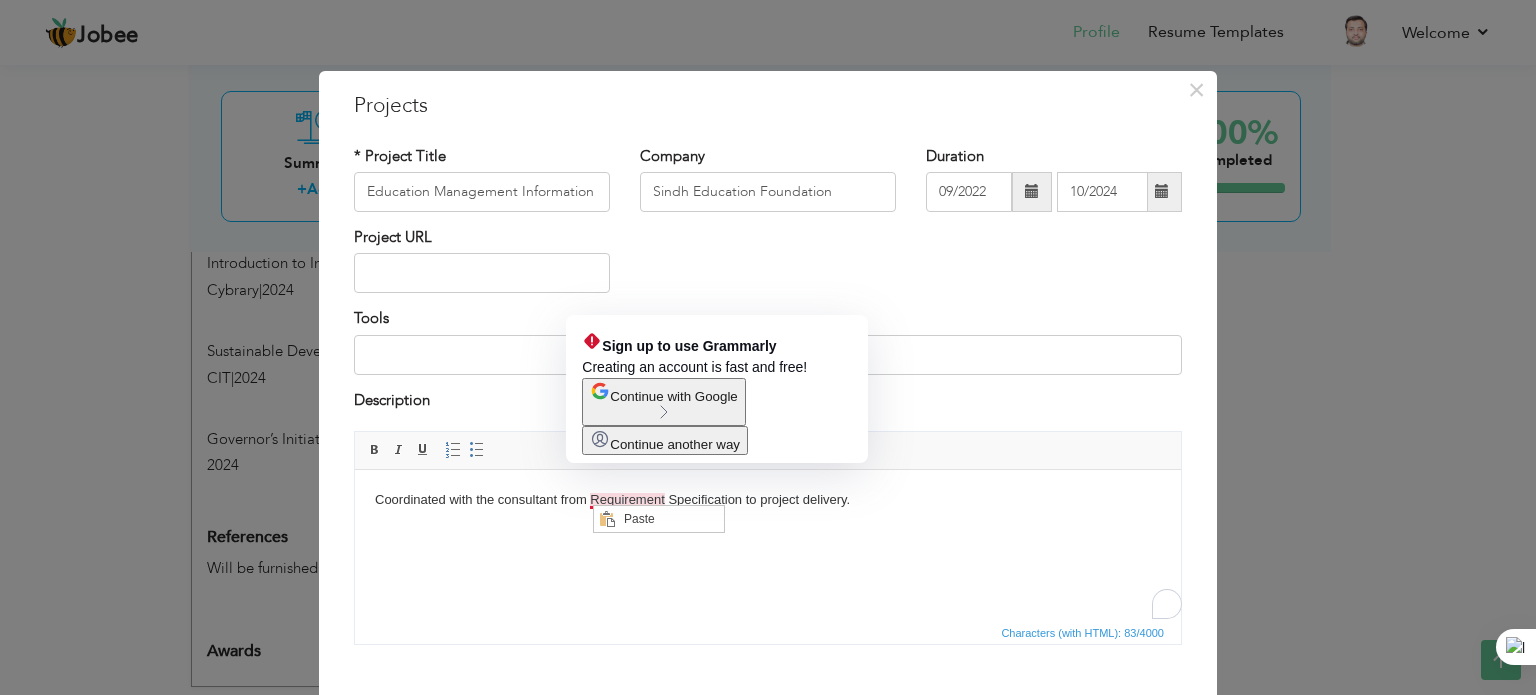 click on "Coordinated with the consultant from Requirement Specification to project delivery." at bounding box center [768, 500] 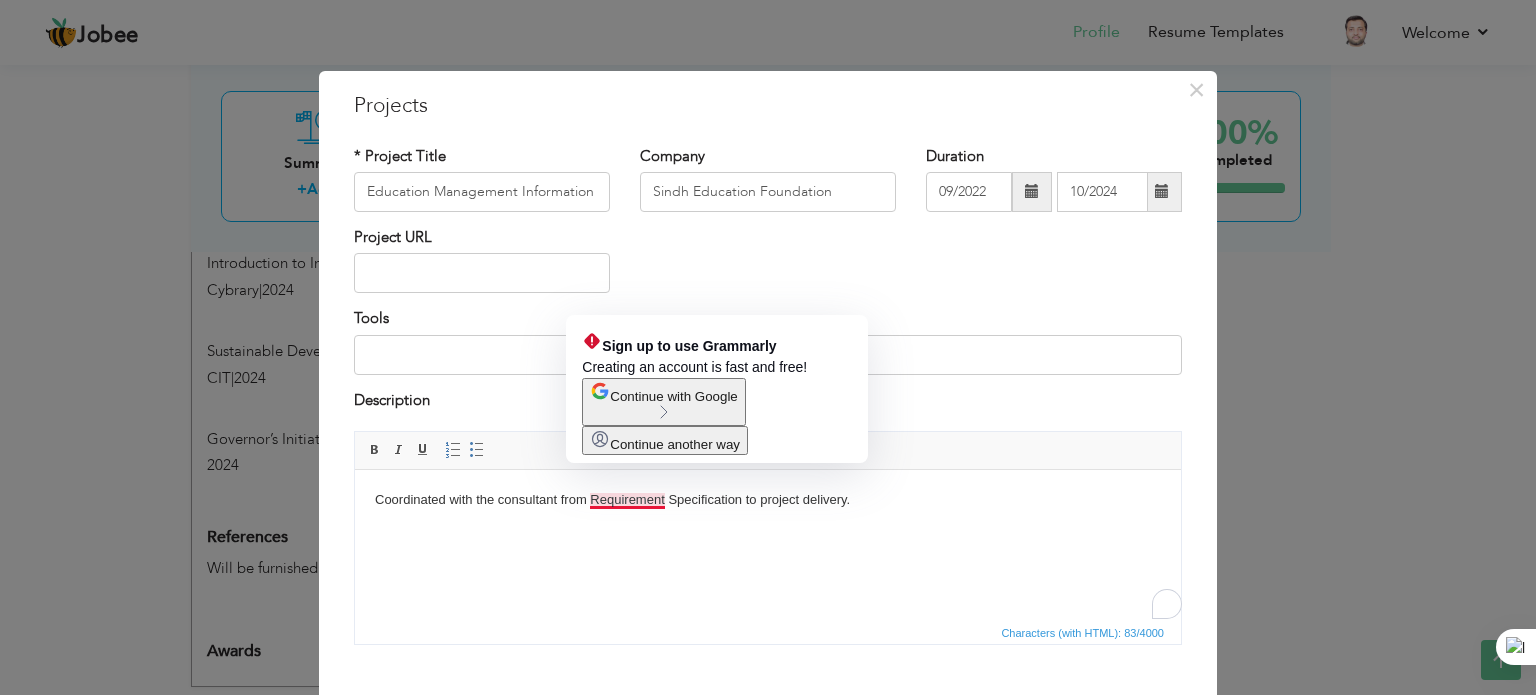 click on "Coordinated with the consultant from Requirement Specification to project delivery." at bounding box center (768, 500) 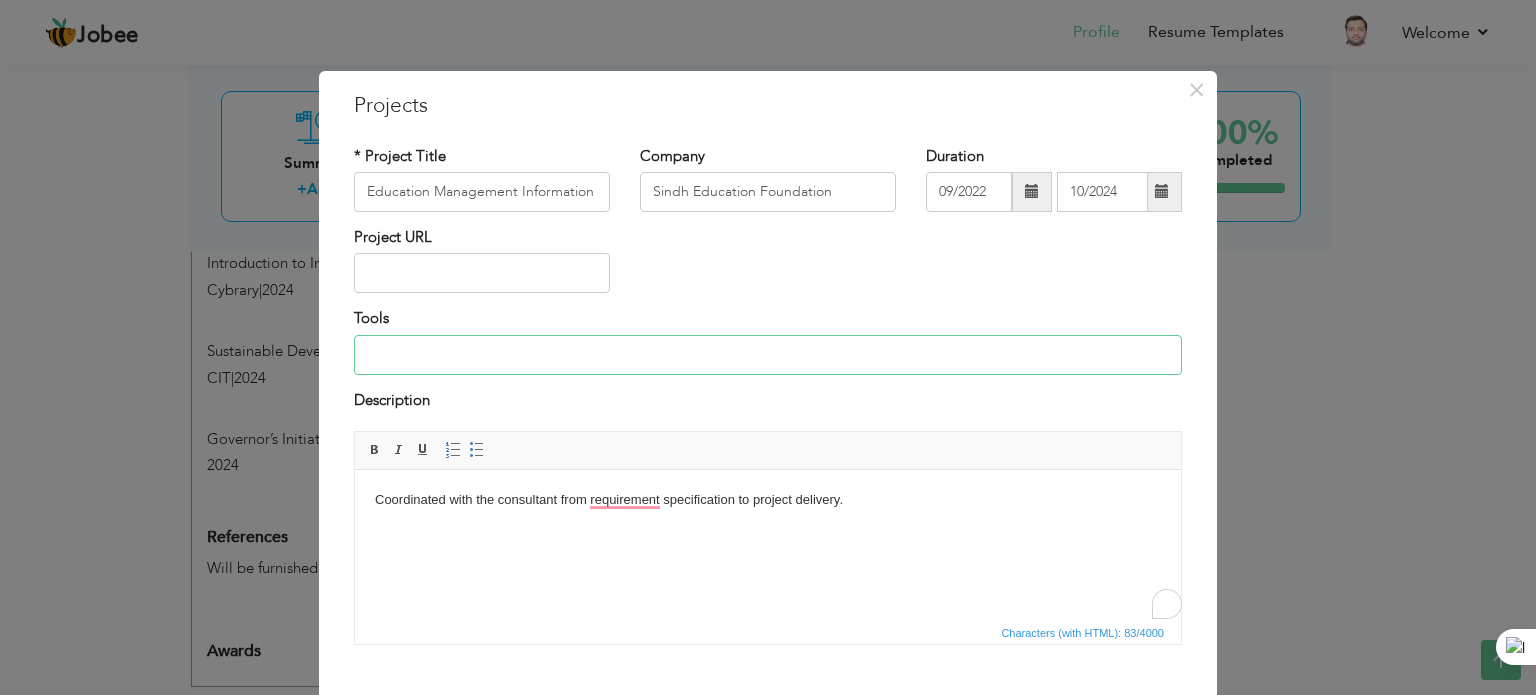 click at bounding box center [768, 355] 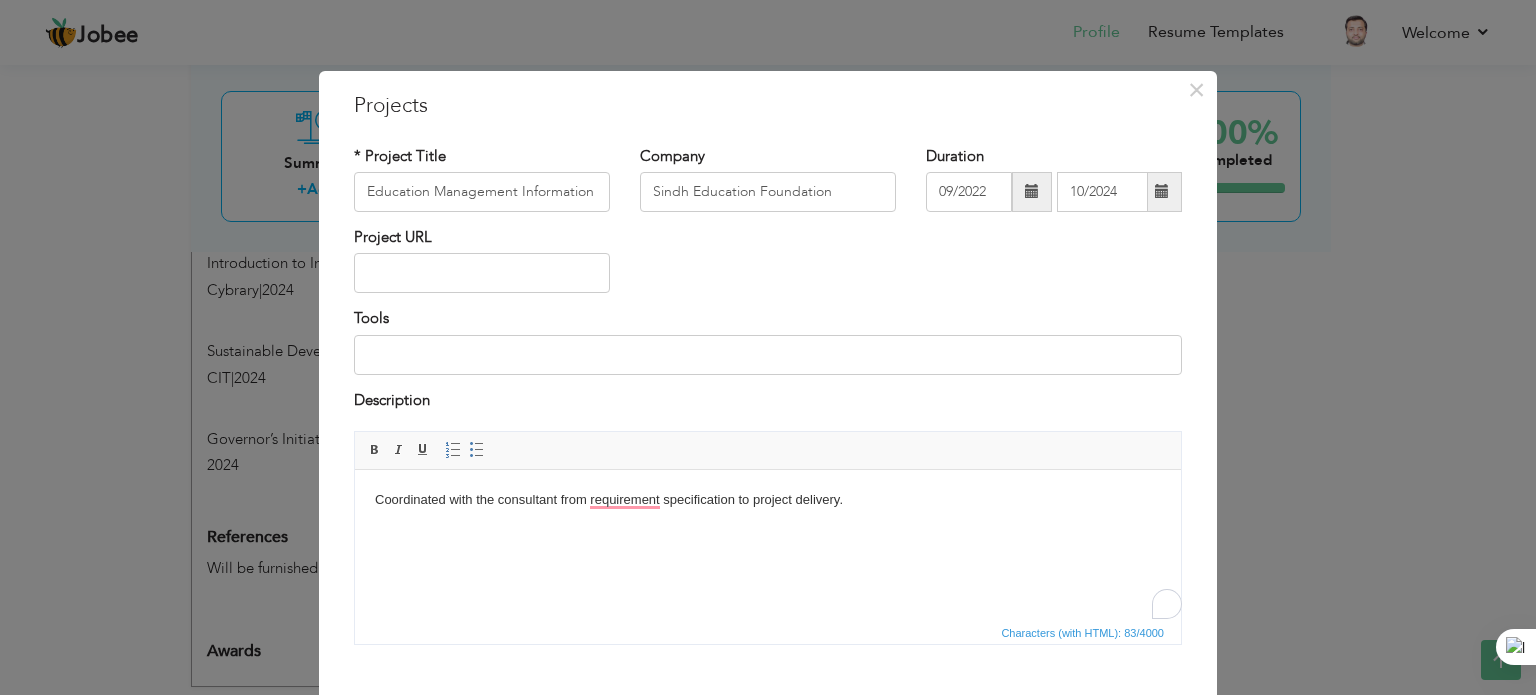 click on "Editor toolbars Basic Styles   Bold   Italic   Underline Paragraph   Insert/Remove Numbered List   Insert/Remove Bulleted List" at bounding box center (768, 451) 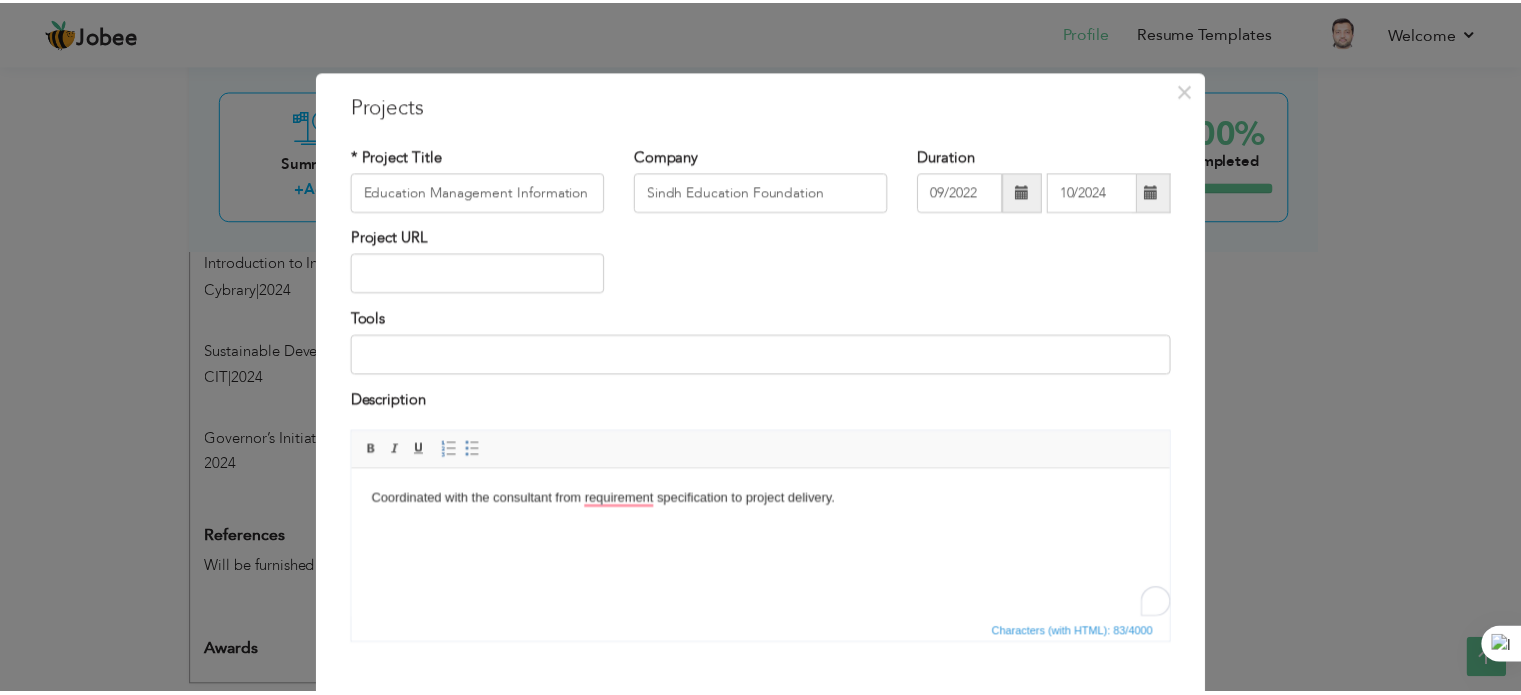 scroll, scrollTop: 111, scrollLeft: 0, axis: vertical 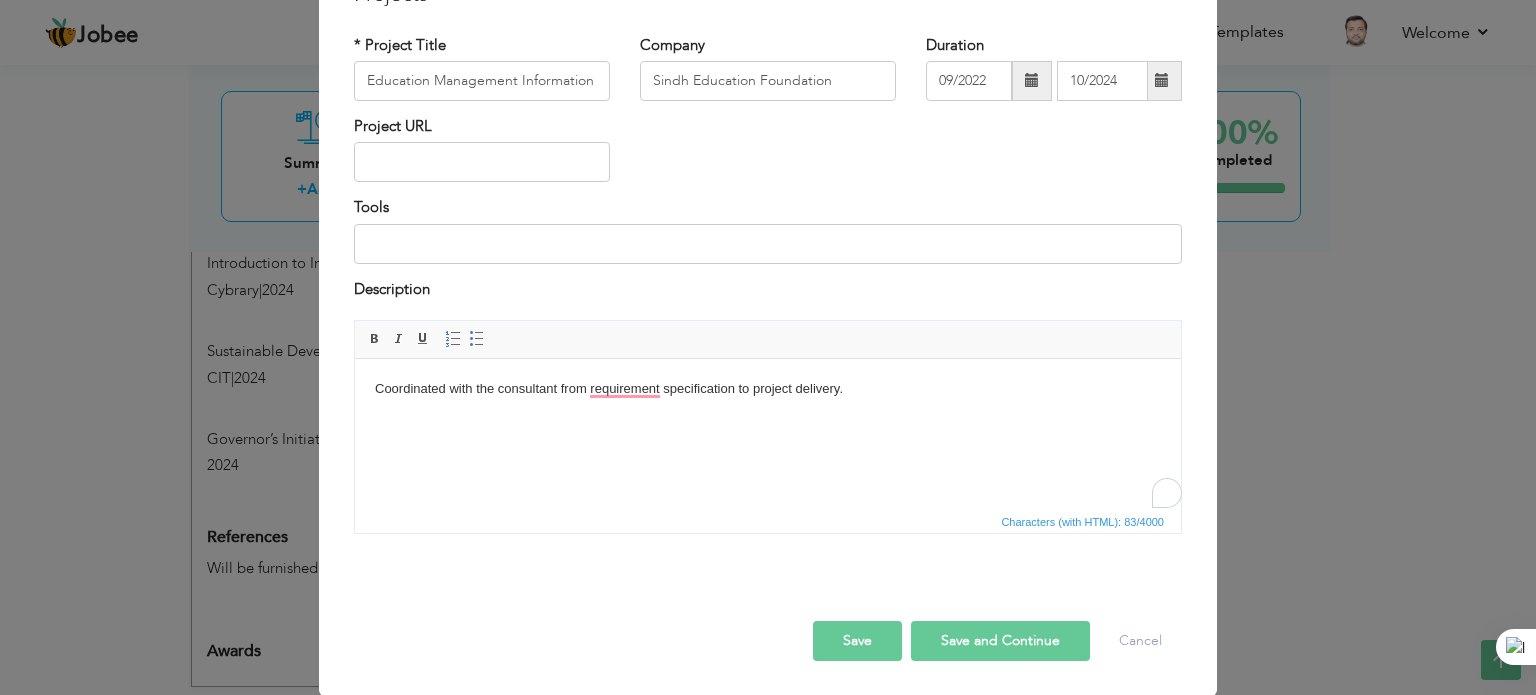 click on "Save and Continue" at bounding box center [1000, 641] 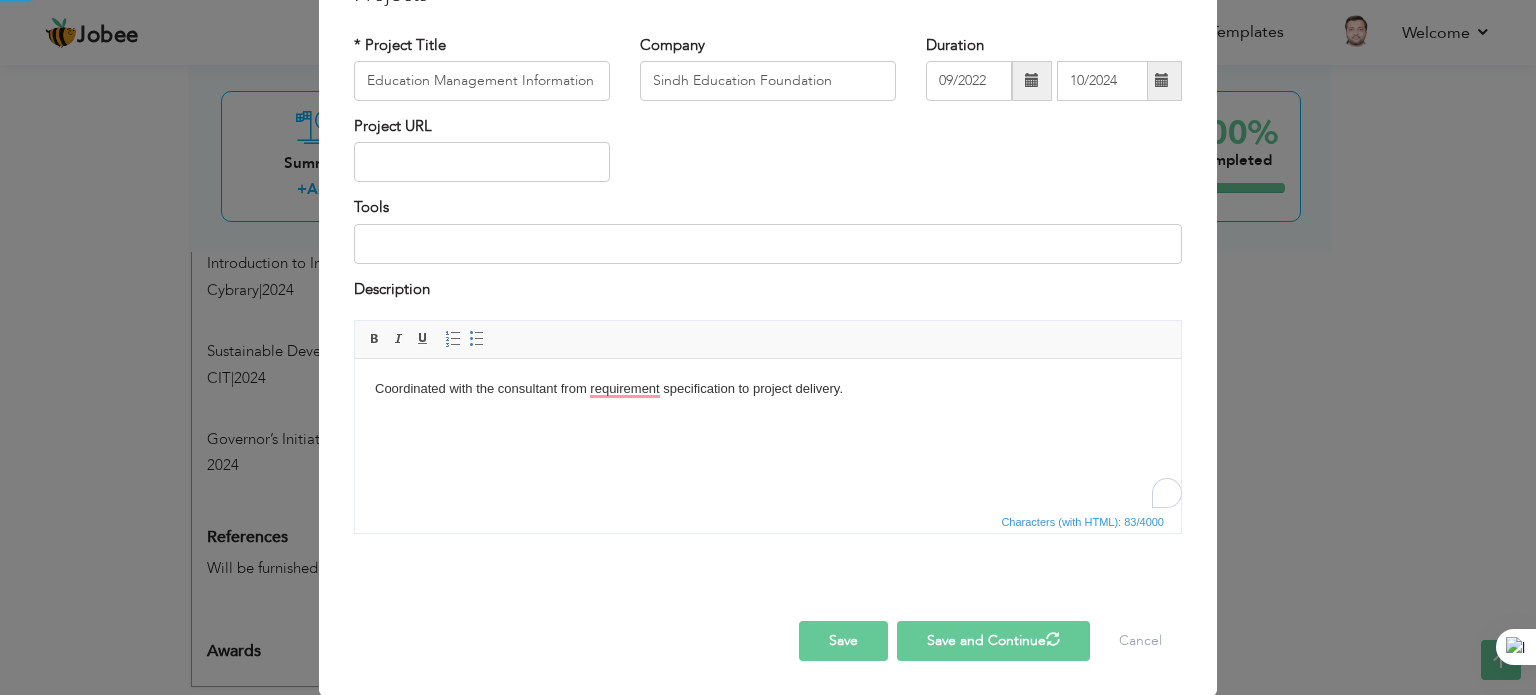 type 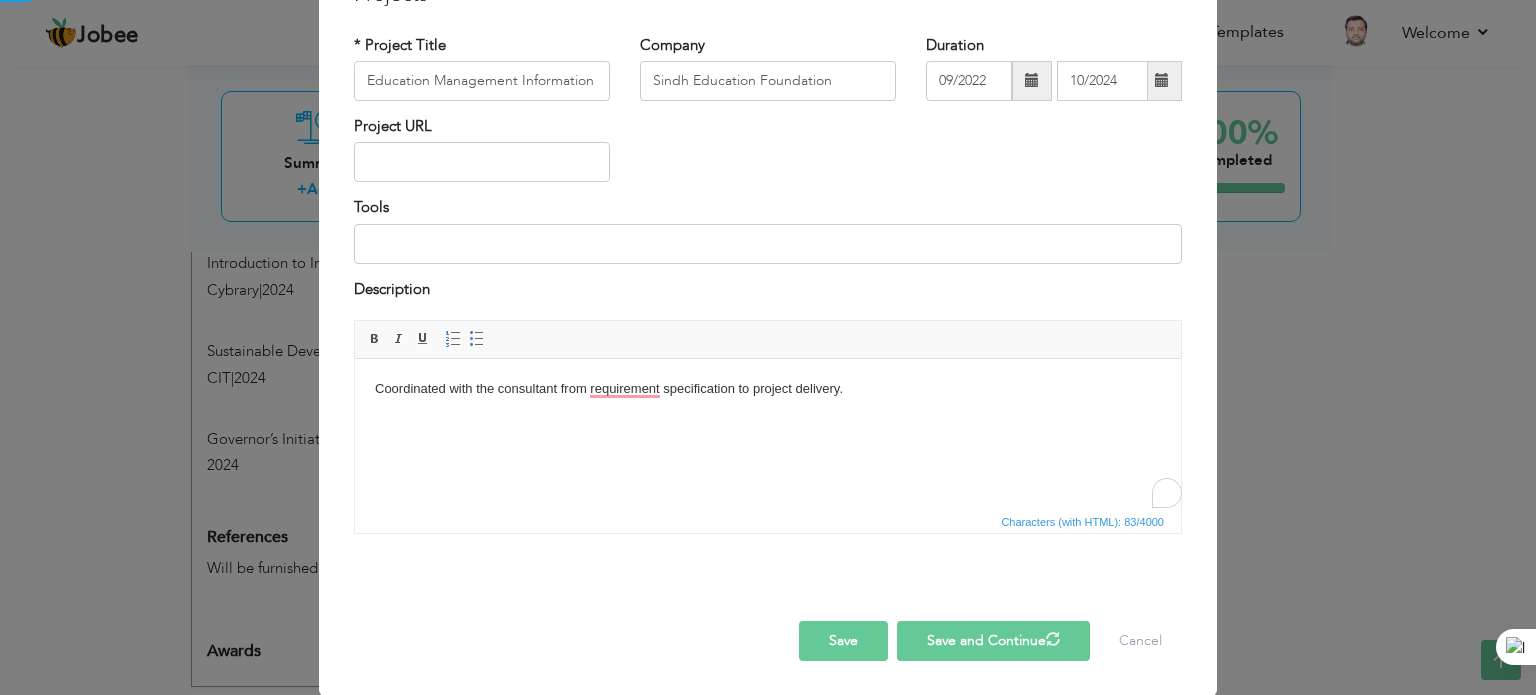 type 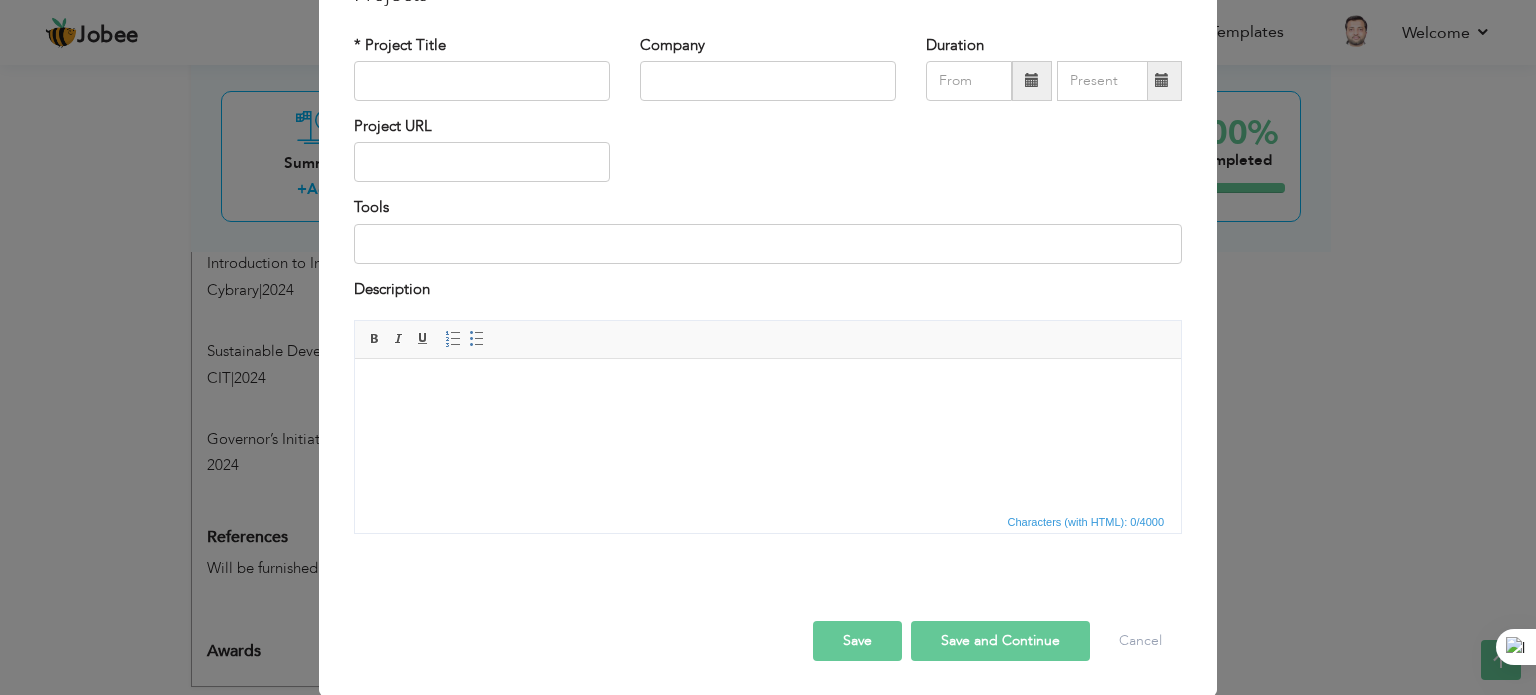 click on "×
Projects
* Project Title
Company
Duration Project URL Tools Description" at bounding box center (768, 347) 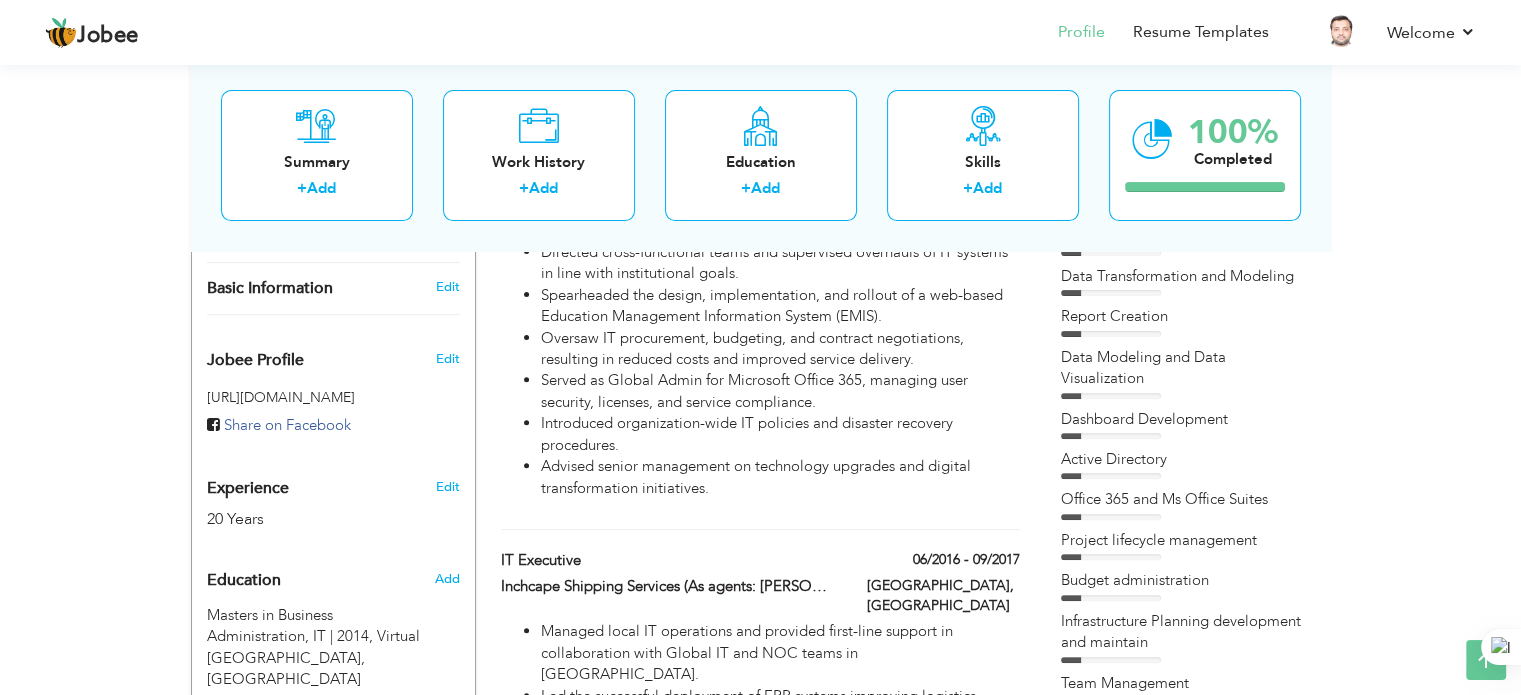 scroll, scrollTop: 0, scrollLeft: 0, axis: both 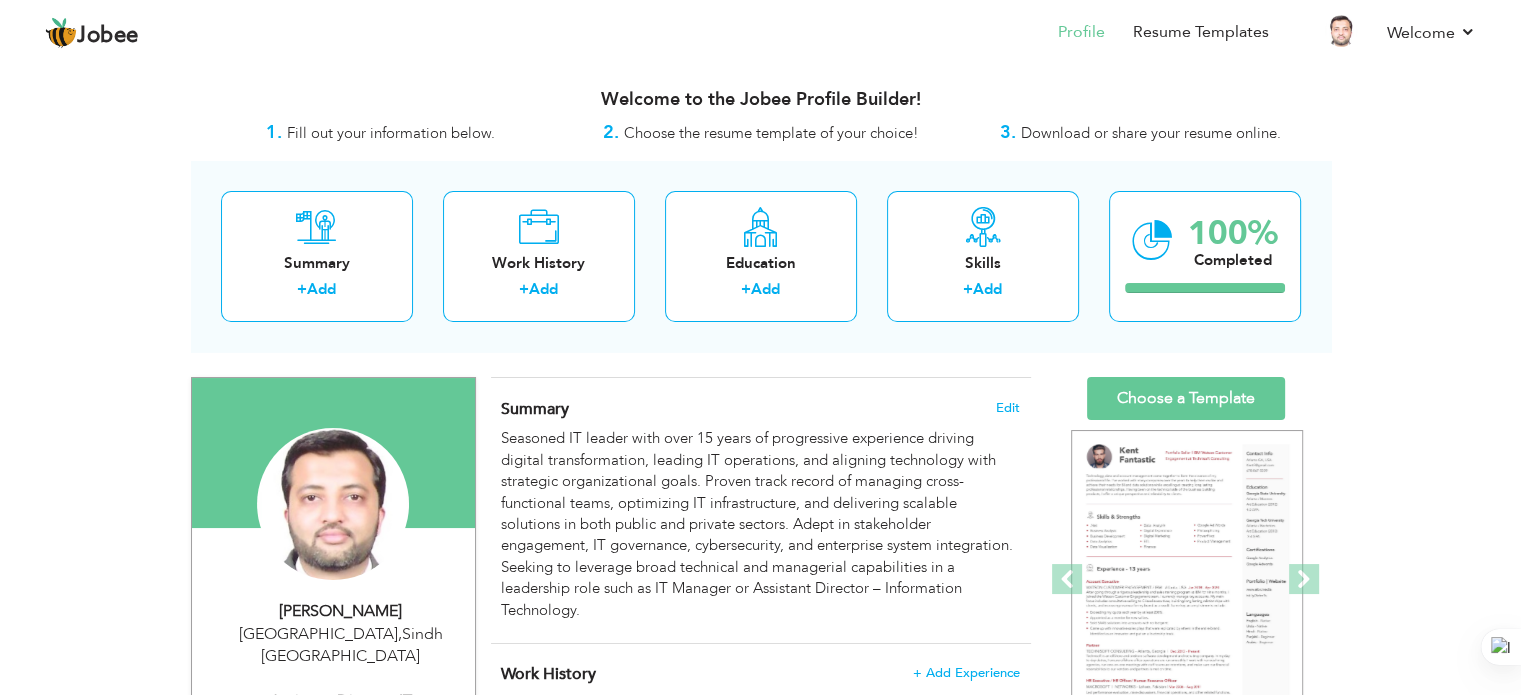 click on "Choose the resume template of your choice!" at bounding box center (771, 133) 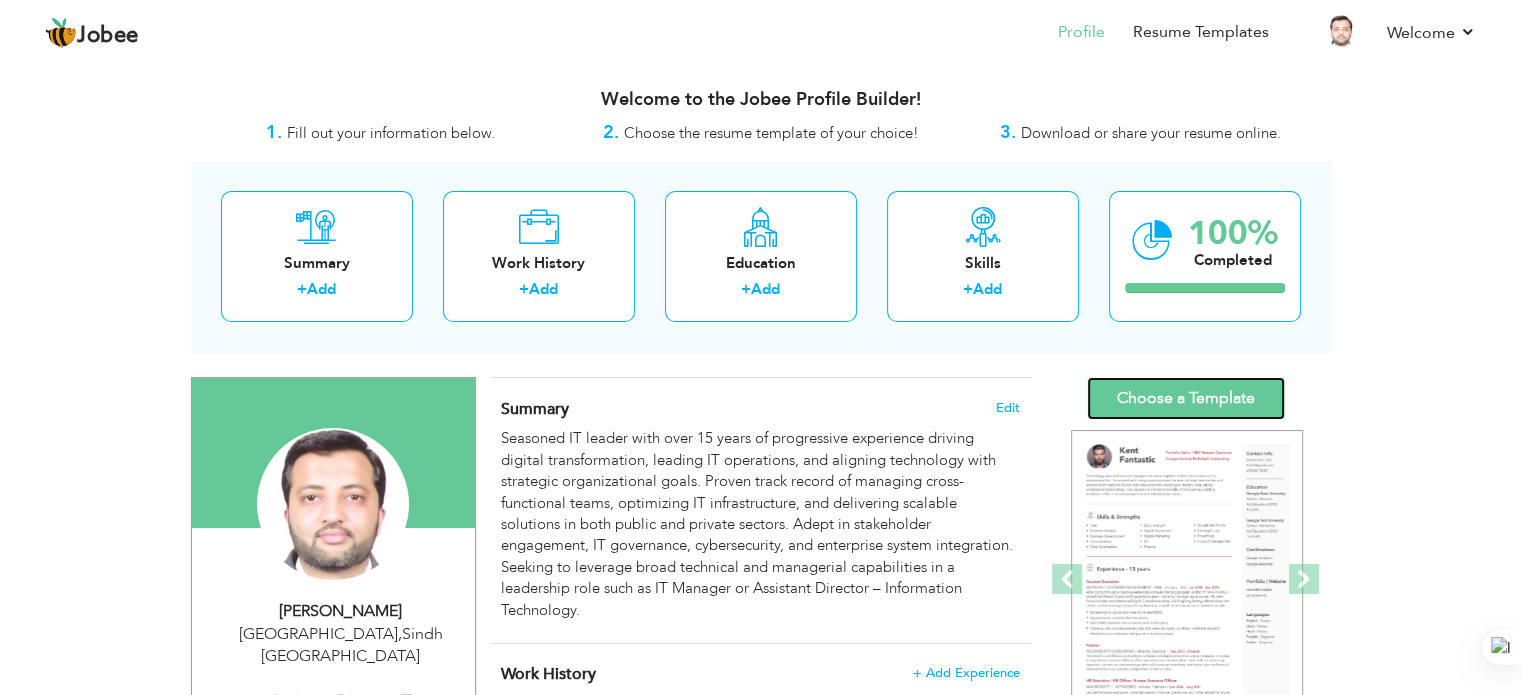 click on "Choose a Template" at bounding box center [1186, 398] 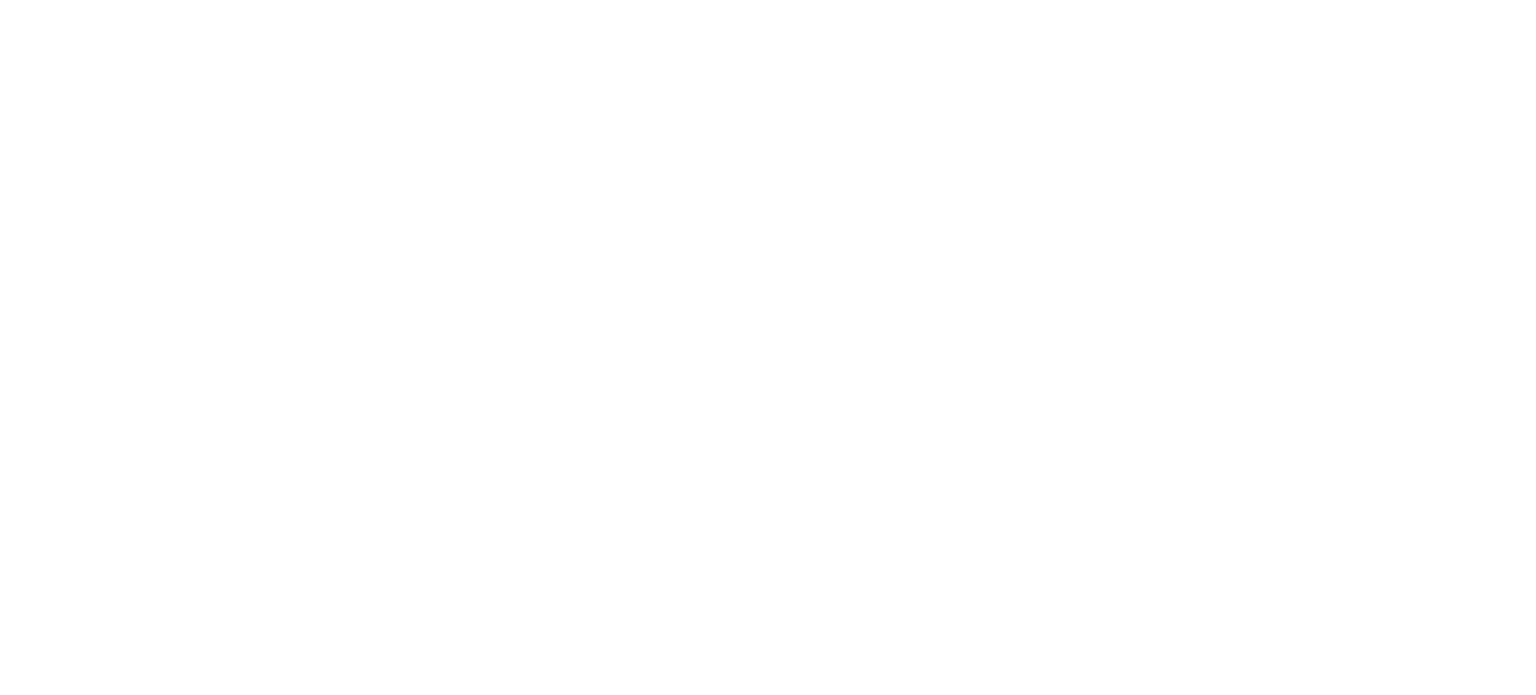 scroll, scrollTop: 0, scrollLeft: 0, axis: both 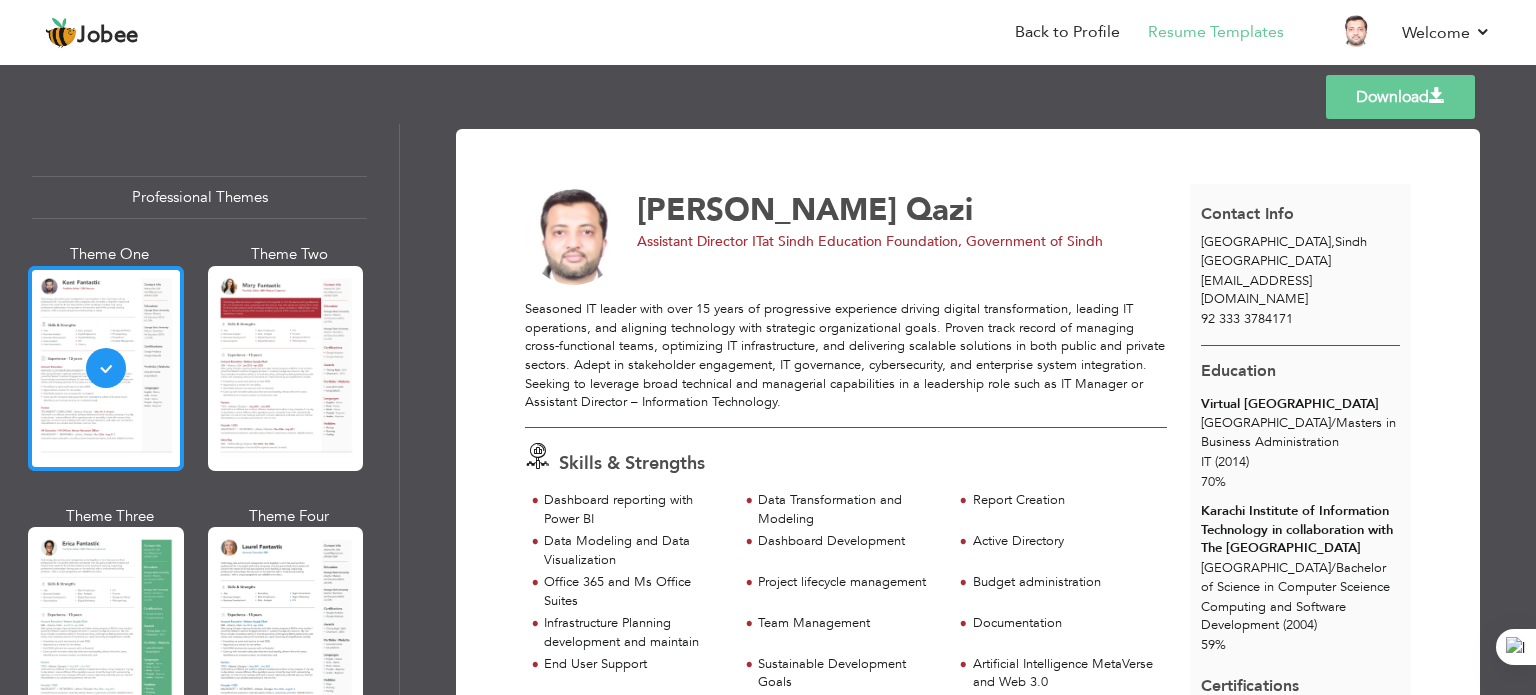click at bounding box center [106, 368] 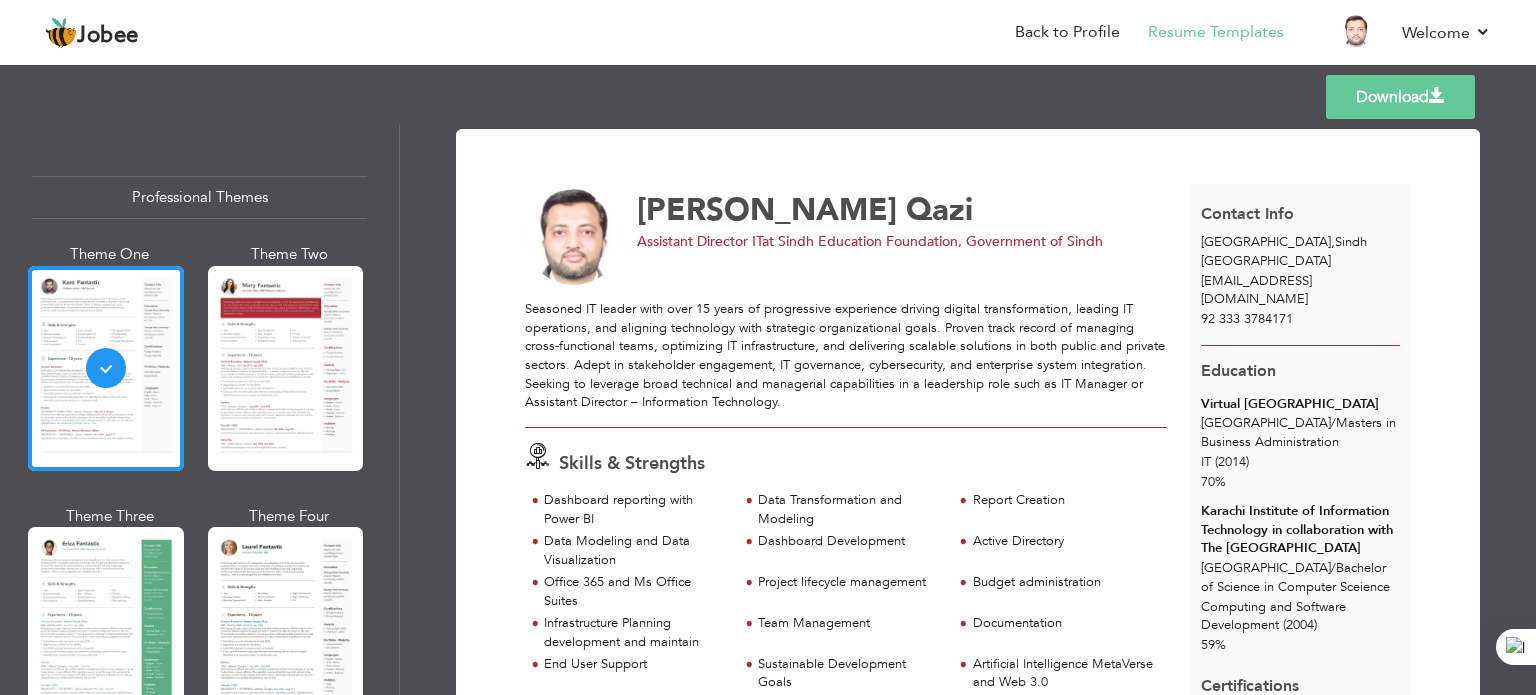 drag, startPoint x: 1534, startPoint y: 219, endPoint x: 1524, endPoint y: 304, distance: 85.58621 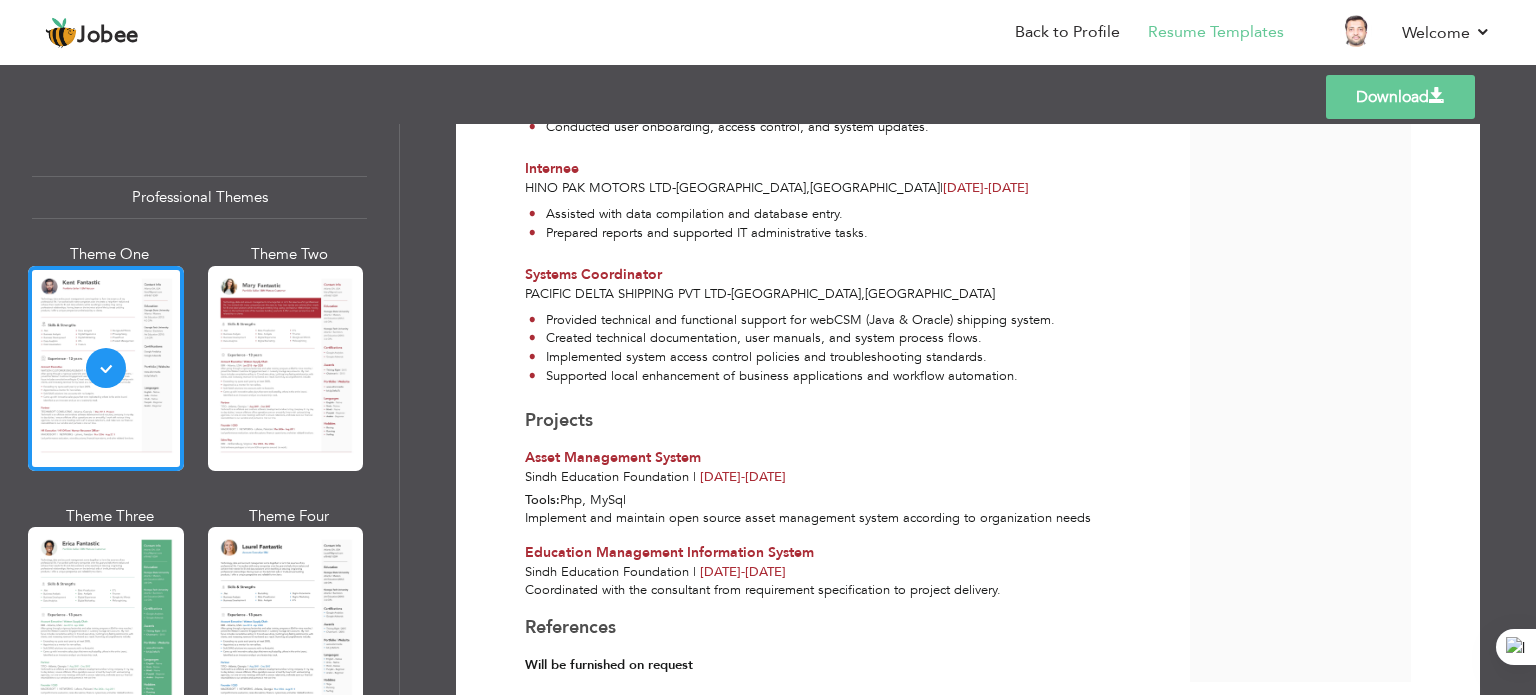 scroll, scrollTop: 1261, scrollLeft: 0, axis: vertical 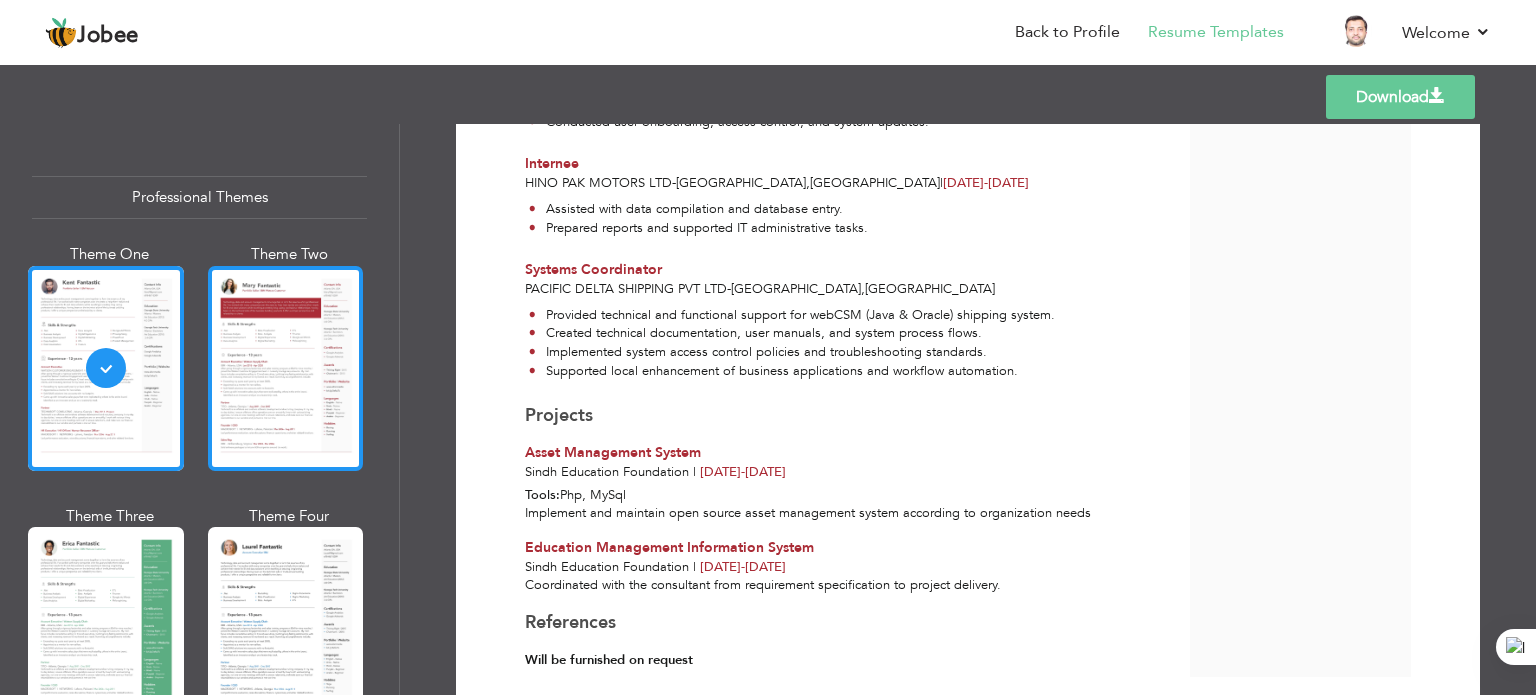 click at bounding box center (286, 368) 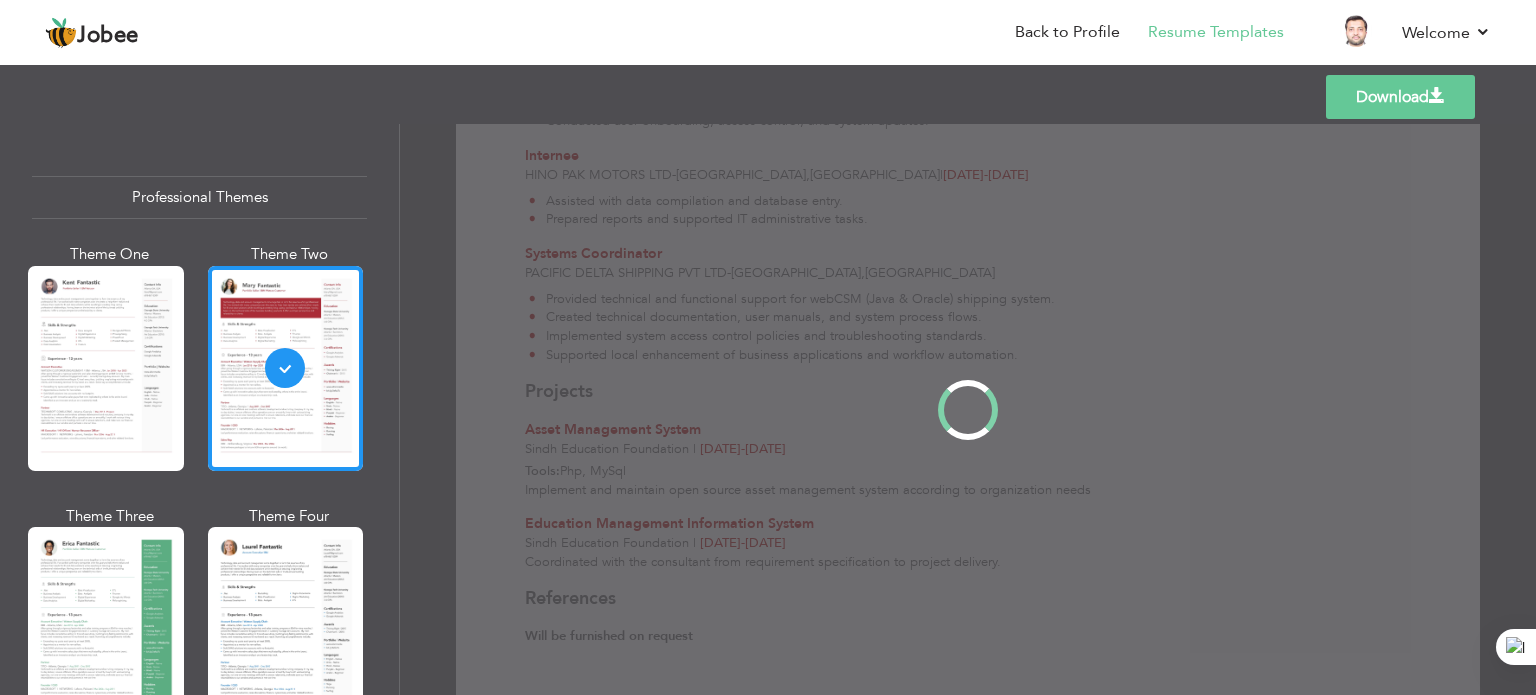 scroll, scrollTop: 0, scrollLeft: 0, axis: both 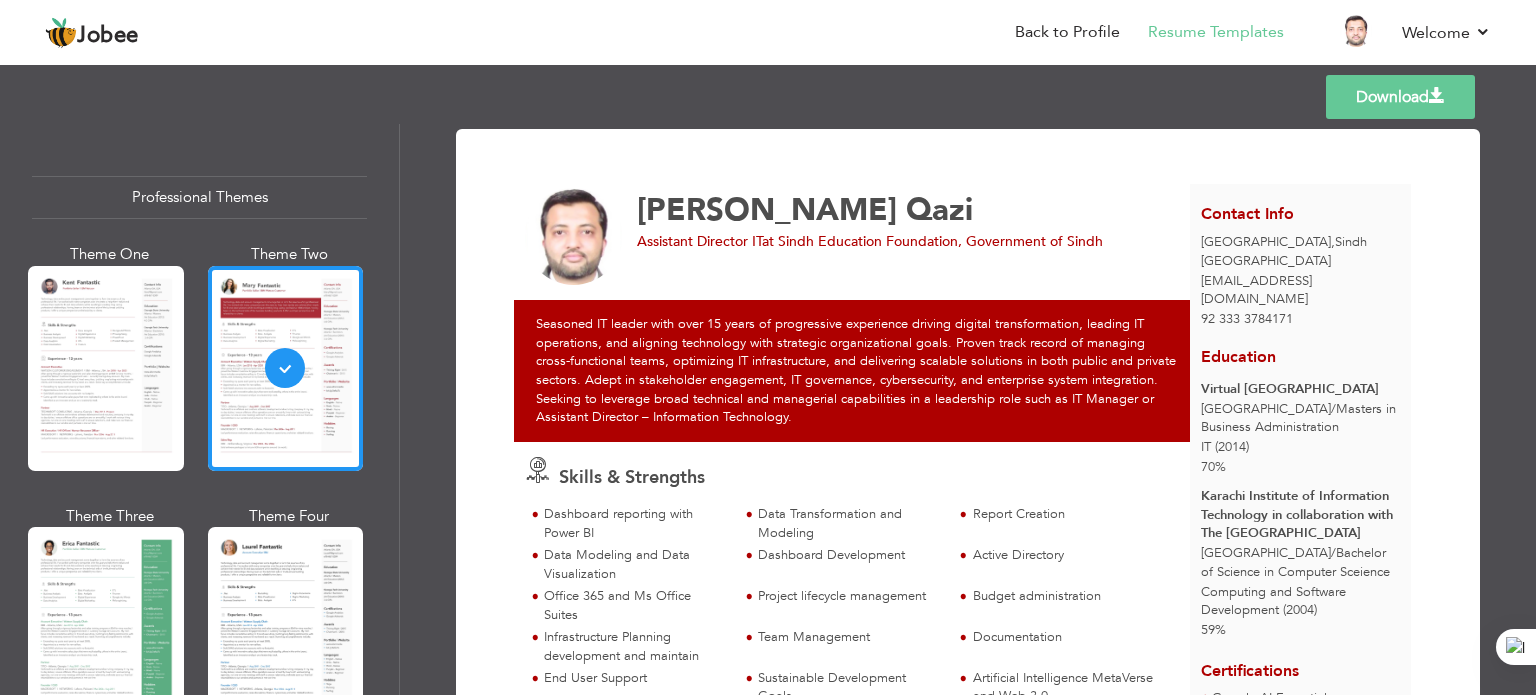 drag, startPoint x: 1535, startPoint y: 258, endPoint x: 1534, endPoint y: 430, distance: 172.00291 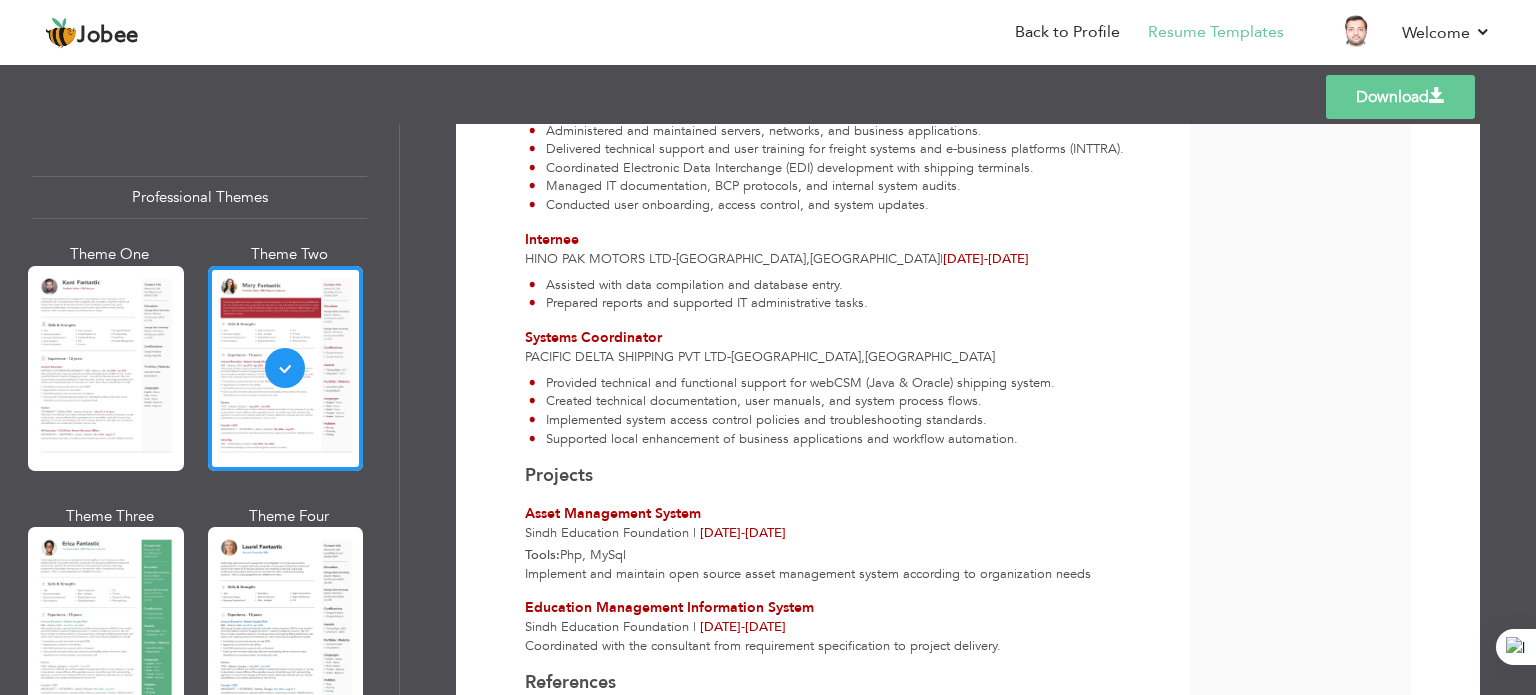 scroll, scrollTop: 1238, scrollLeft: 0, axis: vertical 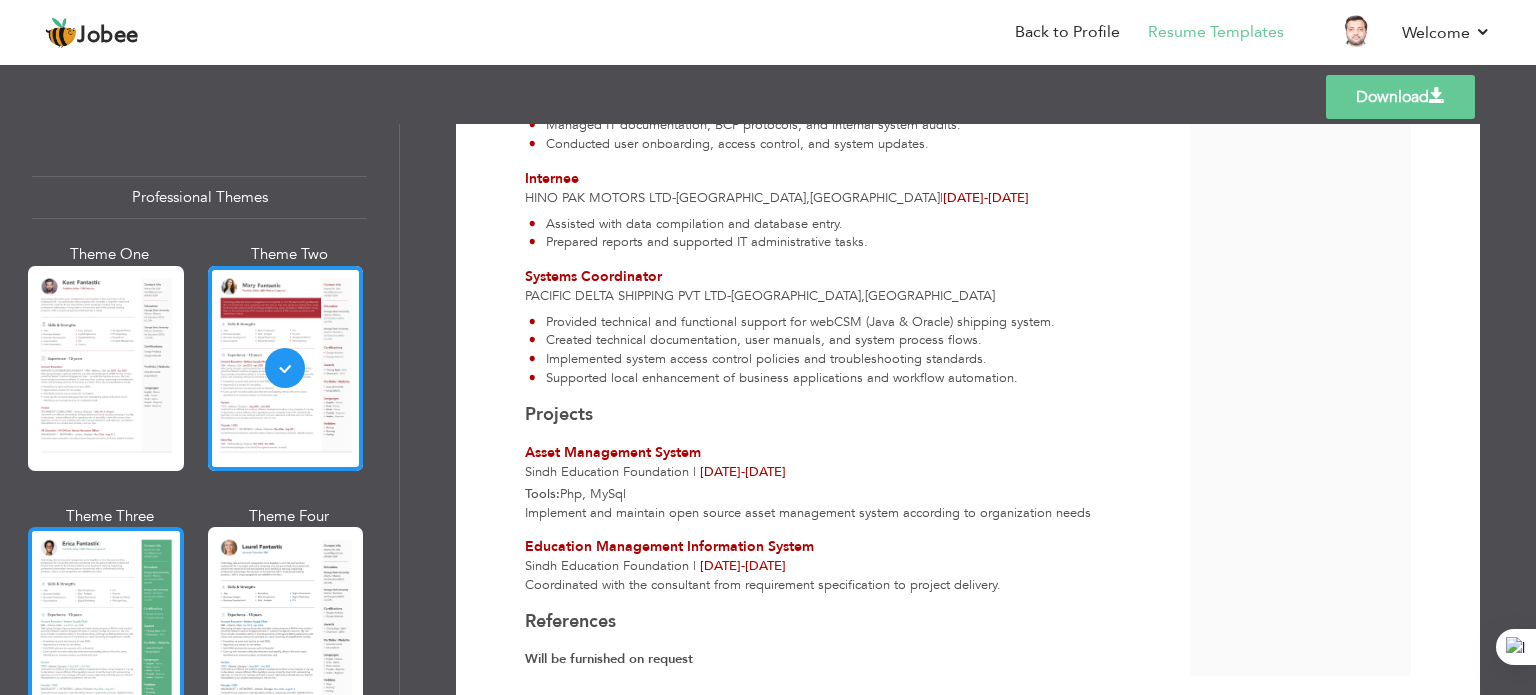click at bounding box center (106, 629) 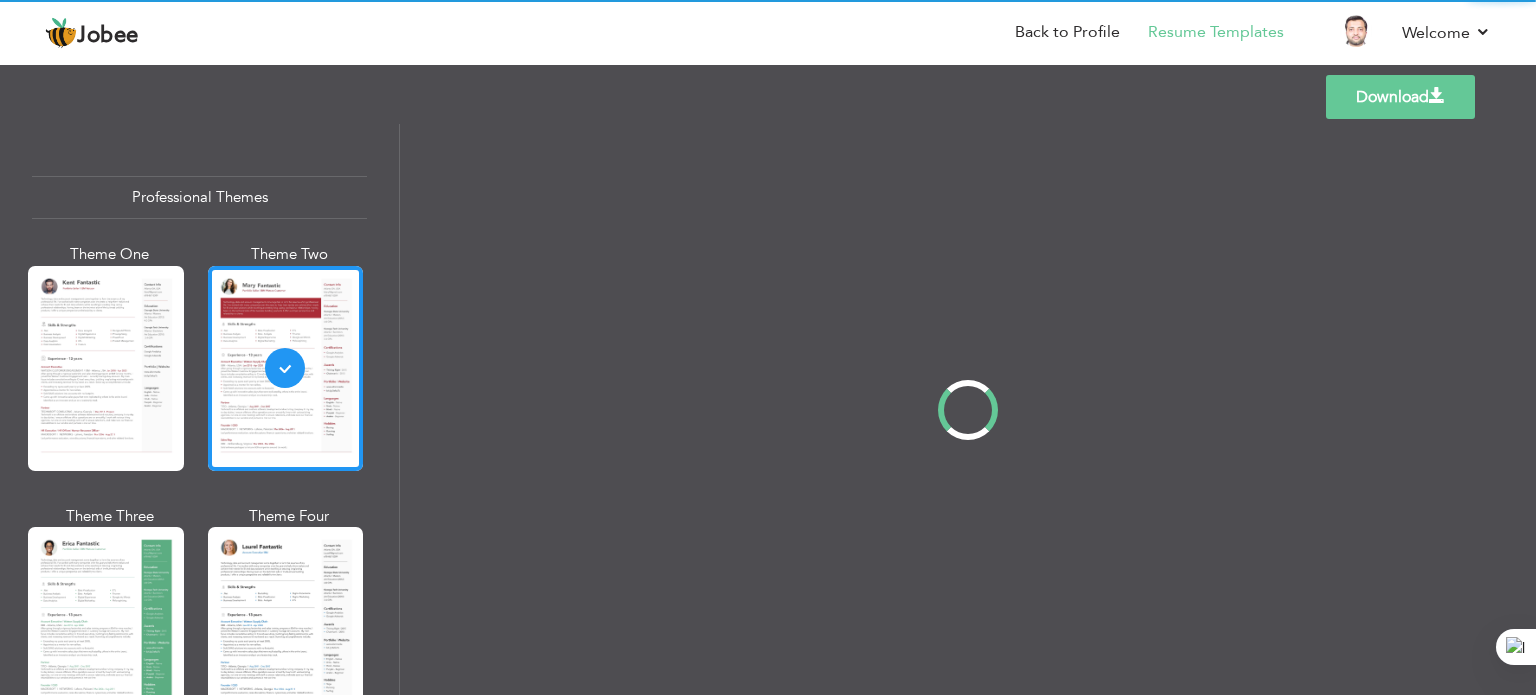 scroll, scrollTop: 0, scrollLeft: 0, axis: both 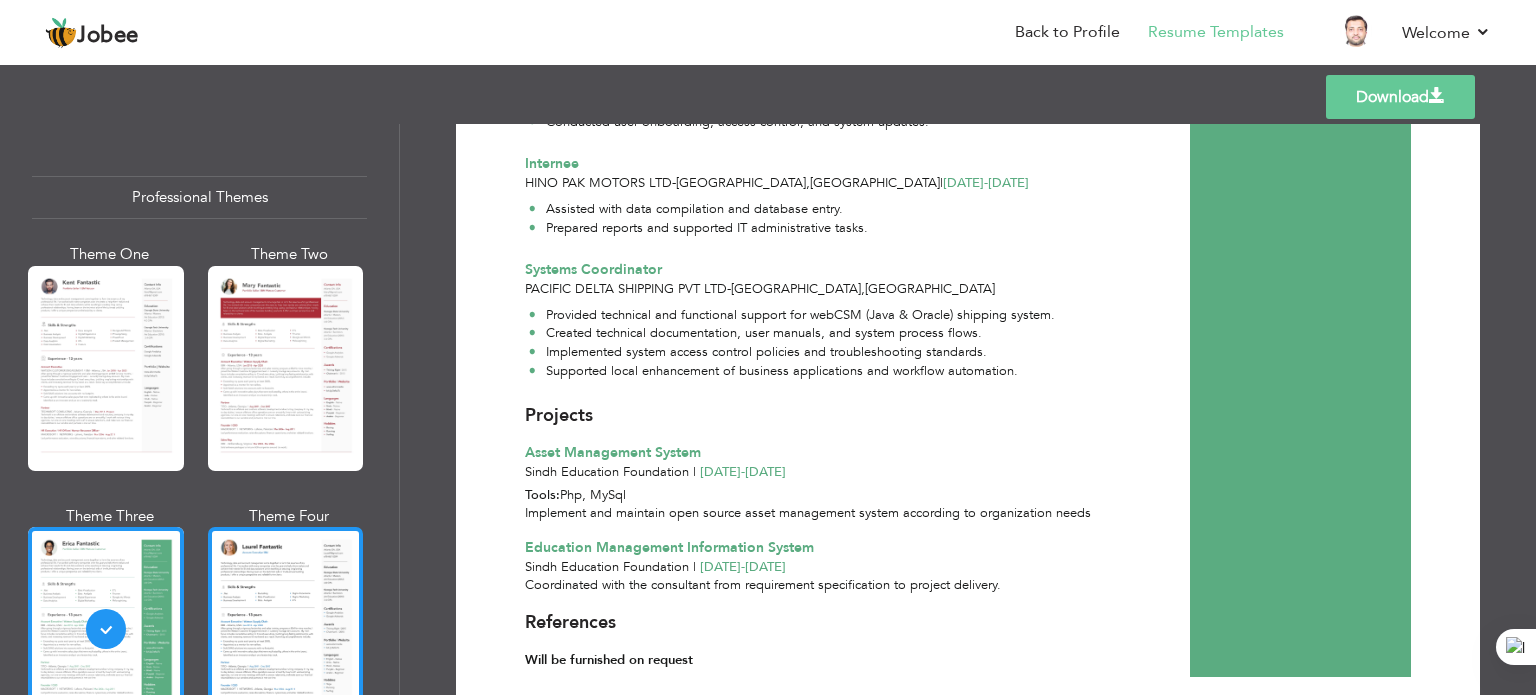 click at bounding box center (286, 629) 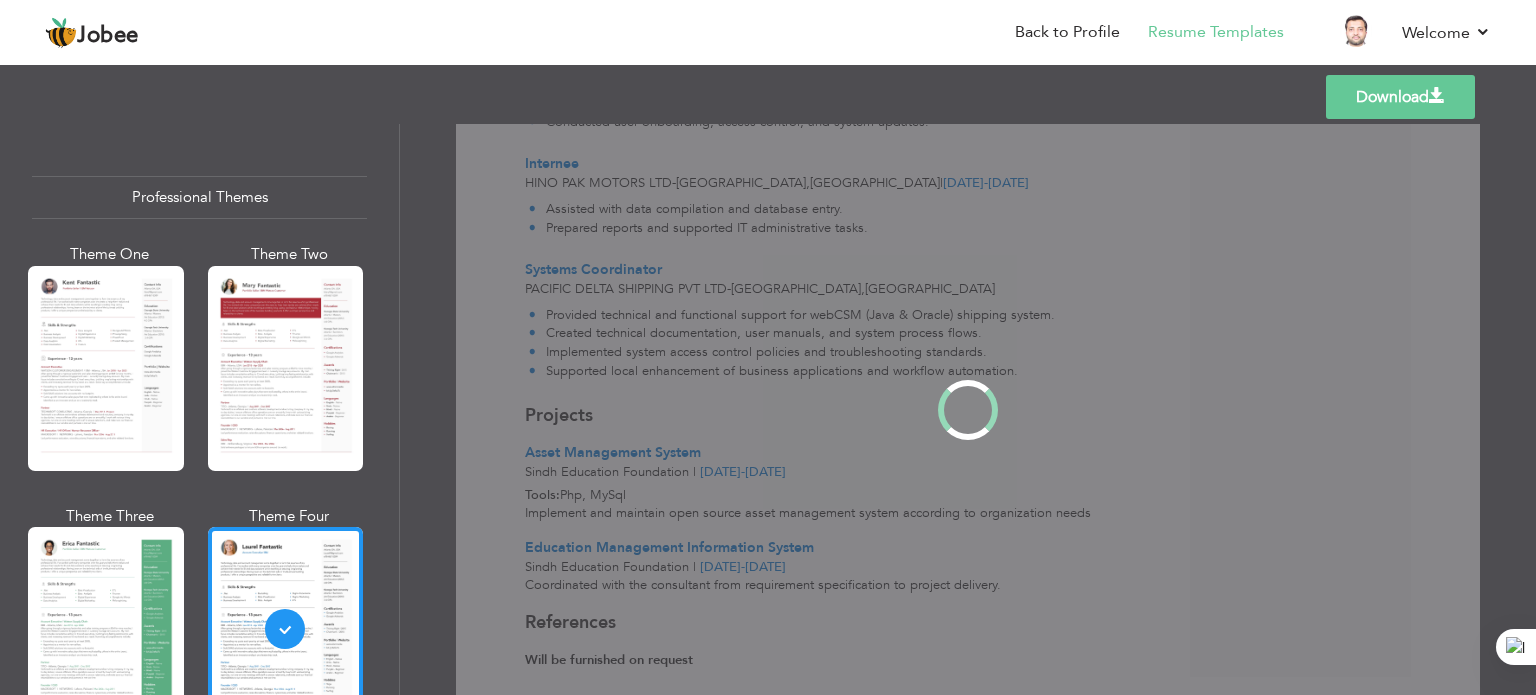scroll, scrollTop: 0, scrollLeft: 0, axis: both 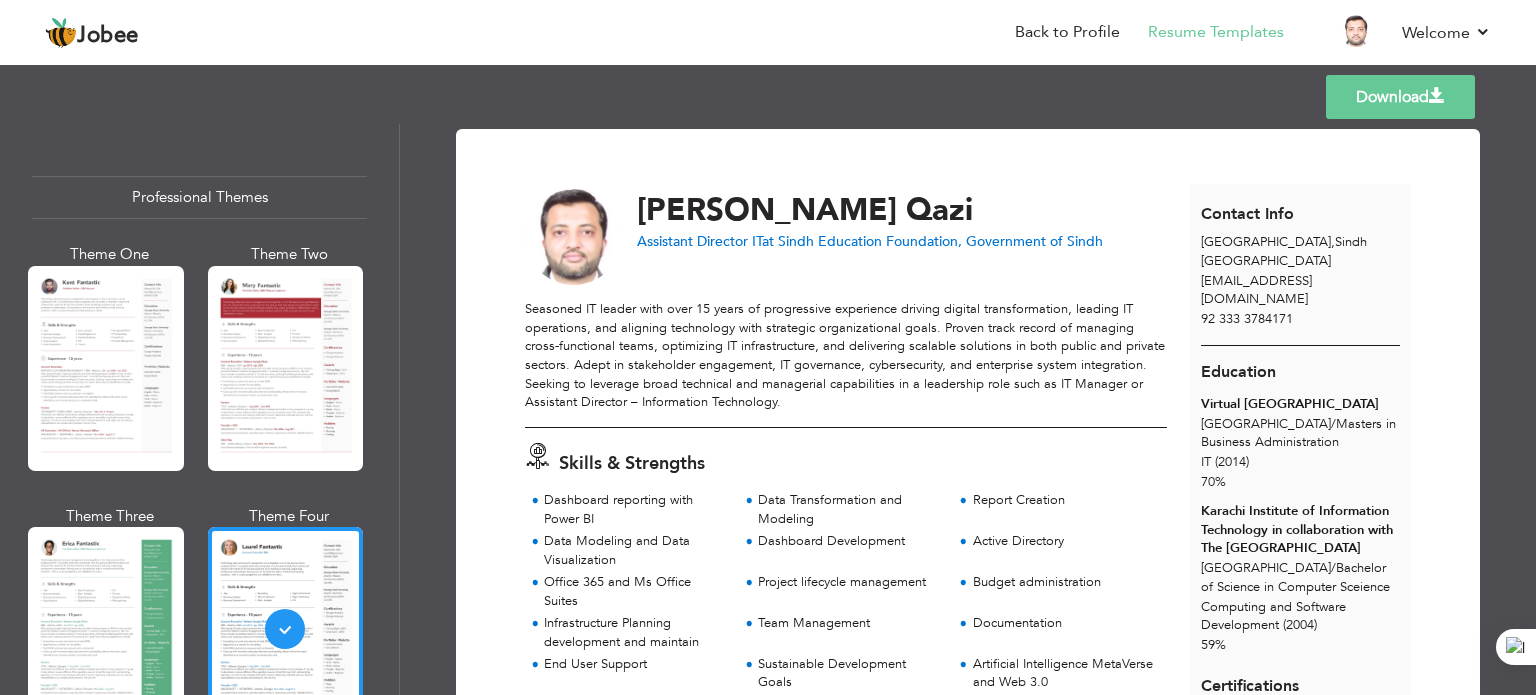 drag, startPoint x: 1534, startPoint y: 263, endPoint x: 1535, endPoint y: 303, distance: 40.012497 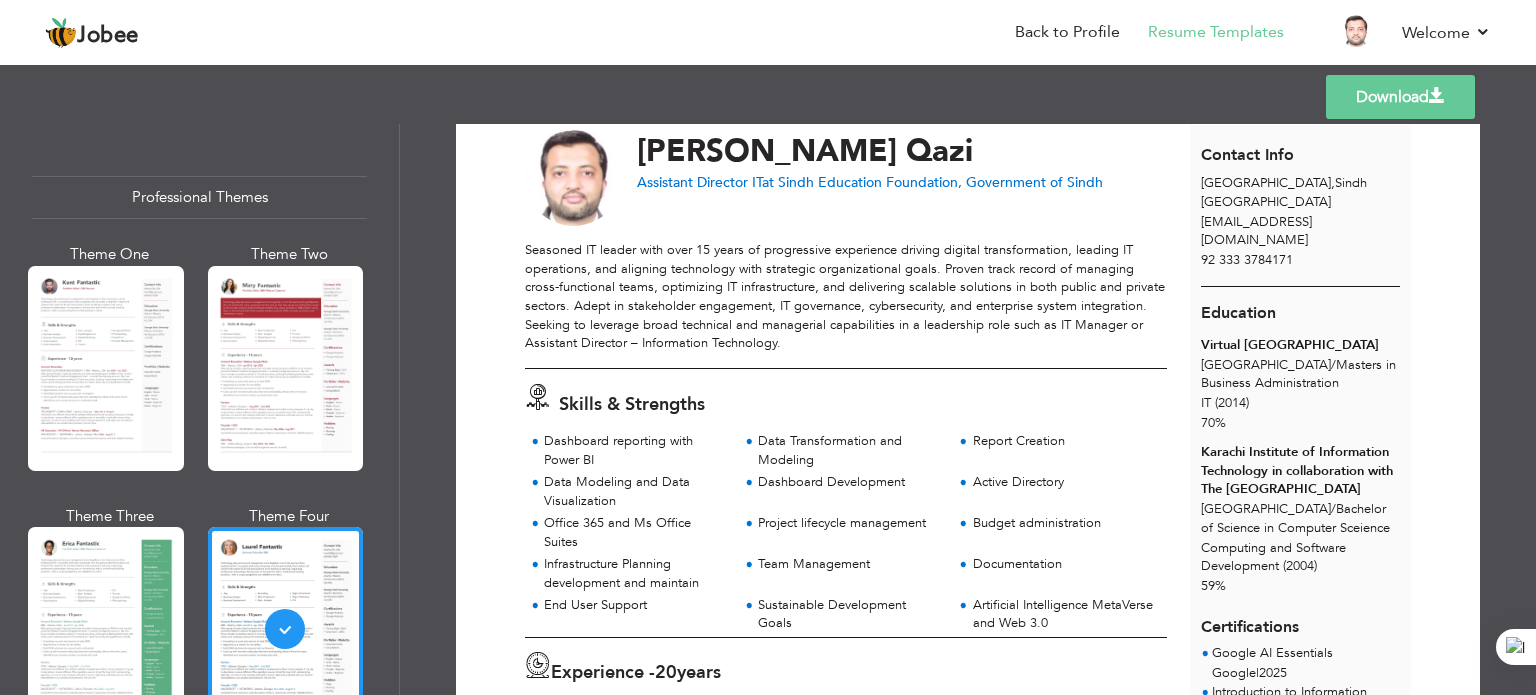 scroll, scrollTop: 0, scrollLeft: 0, axis: both 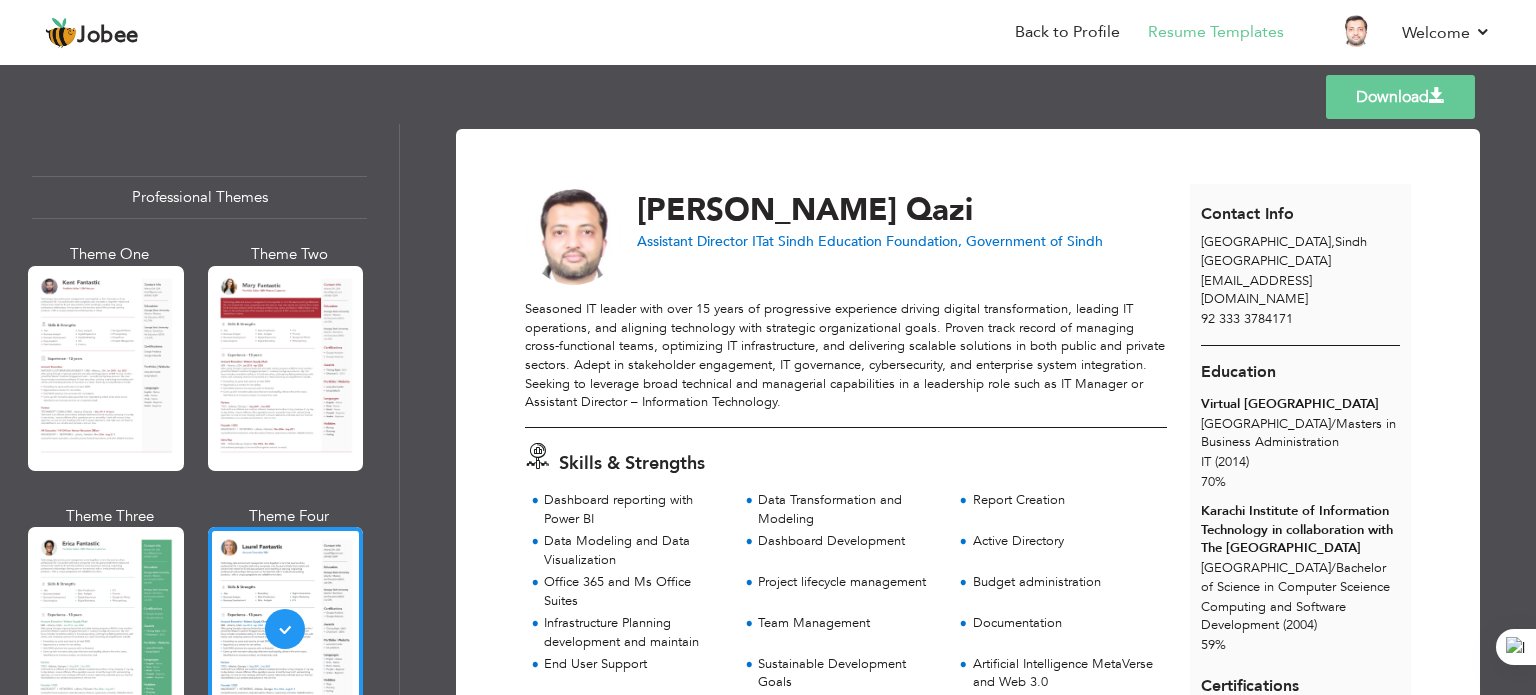 click on "Download" at bounding box center [1400, 97] 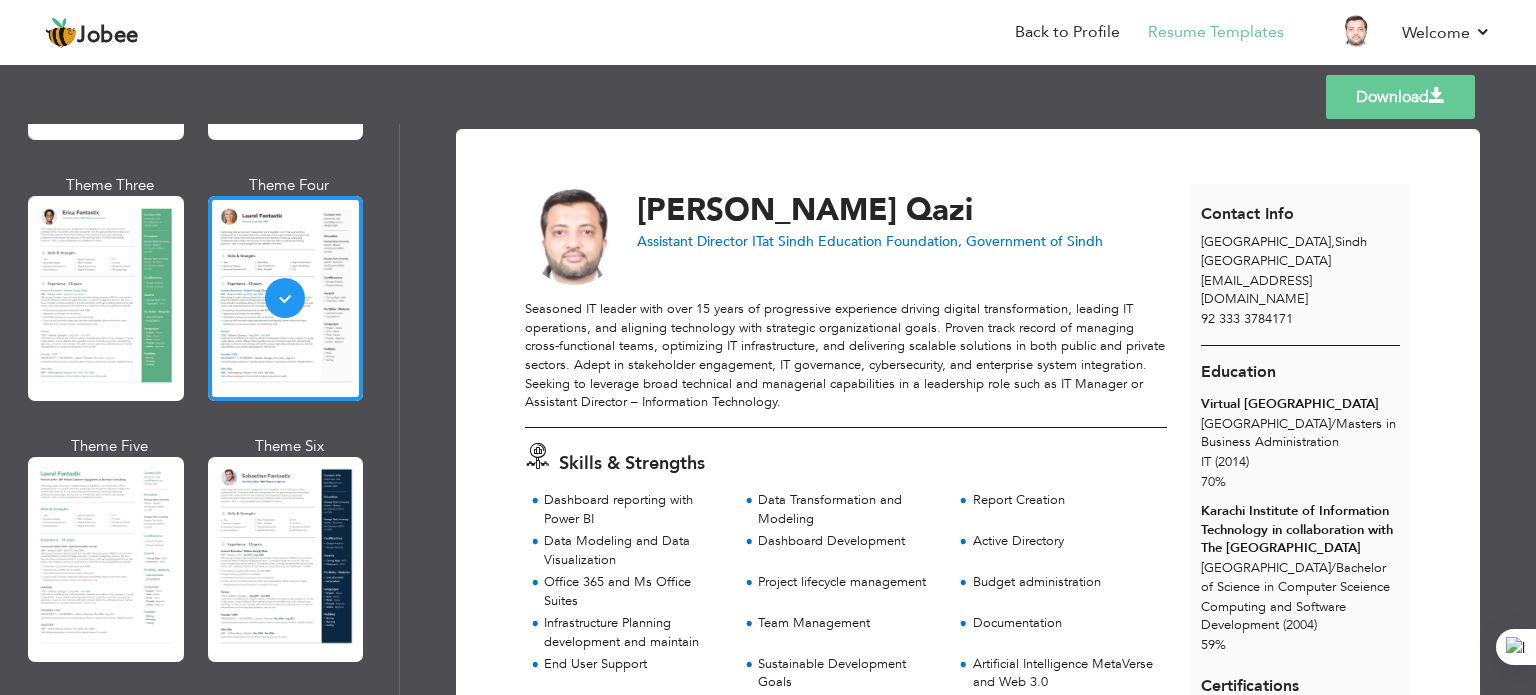 scroll, scrollTop: 51, scrollLeft: 0, axis: vertical 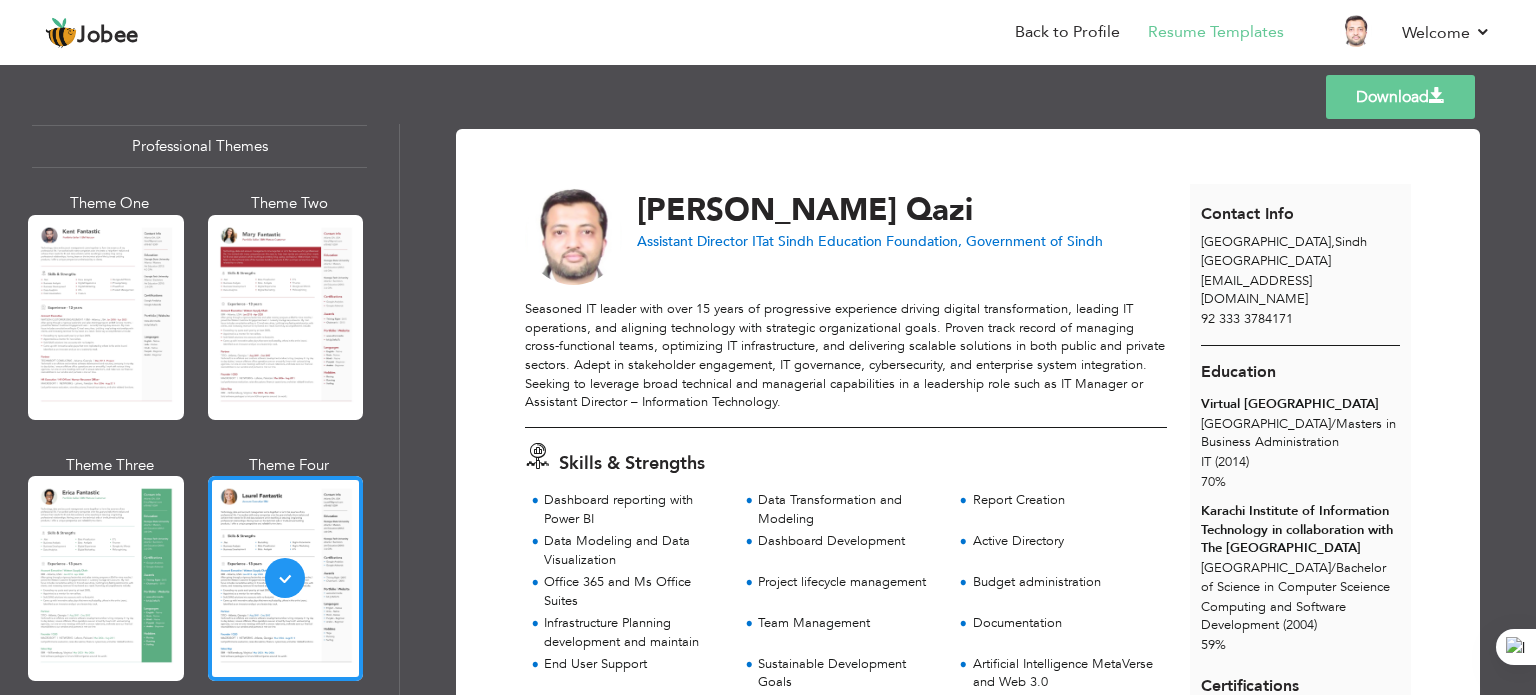 drag, startPoint x: 1535, startPoint y: 275, endPoint x: 1535, endPoint y: 346, distance: 71 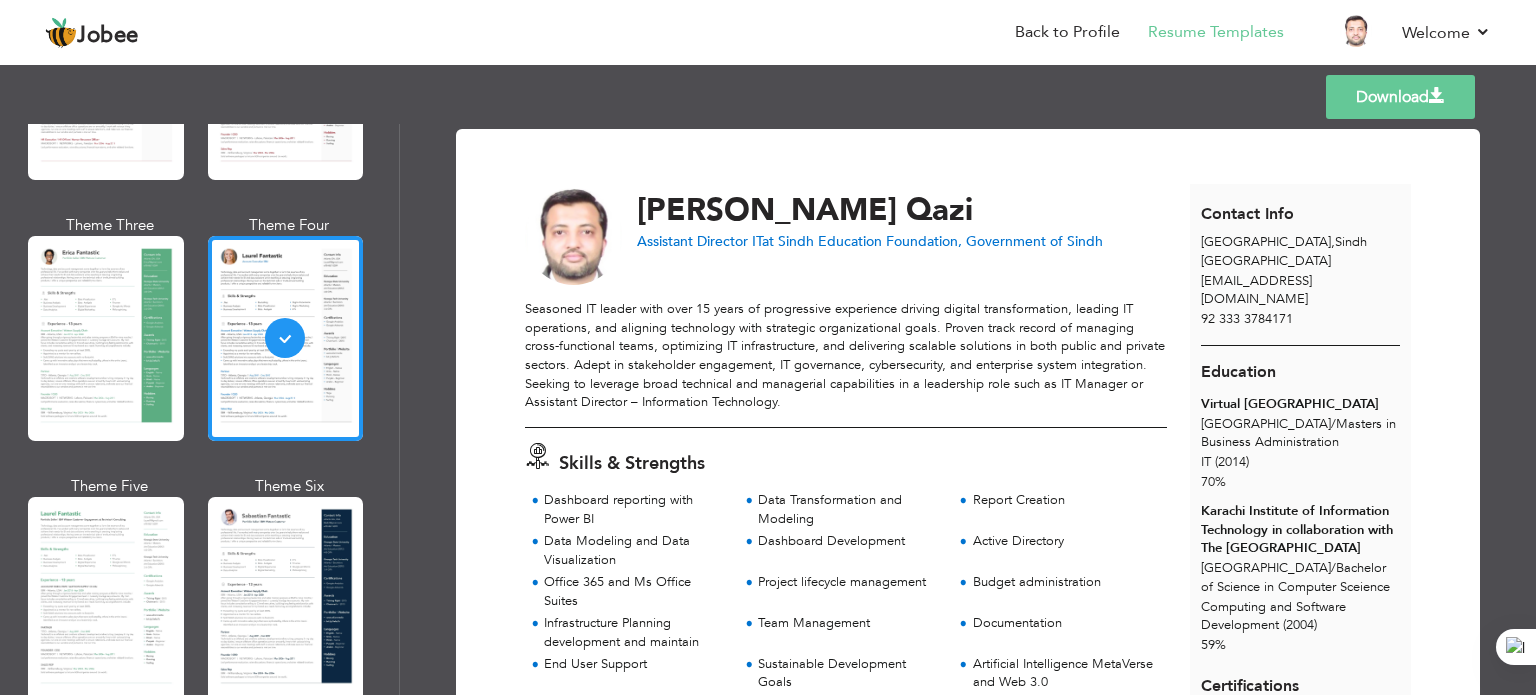 scroll, scrollTop: 372, scrollLeft: 0, axis: vertical 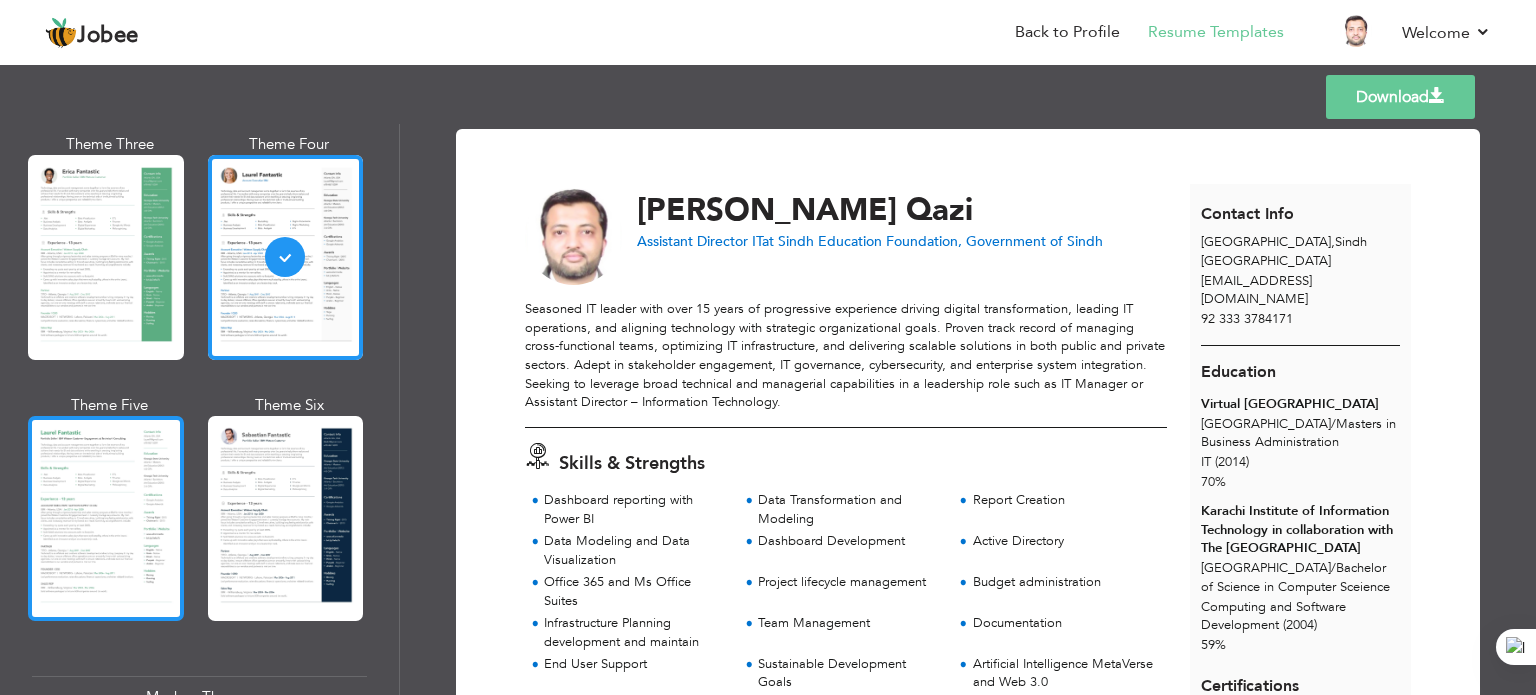 click at bounding box center [106, 518] 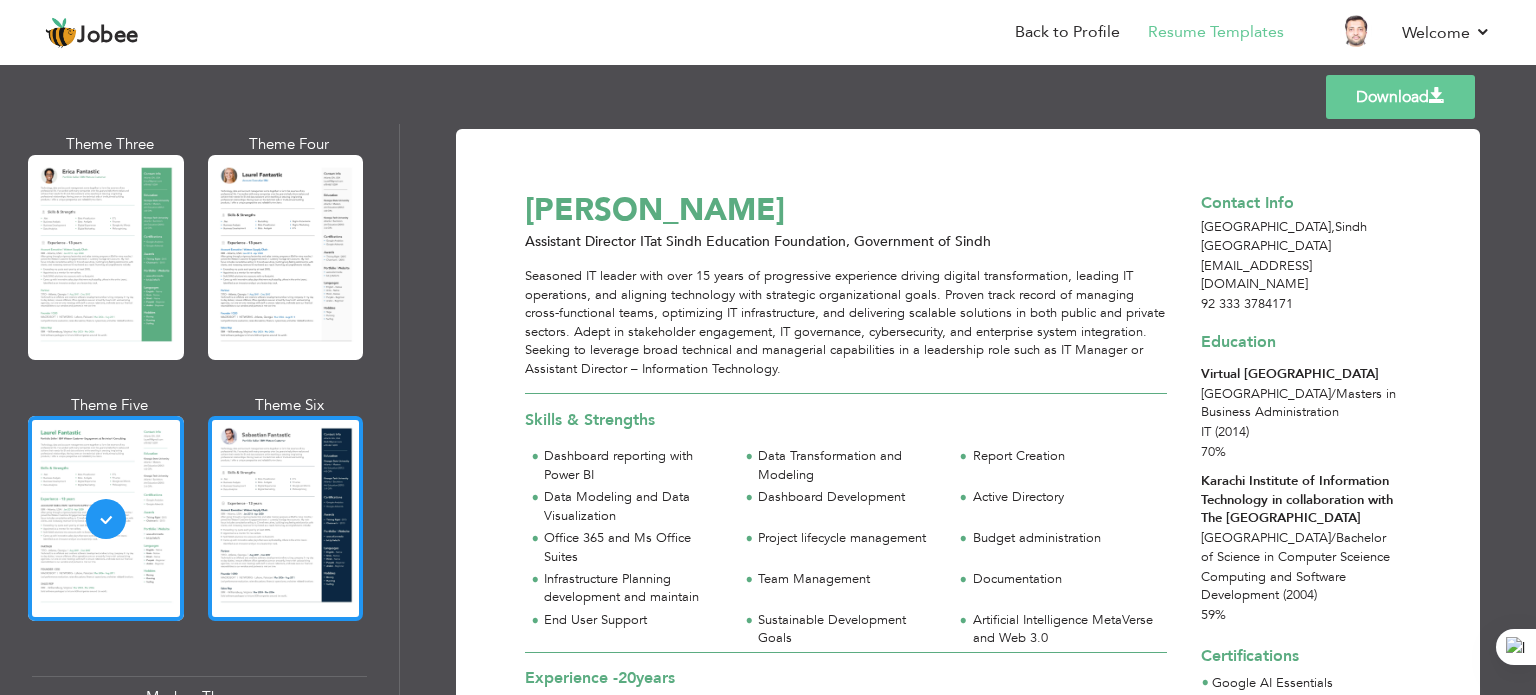 click at bounding box center [286, 518] 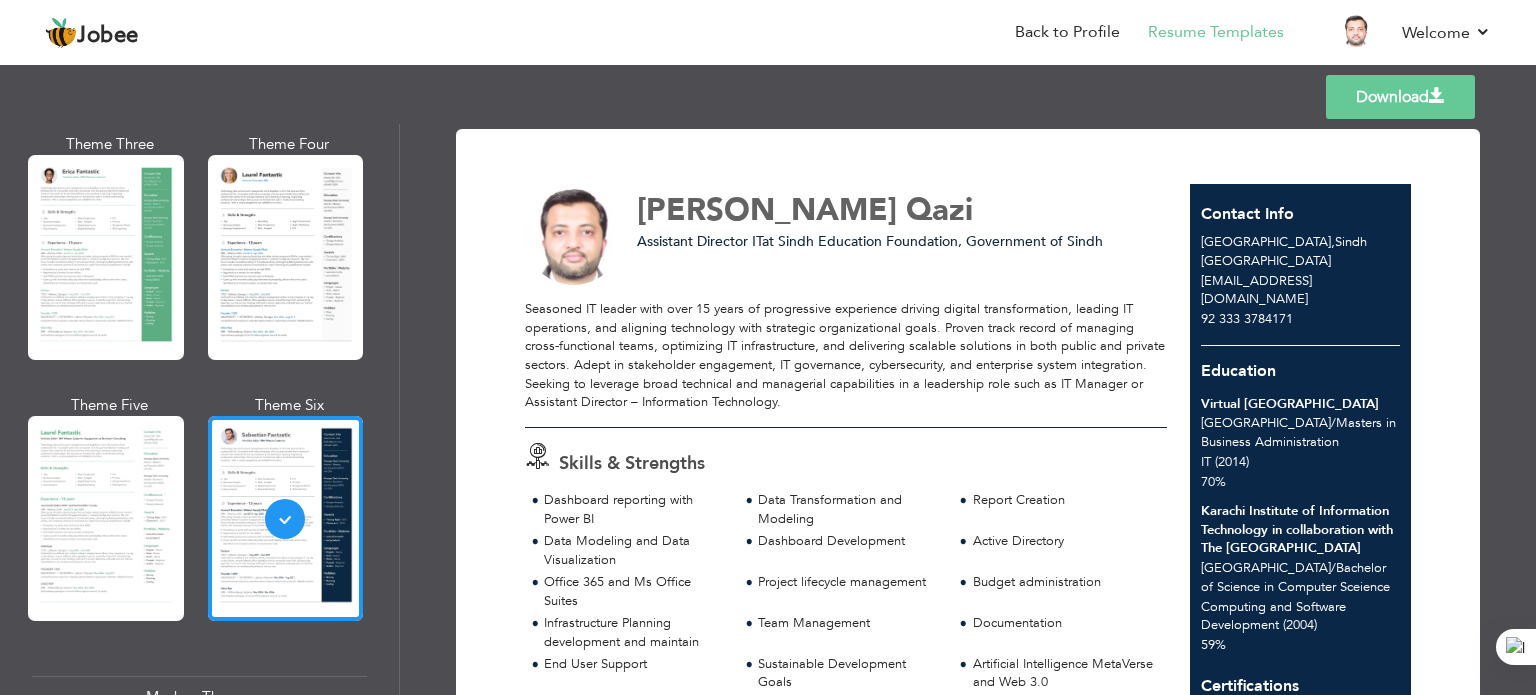 click on "Jobee
Back to Profile
Resume Templates
Resume Templates
Cover Letters
About
My Resume
Welcome
Settings
Log off
Resume Created" at bounding box center [768, 347] 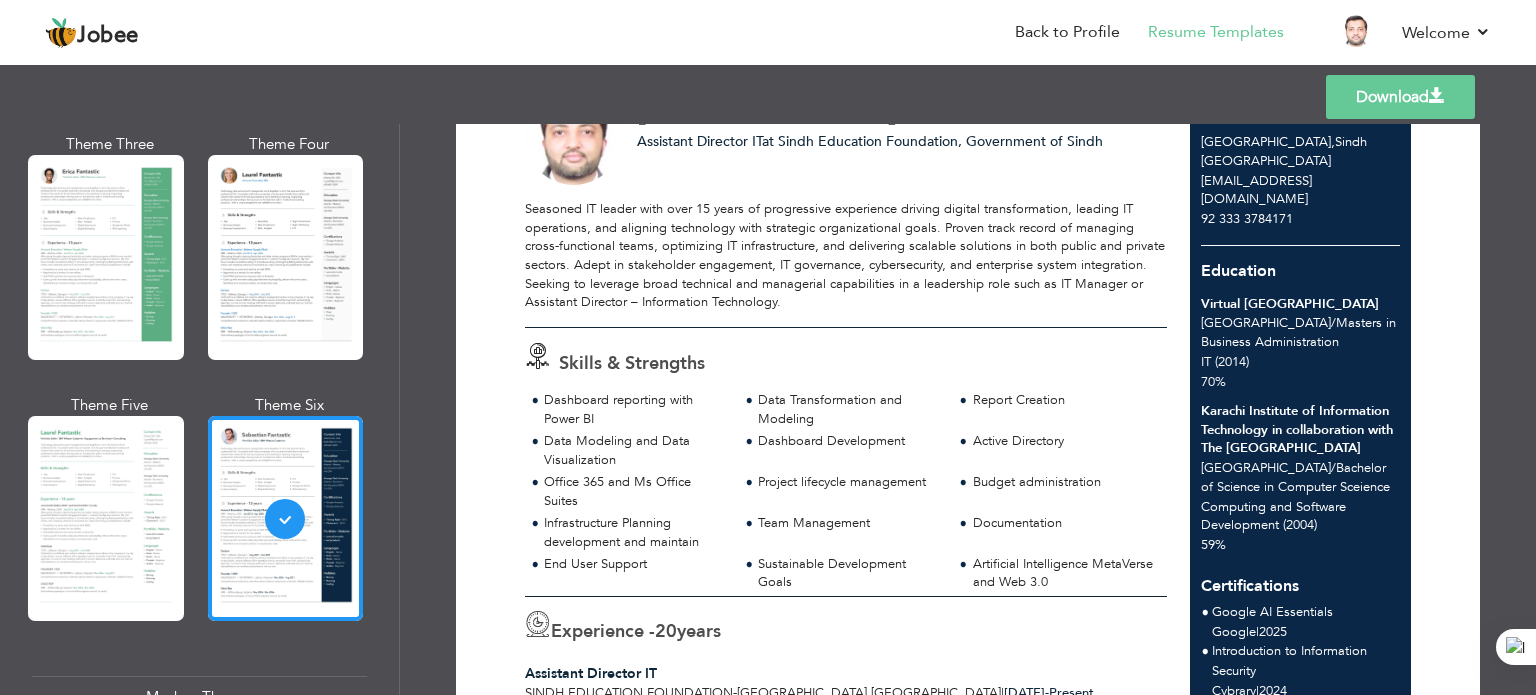 scroll, scrollTop: 0, scrollLeft: 0, axis: both 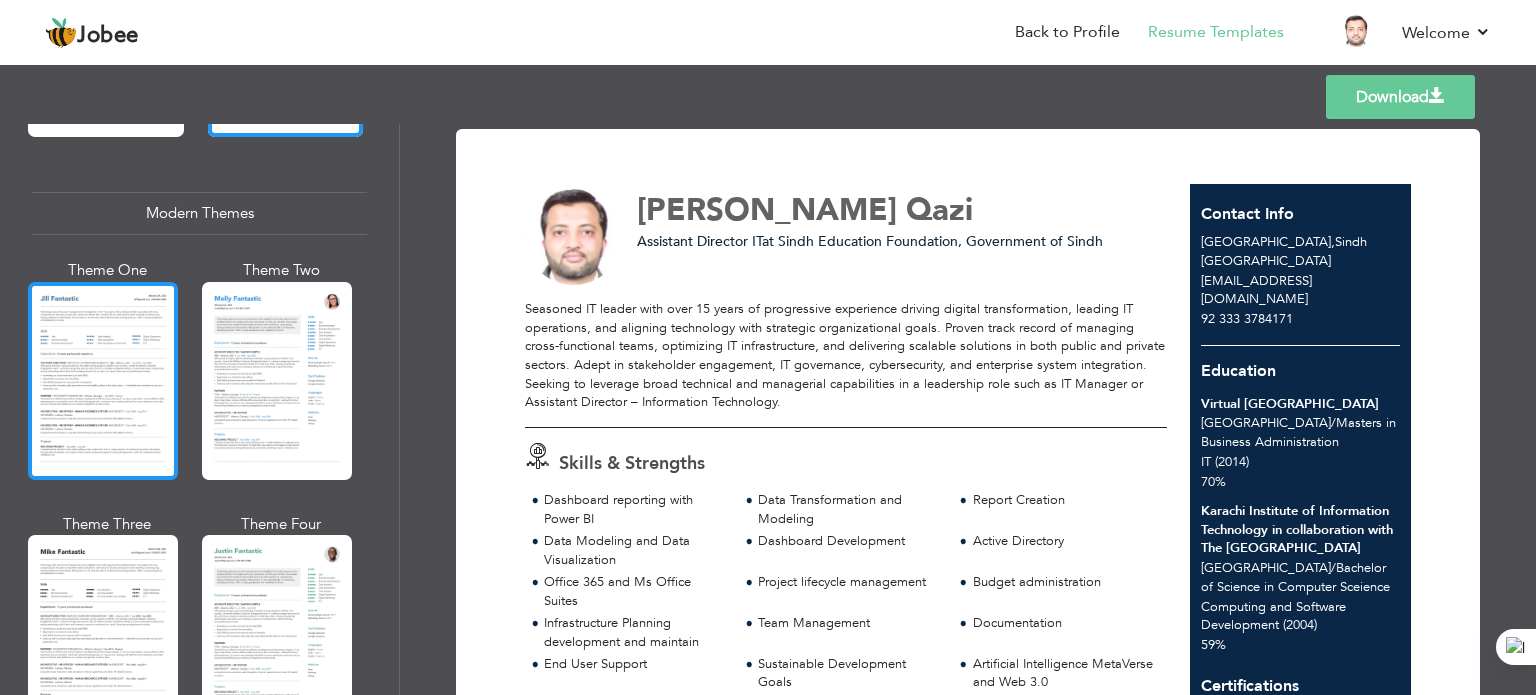 click at bounding box center [103, 381] 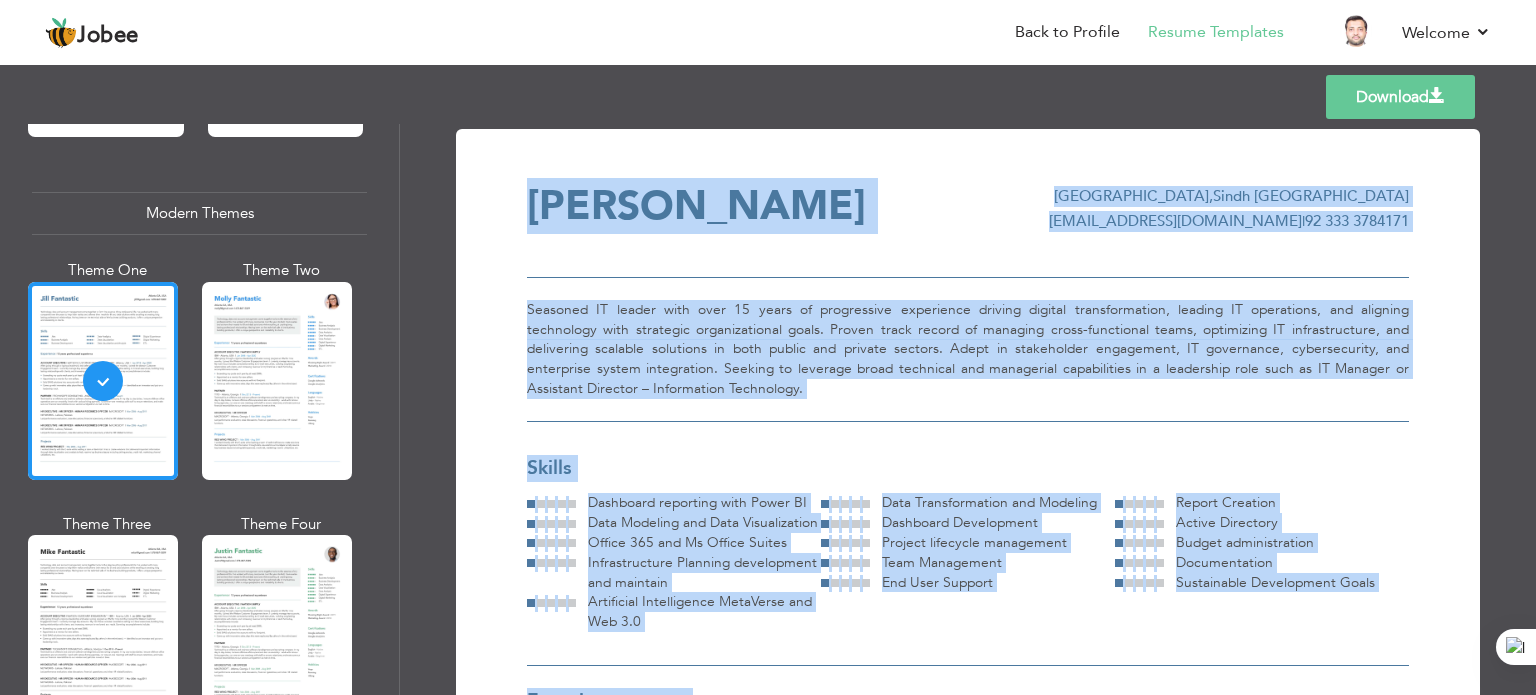 drag, startPoint x: 1528, startPoint y: 212, endPoint x: 1535, endPoint y: 254, distance: 42.579338 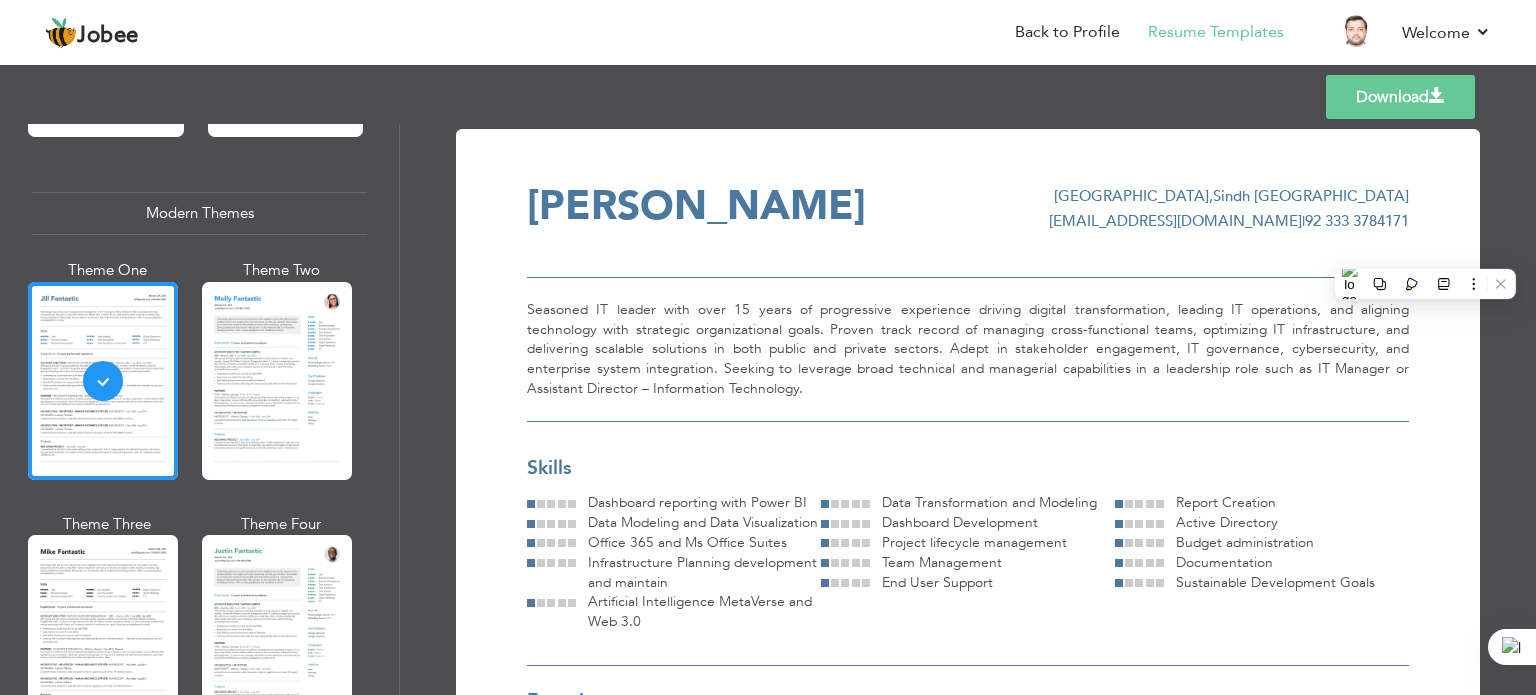 click on "Download
Mustafa Qazi
Karachi ,  Sindh Pakistan
mustafamhq@gmail.com  |  92 333 3784171
Skills
Dashboard reporting with Power BI" at bounding box center (968, 409) 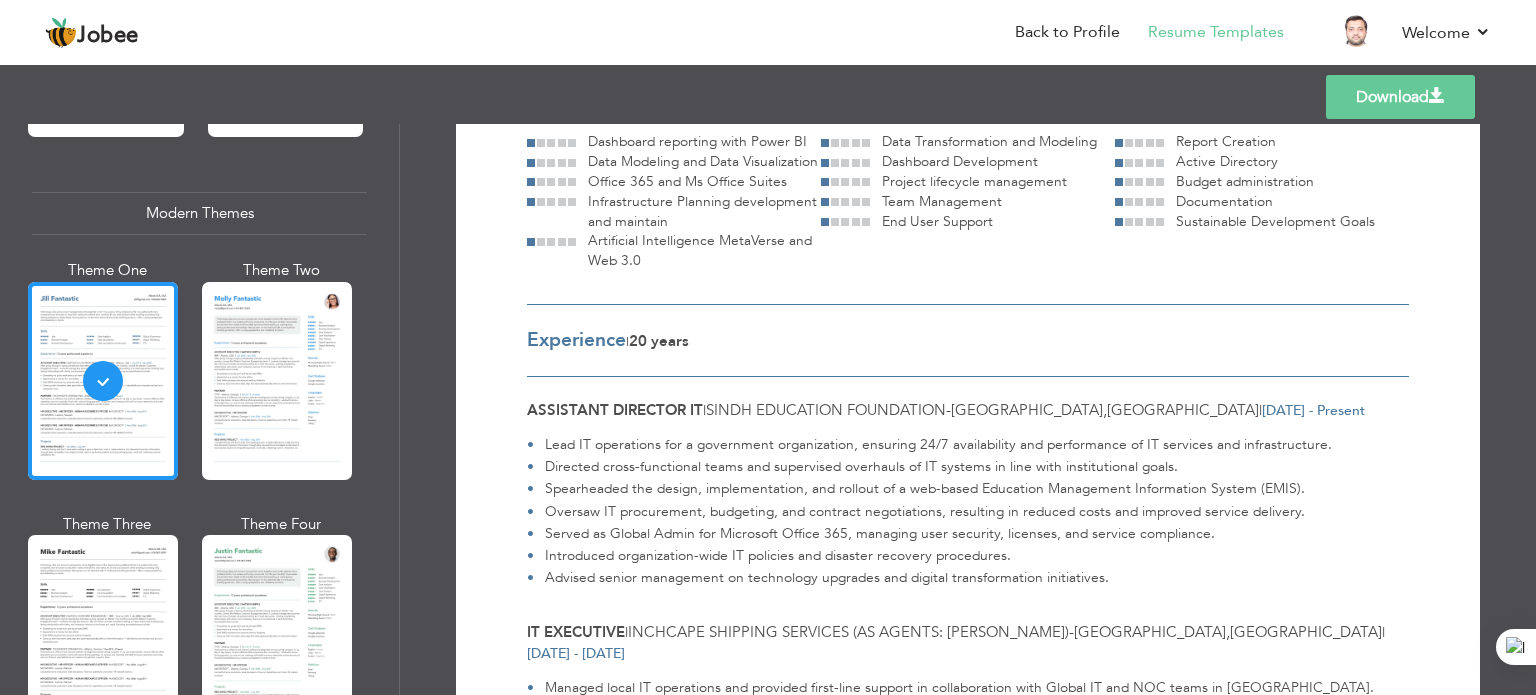 scroll, scrollTop: 0, scrollLeft: 0, axis: both 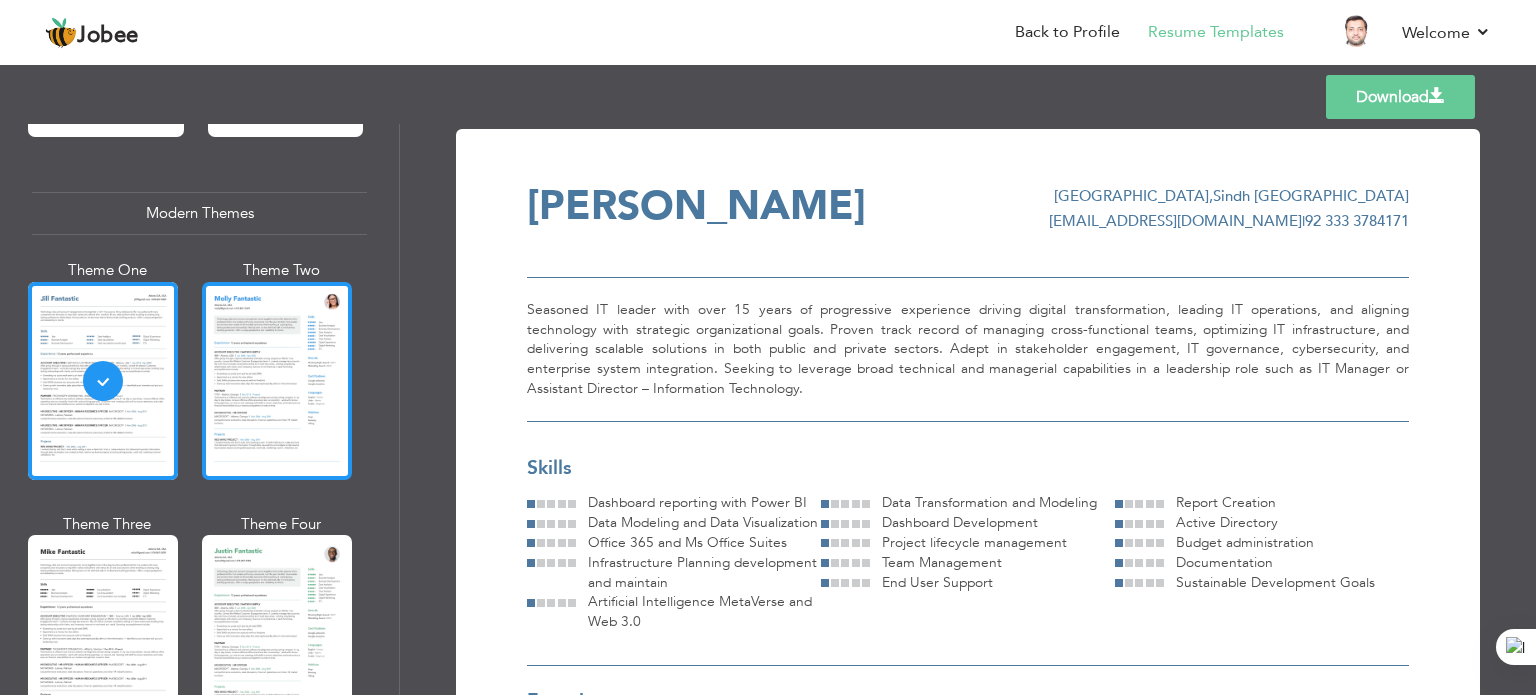 click at bounding box center (277, 381) 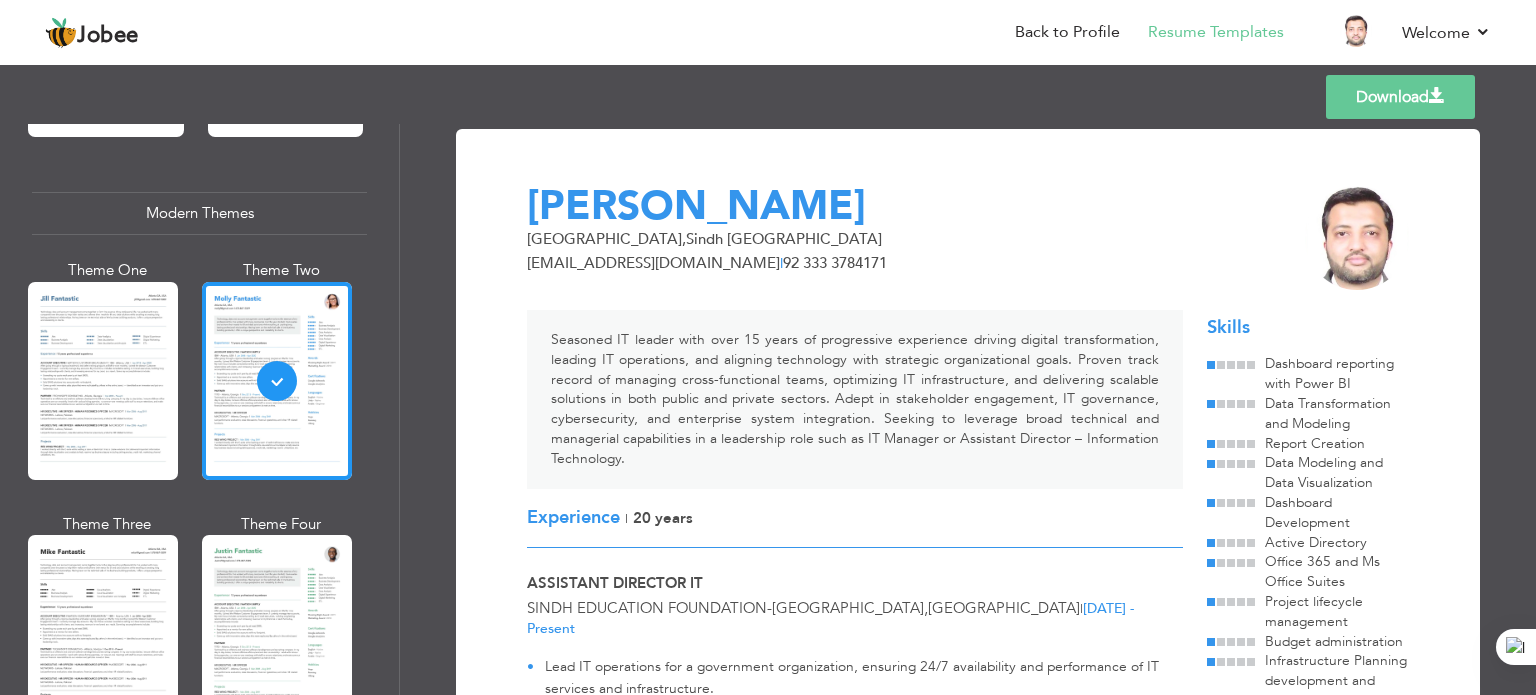 scroll, scrollTop: 39, scrollLeft: 0, axis: vertical 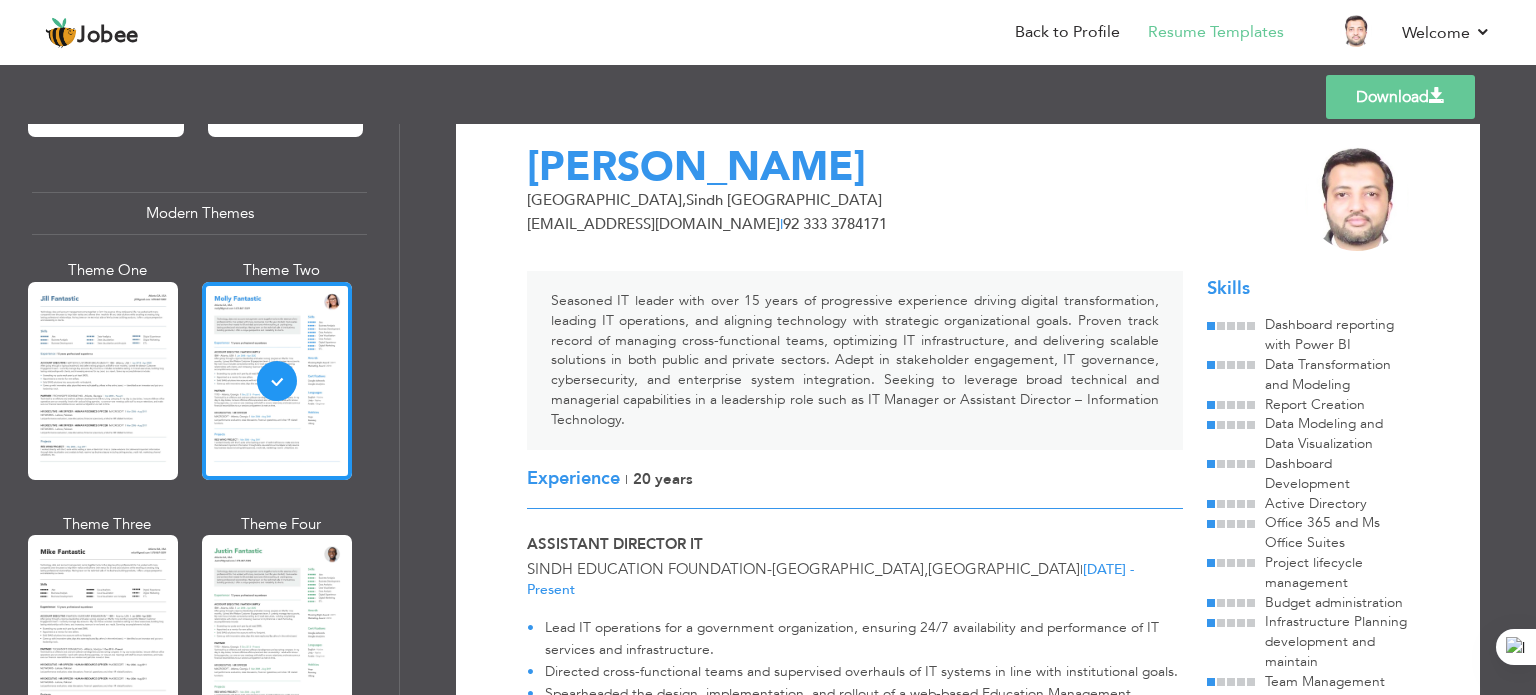 click on "Download
Mustafa Qazi
Karachi ,  Sindh Pakistan
mustafamhq@gmail.com  |  92 333 3784171
Seasoned IT leader with over 15 years of progressive experience driving digital transformation, leading IT operations, and aligning technology with strategic organizational goals. Proven track record of managing cross-functional teams, optimizing IT infrastructure, and delivering scalable solutions in both public and private sectors. Adept in stakeholder engagement, IT governance, cybersecurity, and enterprise system integration. Seeking to leverage broad technical and managerial capabilities in a leadership role such as IT Manager or Assistant Director – Information Technology.
|" at bounding box center (968, 409) 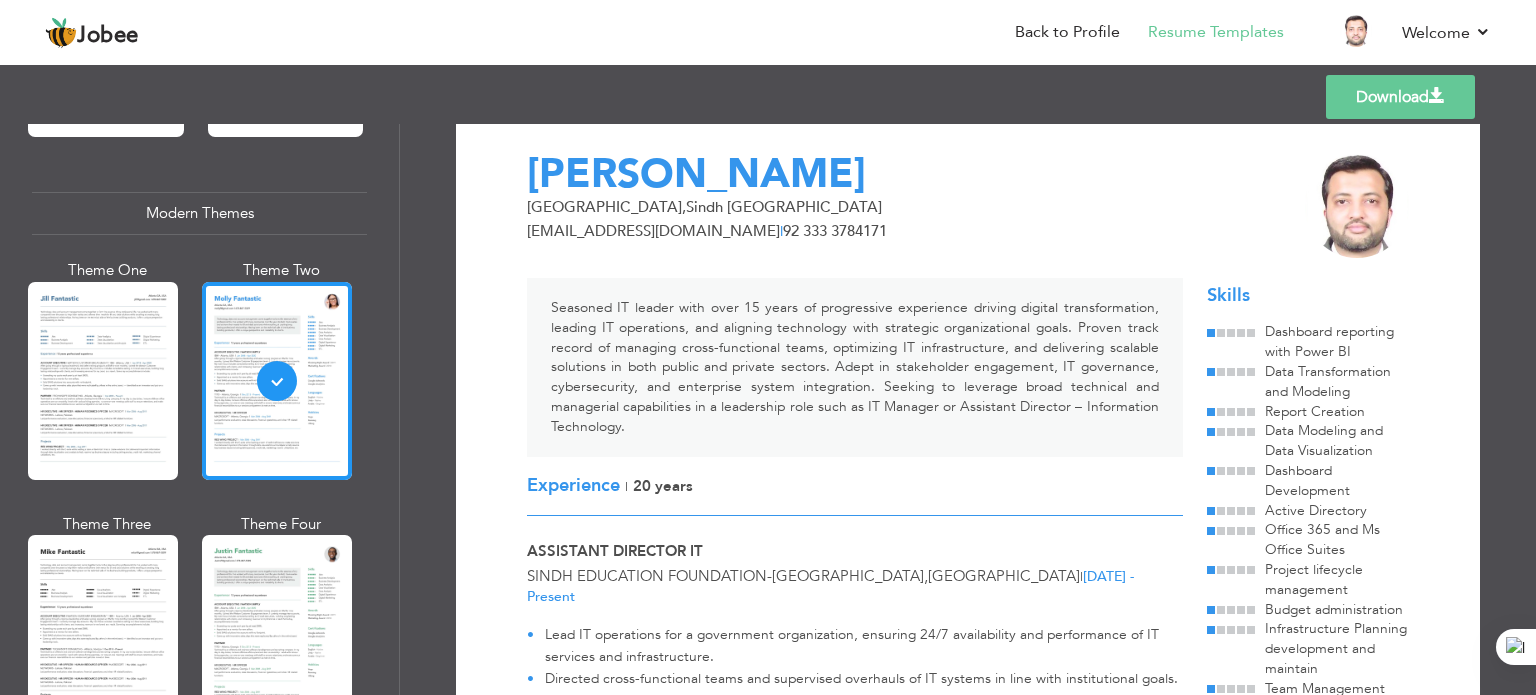 scroll, scrollTop: 0, scrollLeft: 0, axis: both 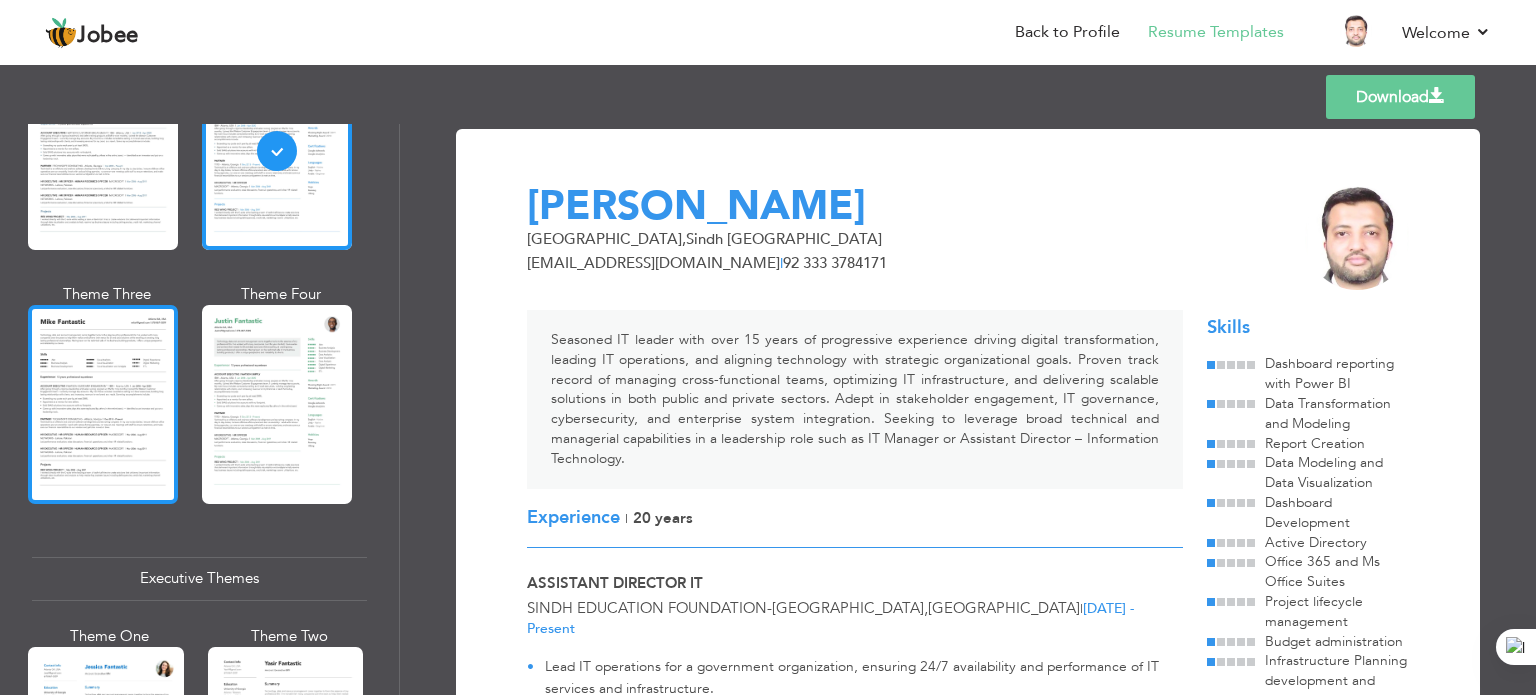 click at bounding box center [103, 404] 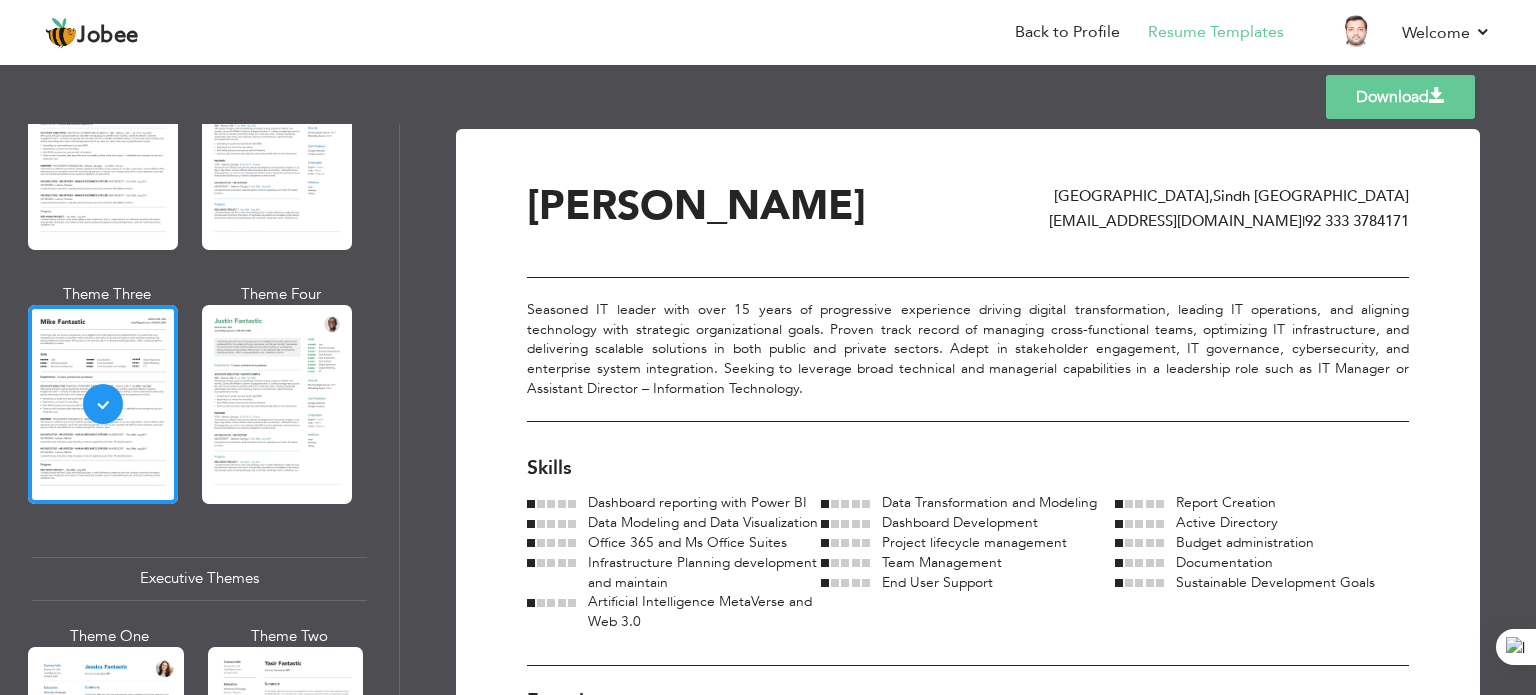 click at bounding box center (277, 404) 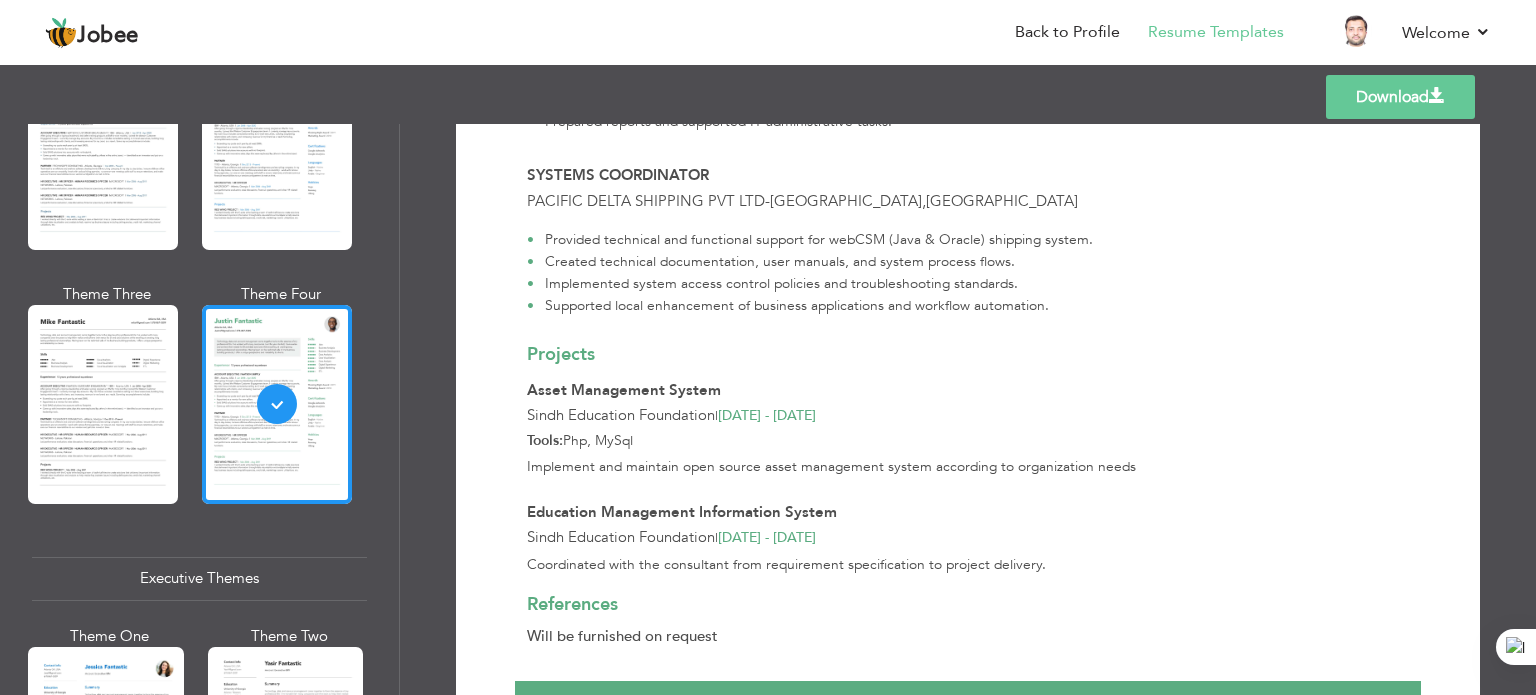 scroll, scrollTop: 1580, scrollLeft: 0, axis: vertical 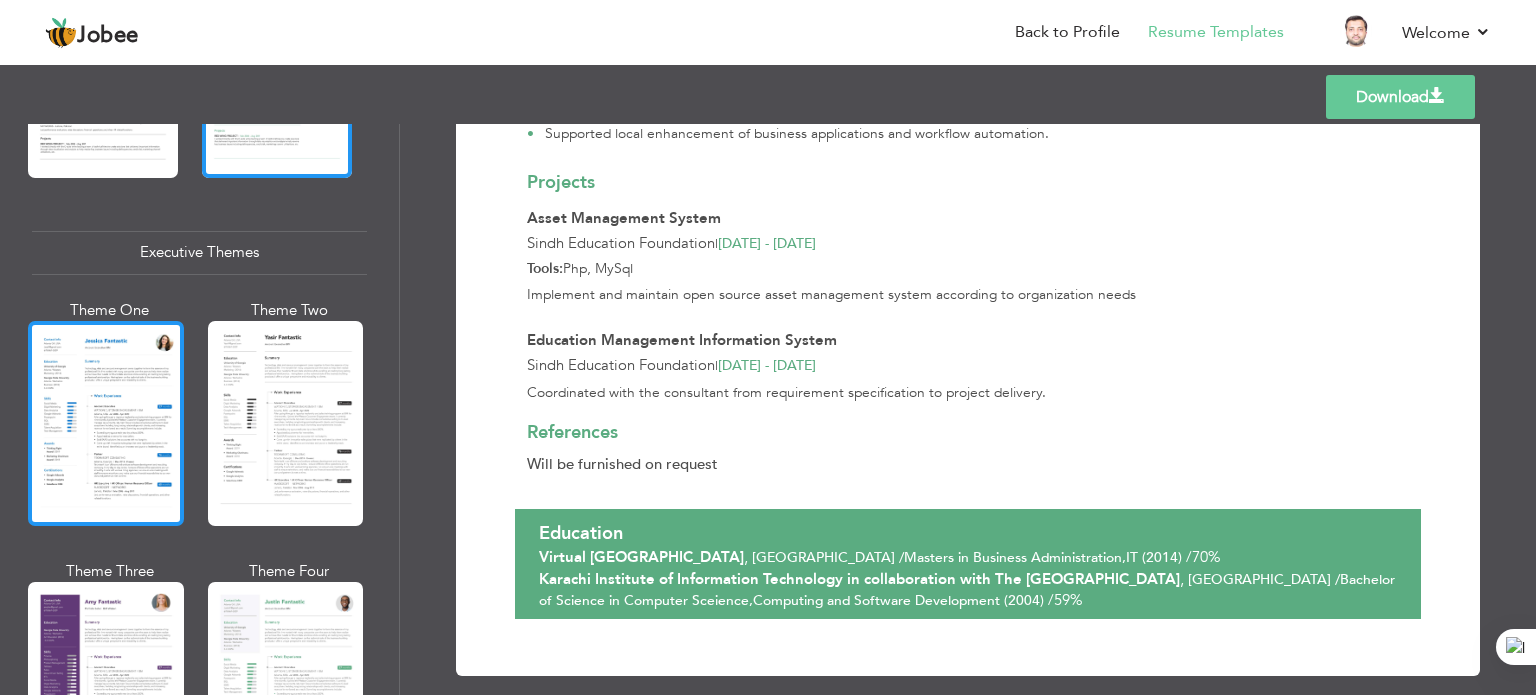 click at bounding box center (106, 423) 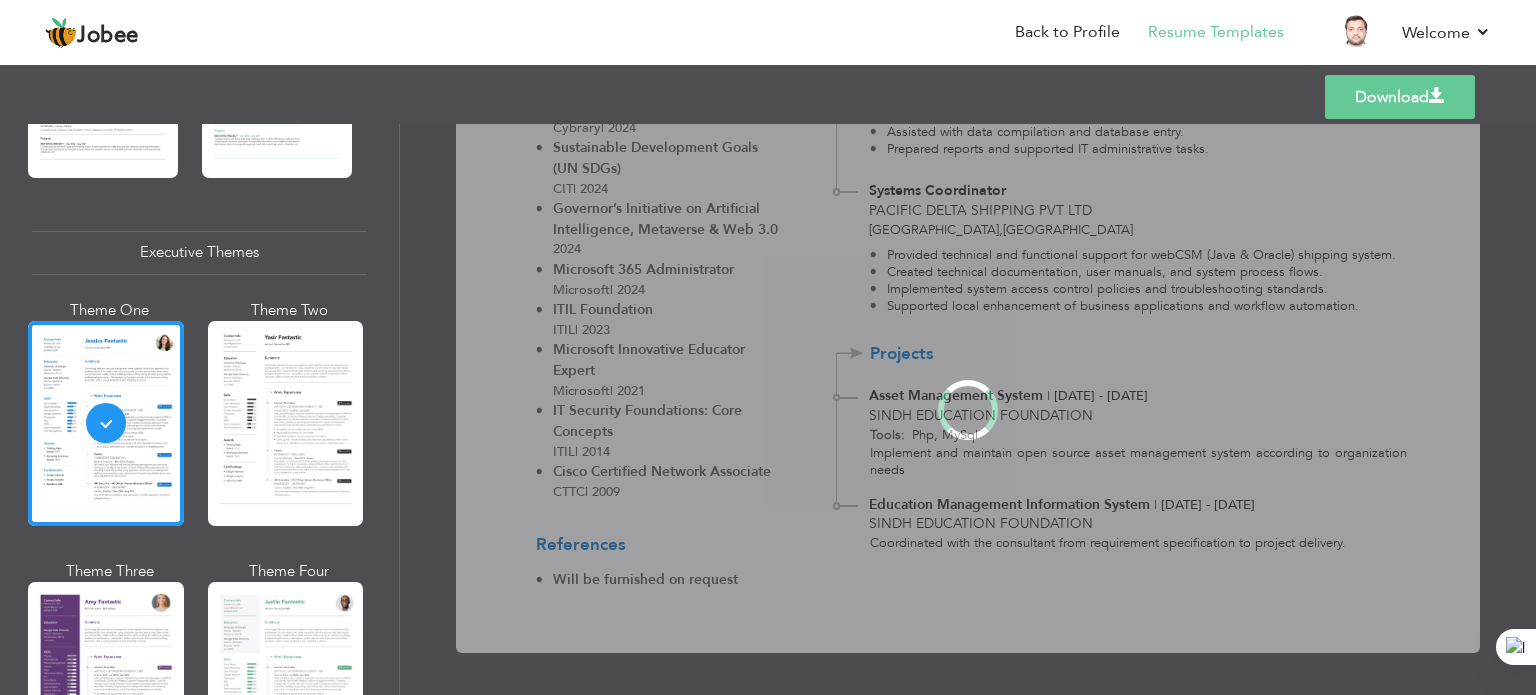 scroll, scrollTop: 0, scrollLeft: 0, axis: both 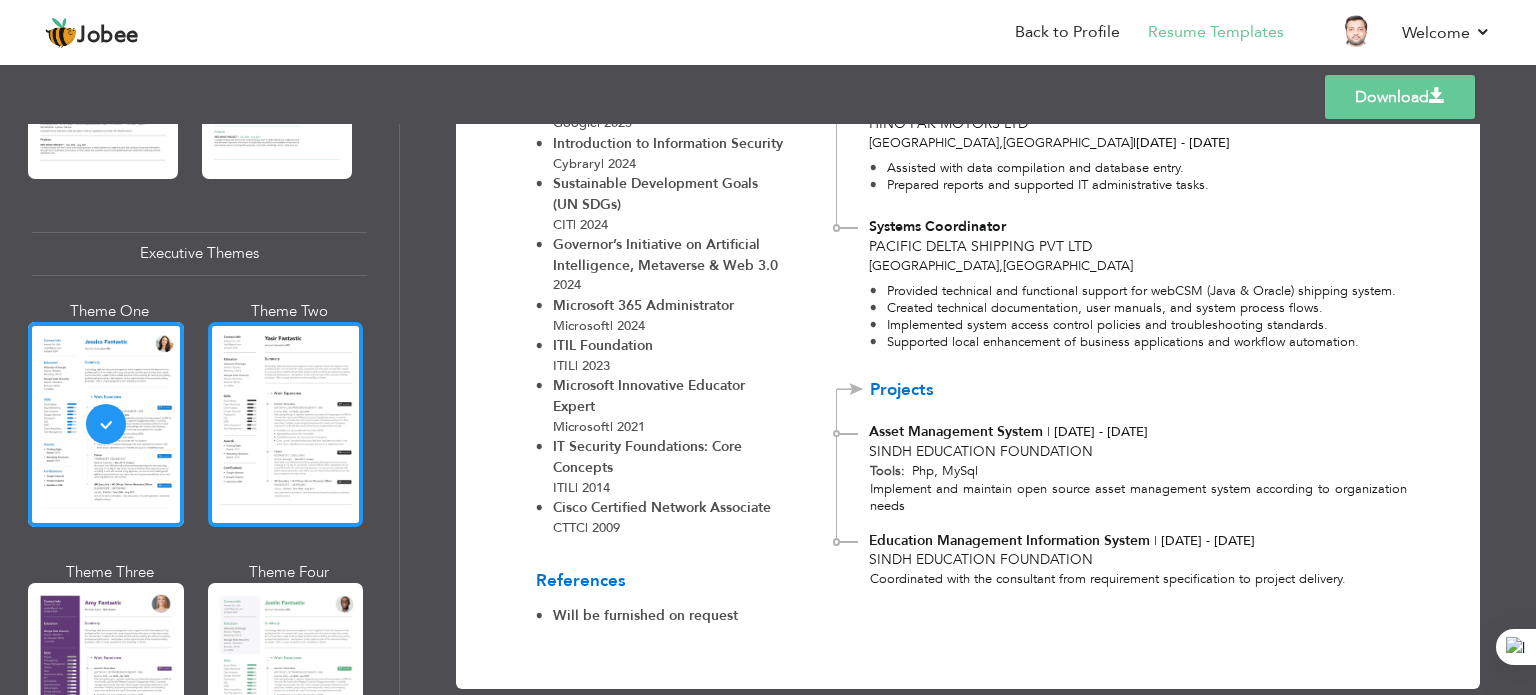 click at bounding box center (286, 424) 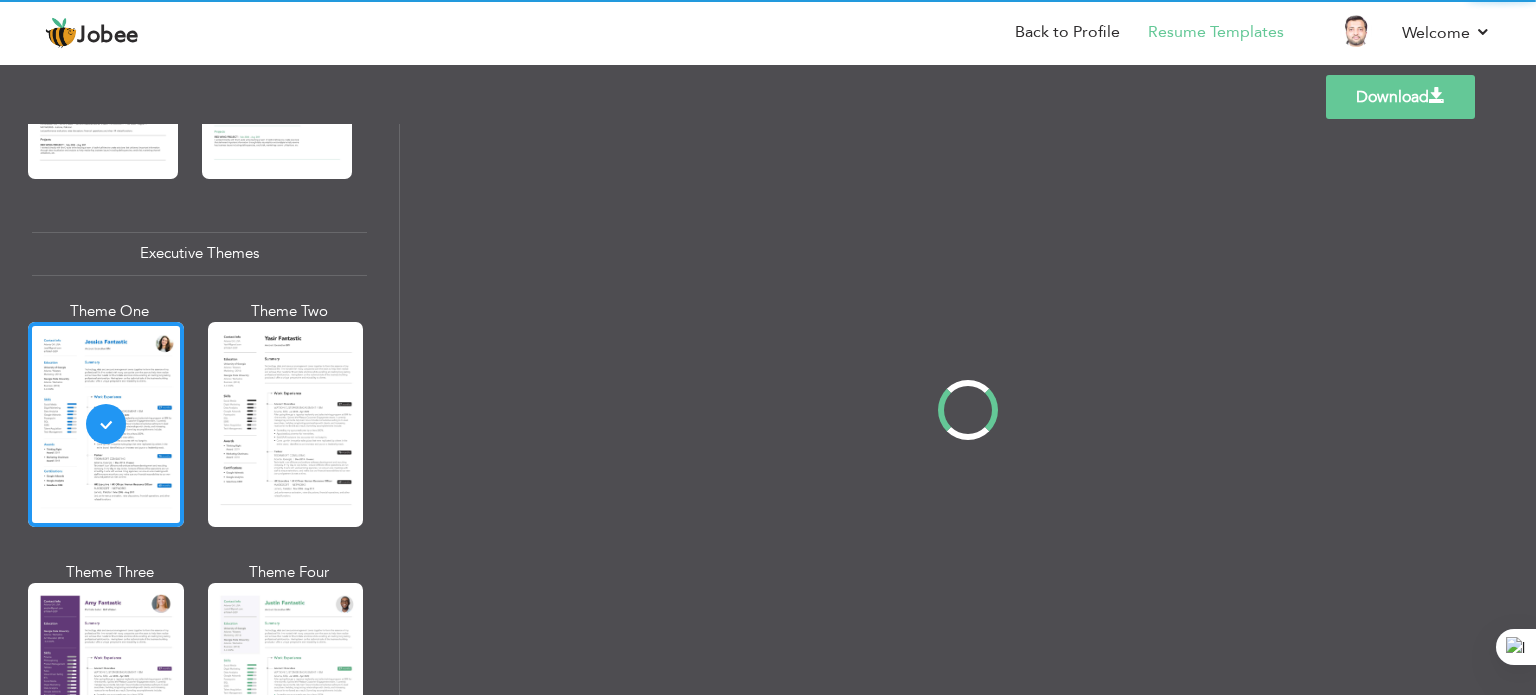 scroll, scrollTop: 1412, scrollLeft: 0, axis: vertical 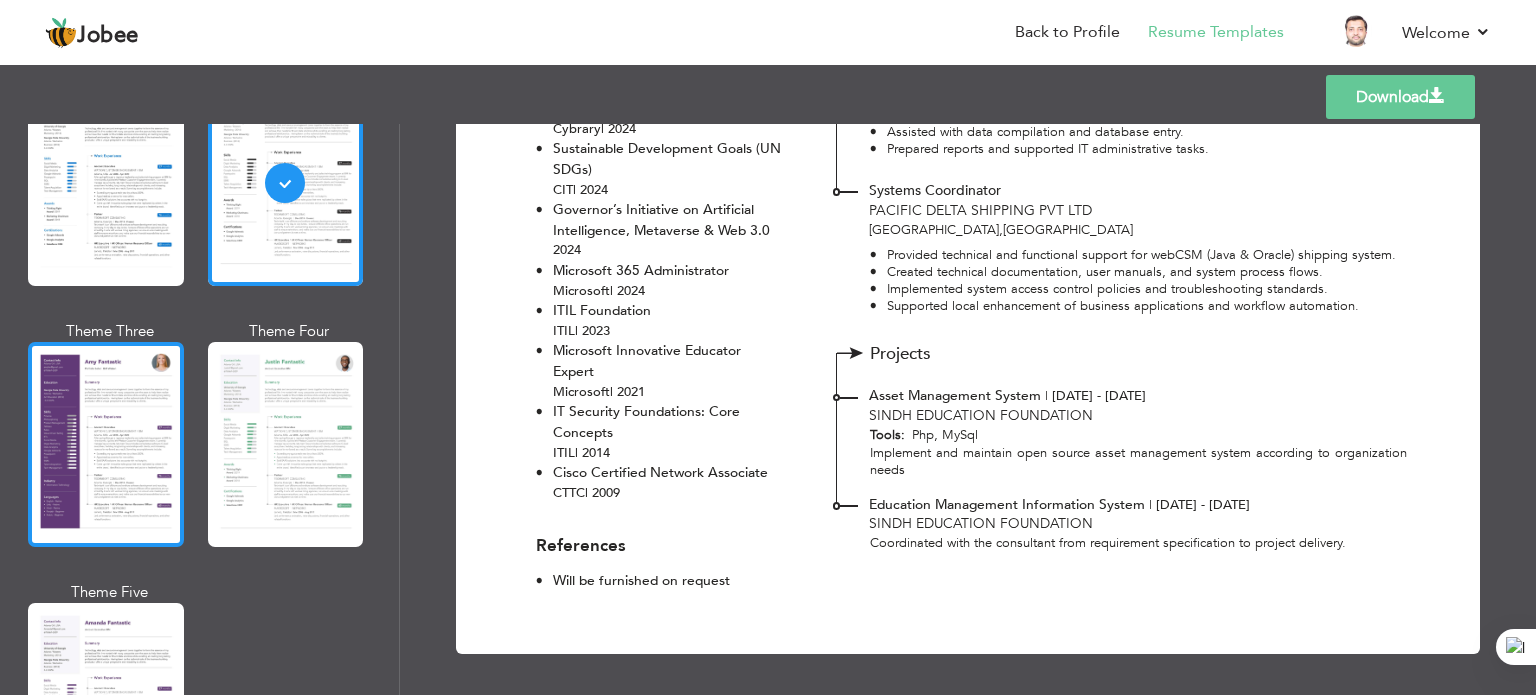 click at bounding box center [106, 444] 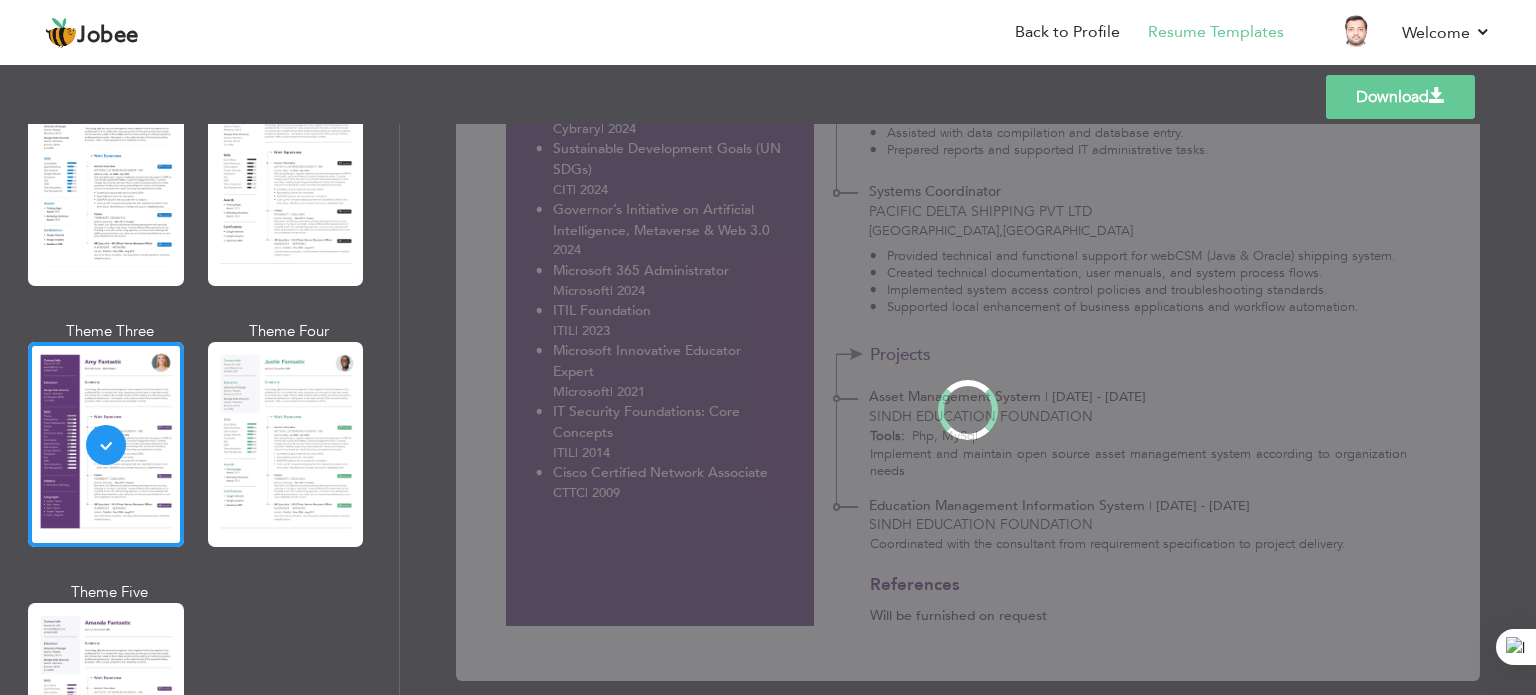 scroll, scrollTop: 0, scrollLeft: 0, axis: both 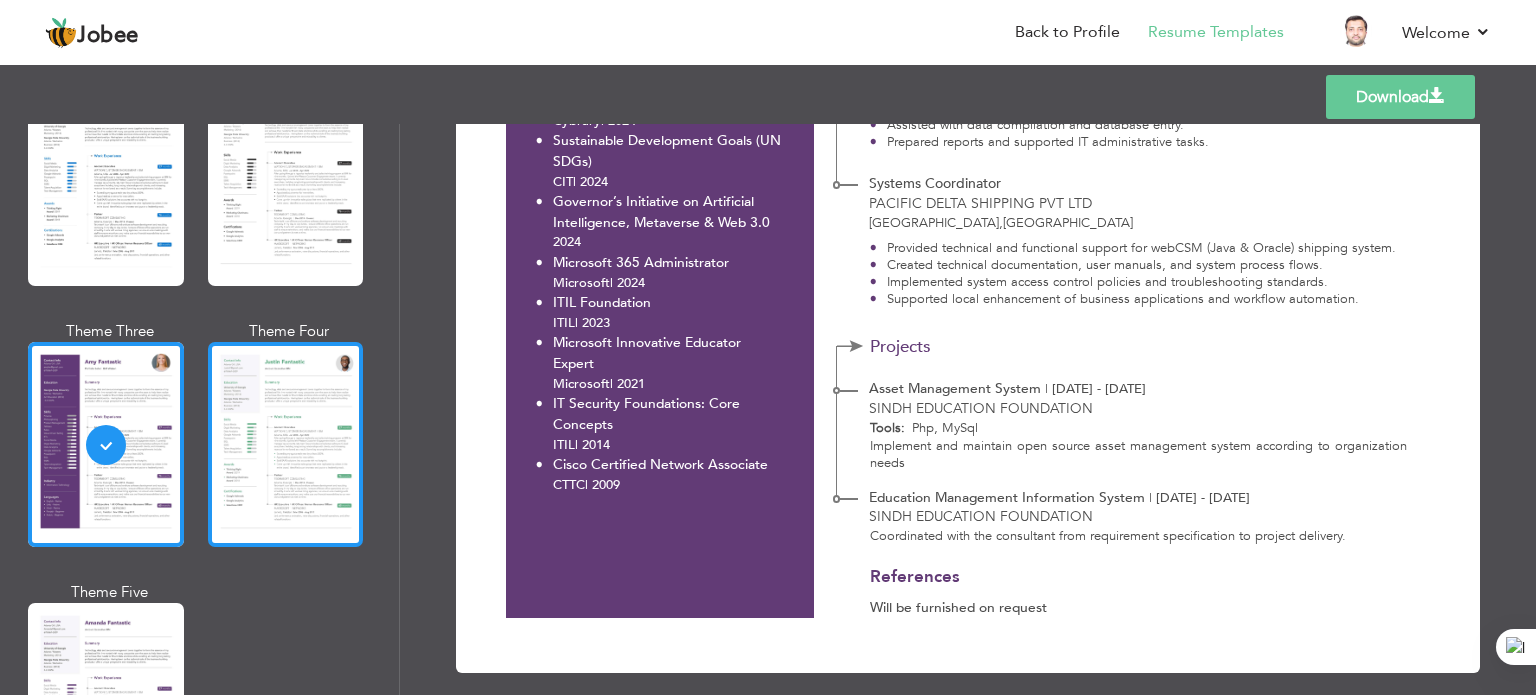 click at bounding box center (286, 444) 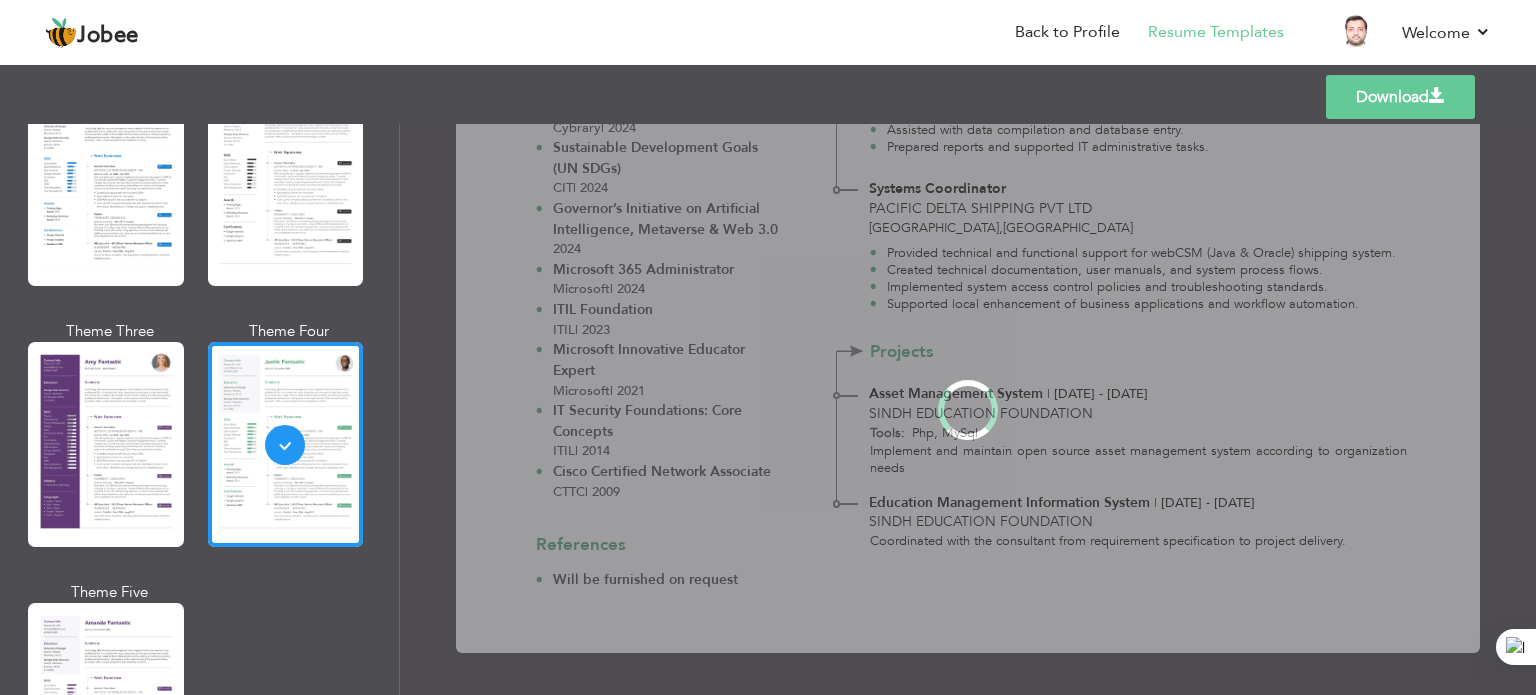 scroll, scrollTop: 0, scrollLeft: 0, axis: both 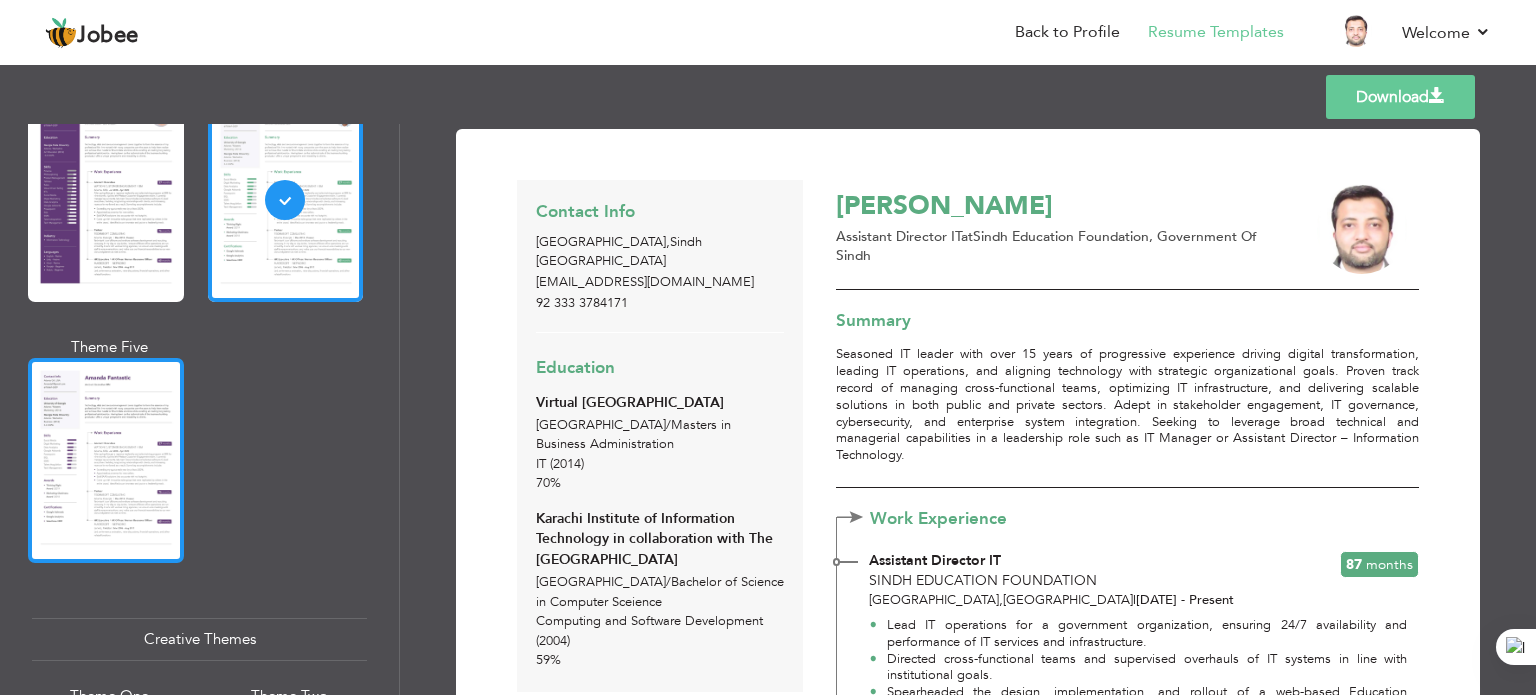 click at bounding box center (106, 460) 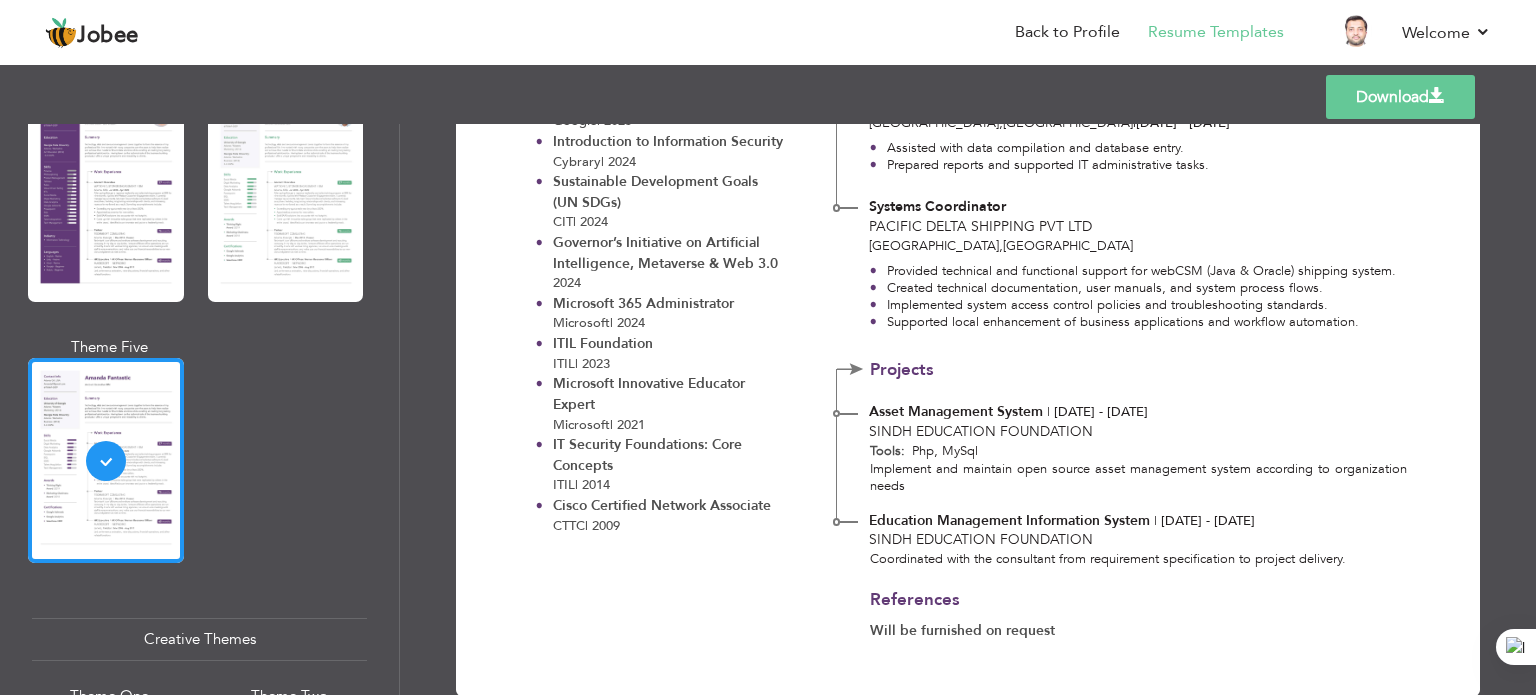 scroll, scrollTop: 1197, scrollLeft: 0, axis: vertical 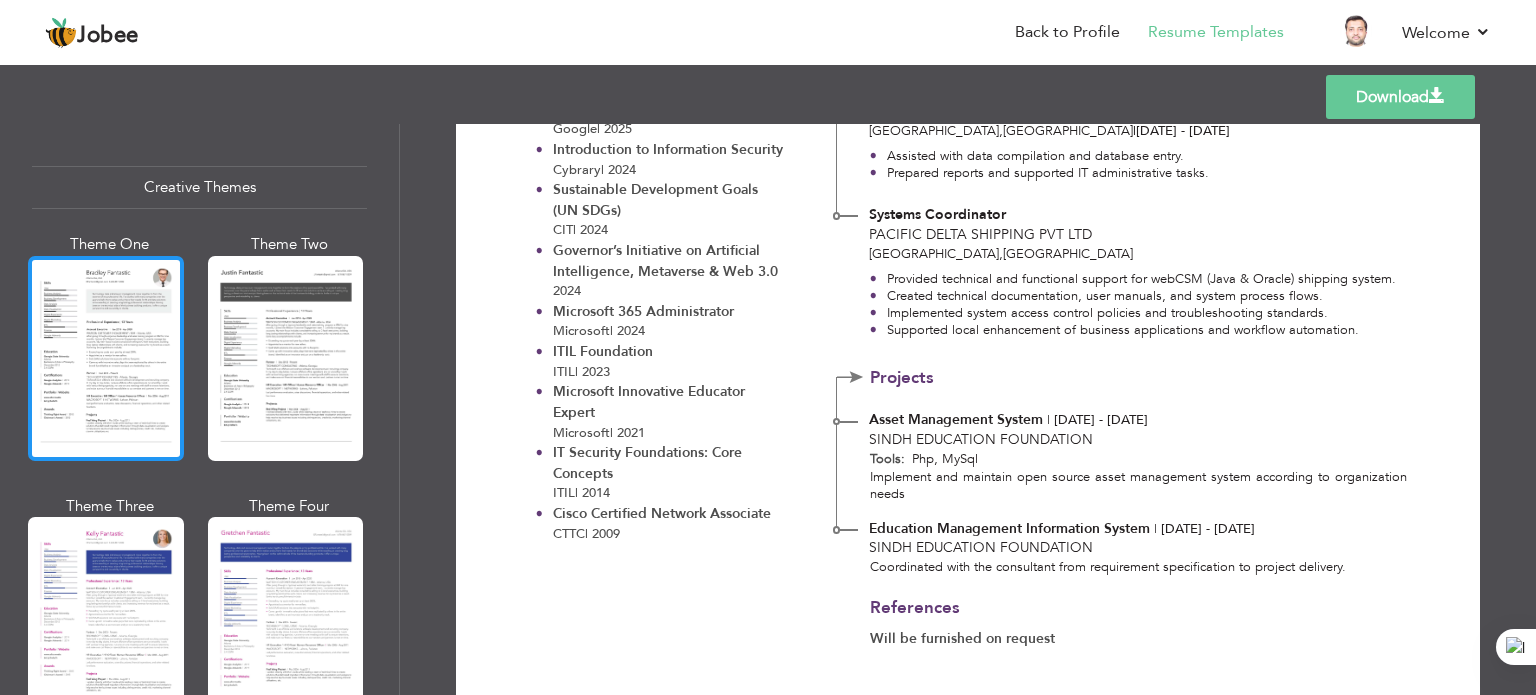 click at bounding box center (106, 358) 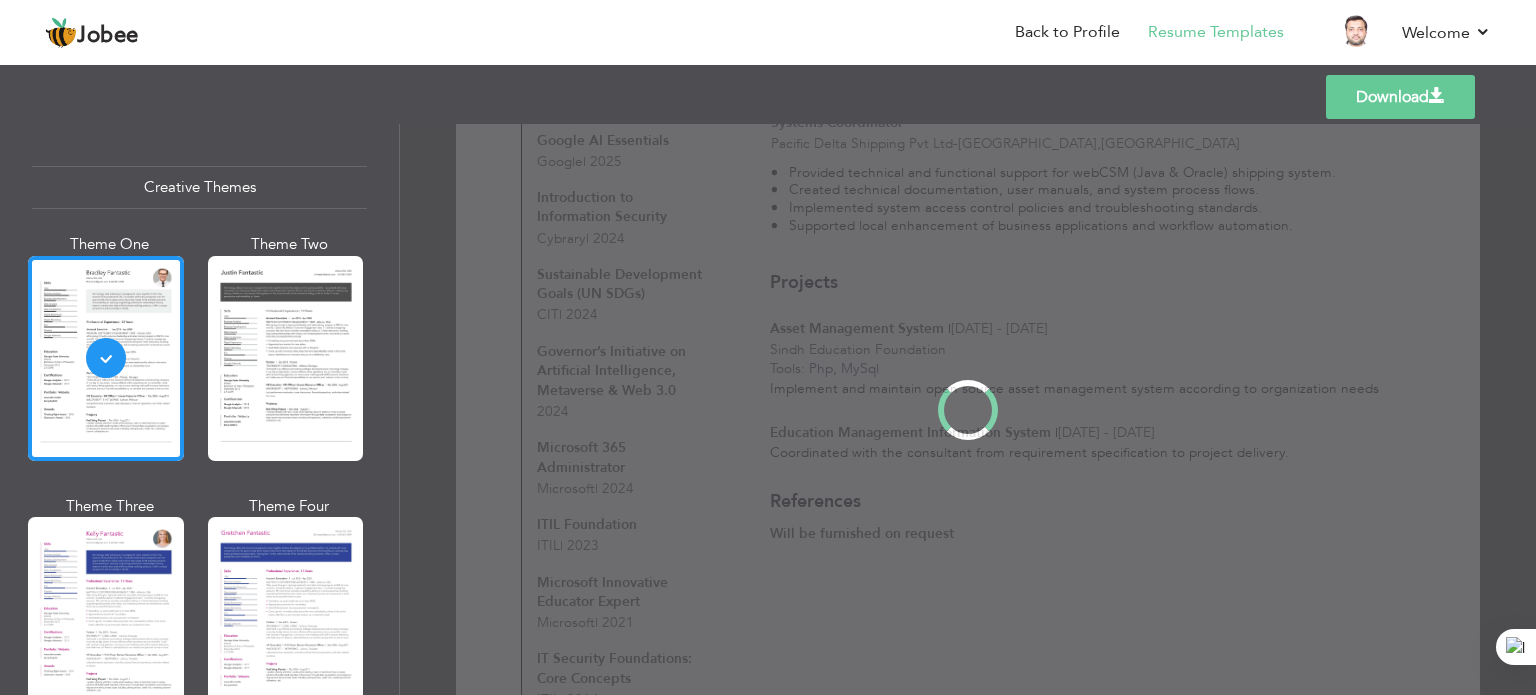 scroll, scrollTop: 0, scrollLeft: 0, axis: both 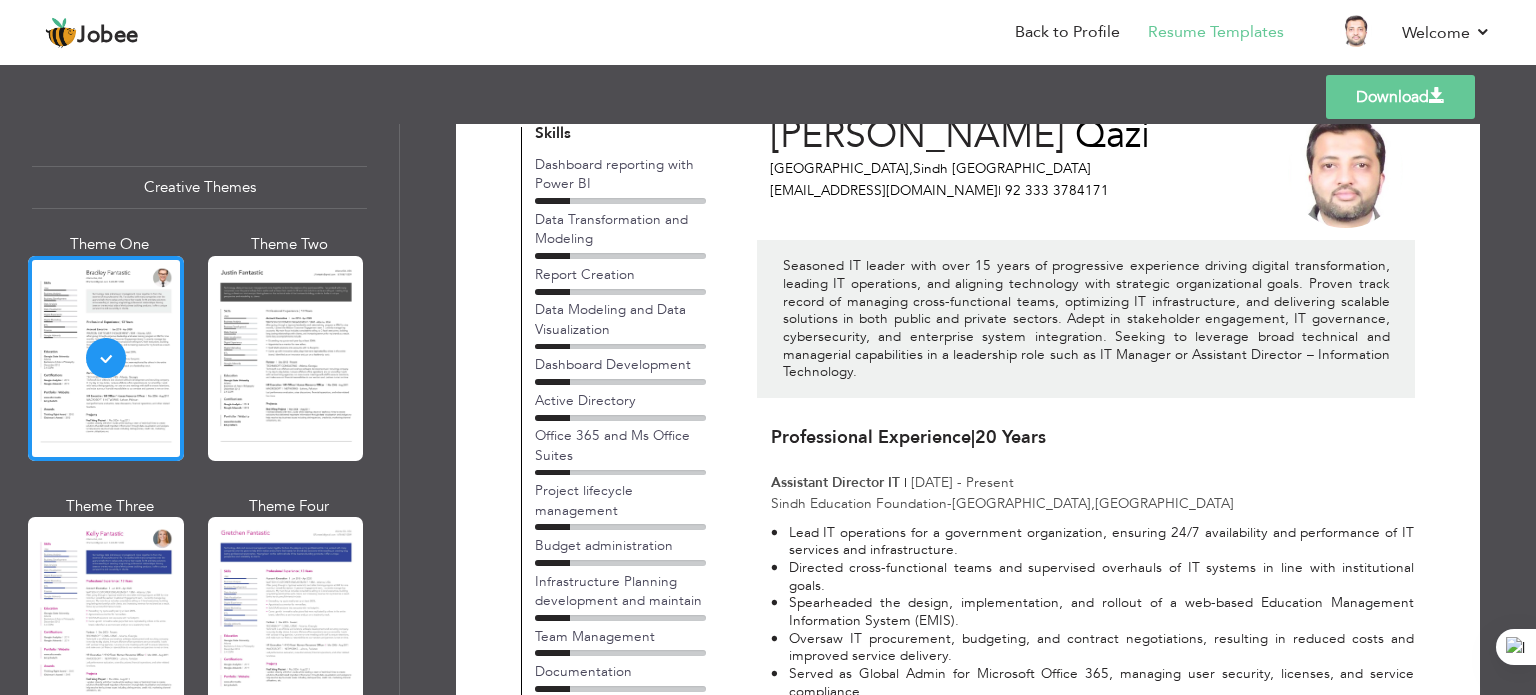click on "Professional Experience  |  20 Years
Assistant Director IT
|
Apr 2018 - Present" at bounding box center (1092, 458) 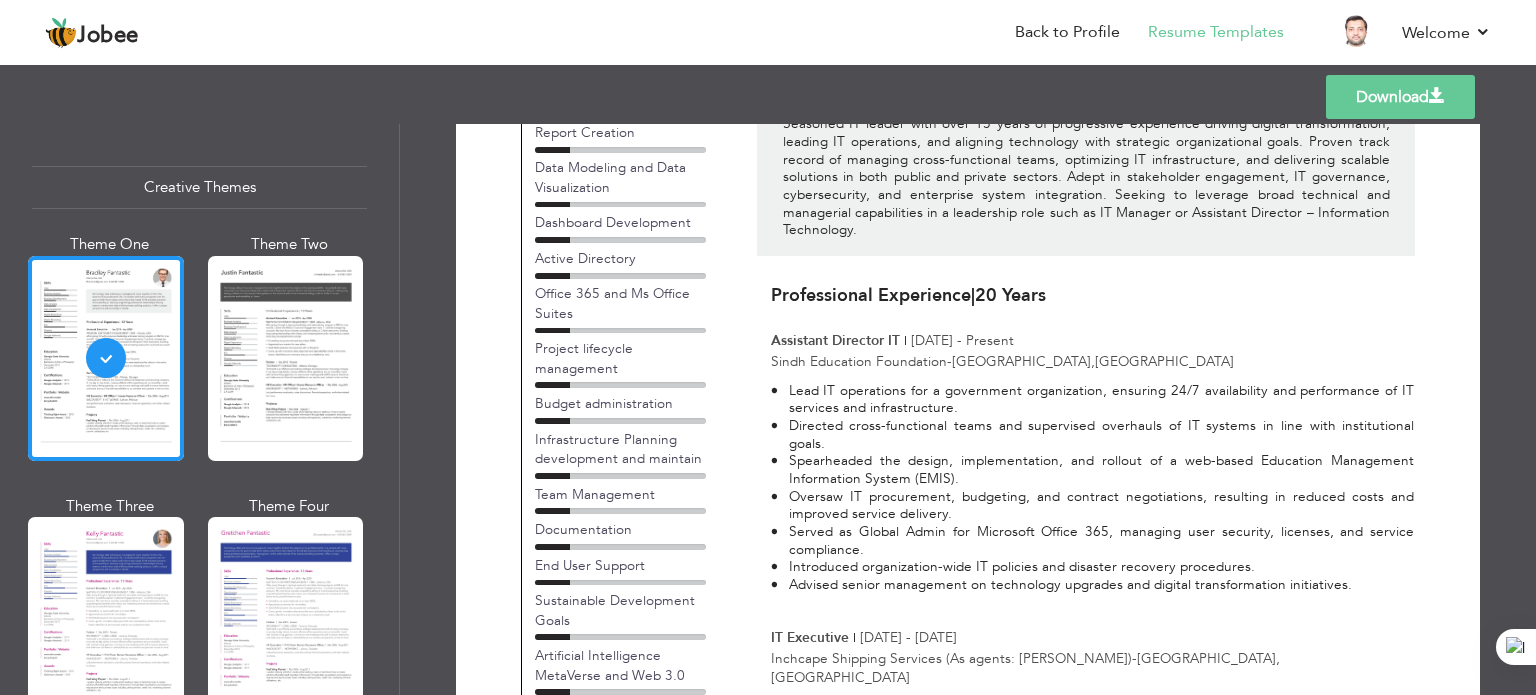 scroll, scrollTop: 0, scrollLeft: 0, axis: both 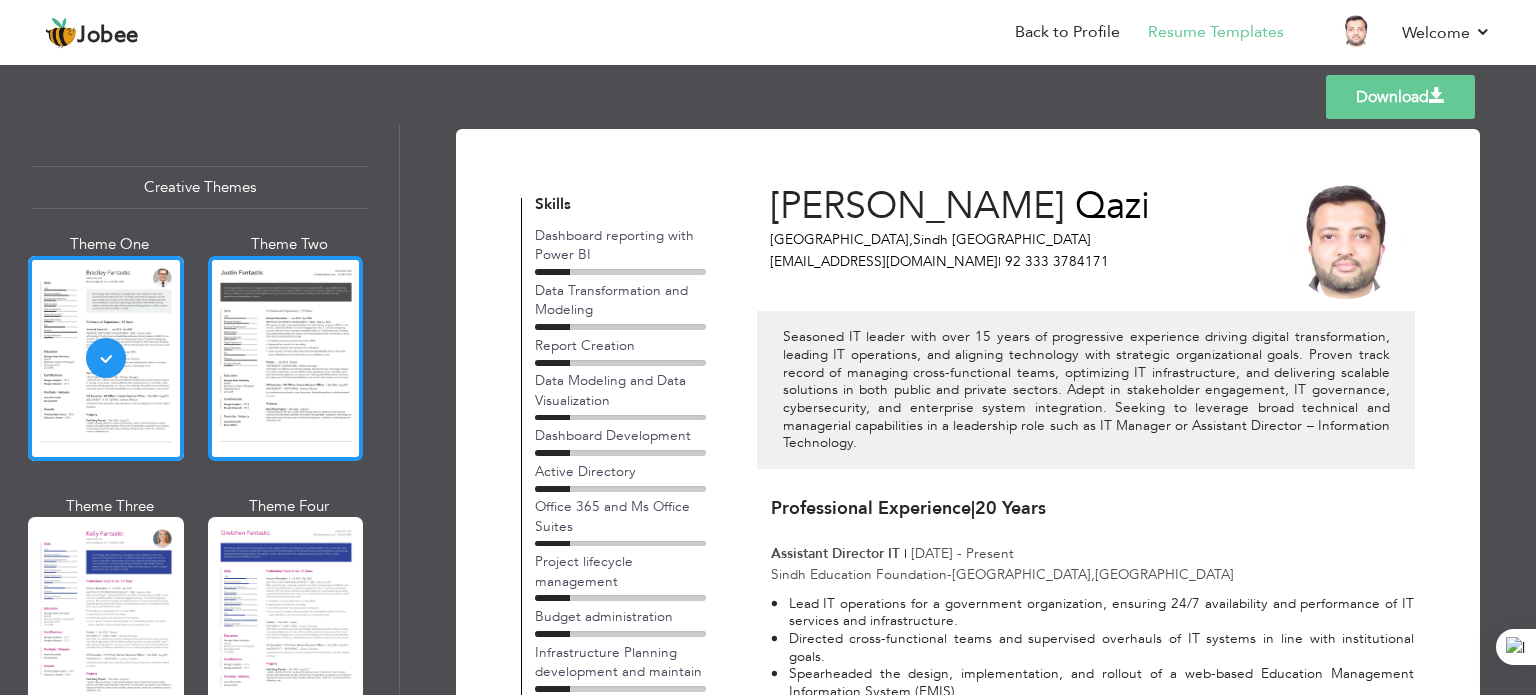 click at bounding box center (286, 358) 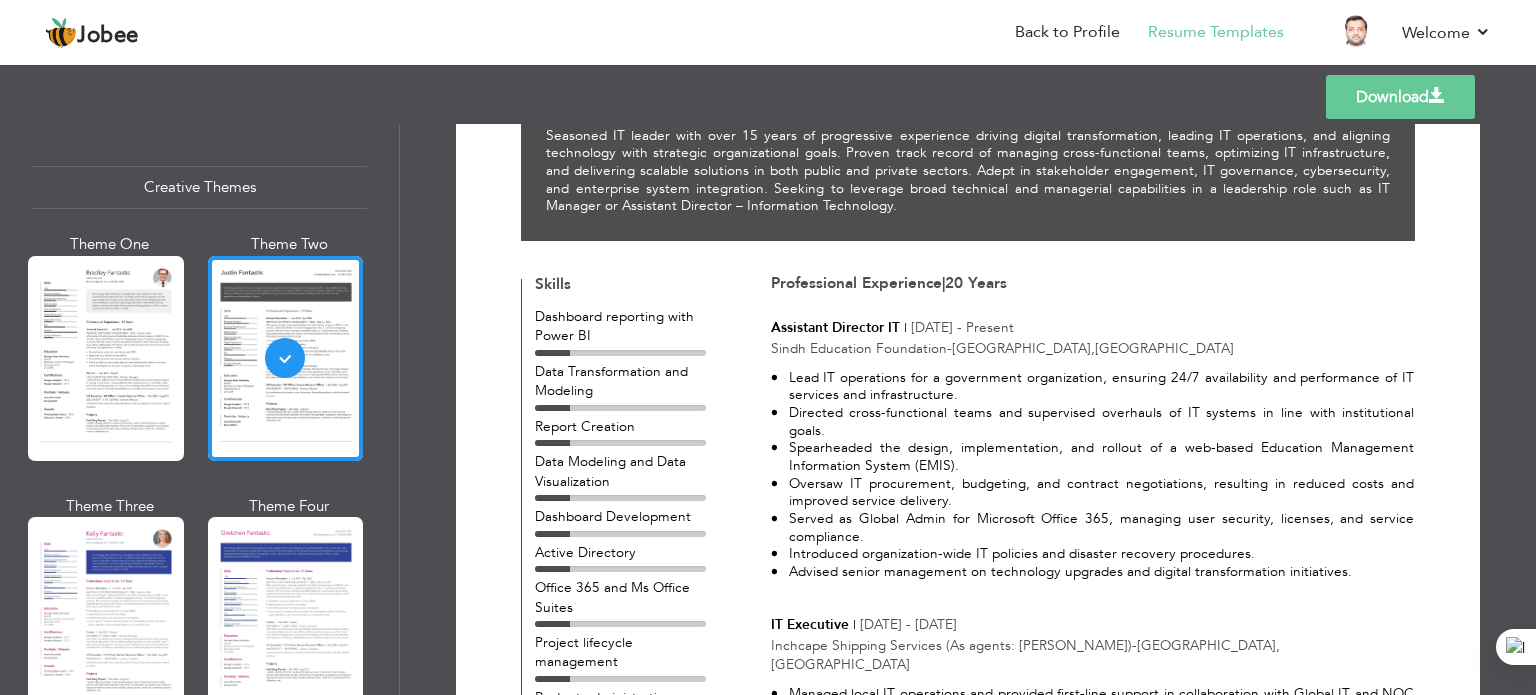 scroll, scrollTop: 0, scrollLeft: 0, axis: both 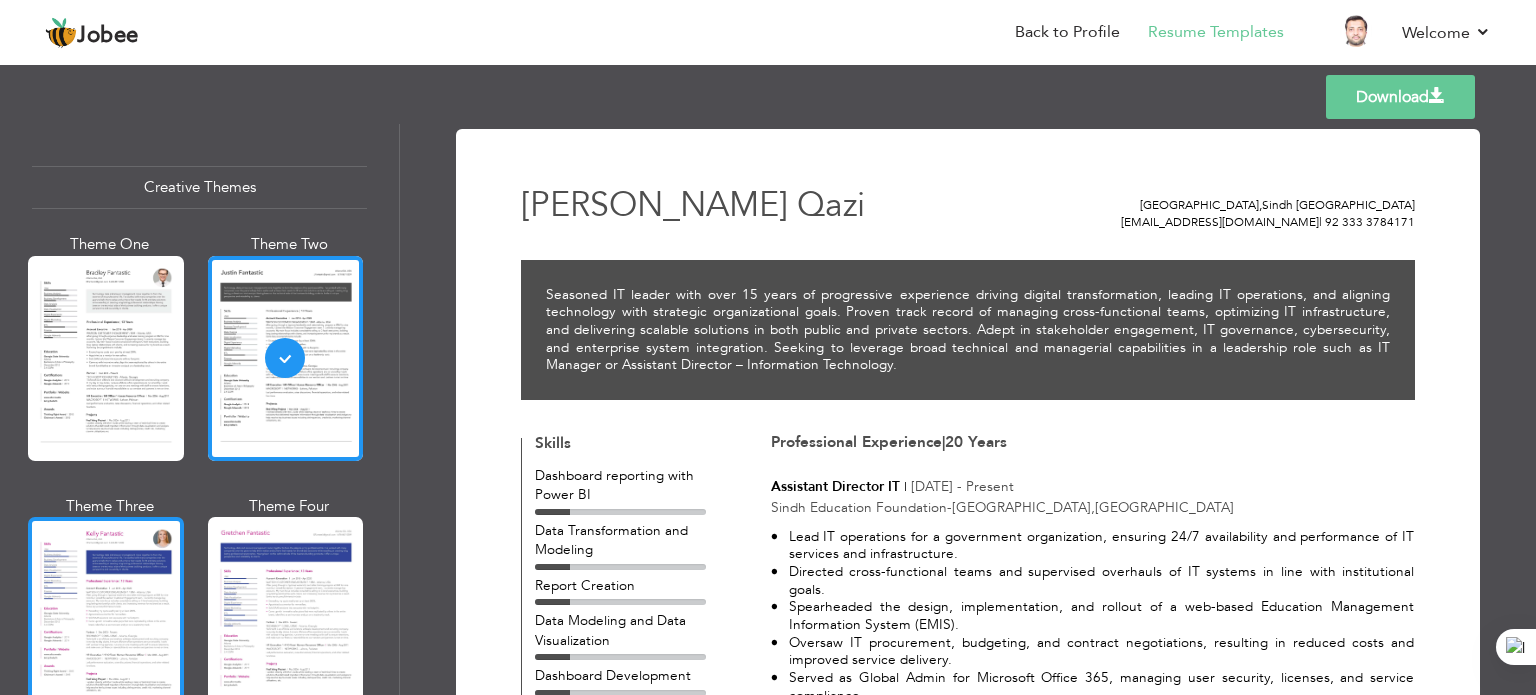 click at bounding box center [106, 619] 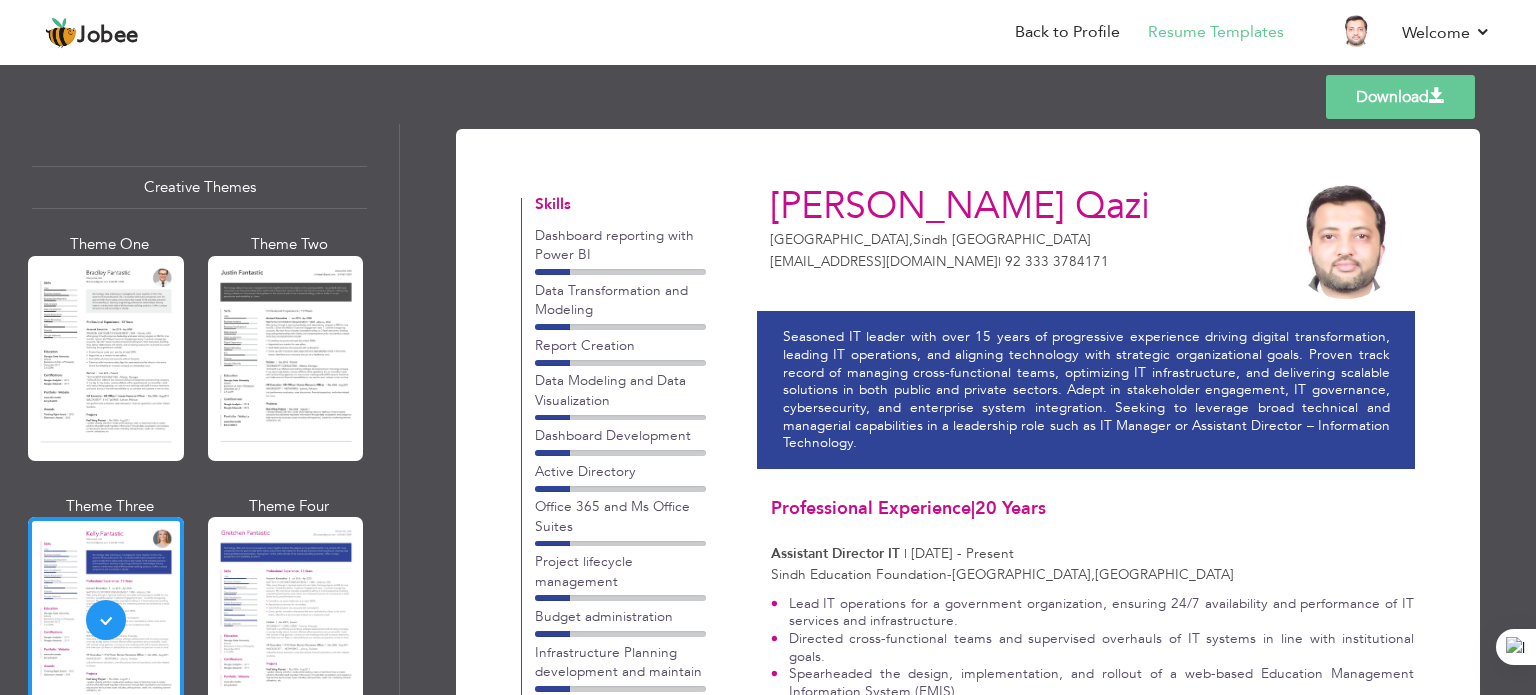drag, startPoint x: 1535, startPoint y: 267, endPoint x: 1526, endPoint y: 403, distance: 136.29747 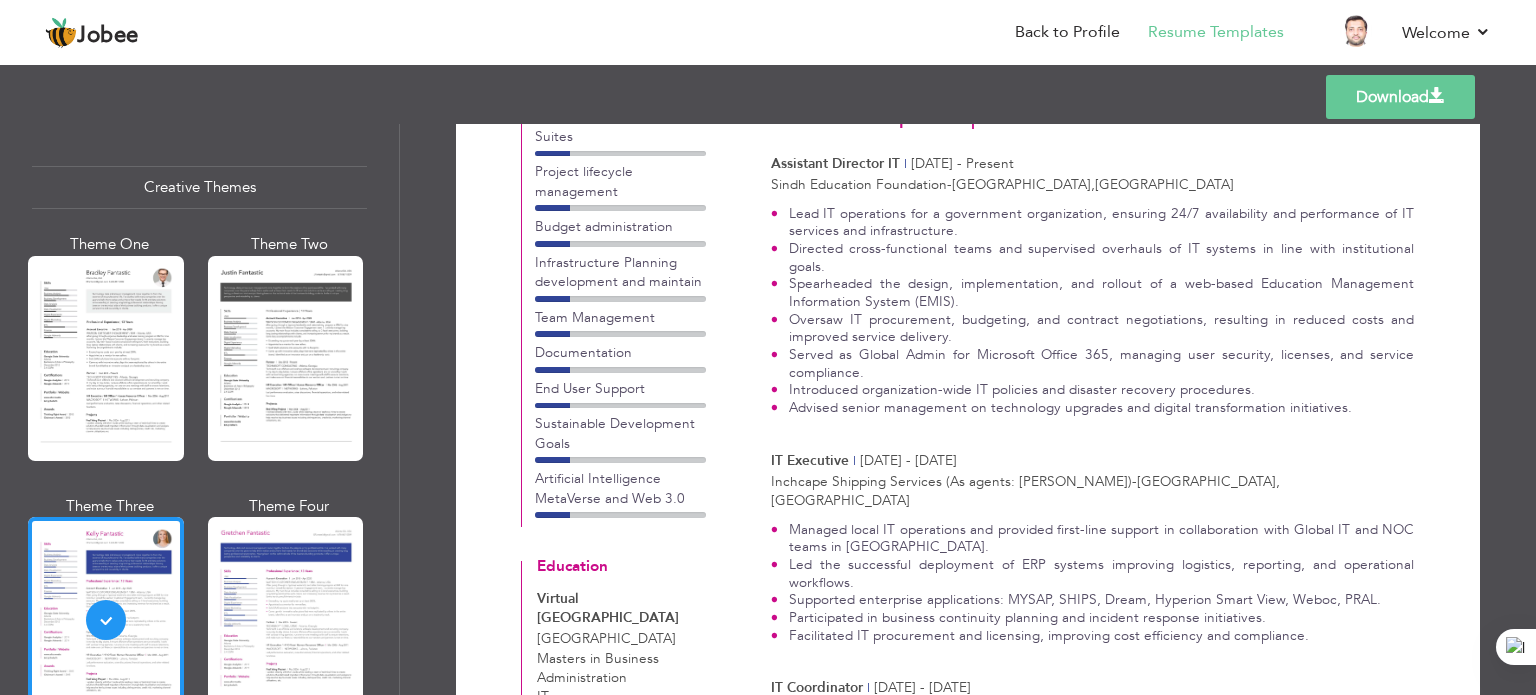 scroll, scrollTop: 0, scrollLeft: 0, axis: both 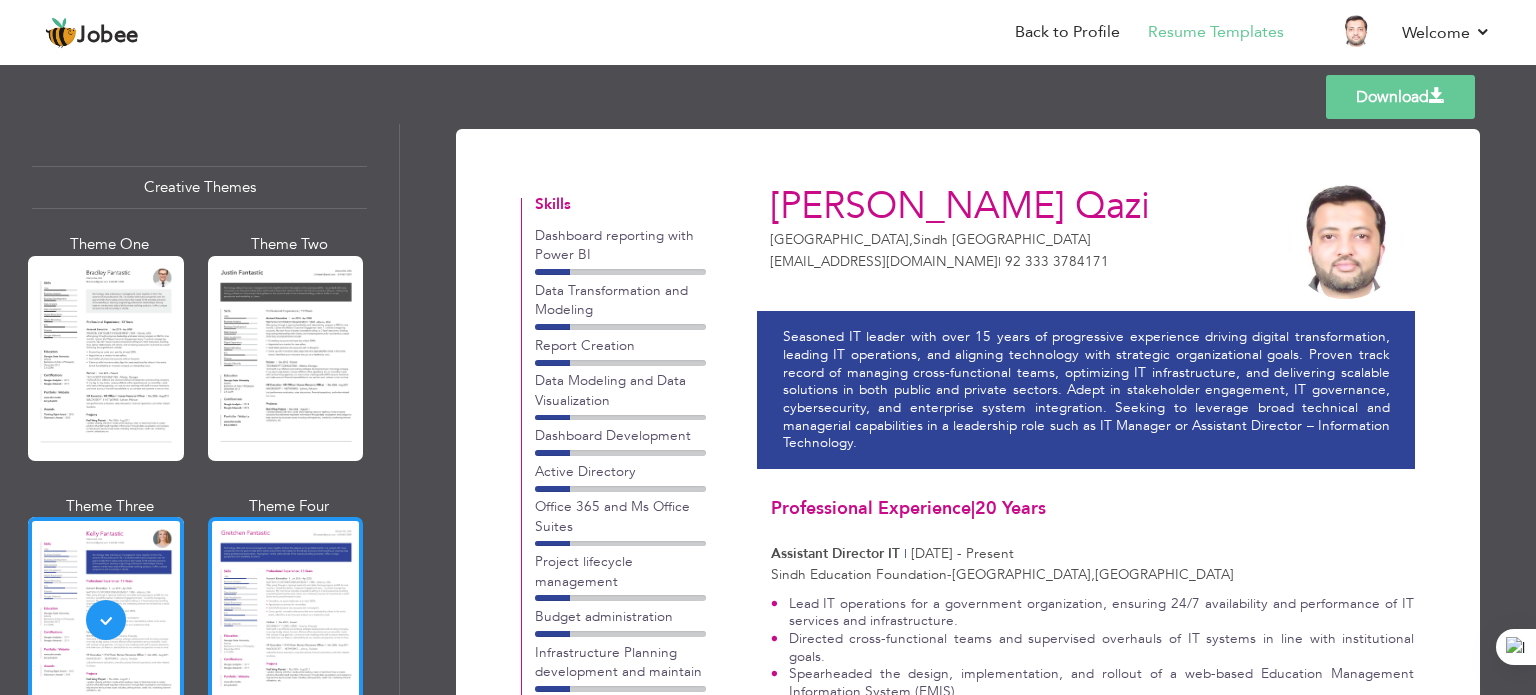 click at bounding box center [286, 619] 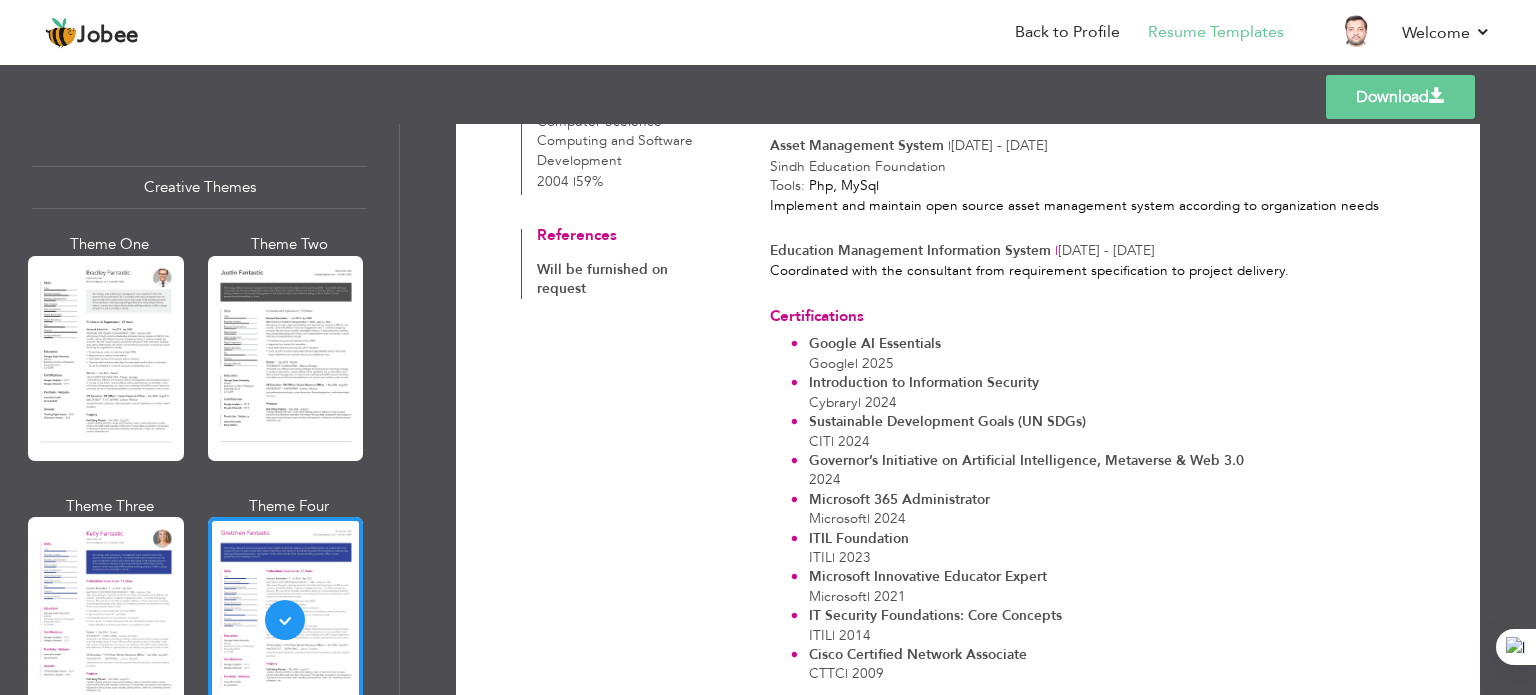 scroll, scrollTop: 1423, scrollLeft: 0, axis: vertical 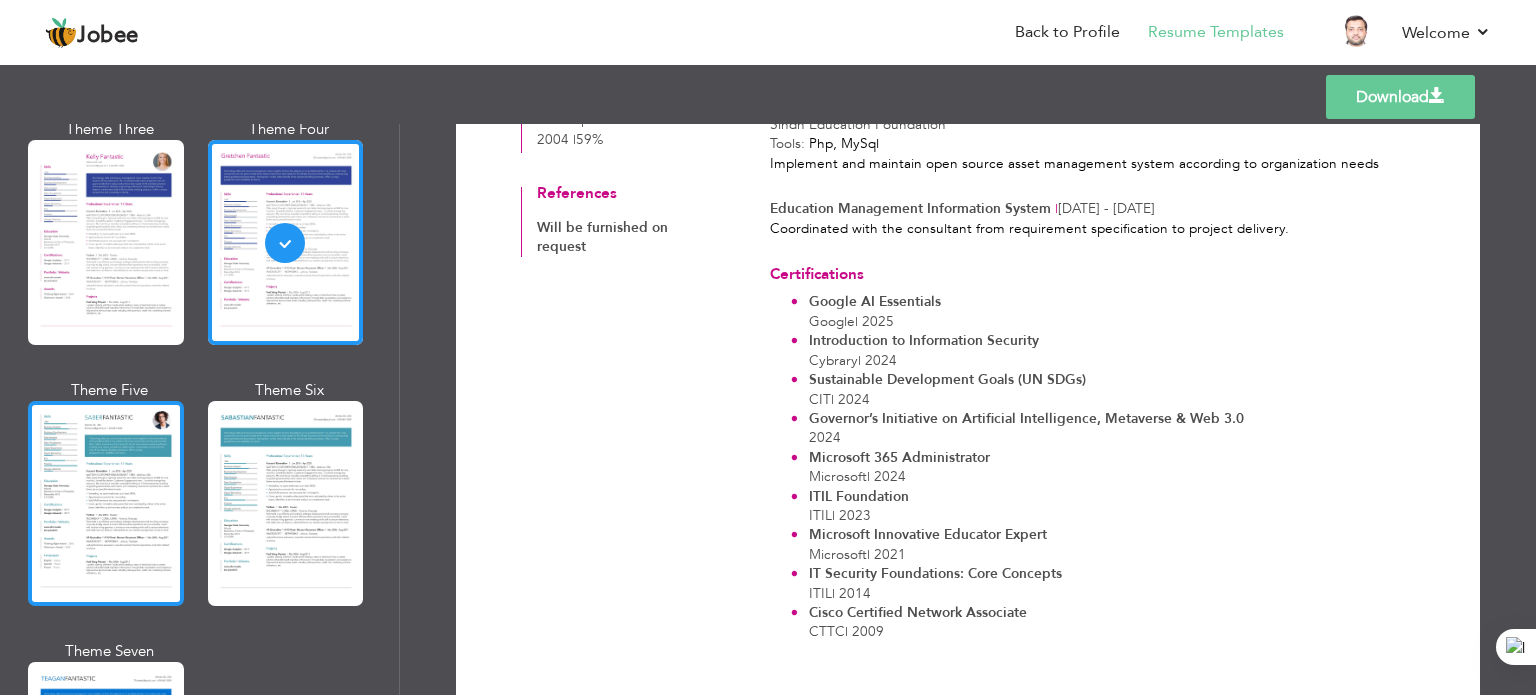 click at bounding box center (106, 503) 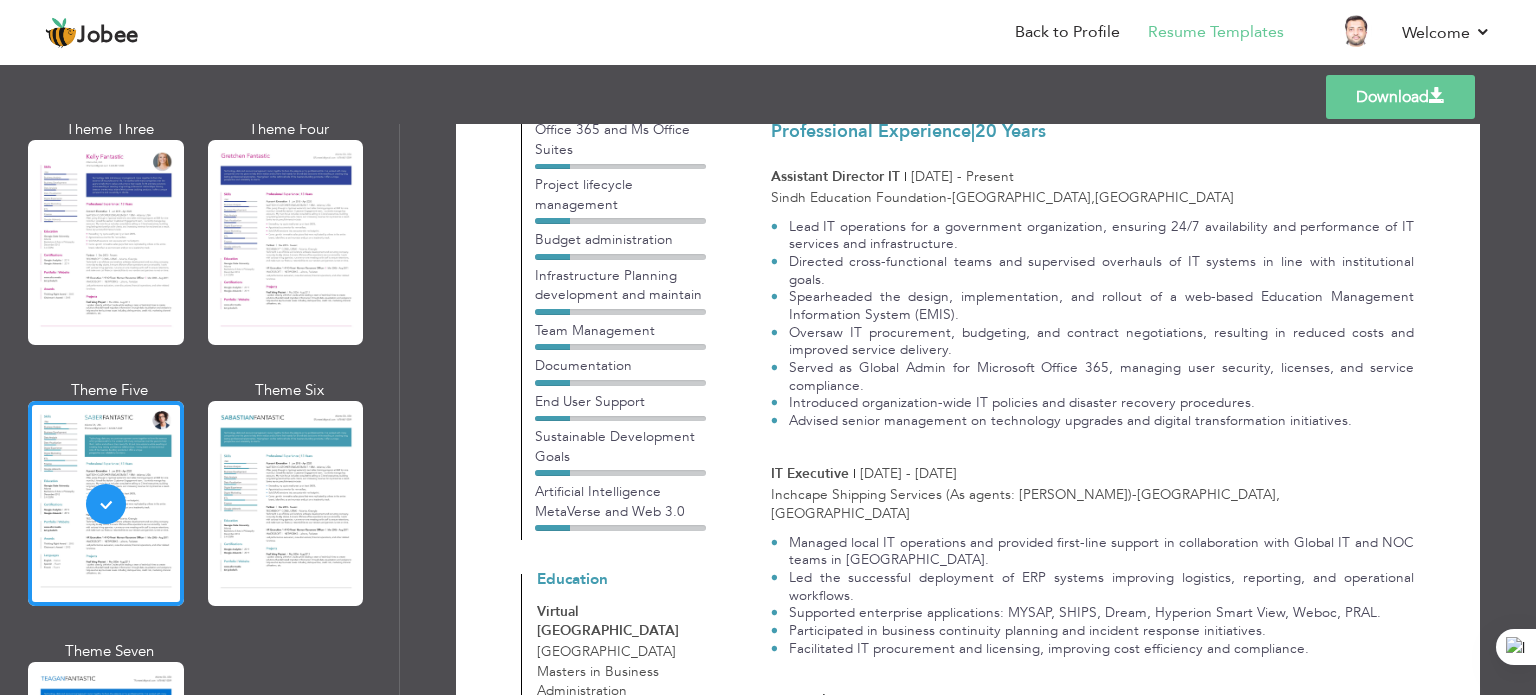 scroll, scrollTop: 0, scrollLeft: 0, axis: both 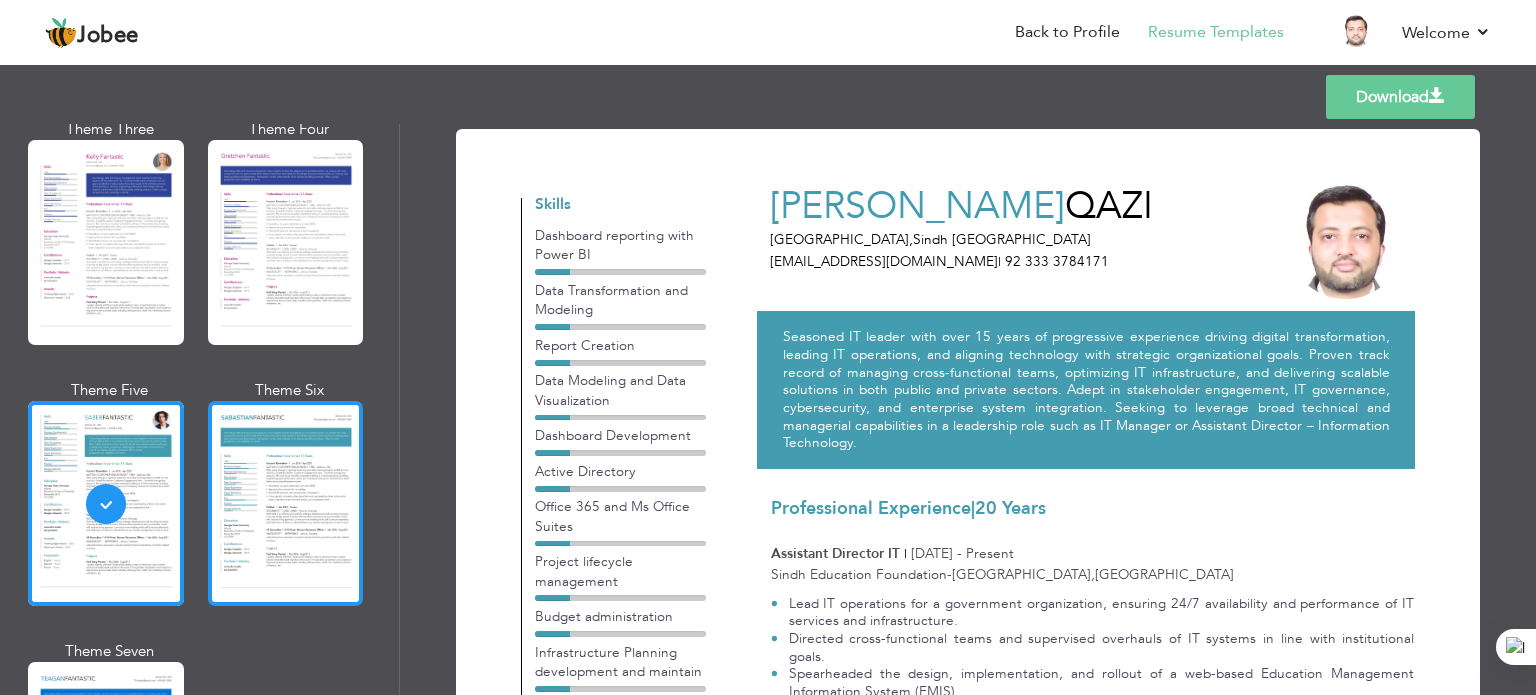 click at bounding box center [286, 503] 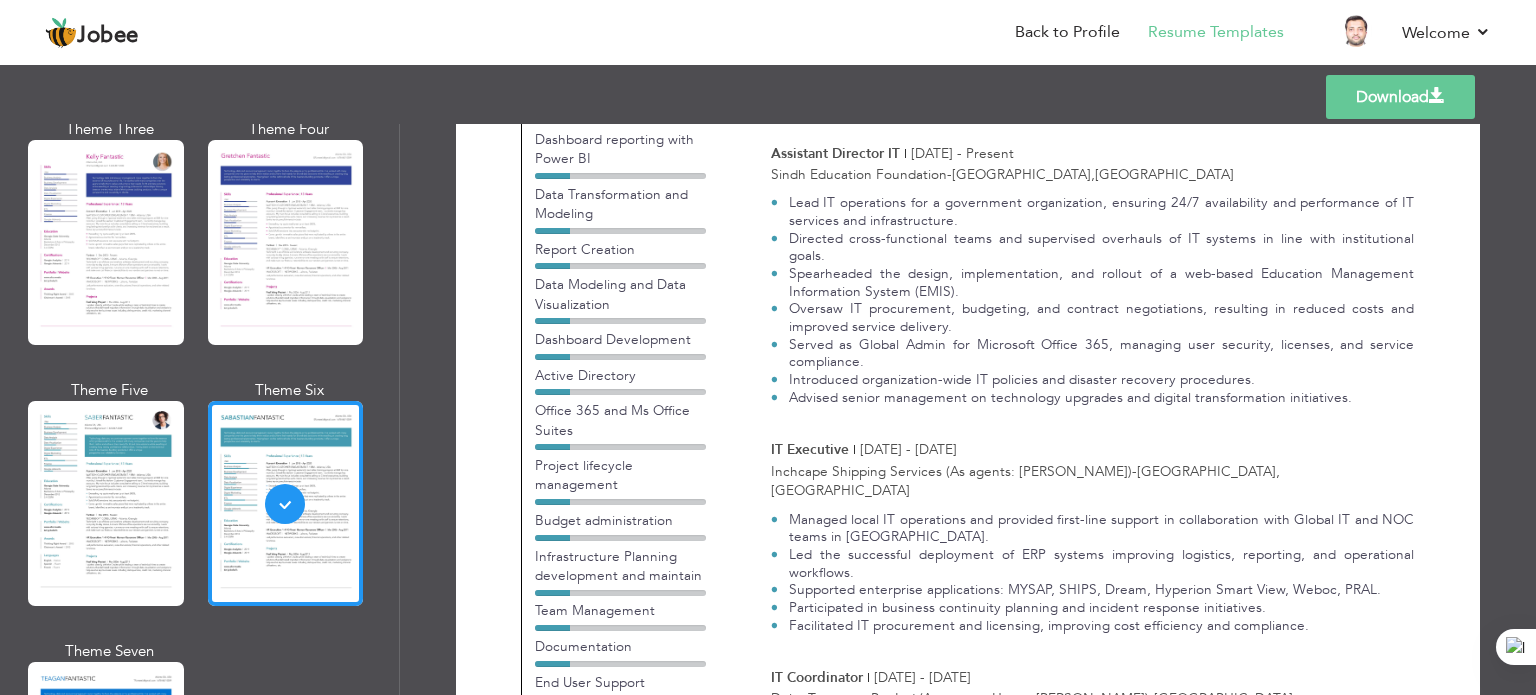 scroll, scrollTop: 0, scrollLeft: 0, axis: both 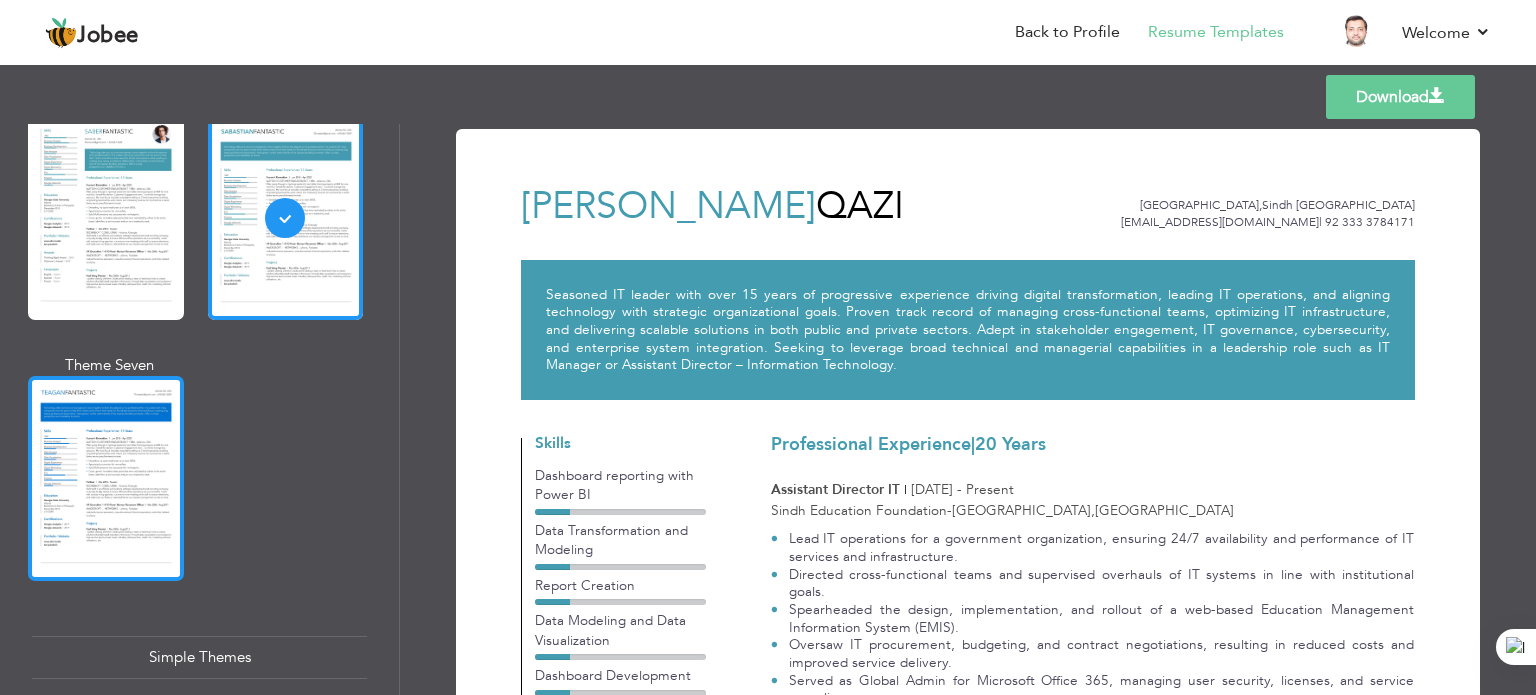 click at bounding box center (106, 478) 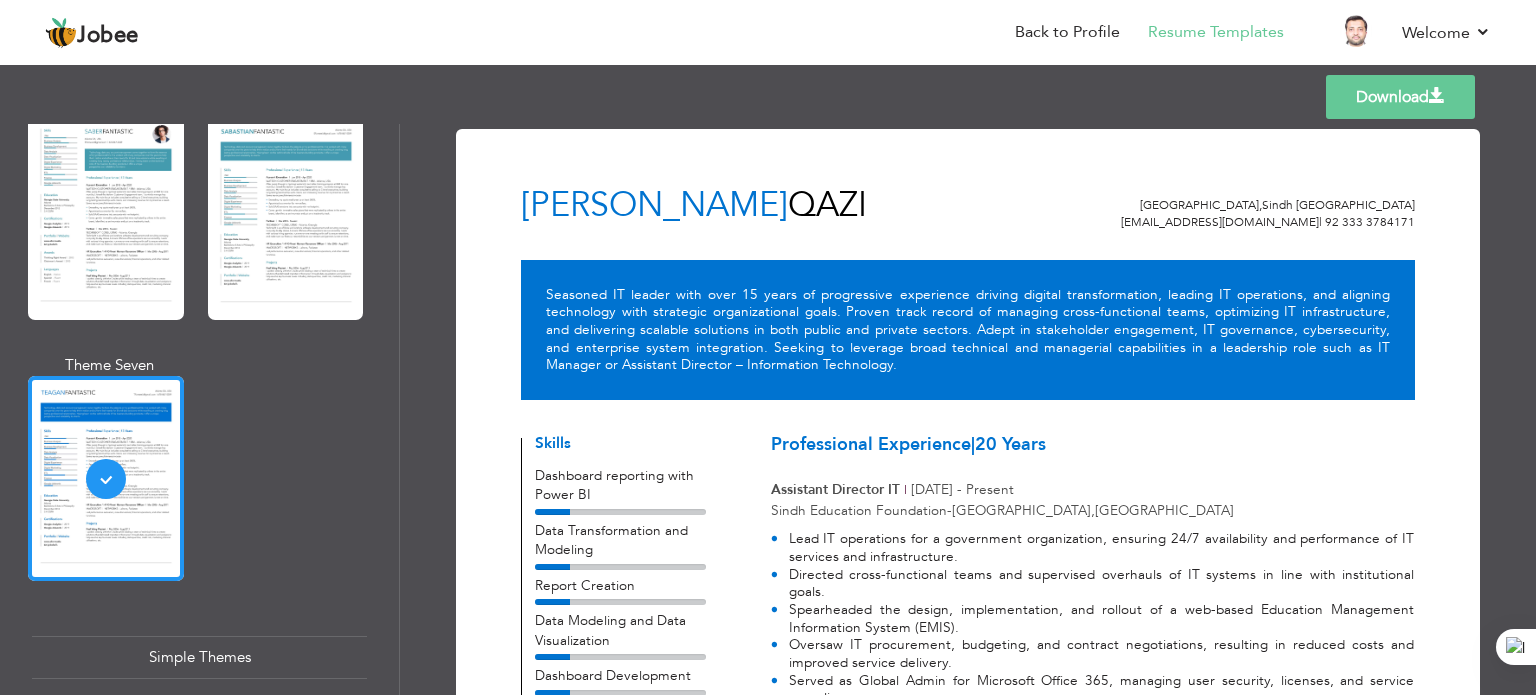 drag, startPoint x: 1534, startPoint y: 225, endPoint x: 1526, endPoint y: 350, distance: 125.25574 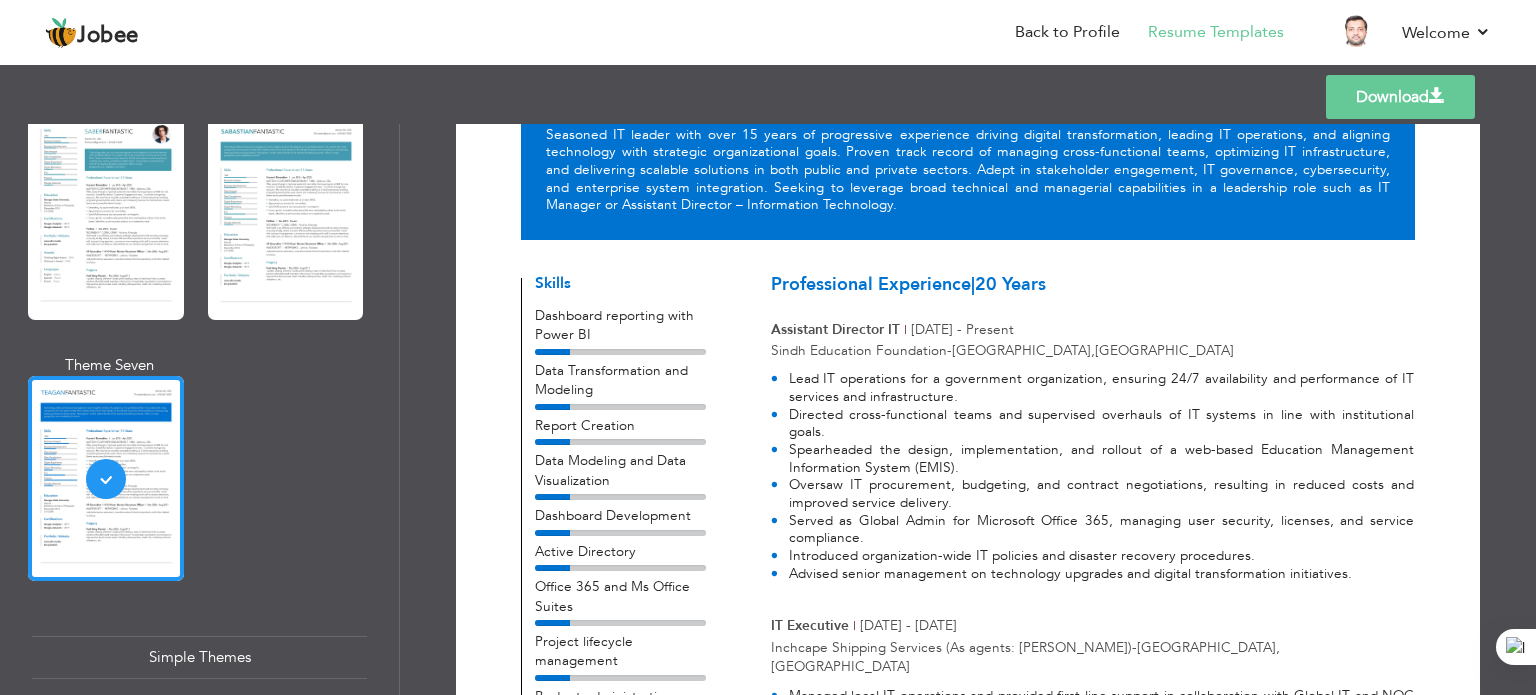 scroll, scrollTop: 0, scrollLeft: 0, axis: both 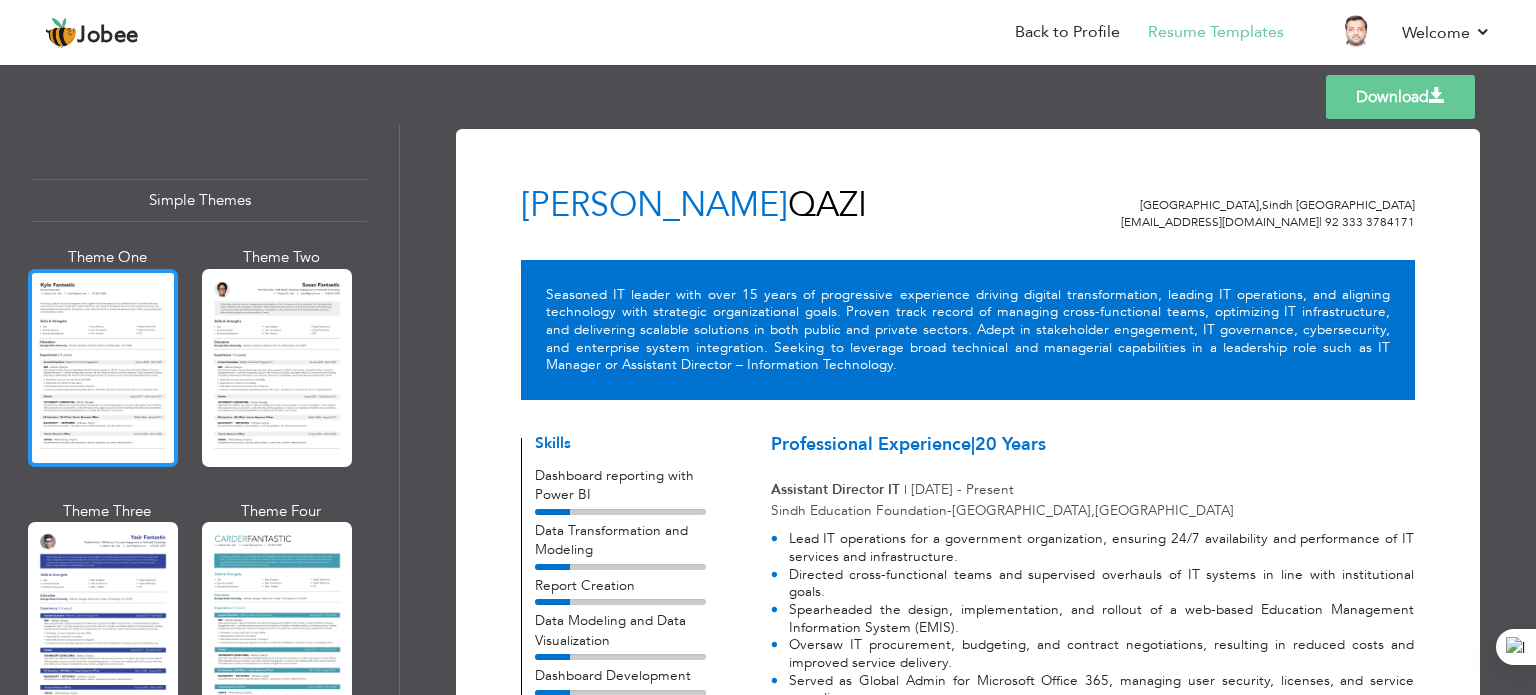 click at bounding box center (103, 368) 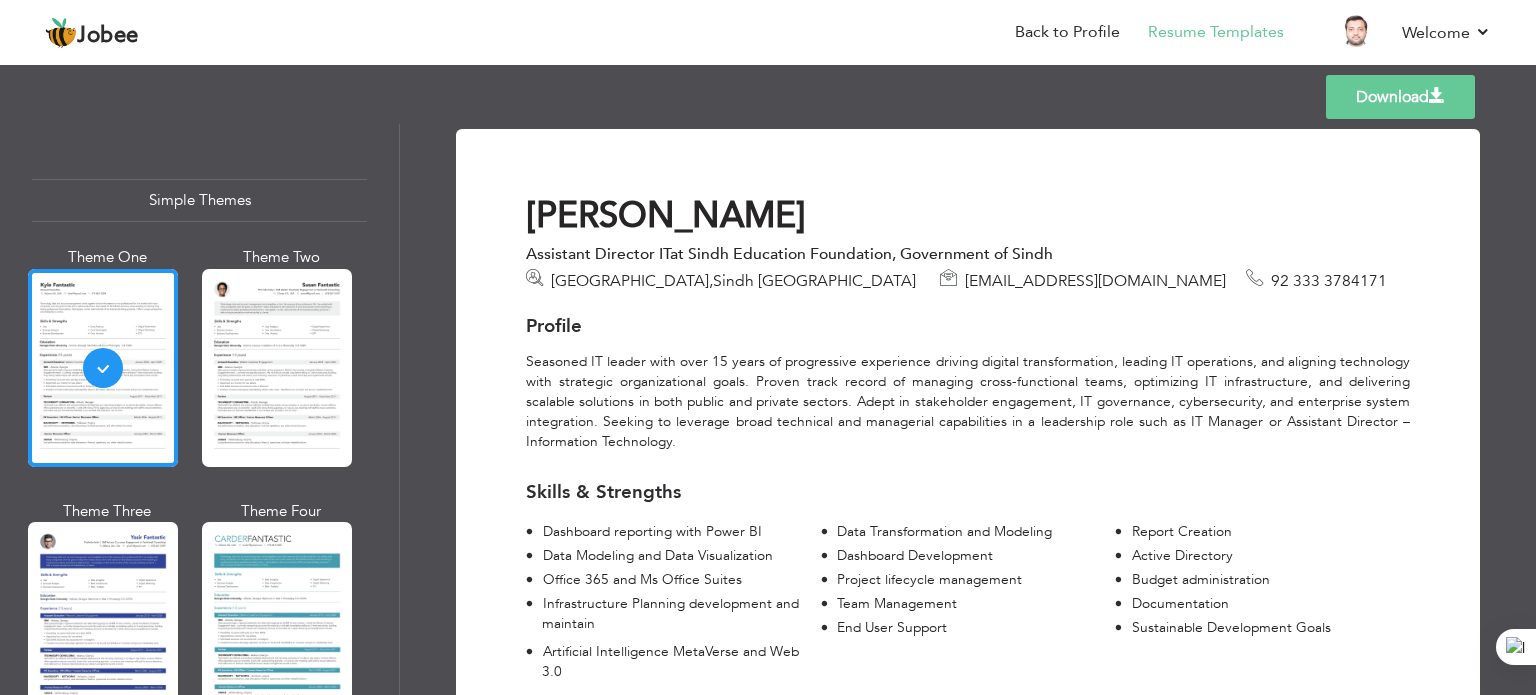 drag, startPoint x: 1535, startPoint y: 226, endPoint x: 1535, endPoint y: 246, distance: 20 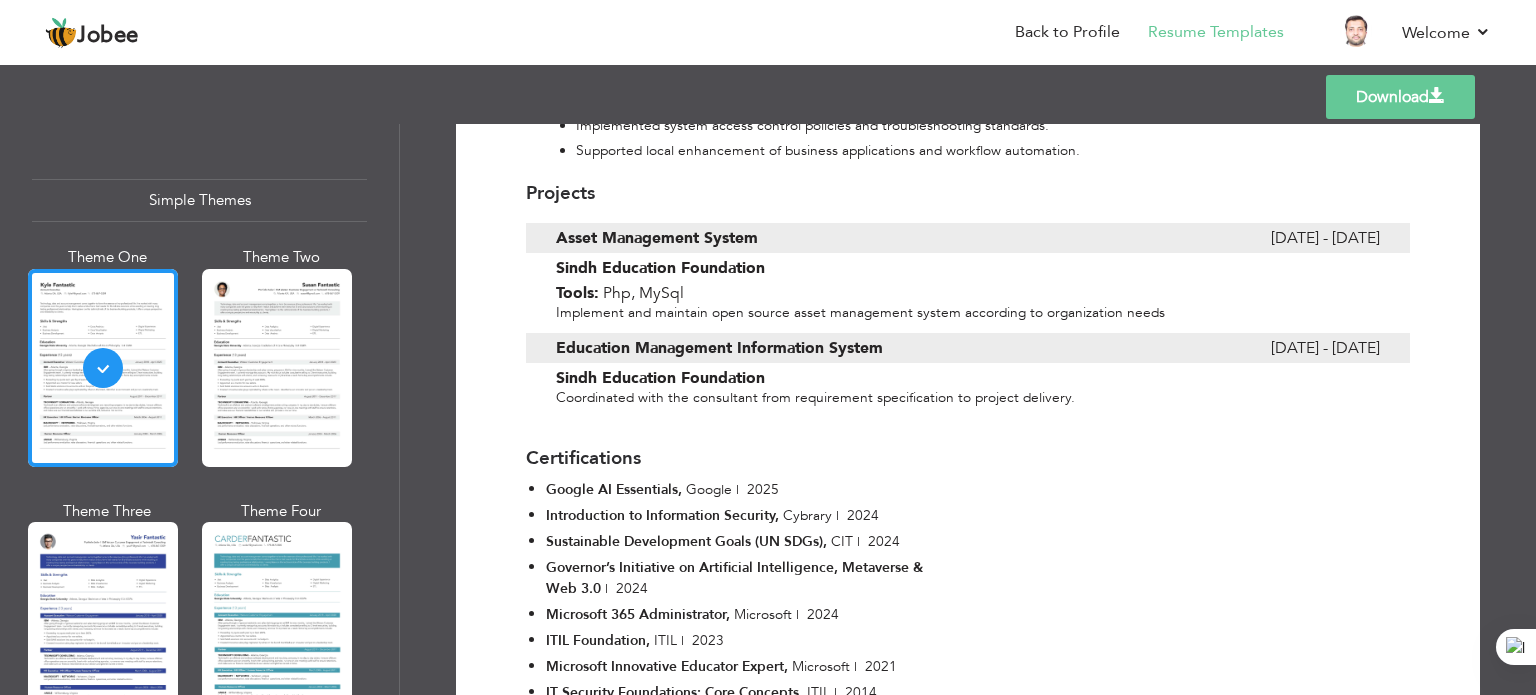 scroll, scrollTop: 1961, scrollLeft: 0, axis: vertical 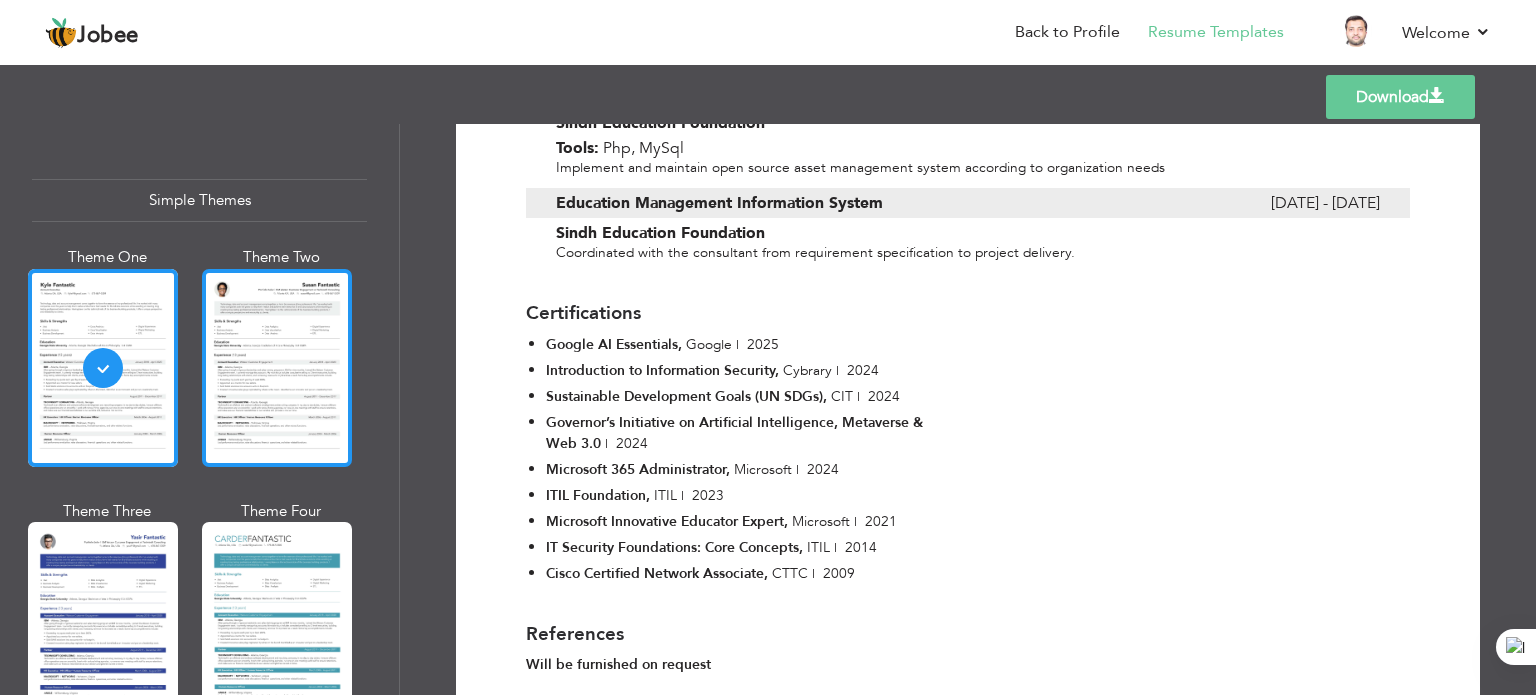 click at bounding box center [277, 368] 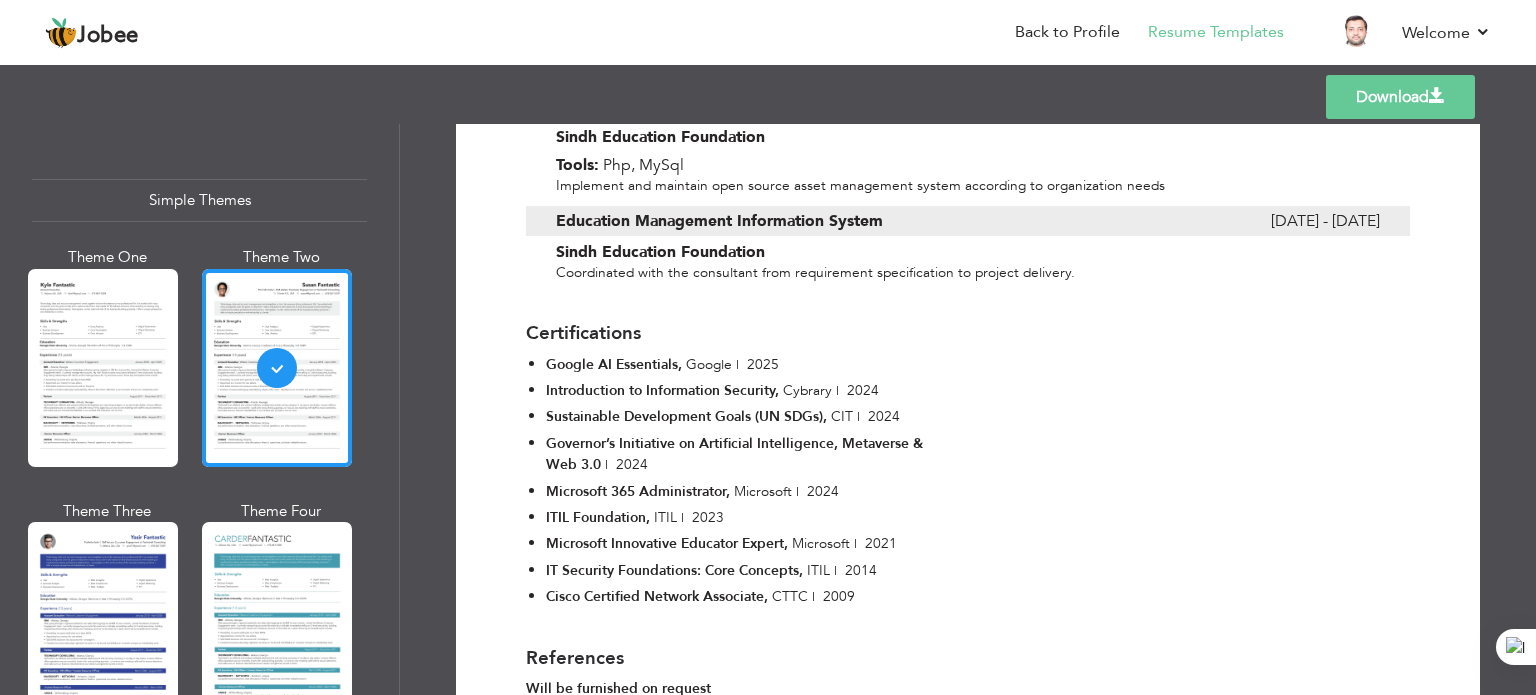scroll, scrollTop: 2027, scrollLeft: 0, axis: vertical 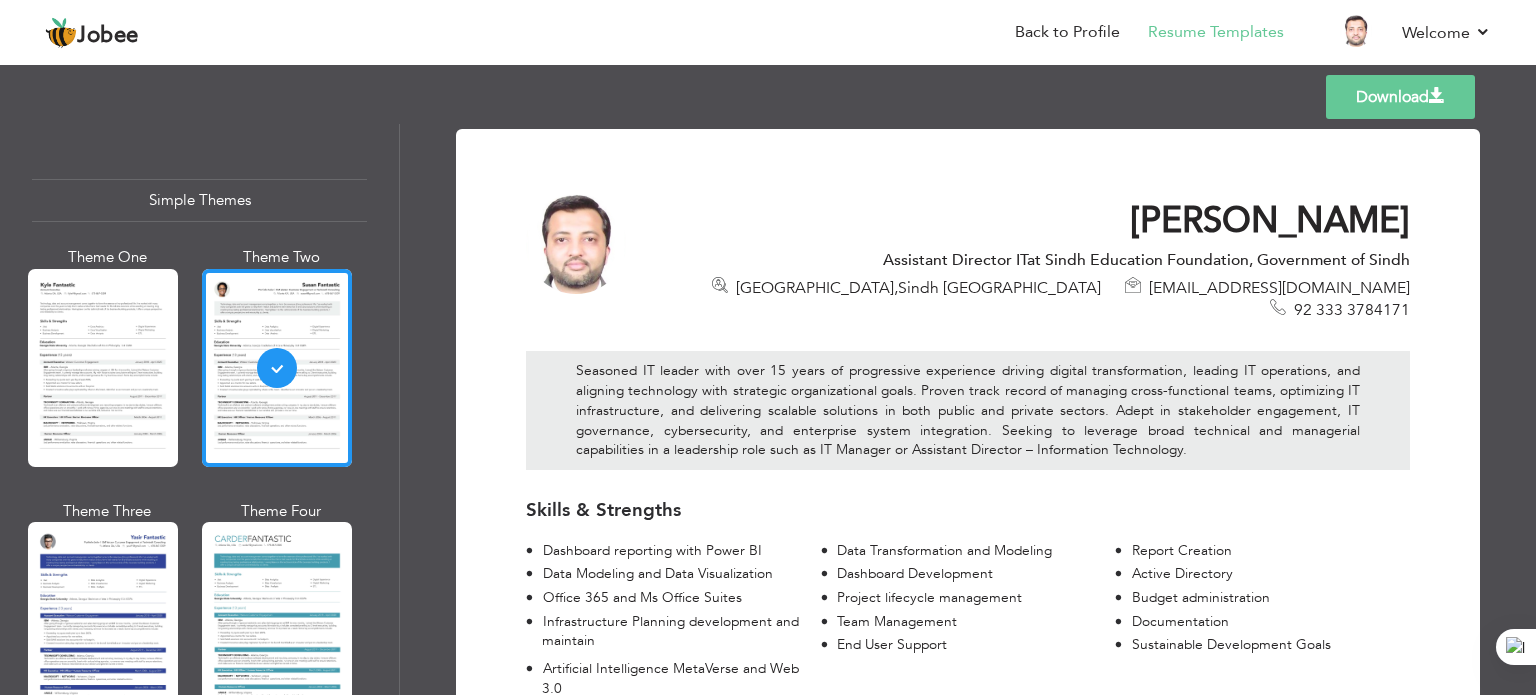 click on "Download" at bounding box center (1400, 97) 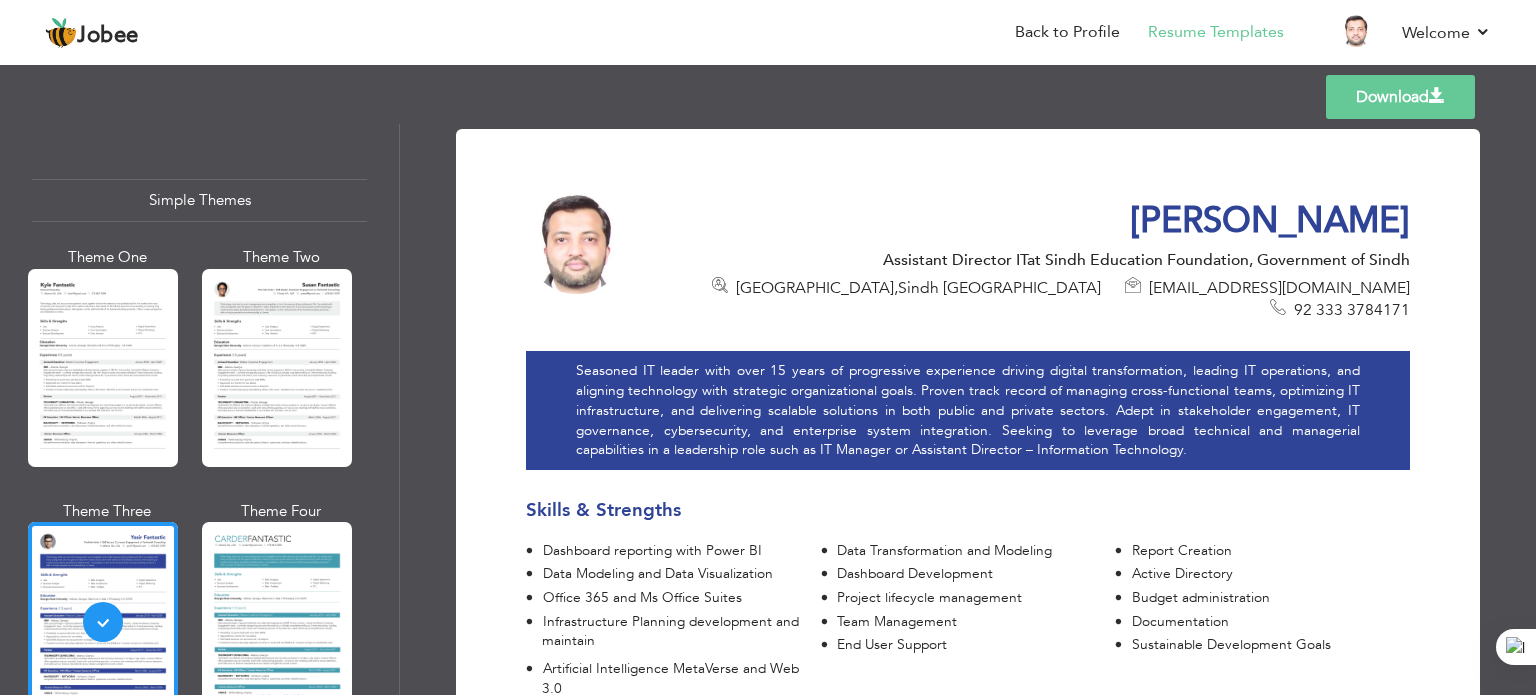 drag, startPoint x: 1535, startPoint y: 175, endPoint x: 1528, endPoint y: 226, distance: 51.47815 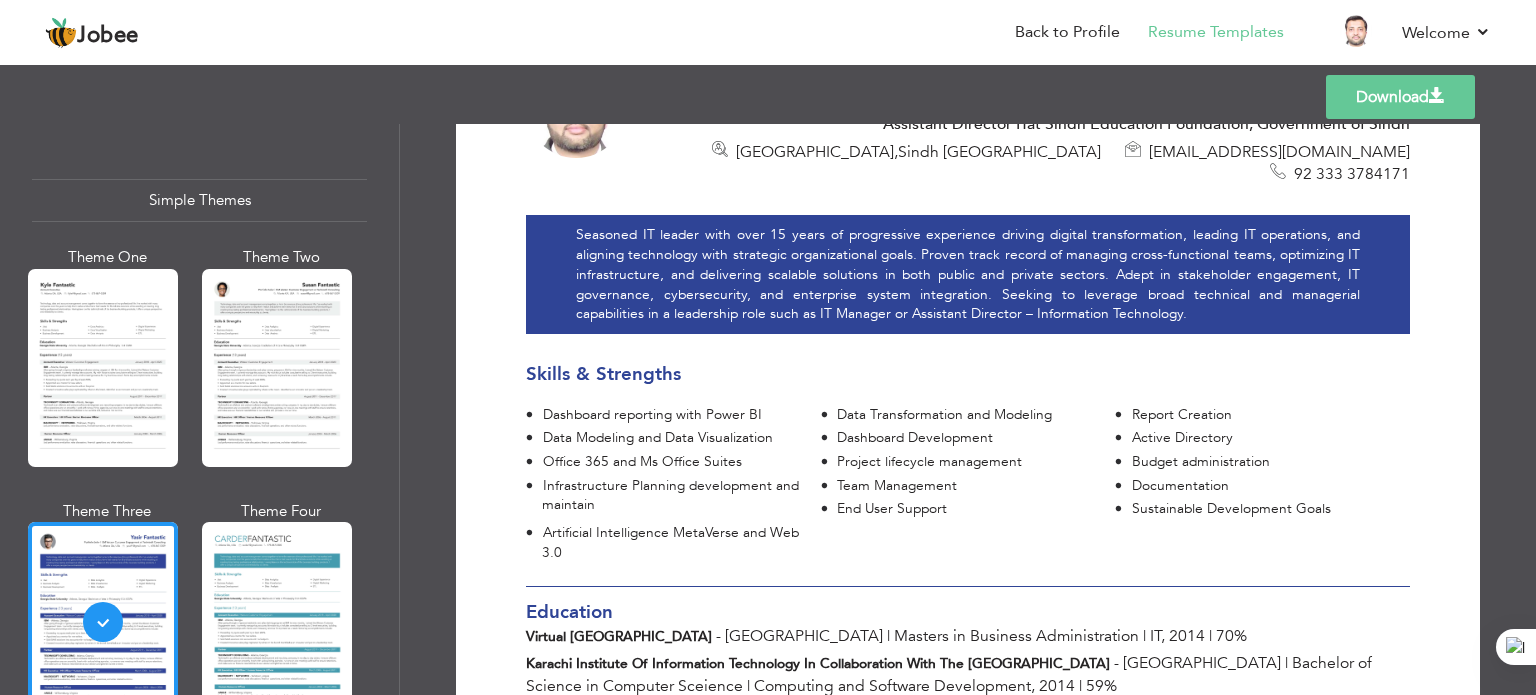 scroll, scrollTop: 0, scrollLeft: 0, axis: both 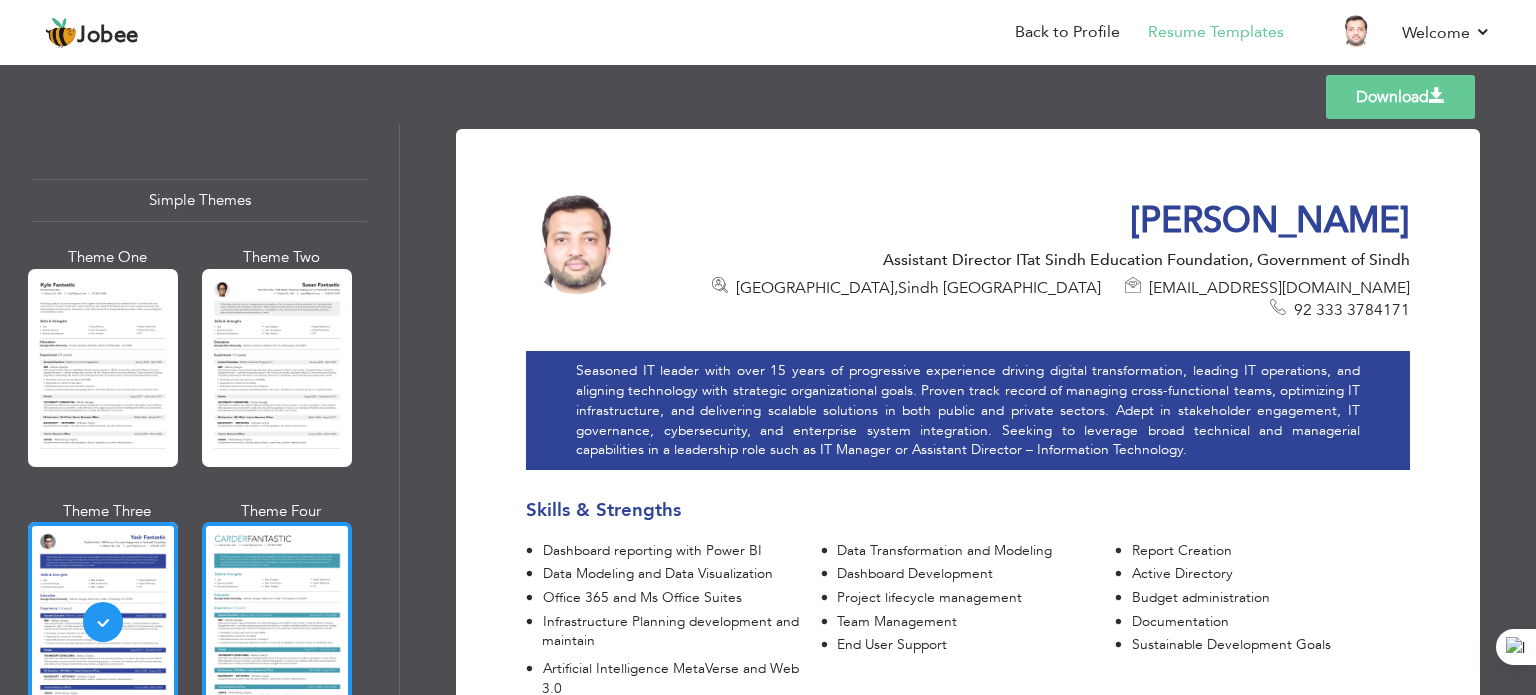 click at bounding box center (277, 621) 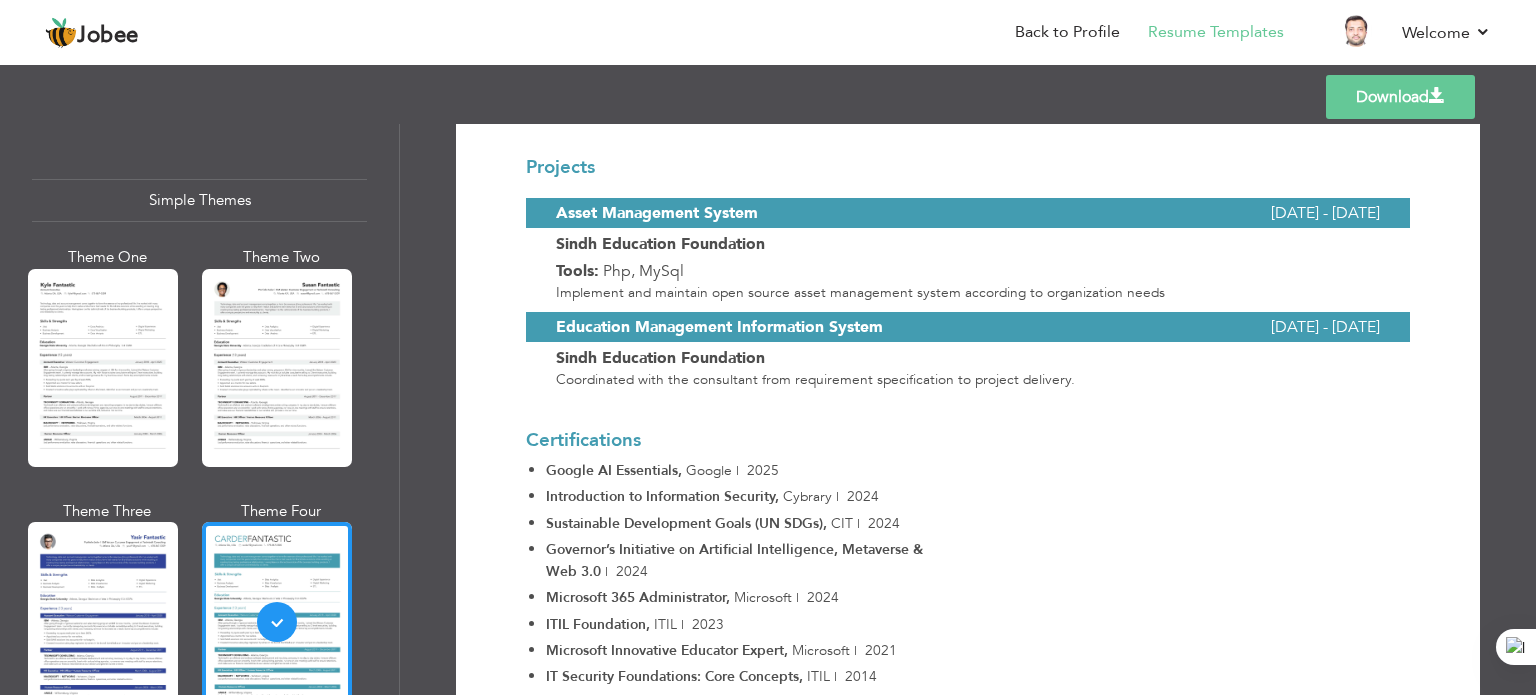 scroll, scrollTop: 2033, scrollLeft: 0, axis: vertical 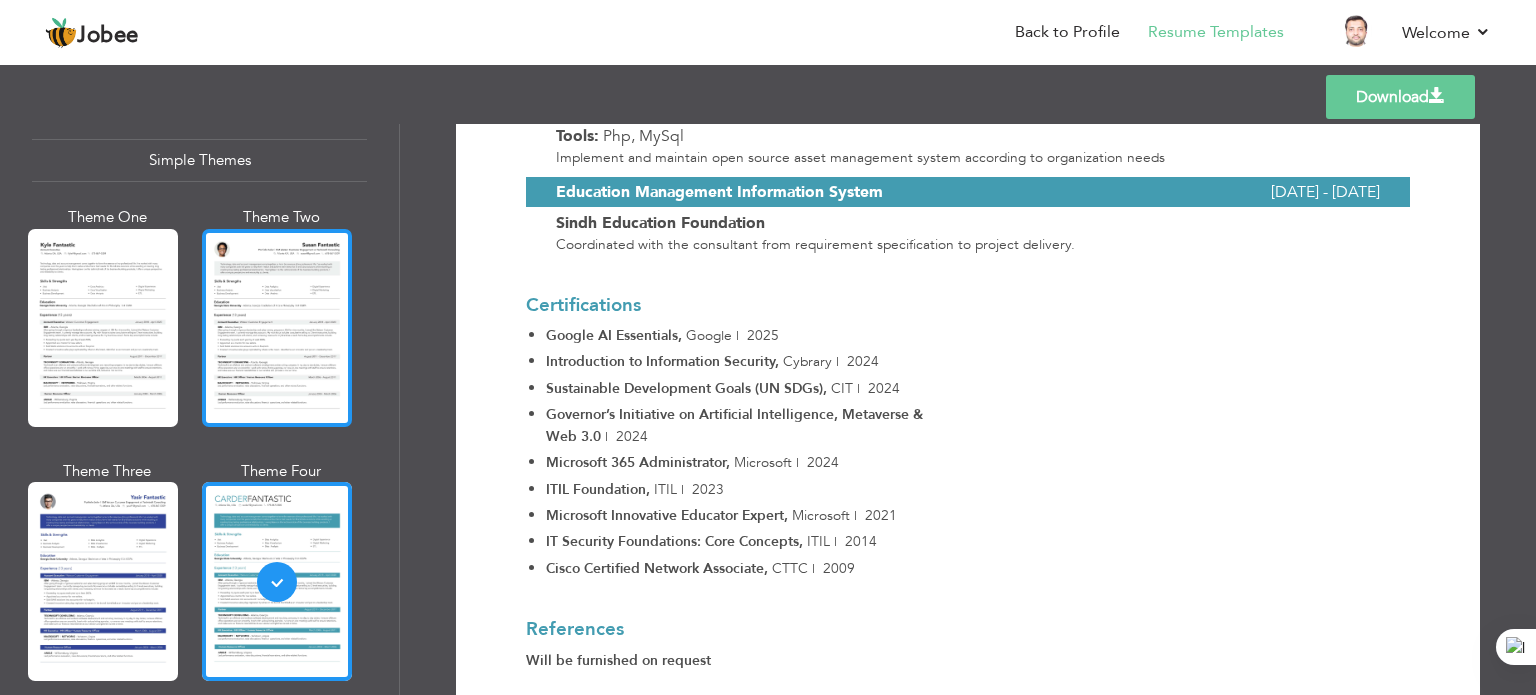 click at bounding box center [277, 328] 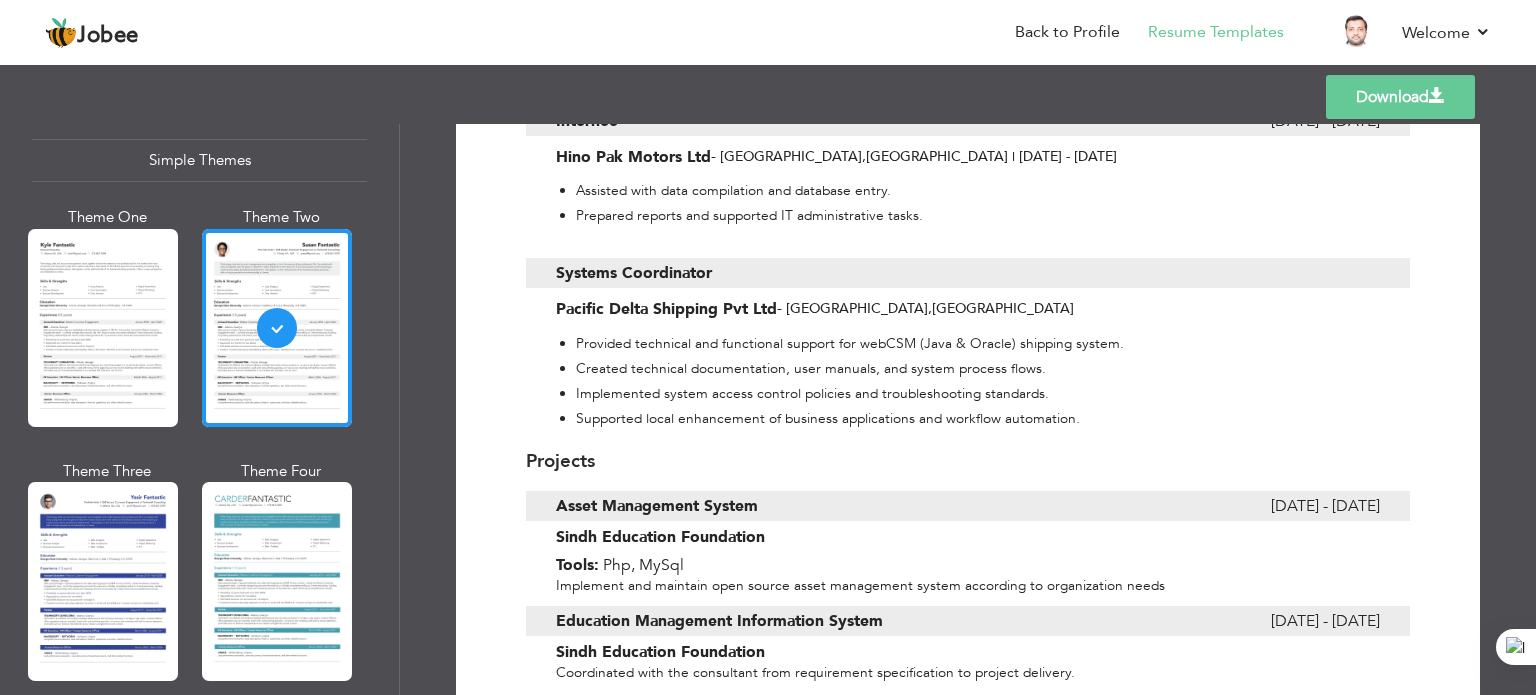 scroll, scrollTop: 1670, scrollLeft: 0, axis: vertical 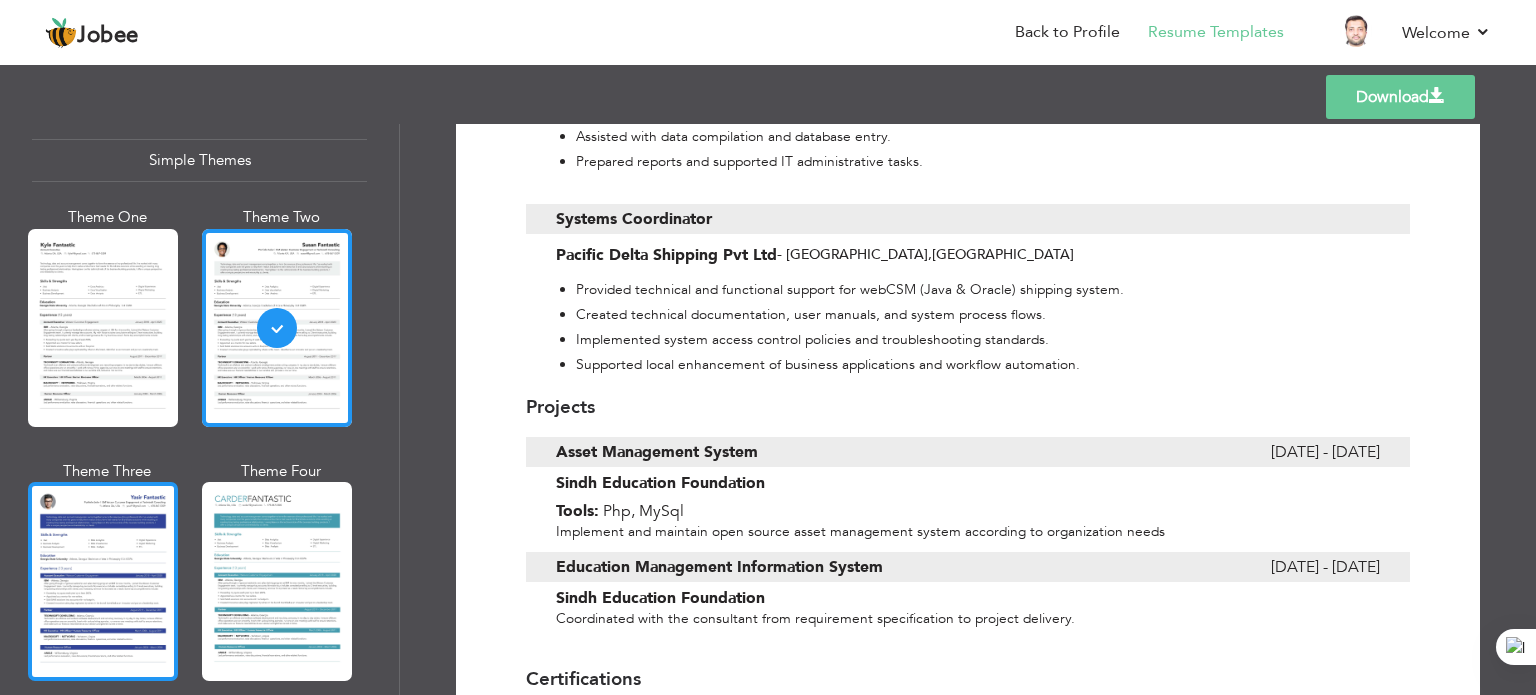 click at bounding box center (103, 581) 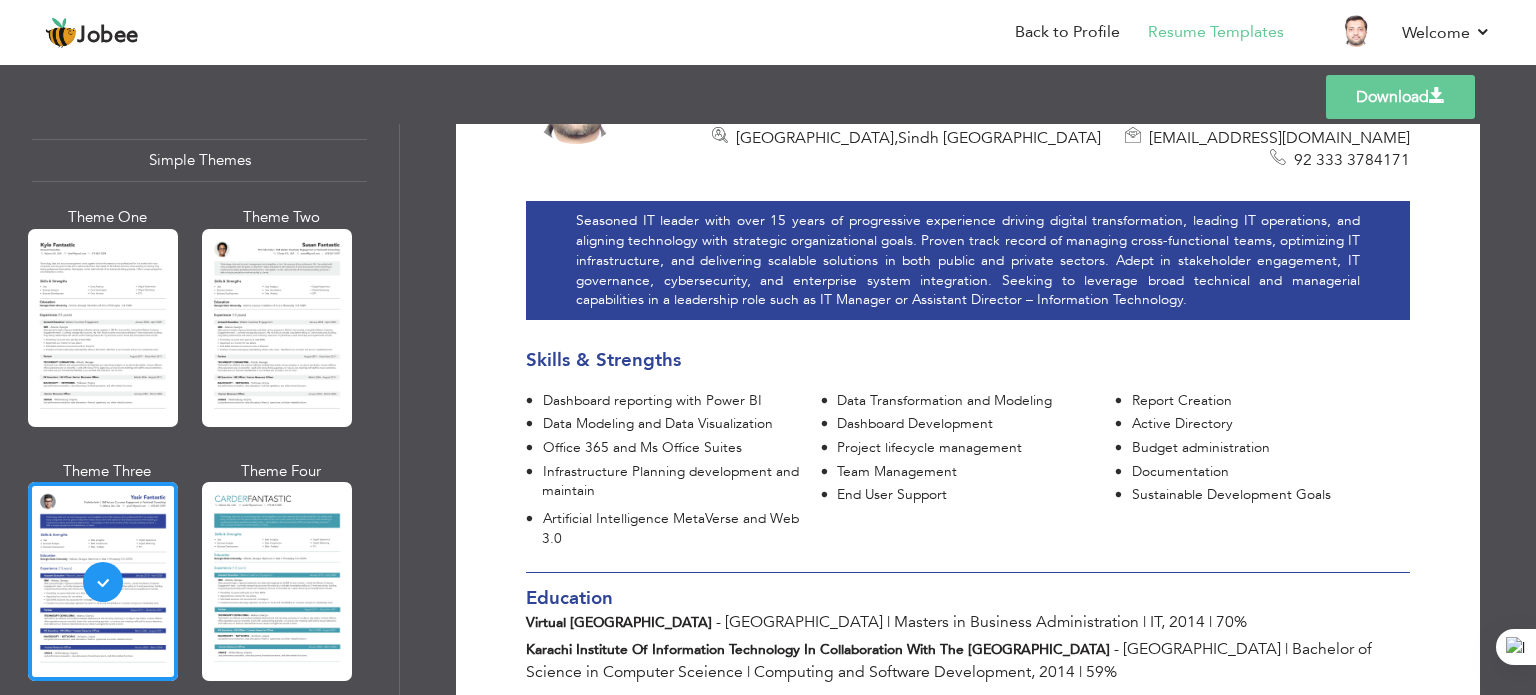 scroll, scrollTop: 0, scrollLeft: 0, axis: both 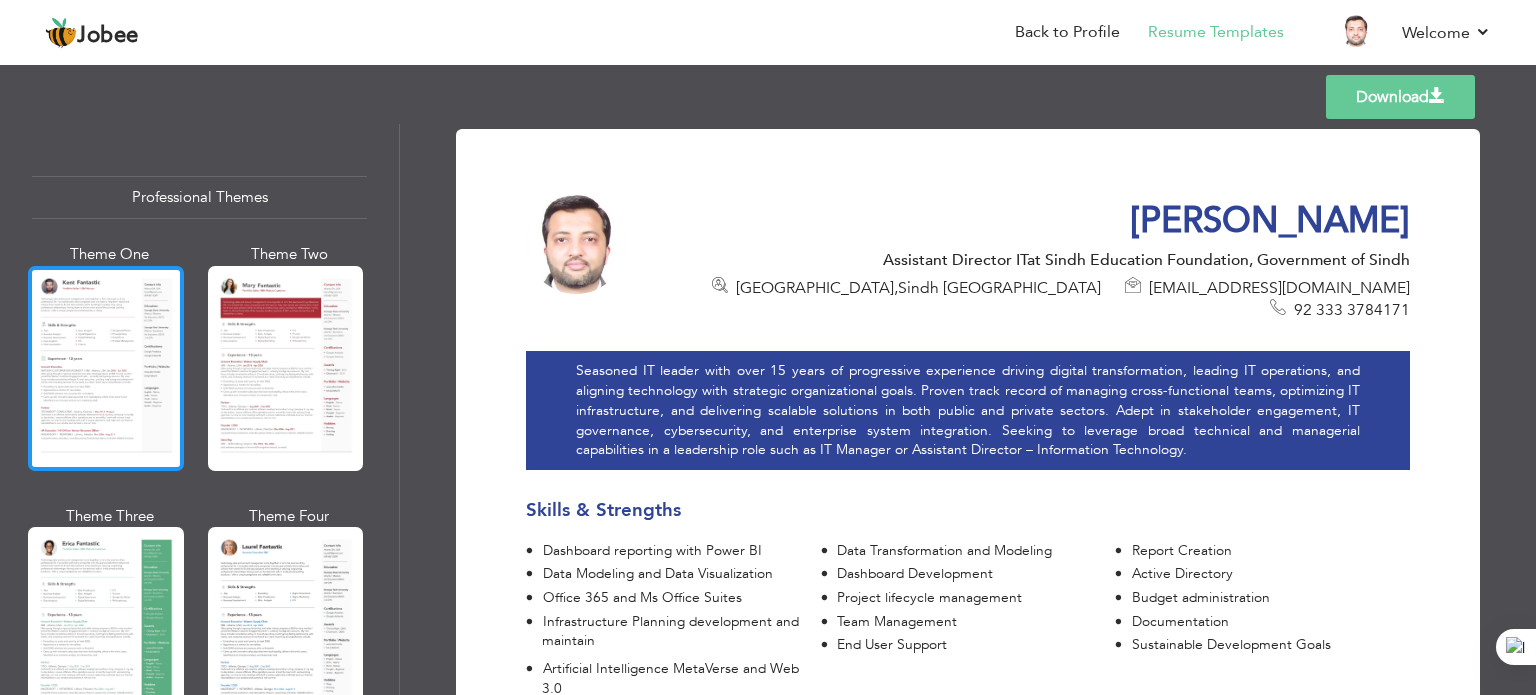 click at bounding box center [106, 368] 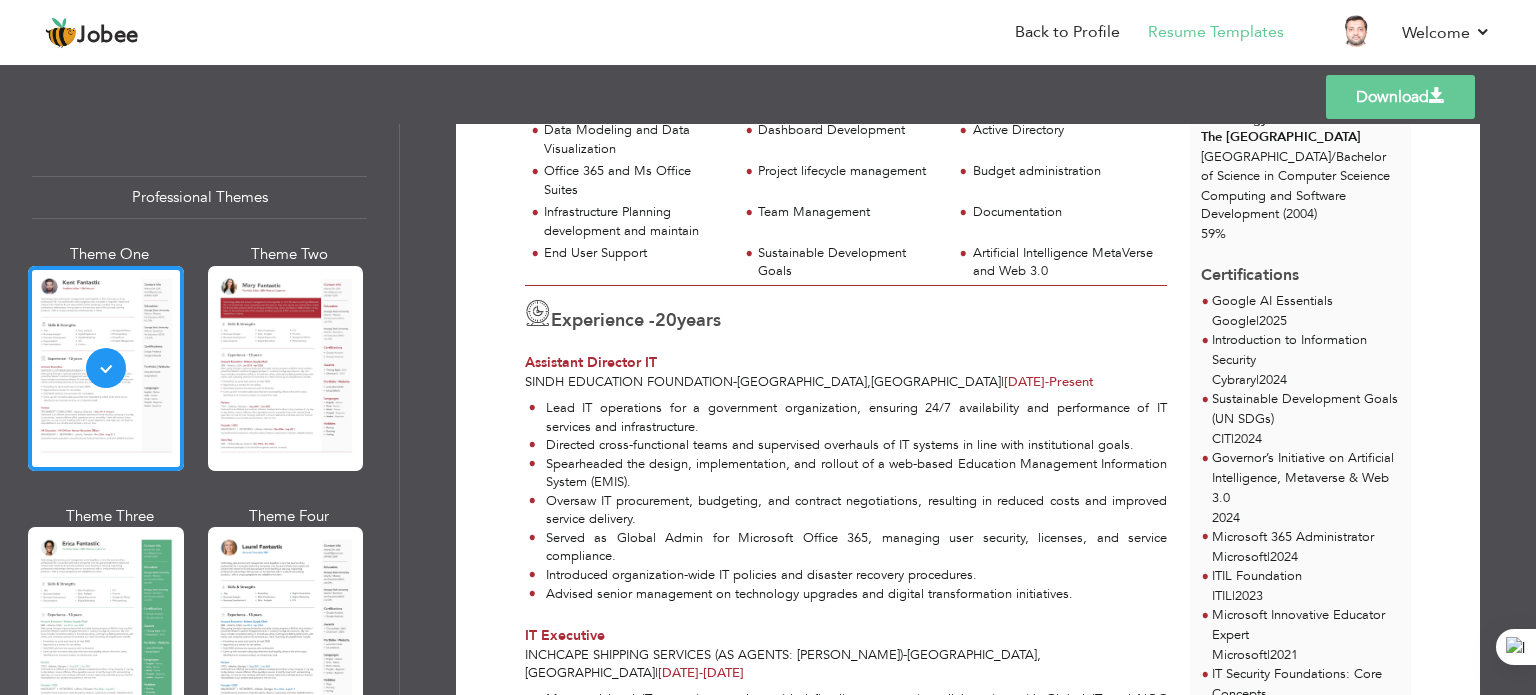 scroll, scrollTop: 0, scrollLeft: 0, axis: both 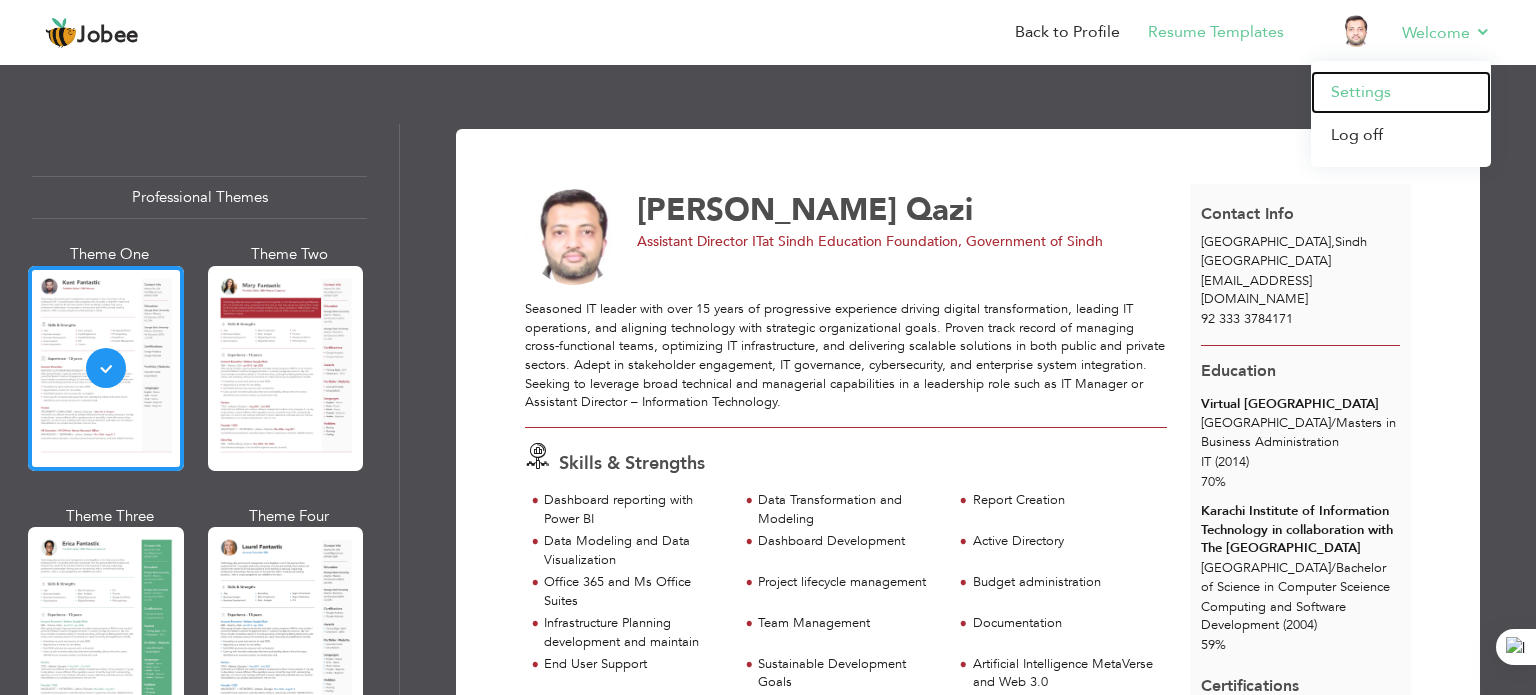 click on "Settings" at bounding box center [1401, 92] 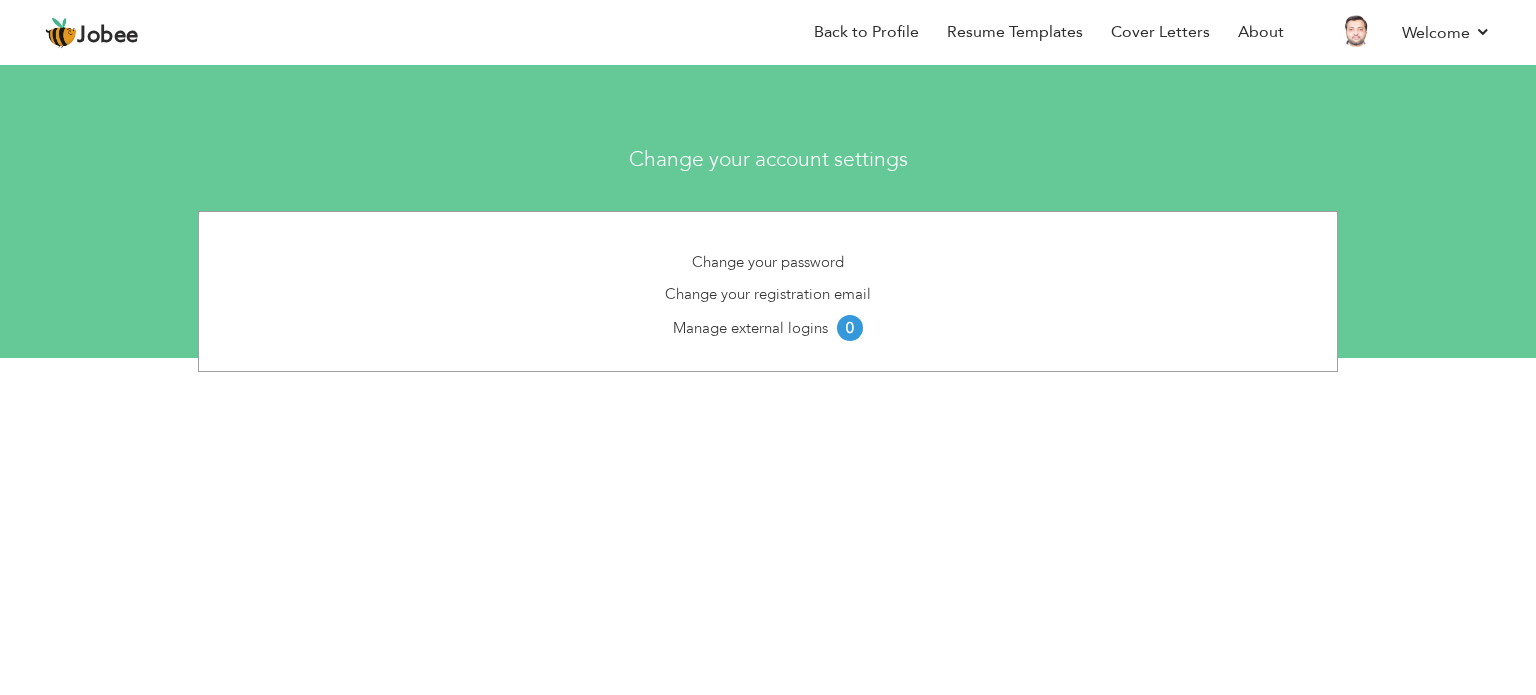 scroll, scrollTop: 0, scrollLeft: 0, axis: both 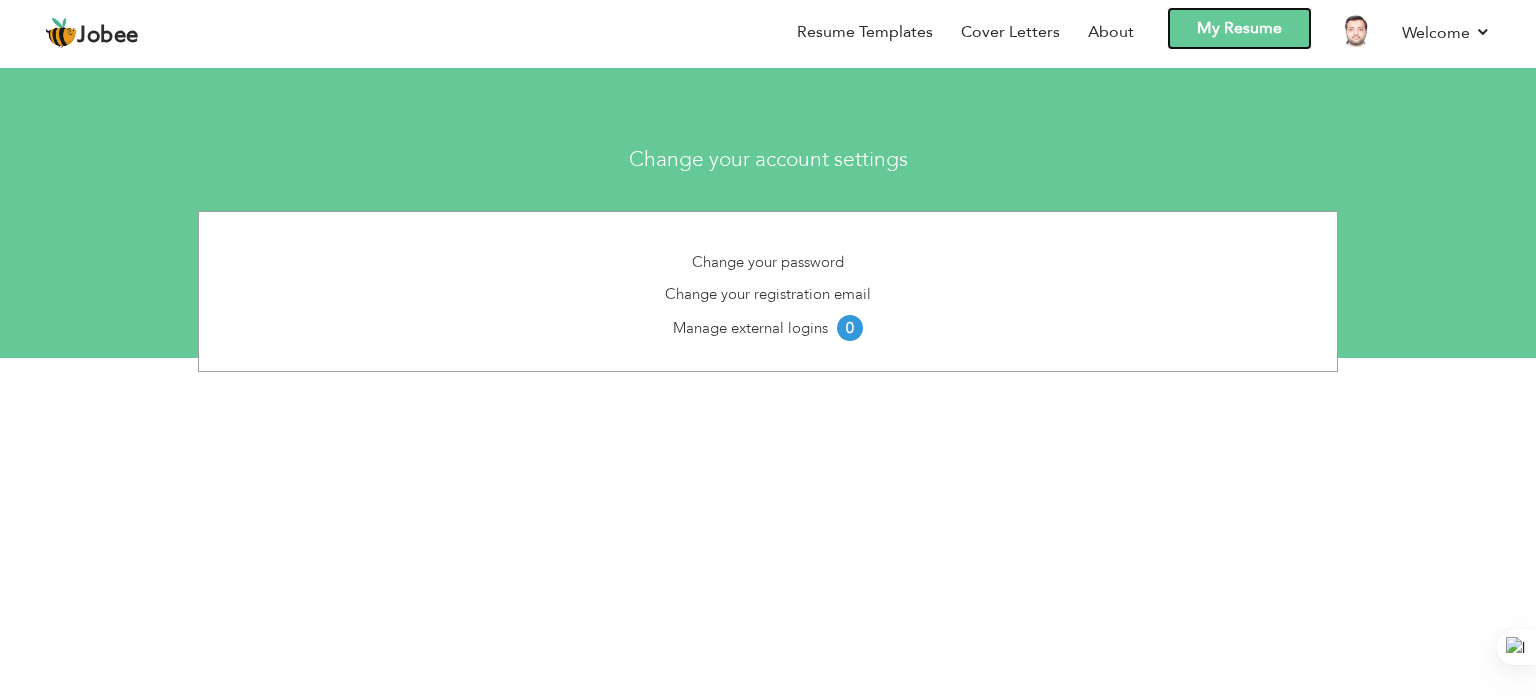 click on "My Resume" at bounding box center [1239, 28] 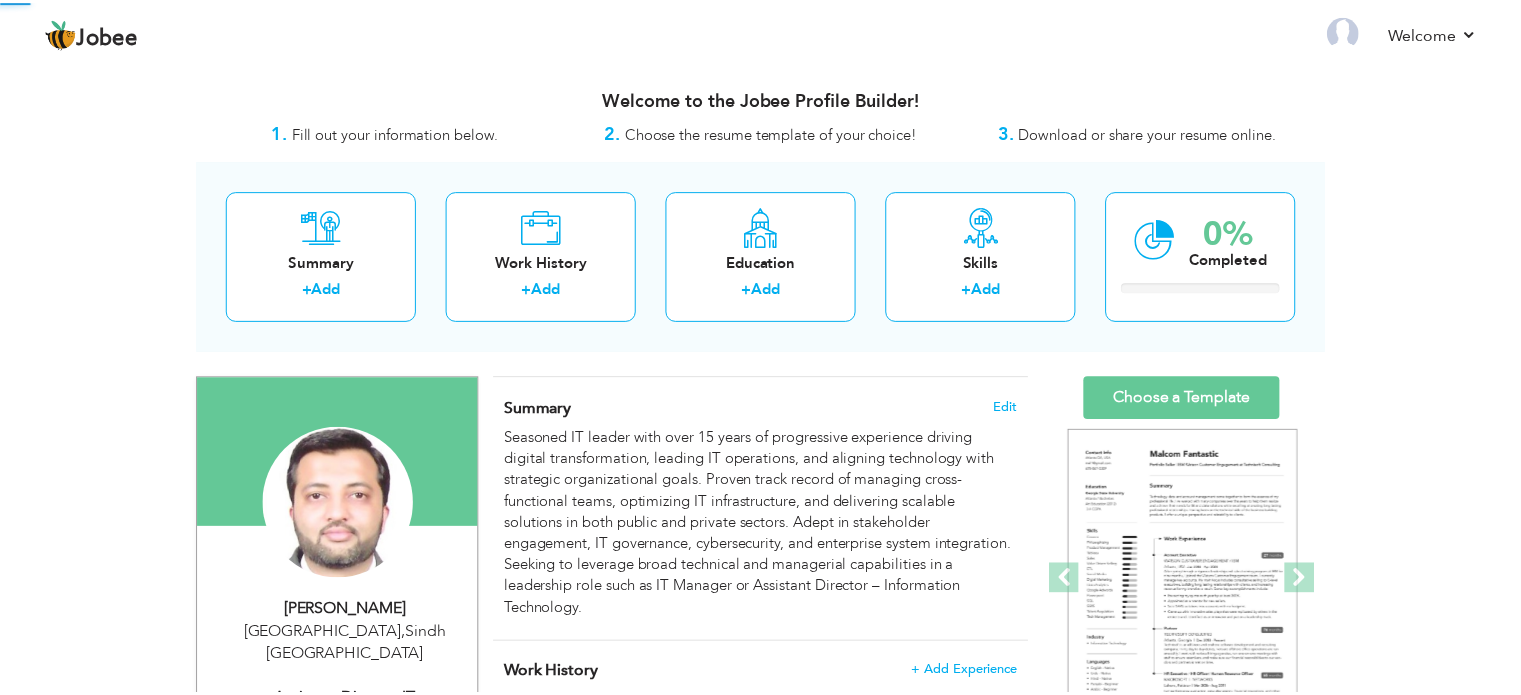 scroll, scrollTop: 0, scrollLeft: 0, axis: both 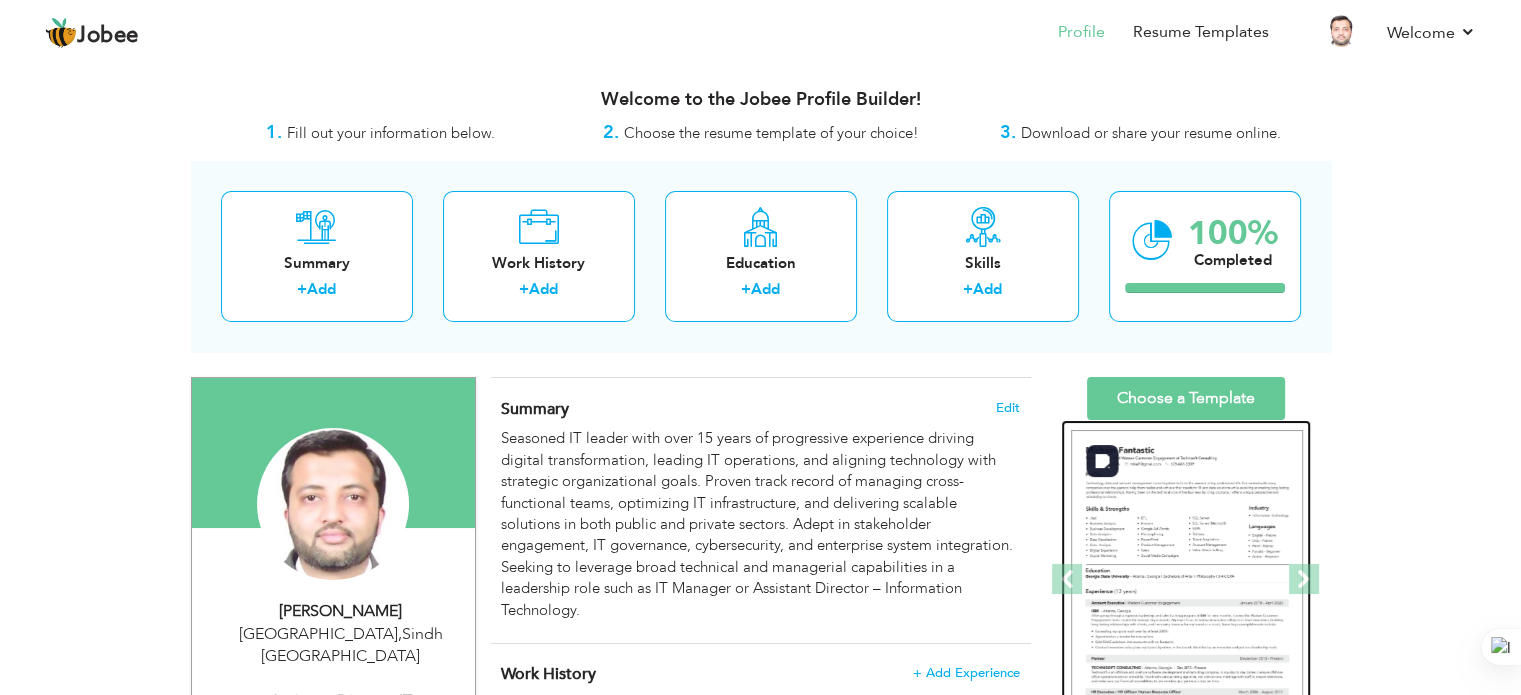 click at bounding box center (1187, 580) 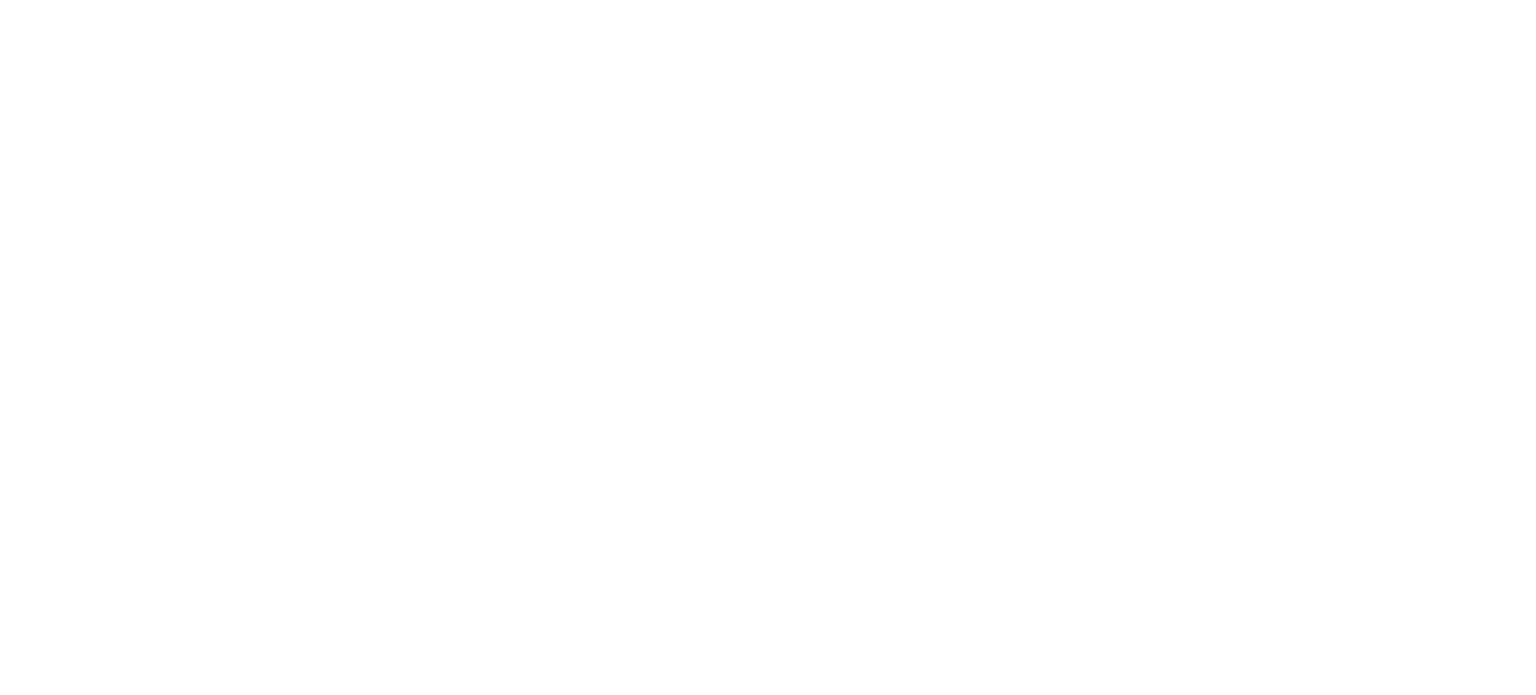 scroll, scrollTop: 0, scrollLeft: 0, axis: both 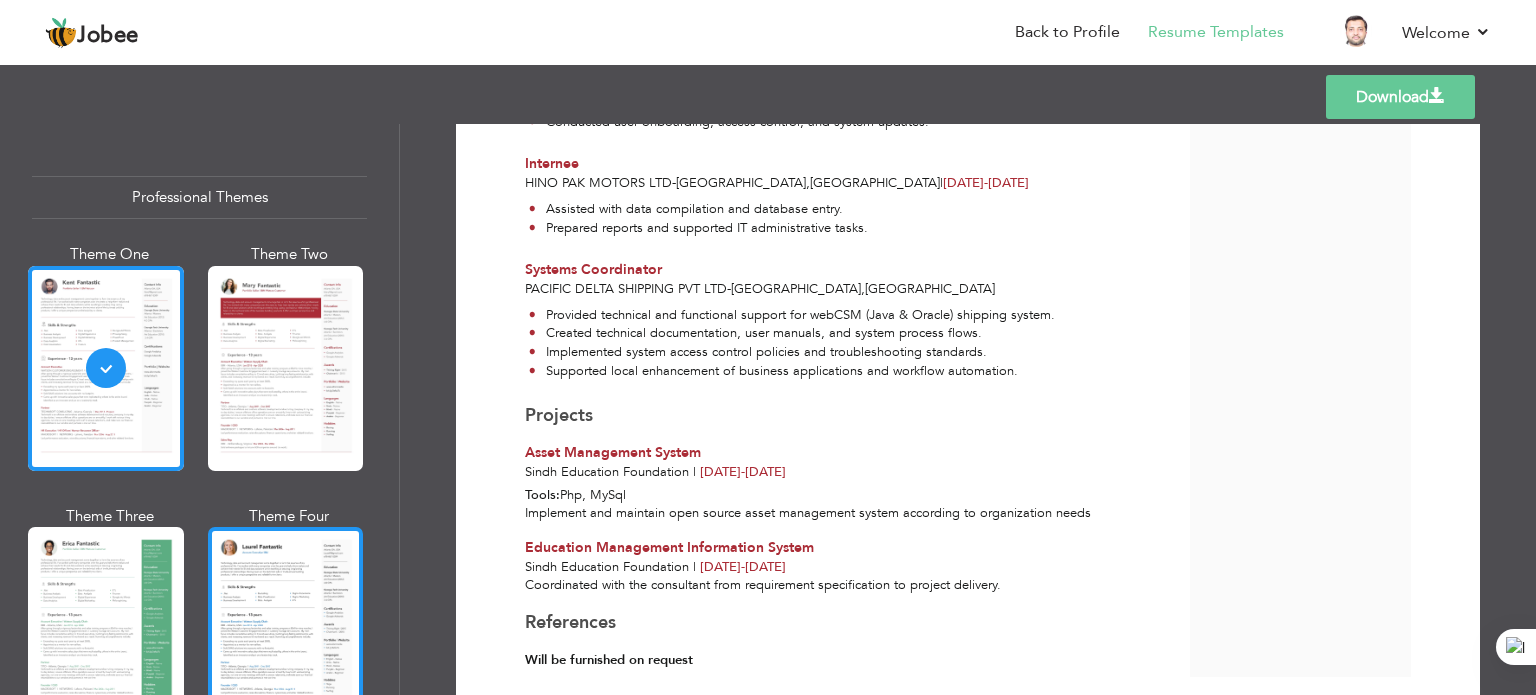 click at bounding box center (286, 629) 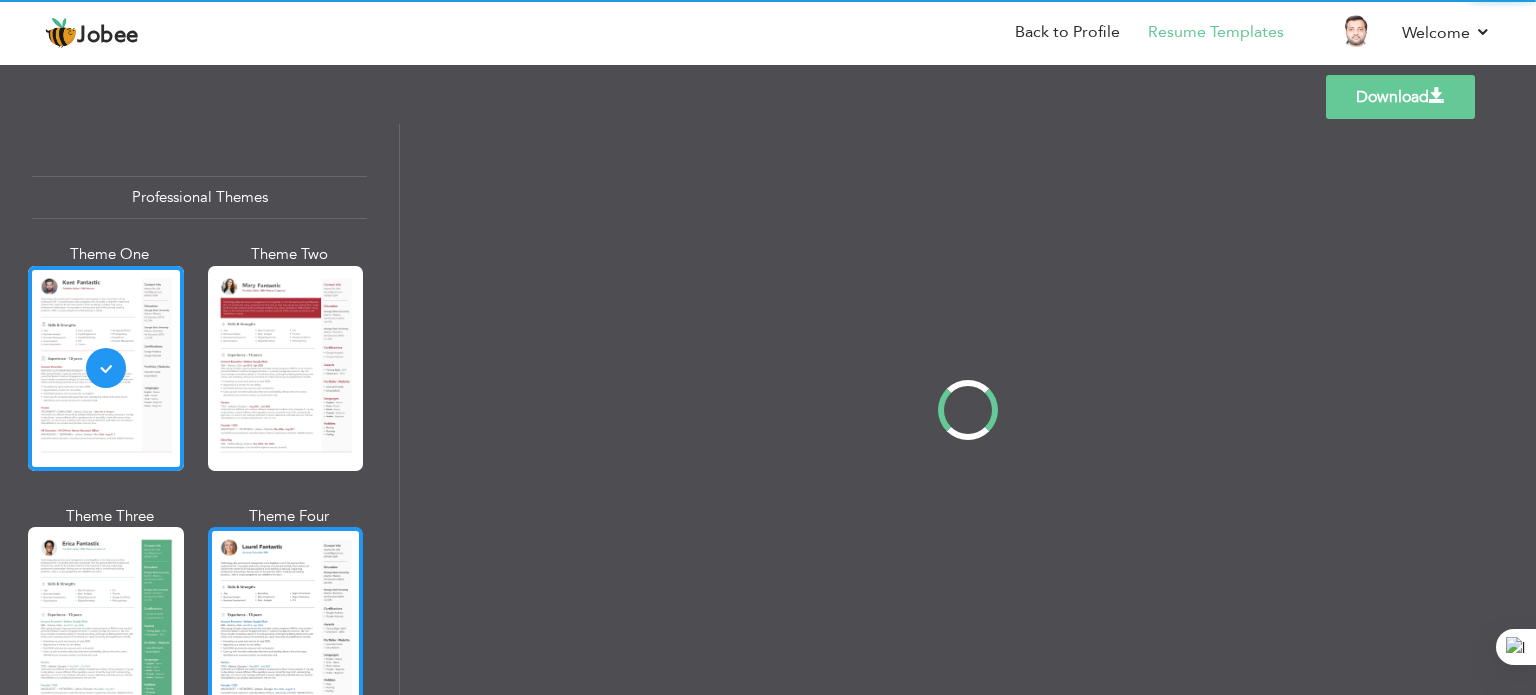 scroll, scrollTop: 0, scrollLeft: 0, axis: both 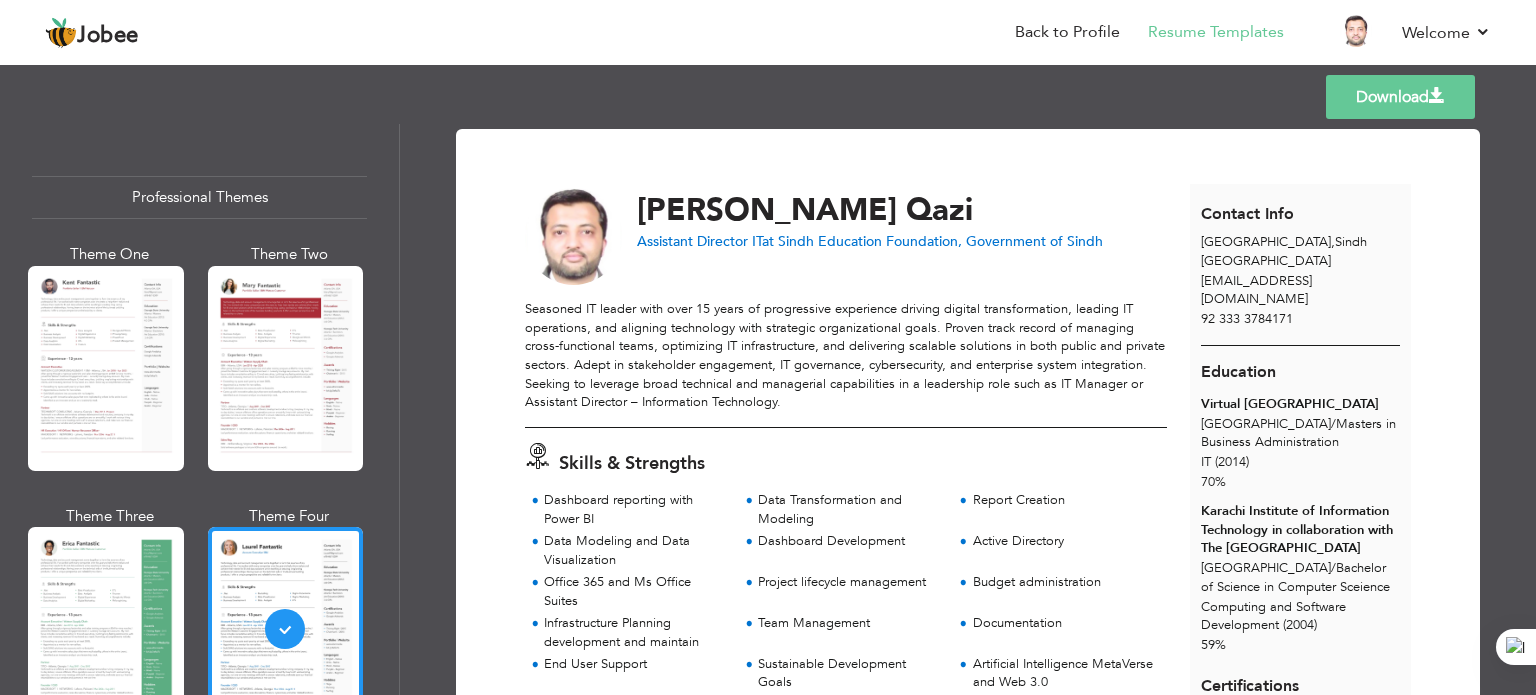 drag, startPoint x: 1535, startPoint y: 237, endPoint x: 1532, endPoint y: 259, distance: 22.203604 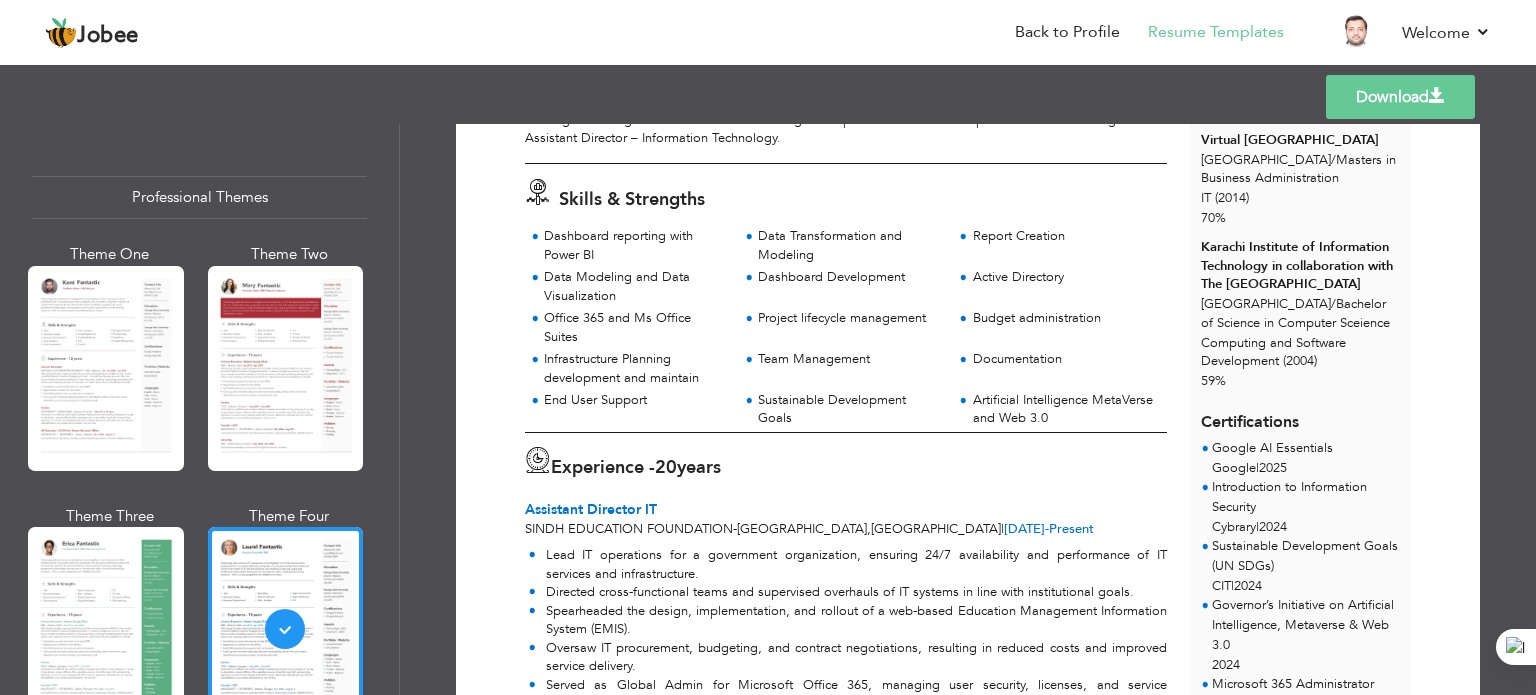 scroll, scrollTop: 0, scrollLeft: 0, axis: both 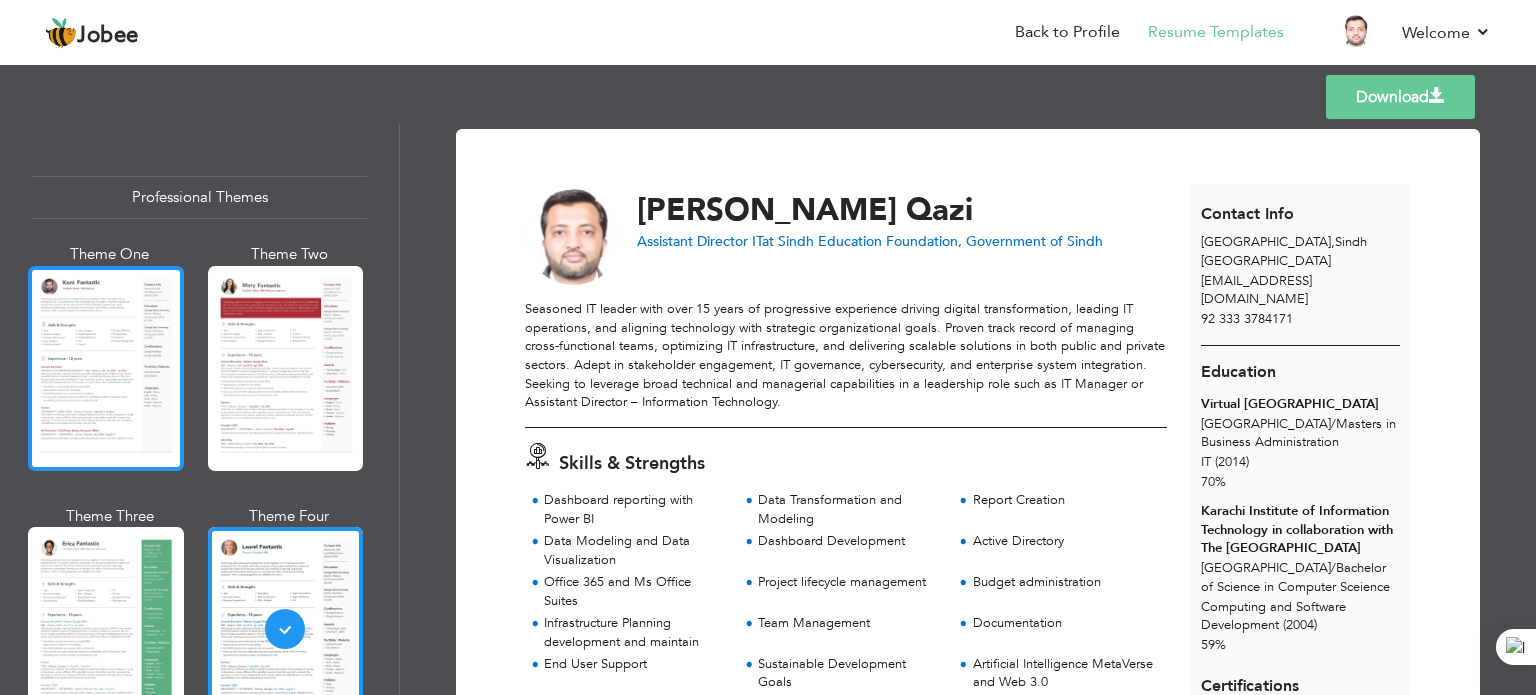 click at bounding box center (106, 368) 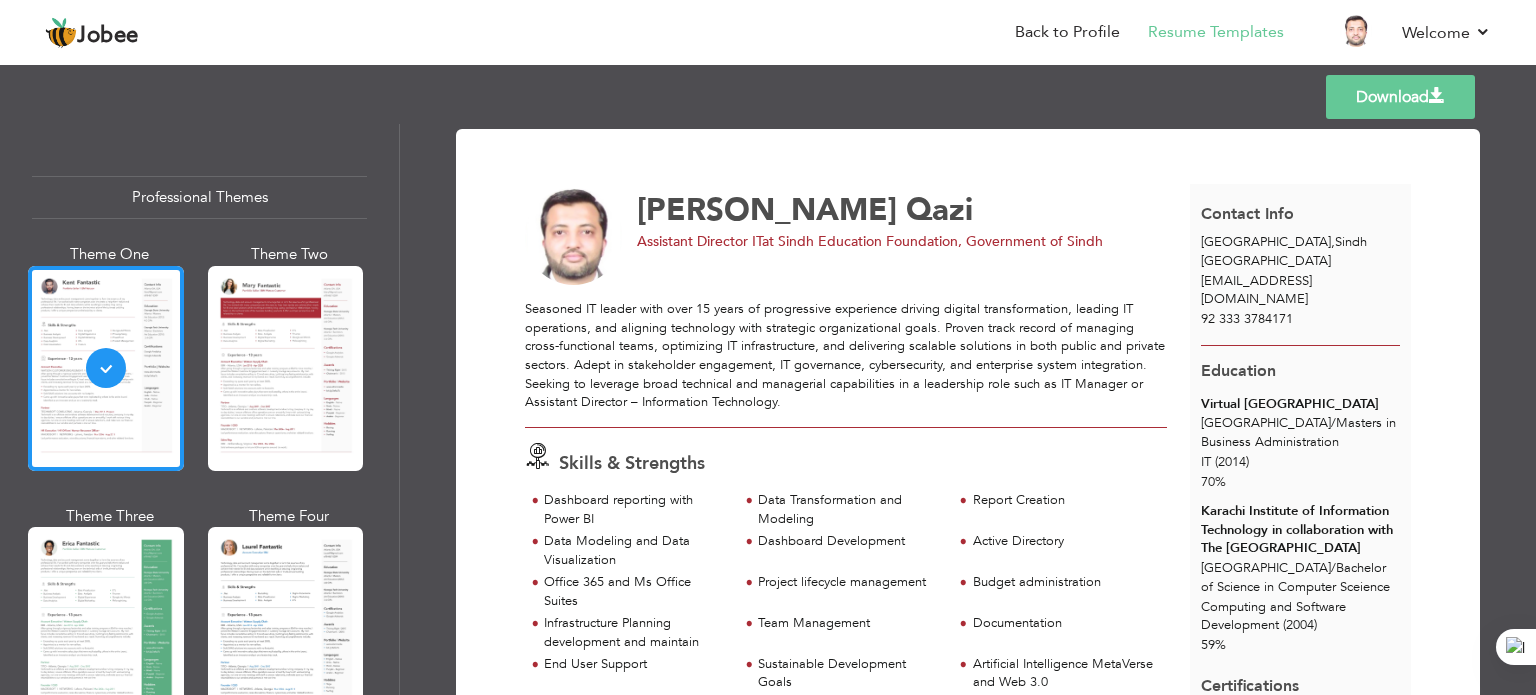 drag, startPoint x: 1535, startPoint y: 259, endPoint x: 1528, endPoint y: 287, distance: 28.86174 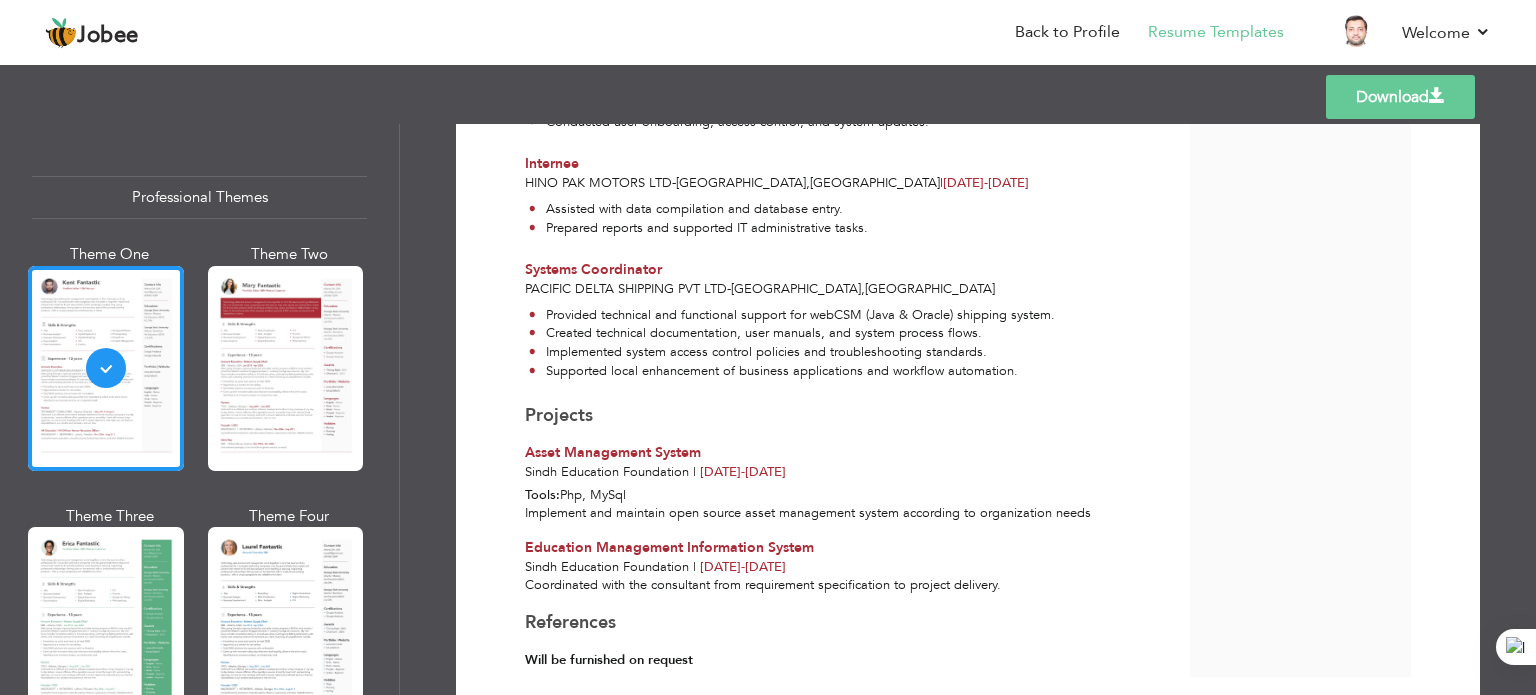 scroll, scrollTop: 0, scrollLeft: 0, axis: both 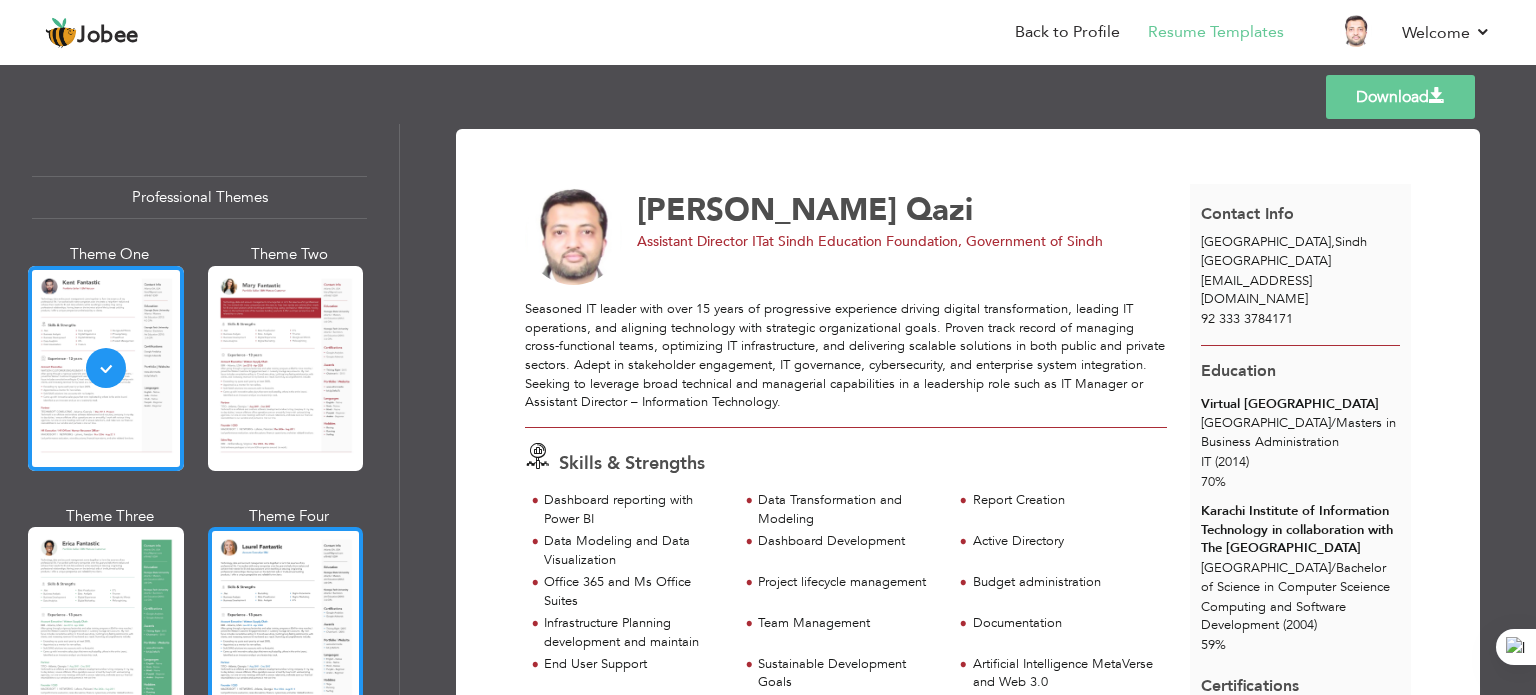 click at bounding box center [286, 629] 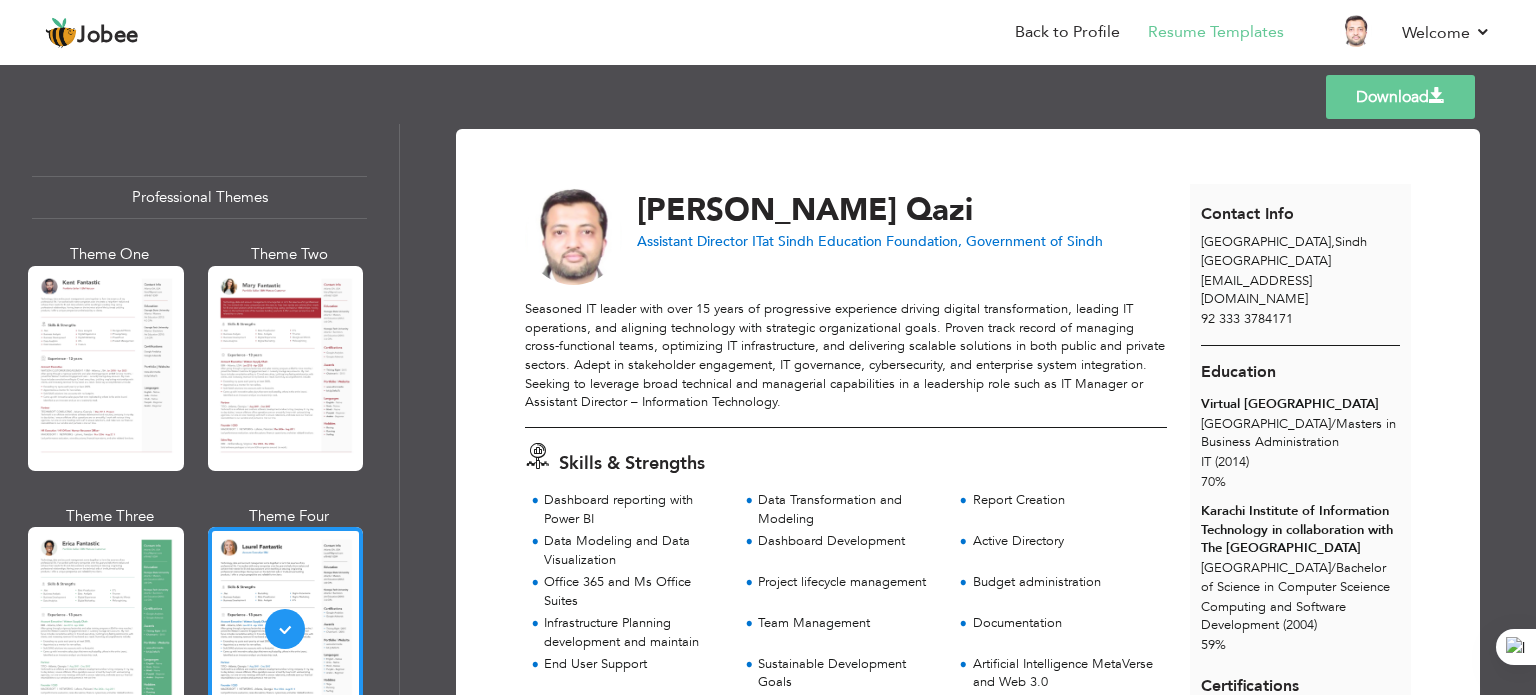click on "Download" at bounding box center (1400, 97) 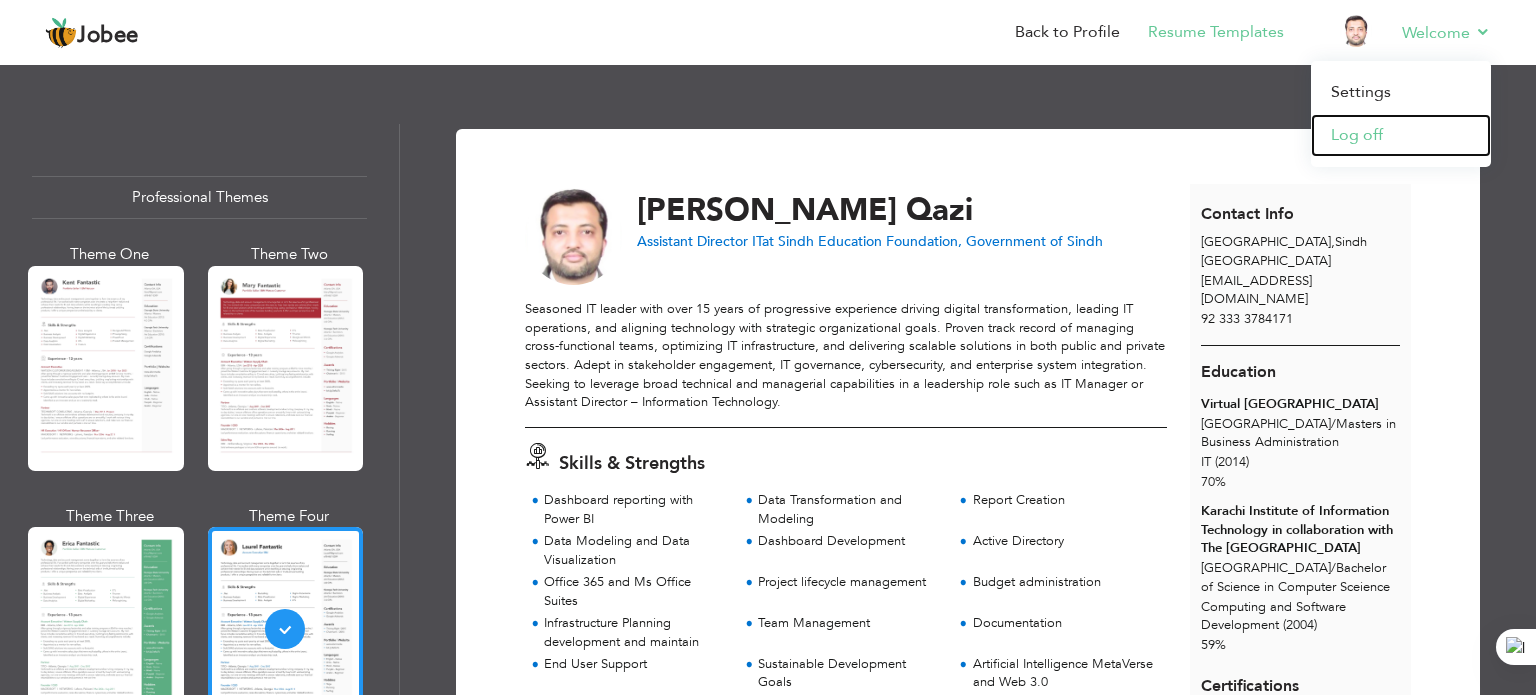 click on "Log off" at bounding box center [1401, 135] 